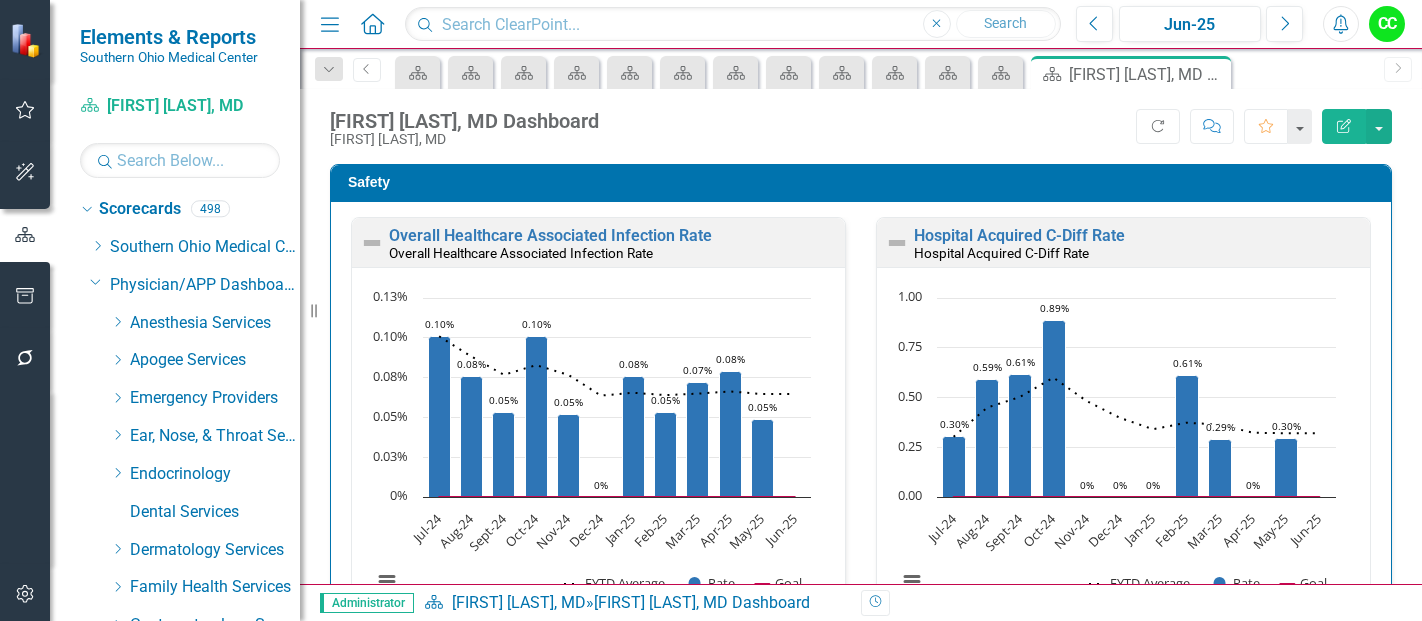 scroll, scrollTop: 0, scrollLeft: 0, axis: both 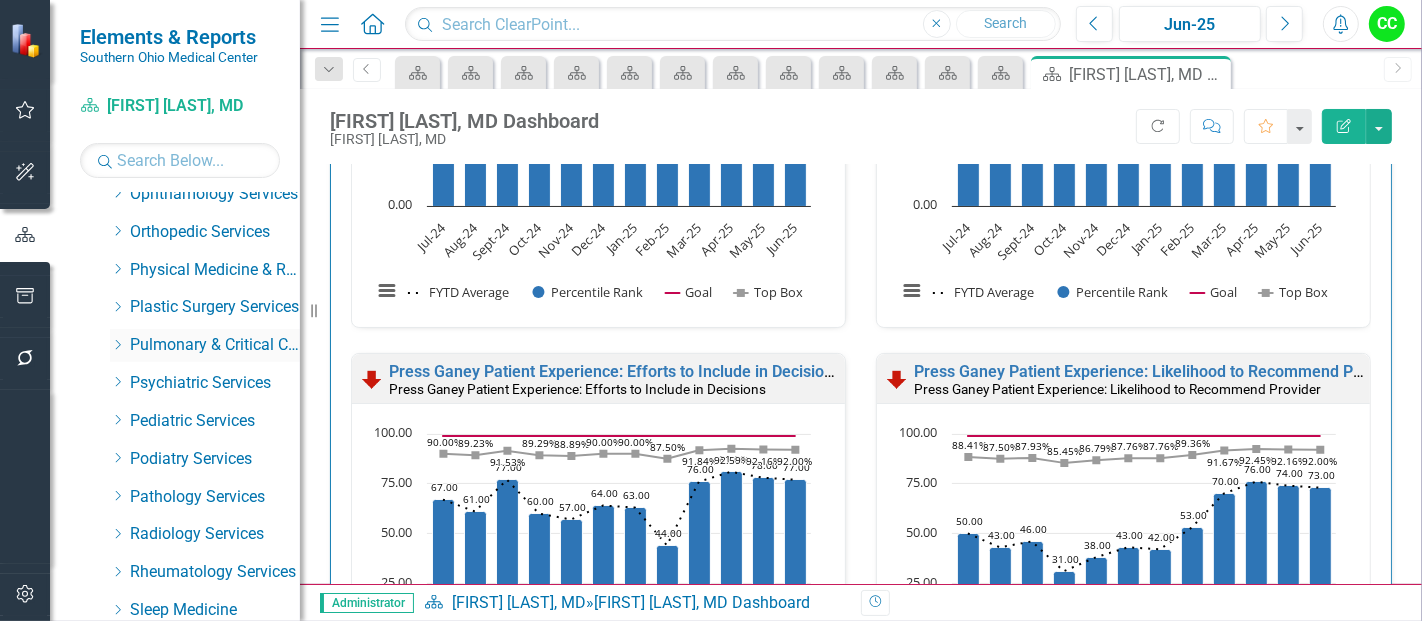 click on "Dropdown" 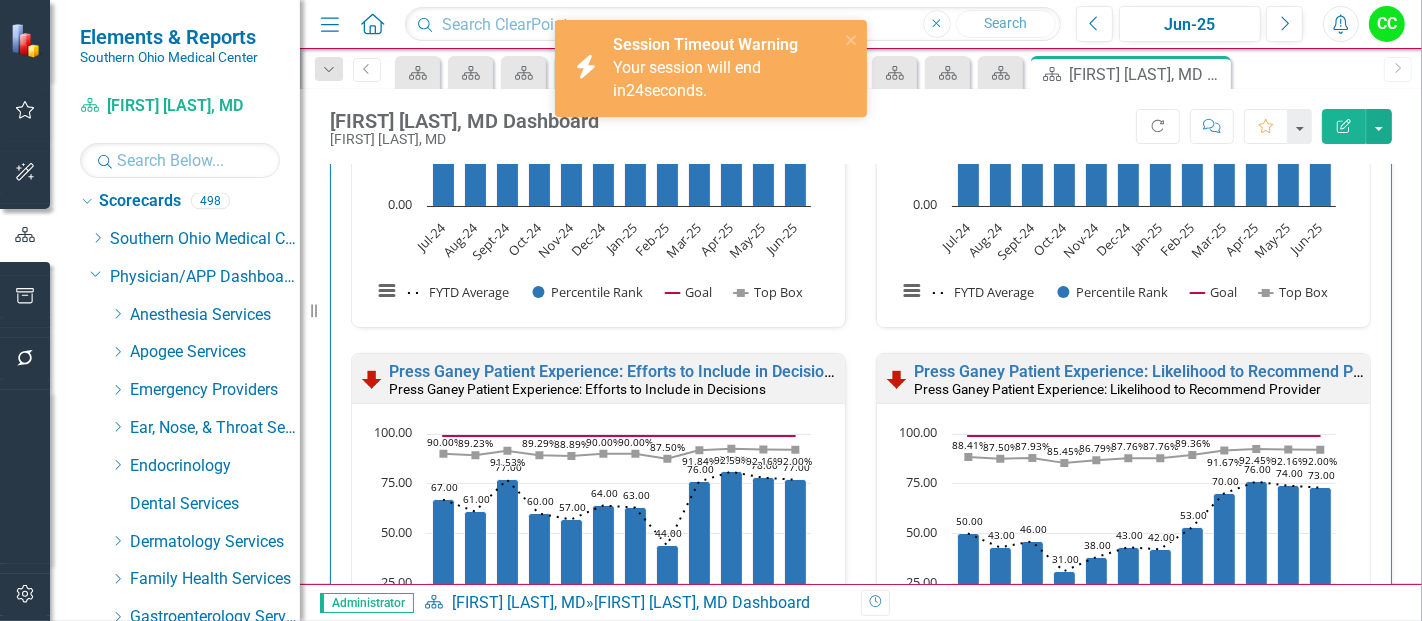 scroll, scrollTop: 0, scrollLeft: 0, axis: both 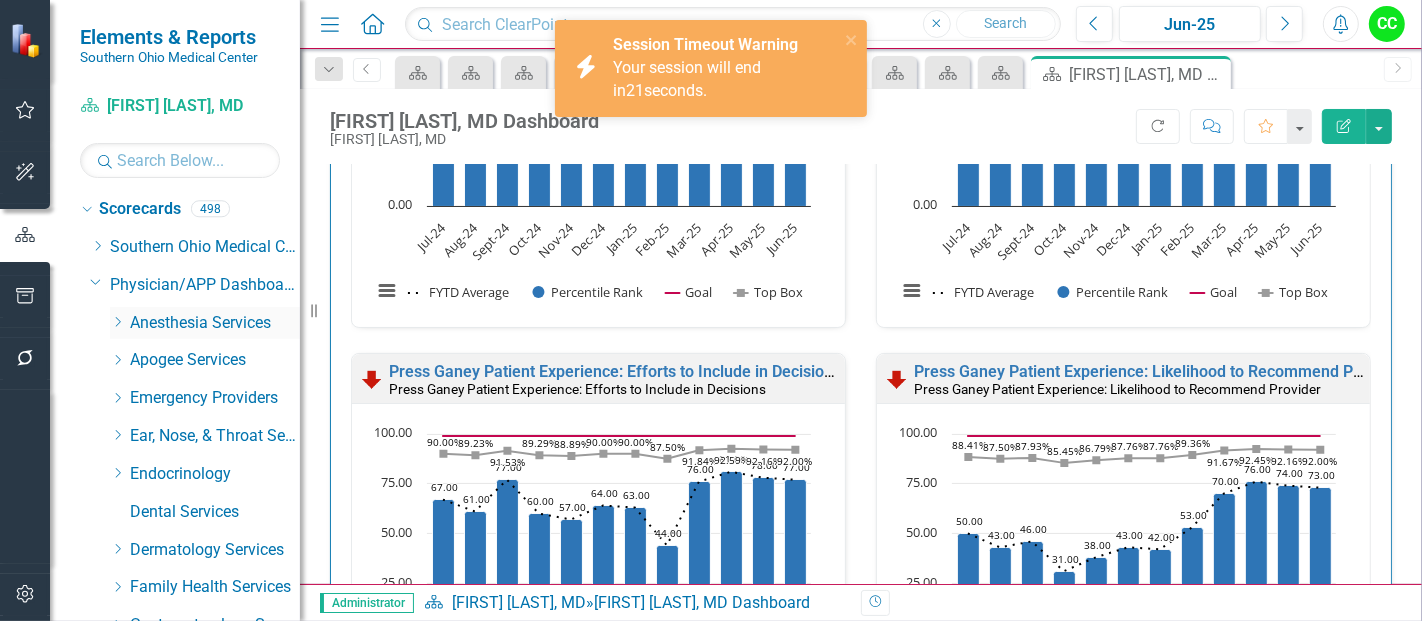 click on "Dropdown" 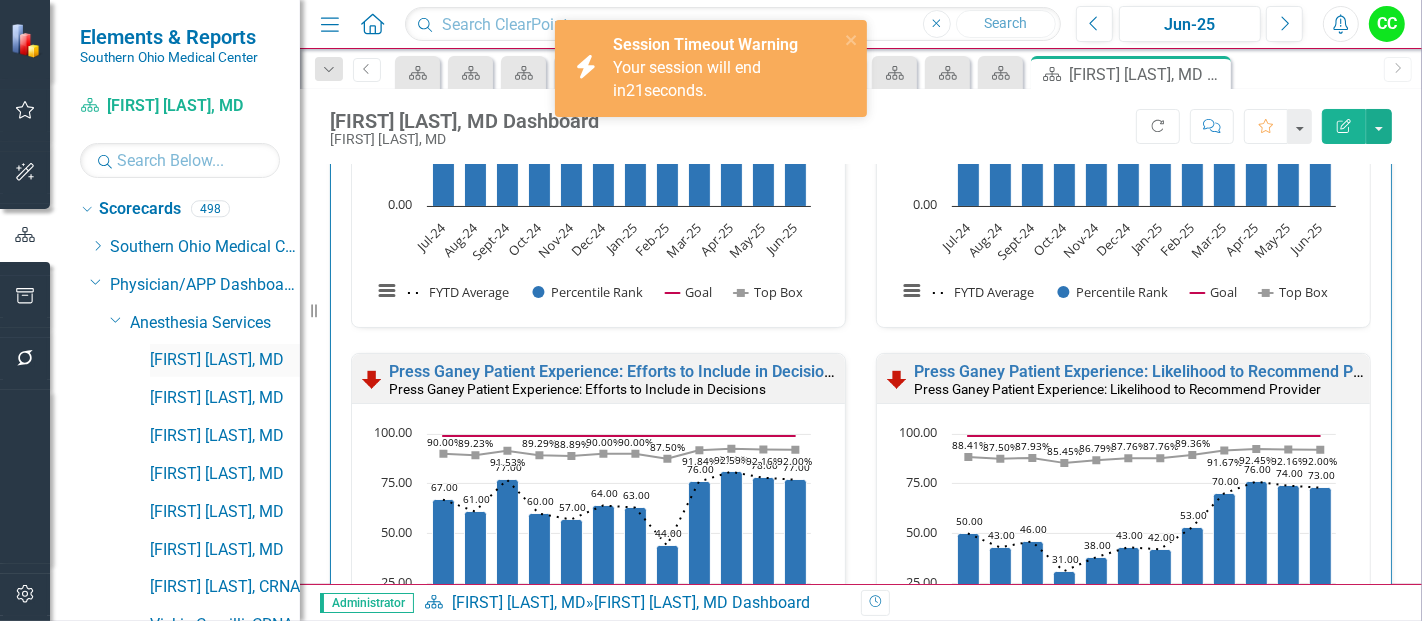 click on "[FIRST] [LAST], MD" at bounding box center (225, 360) 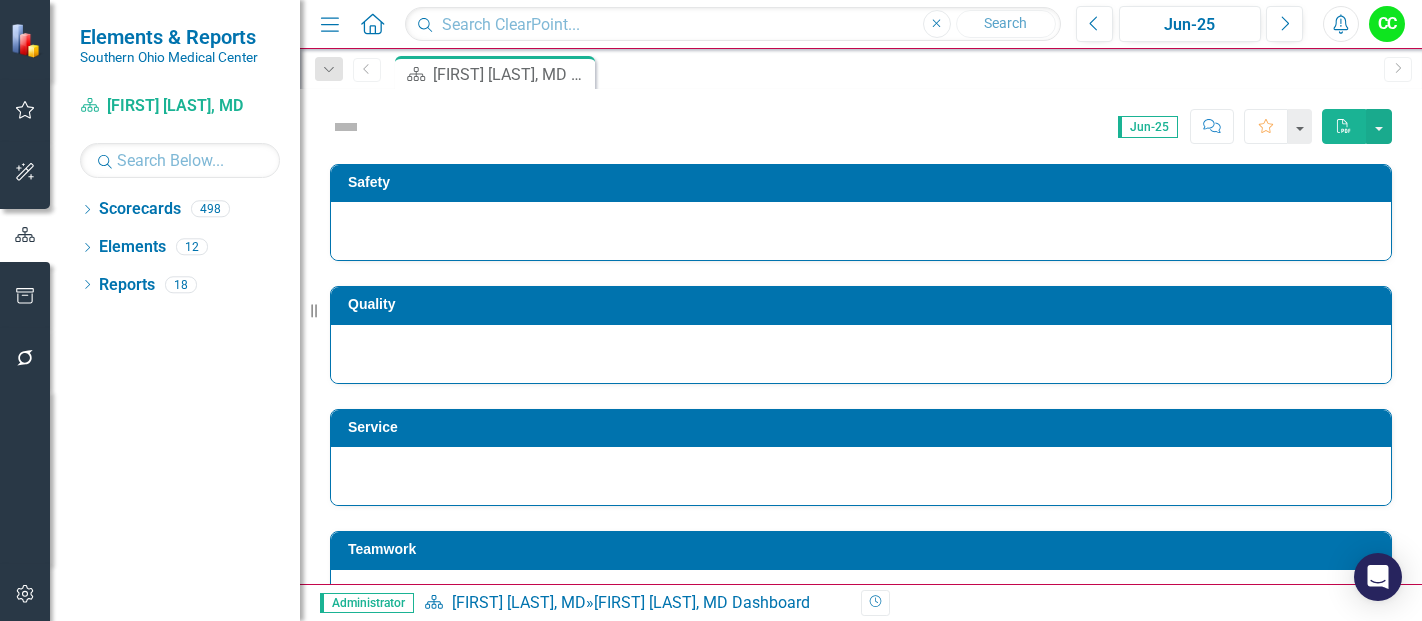 scroll, scrollTop: 0, scrollLeft: 0, axis: both 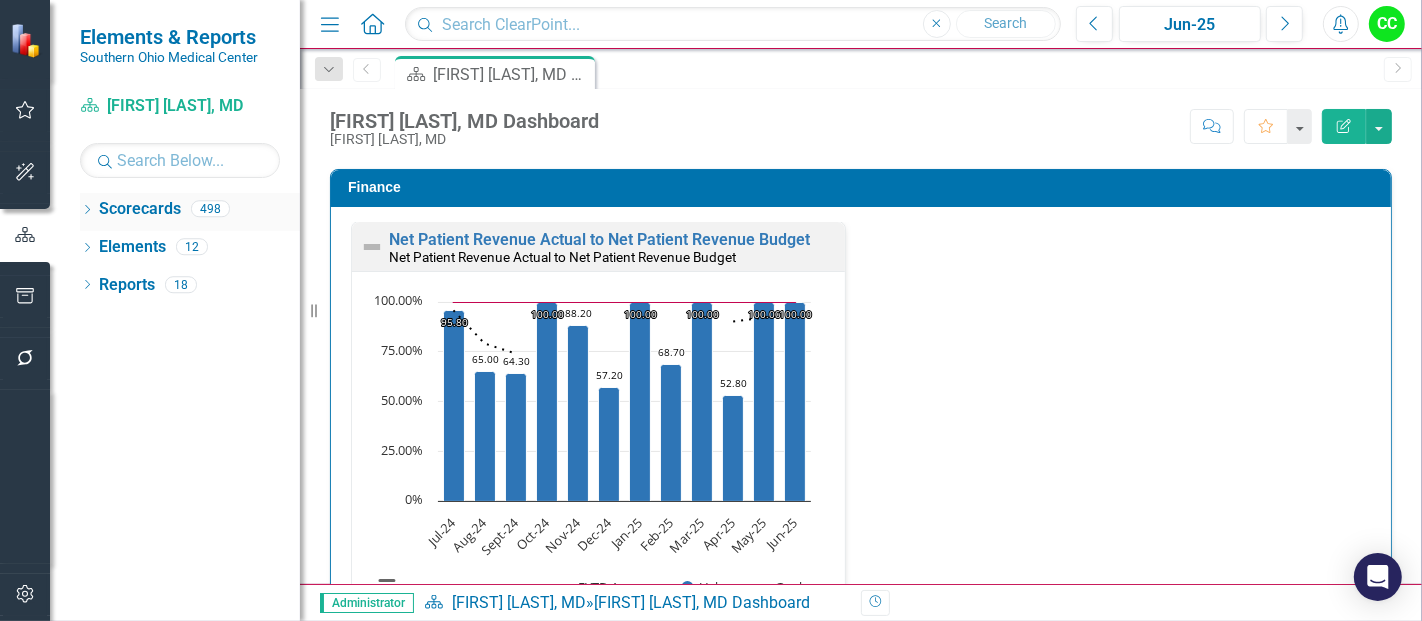 click on "Dropdown" 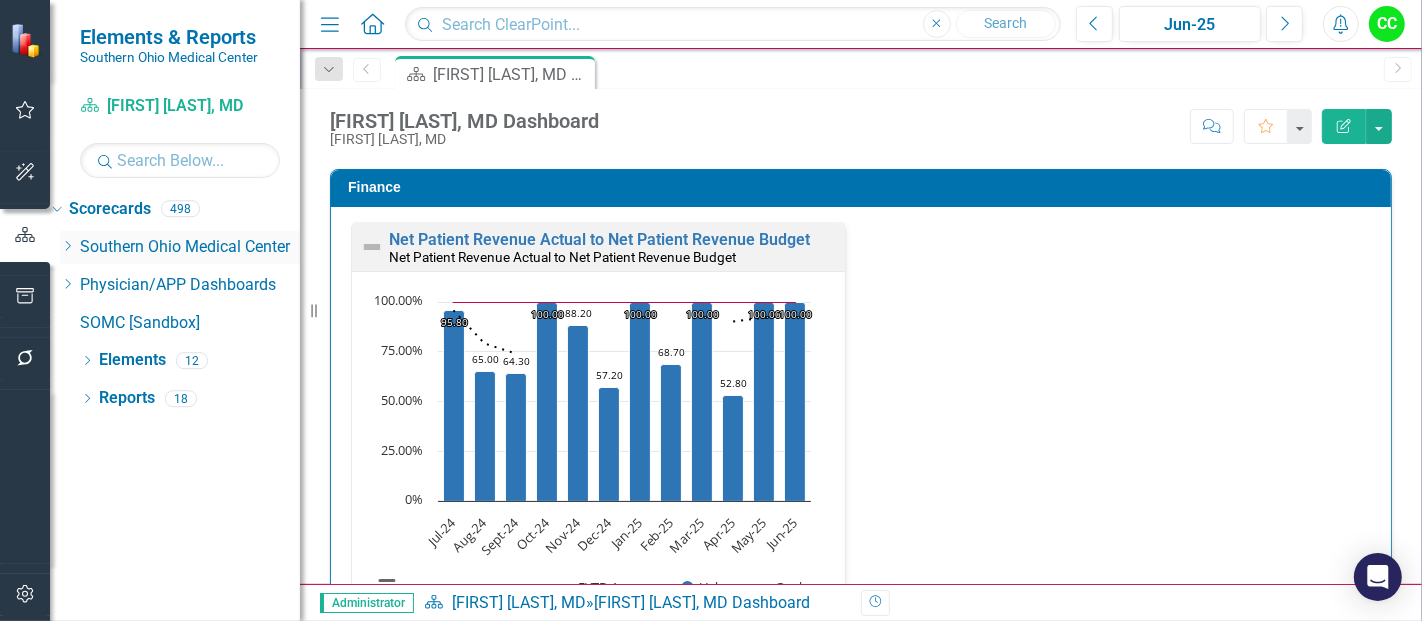 click on "Dropdown" at bounding box center [67, 247] 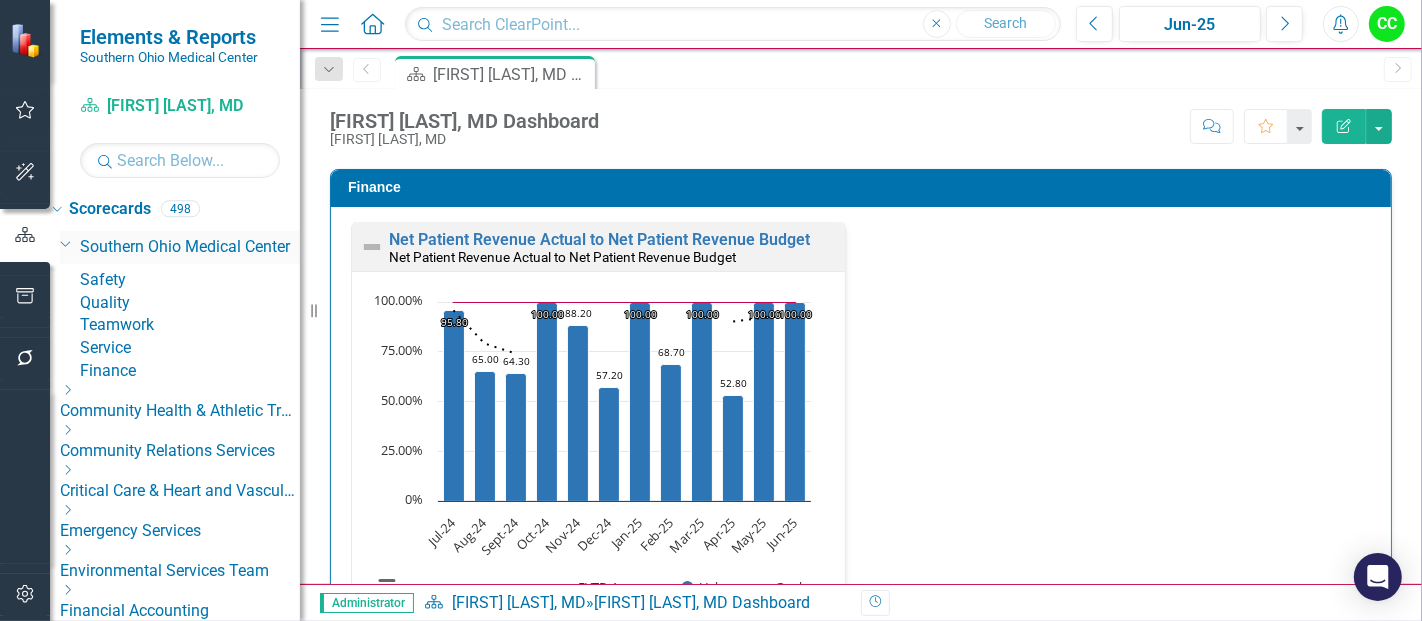 click on "Dropdown" 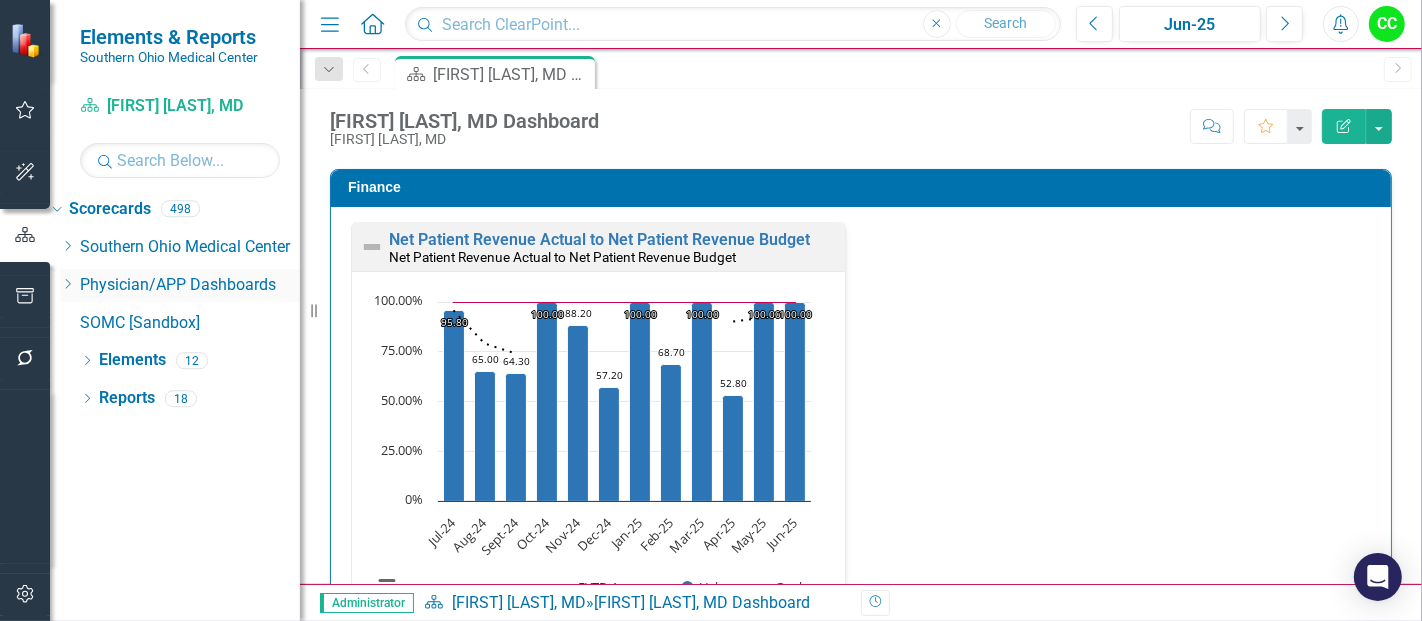 click on "Dropdown" 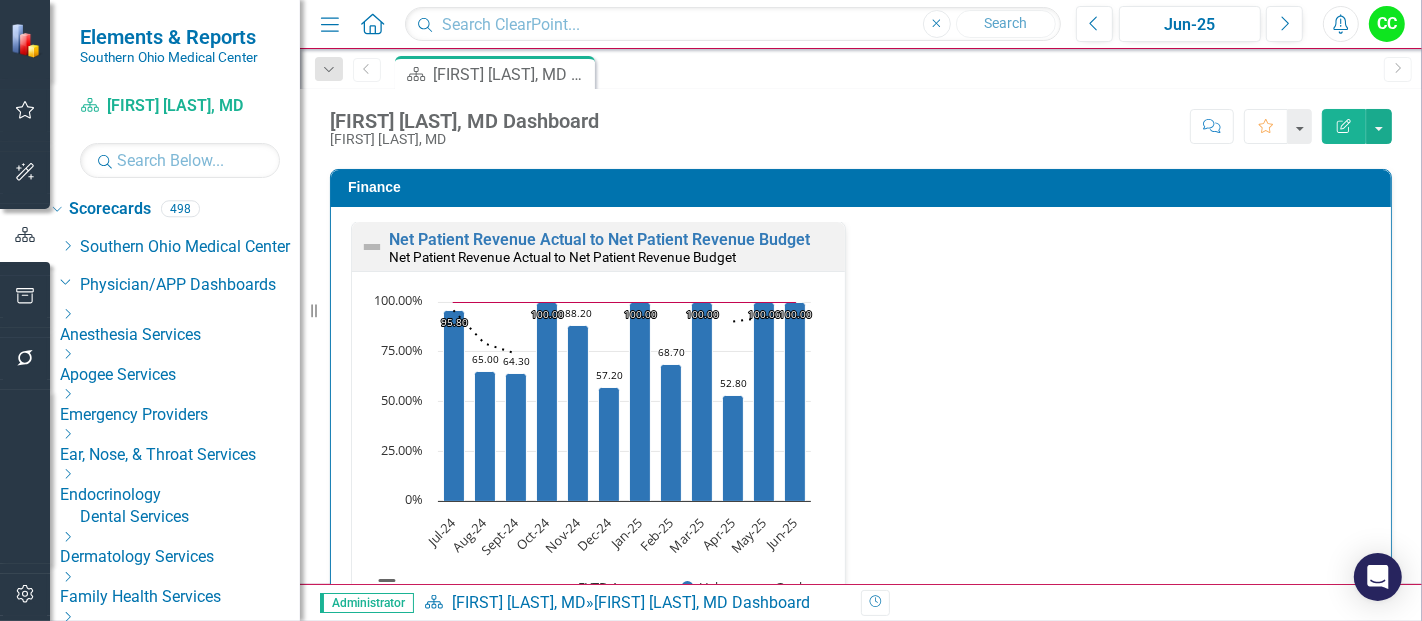 click on "Dropdown" 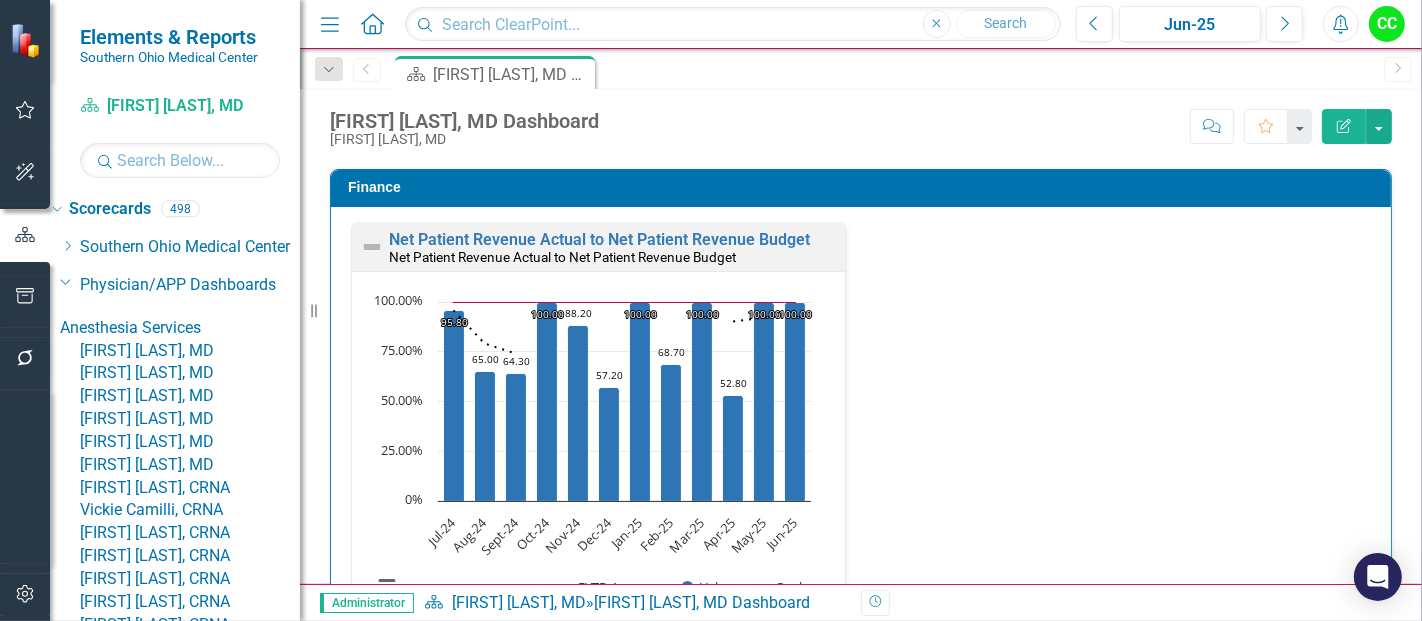 click on "[FIRST] [LAST], [STATE]" at bounding box center [190, 351] 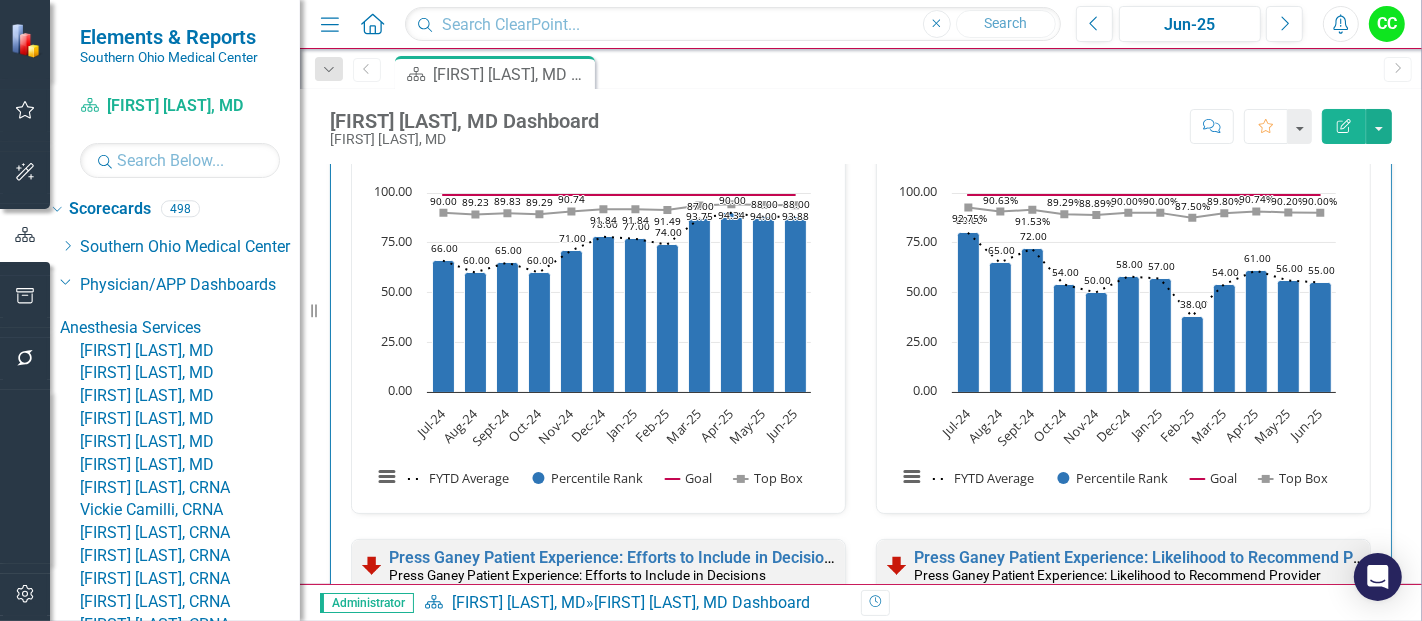 scroll, scrollTop: 1537, scrollLeft: 0, axis: vertical 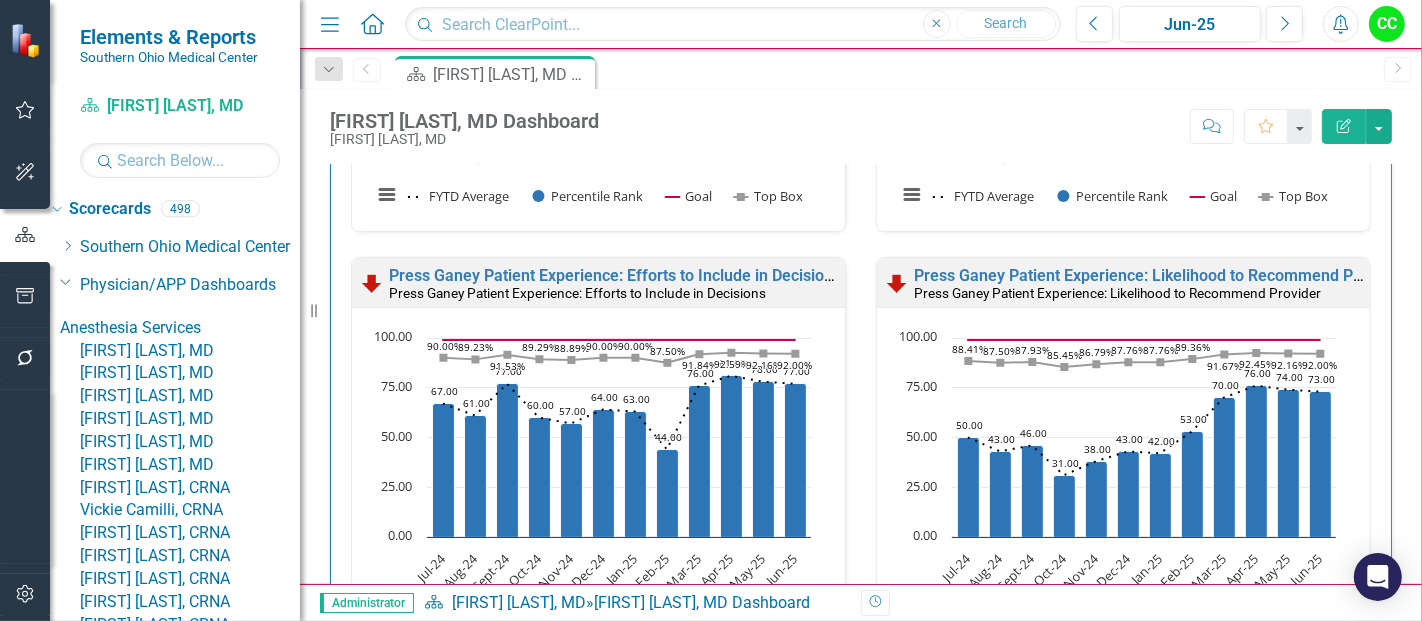 click on "[FIRST] [LAST], [STATE]" at bounding box center (190, 351) 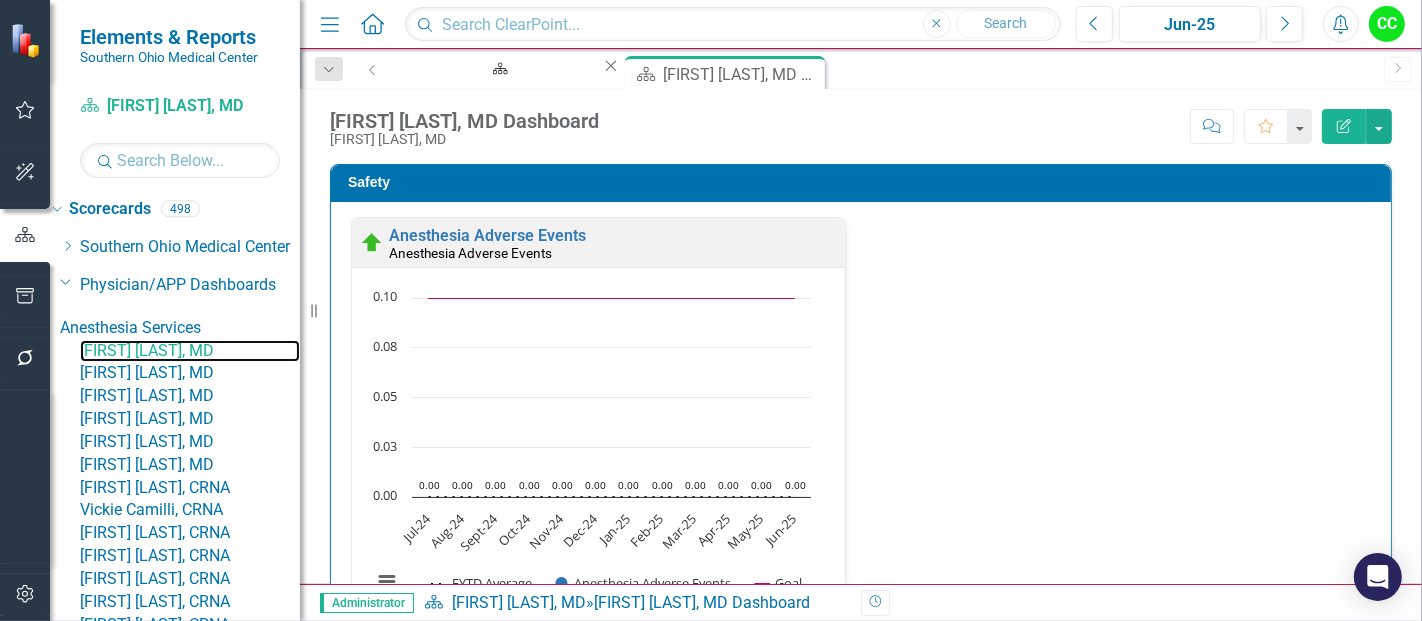 scroll, scrollTop: 2726, scrollLeft: 0, axis: vertical 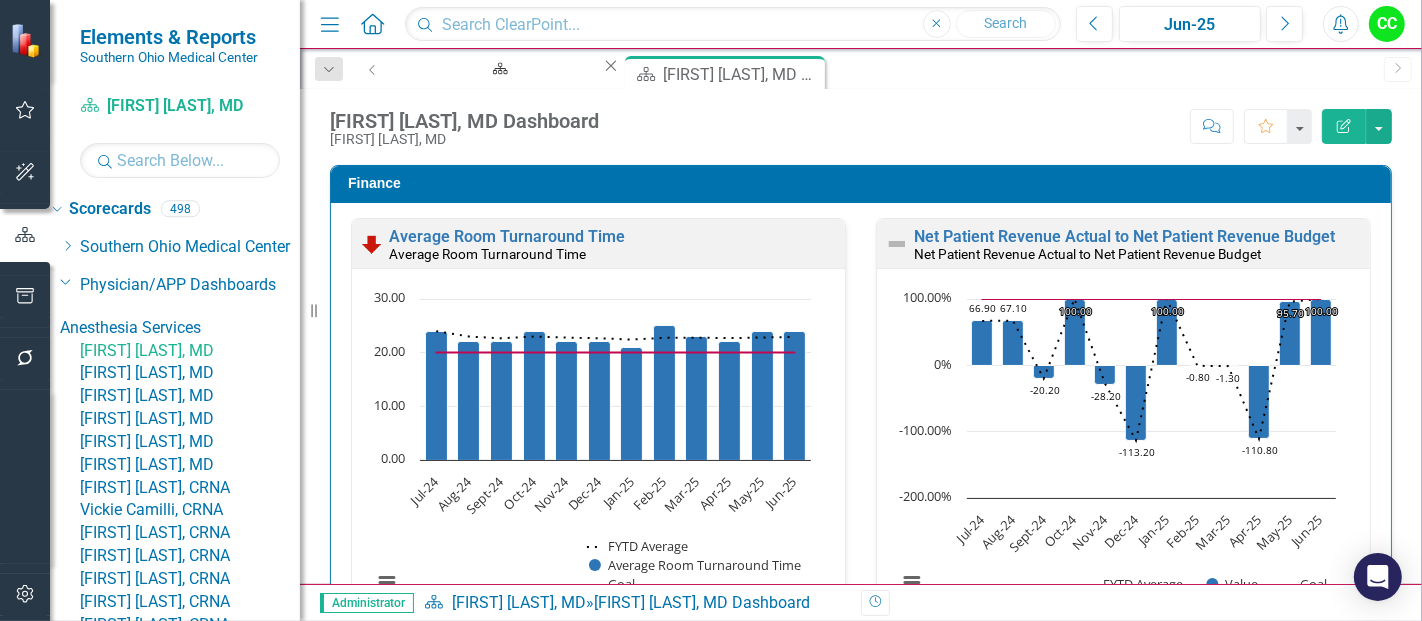 click on "Dropdown" 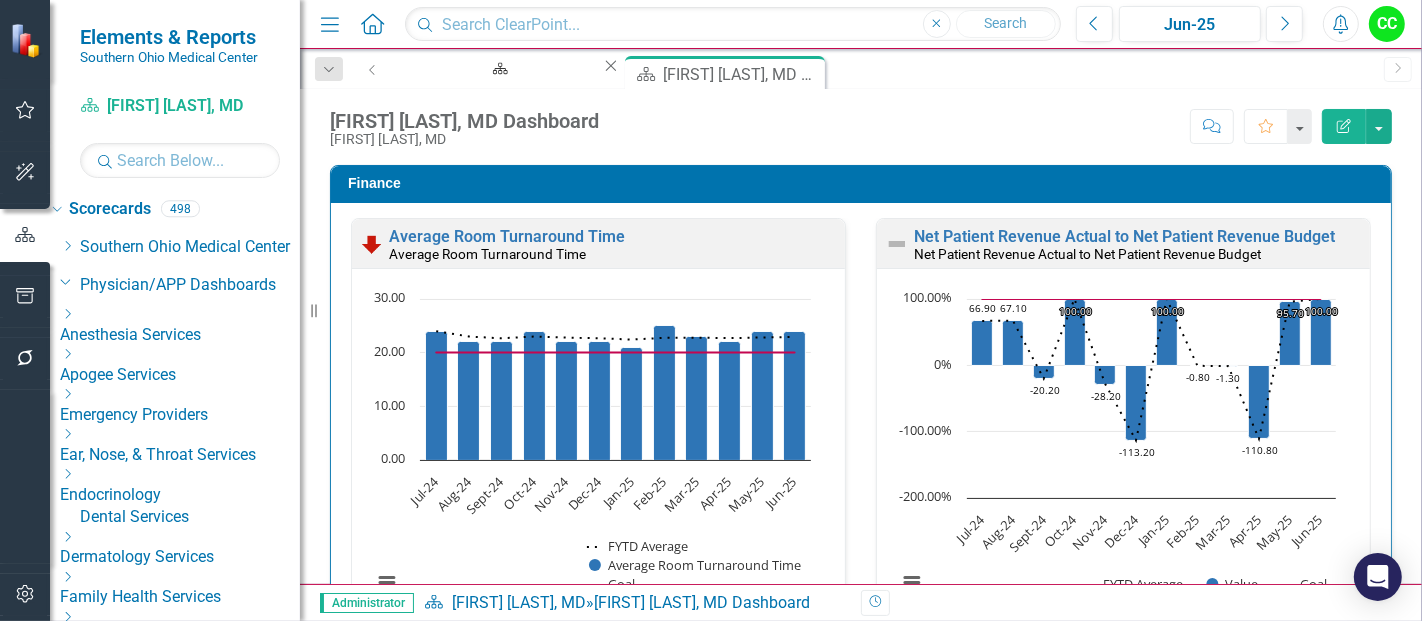 click on "Dropdown" 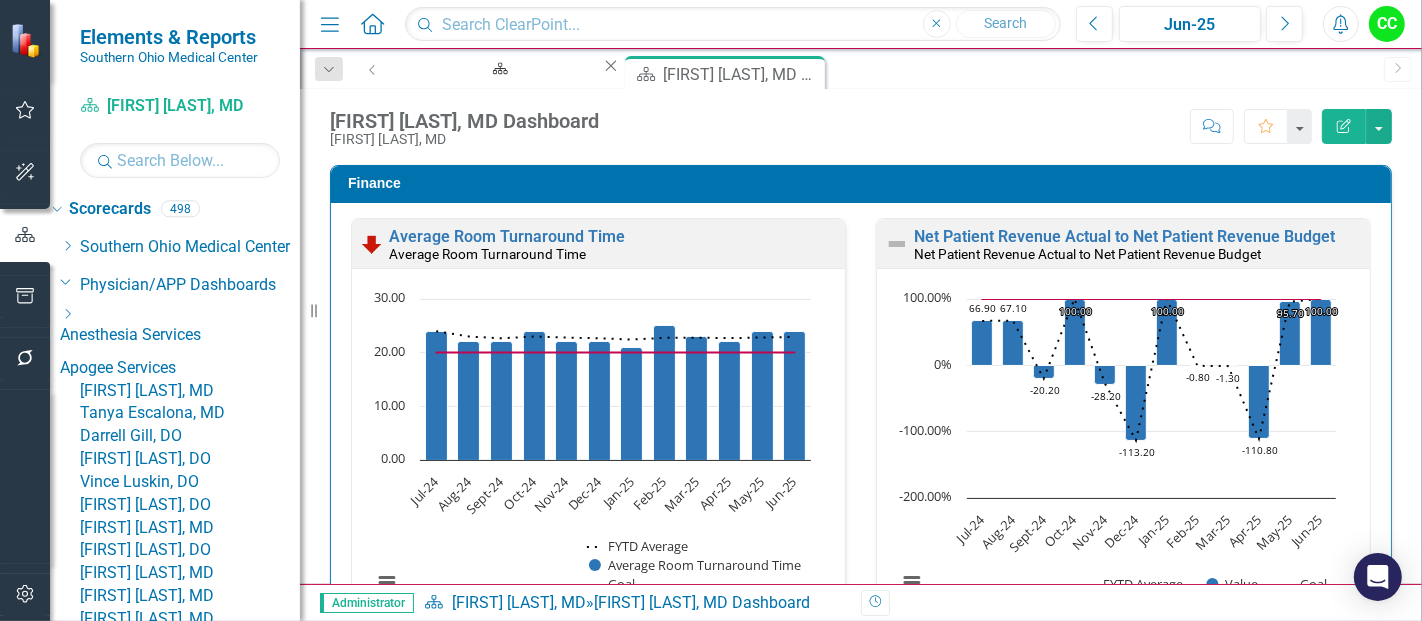 click on "[FIRST] [LAST], MD" at bounding box center (190, 391) 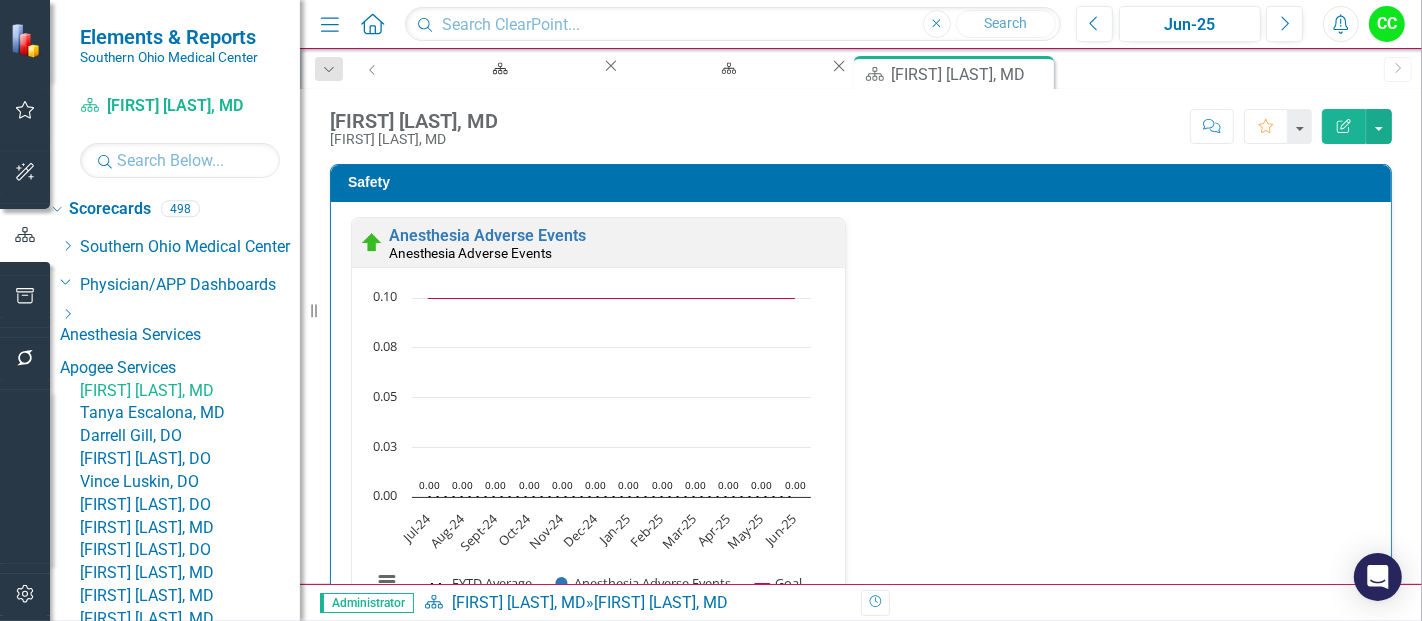 click on "[FIRST] [LAST], MD" at bounding box center (190, 391) 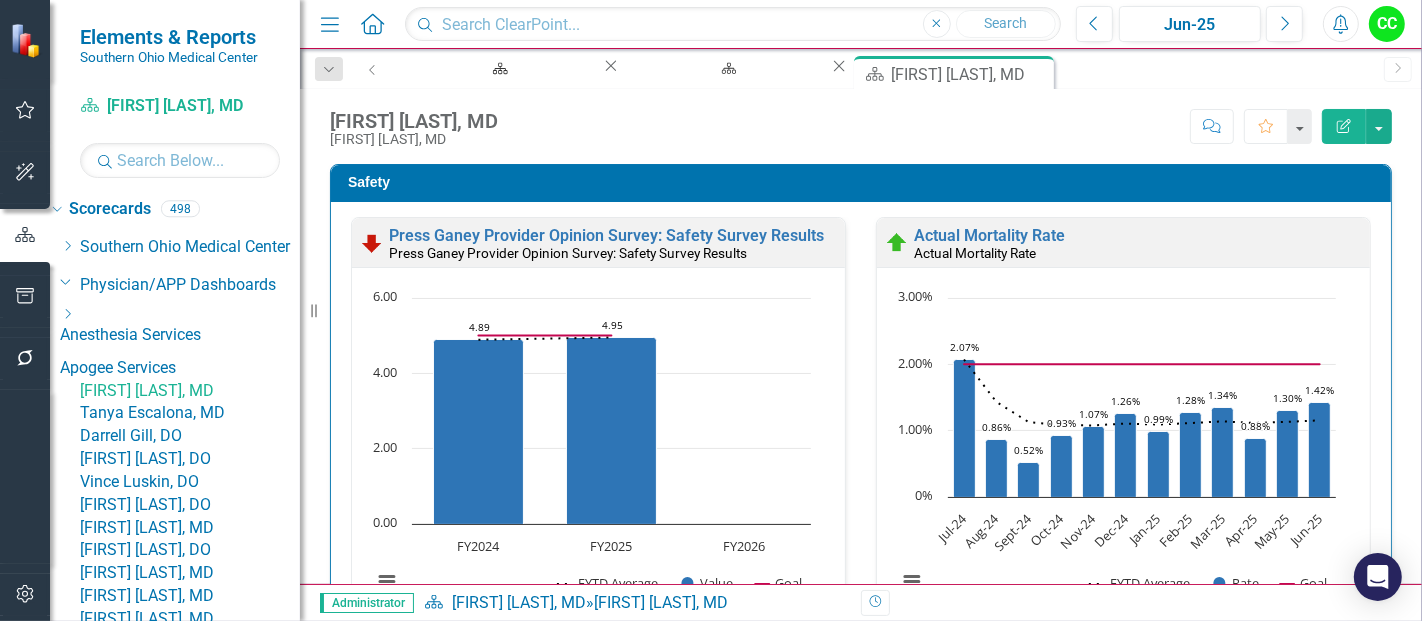 click on "[FIRST] [LAST], MD" at bounding box center (190, 391) 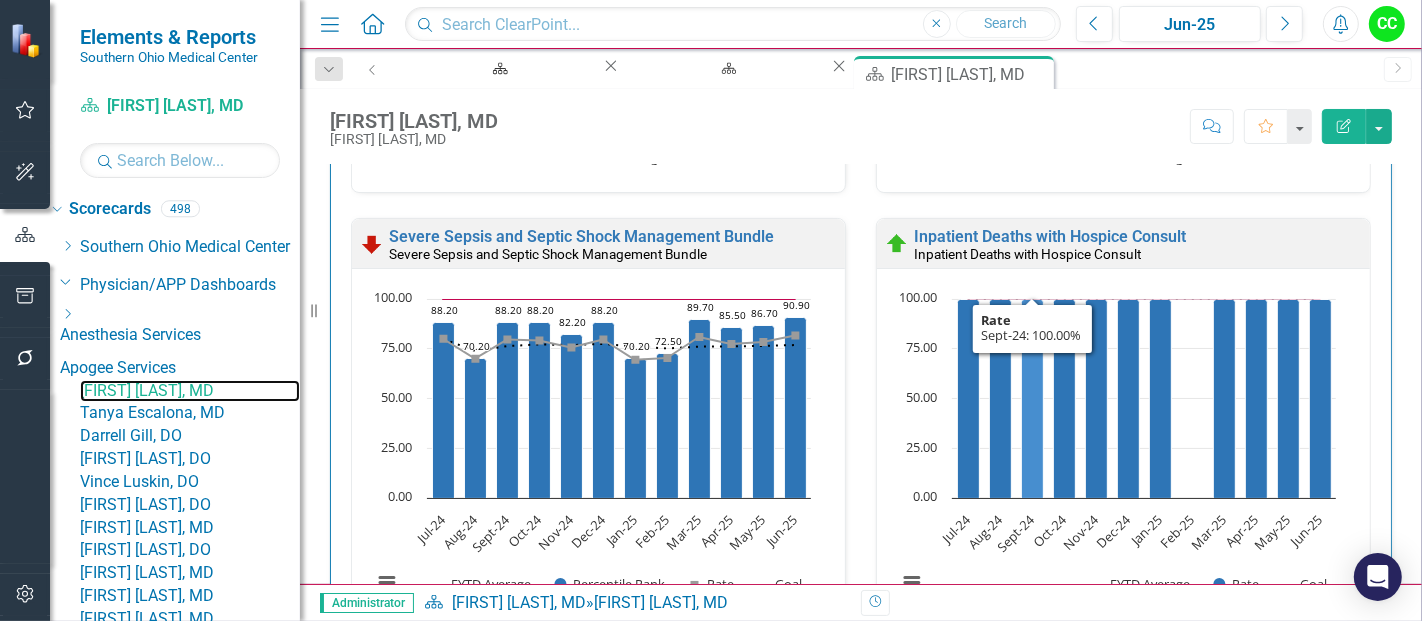 scroll, scrollTop: 1002, scrollLeft: 0, axis: vertical 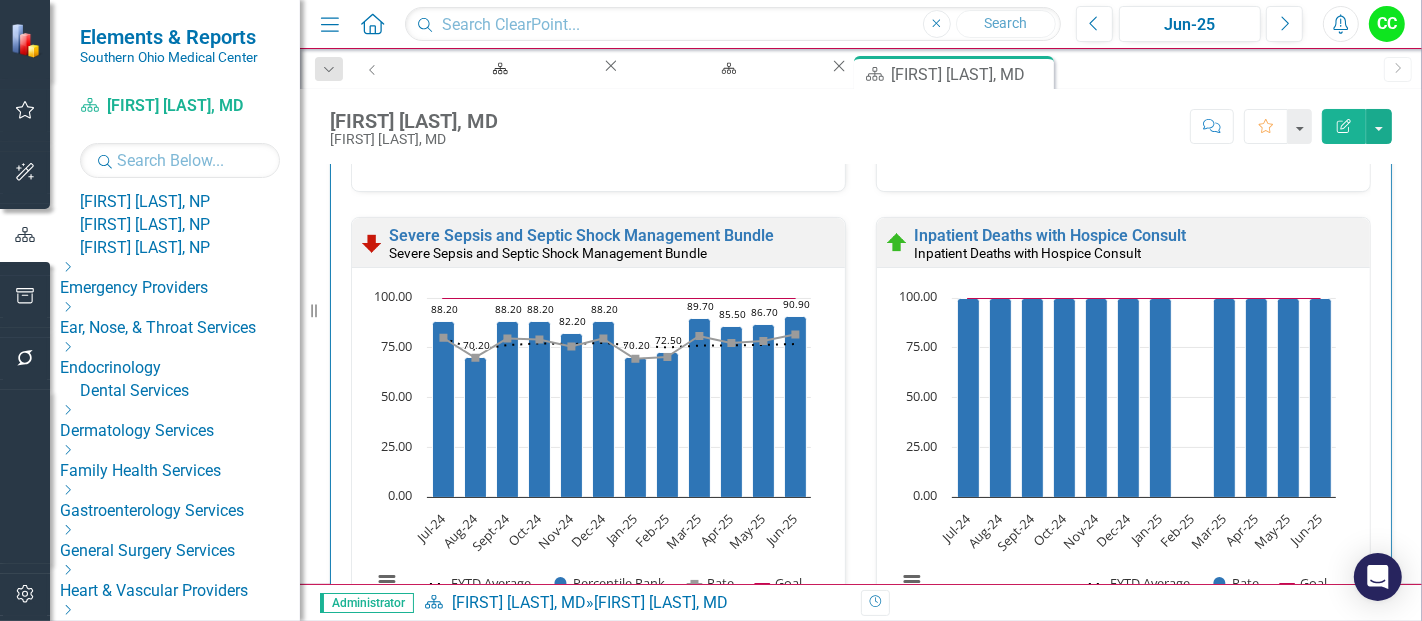 click on "[FIRST] [LAST], MD" at bounding box center [190, 65] 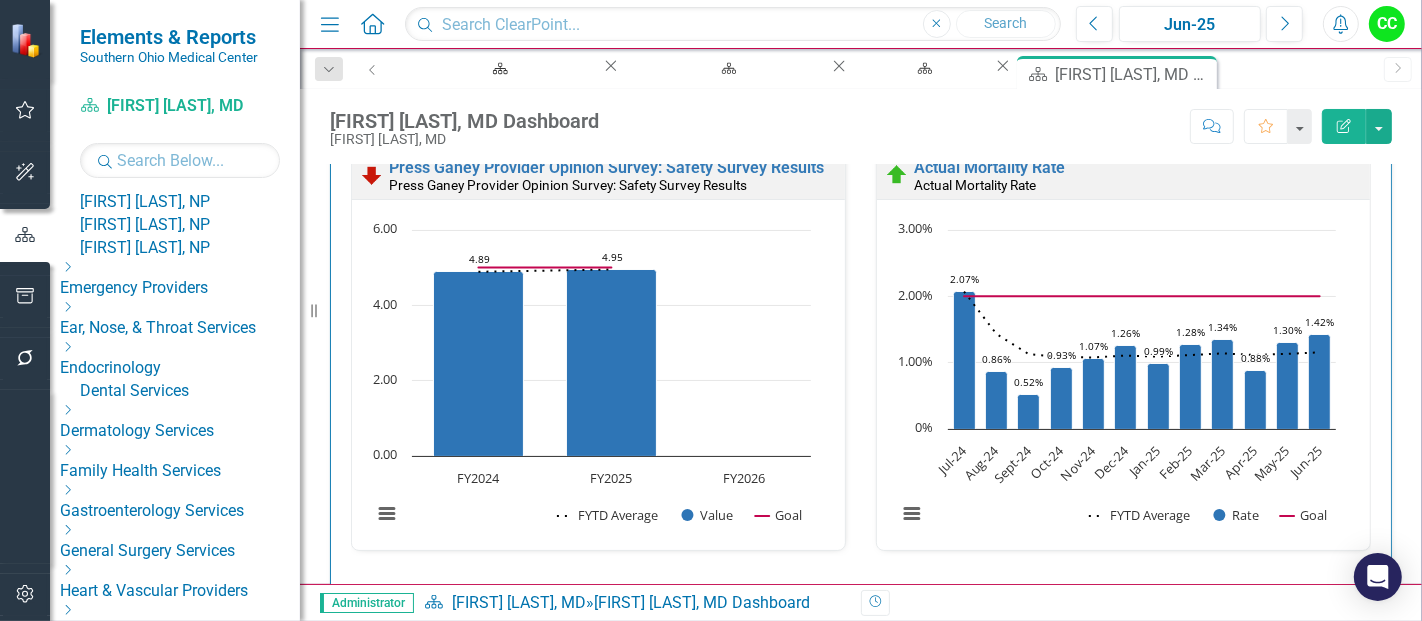 scroll, scrollTop: 59, scrollLeft: 0, axis: vertical 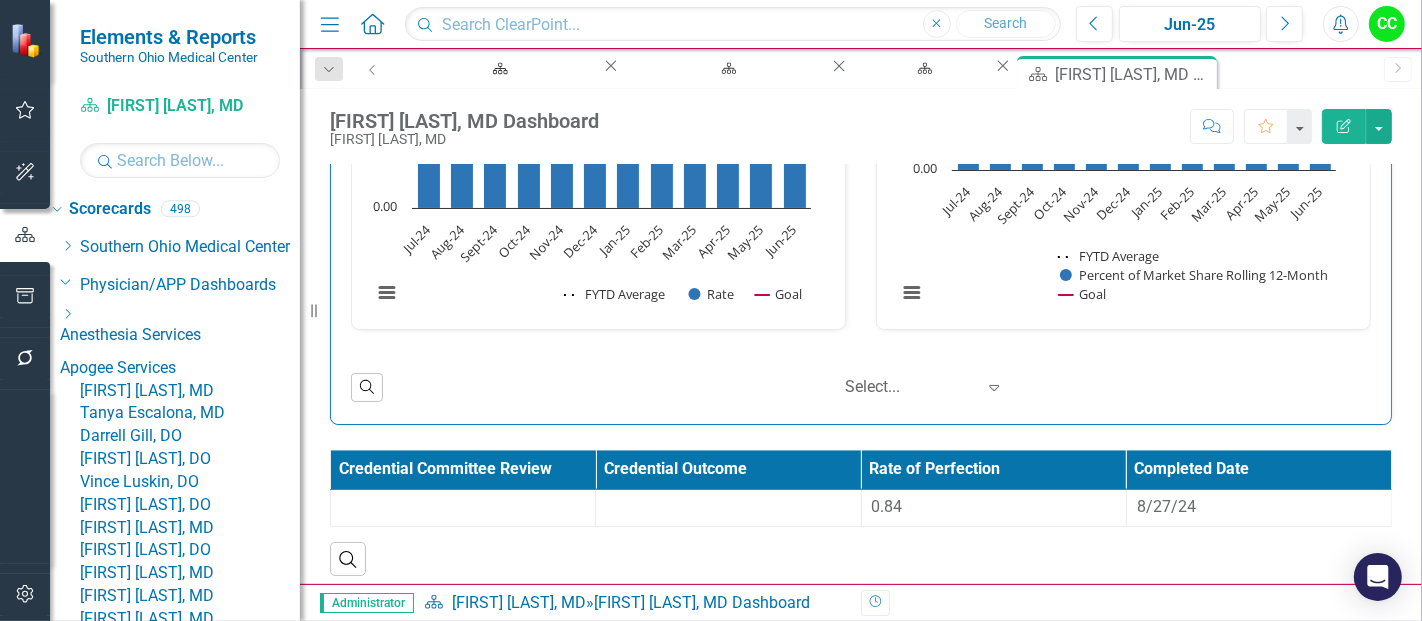 click on "Dropdown" 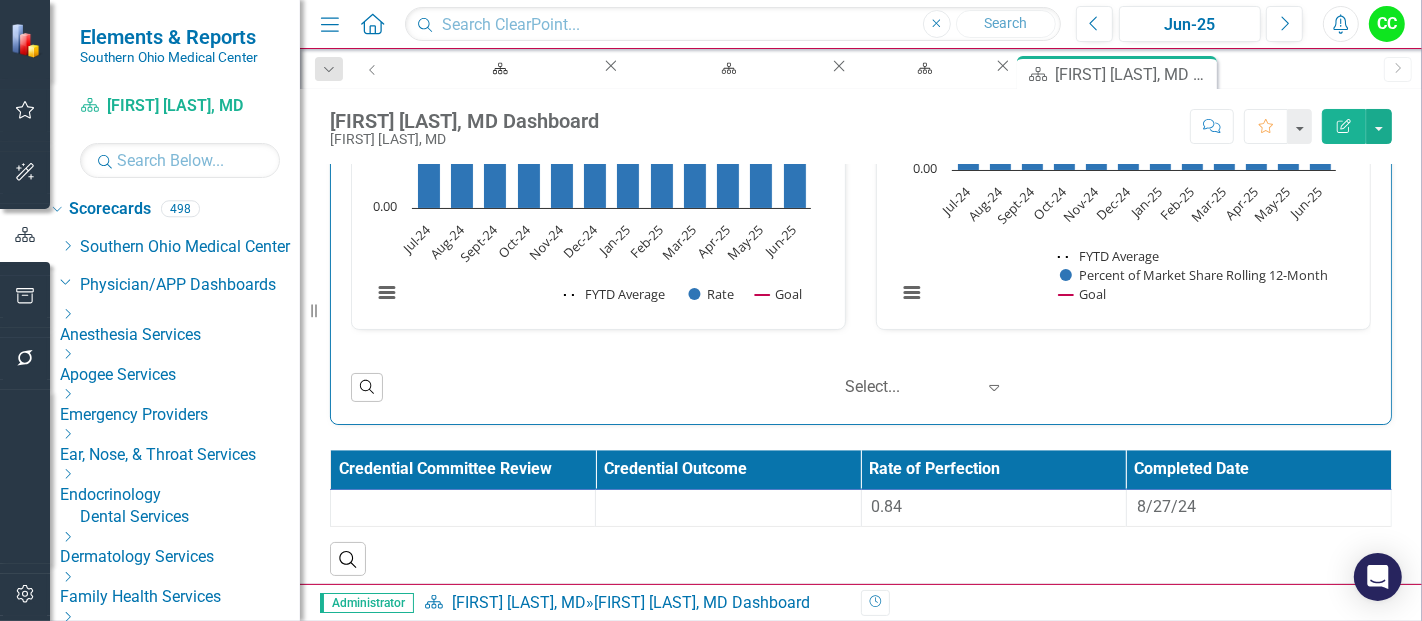 scroll, scrollTop: 68, scrollLeft: 0, axis: vertical 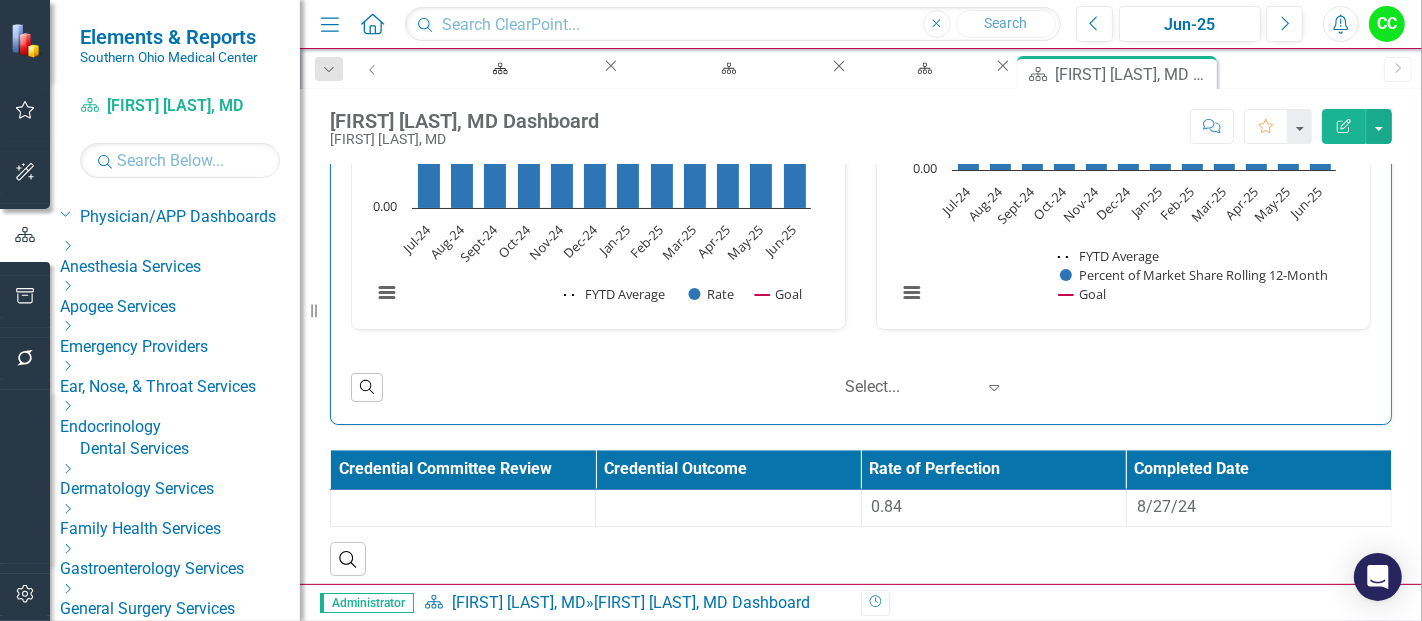 click 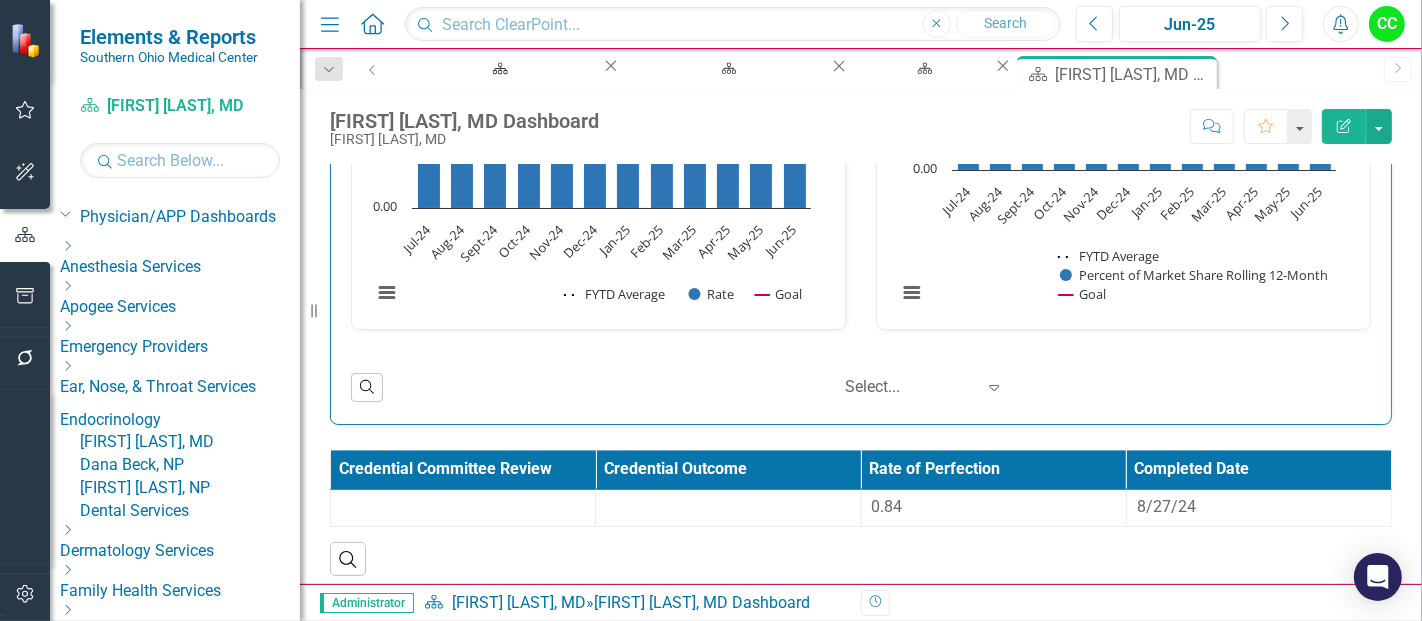 click on "[FIRST] [LAST], [STATE]" at bounding box center [190, 442] 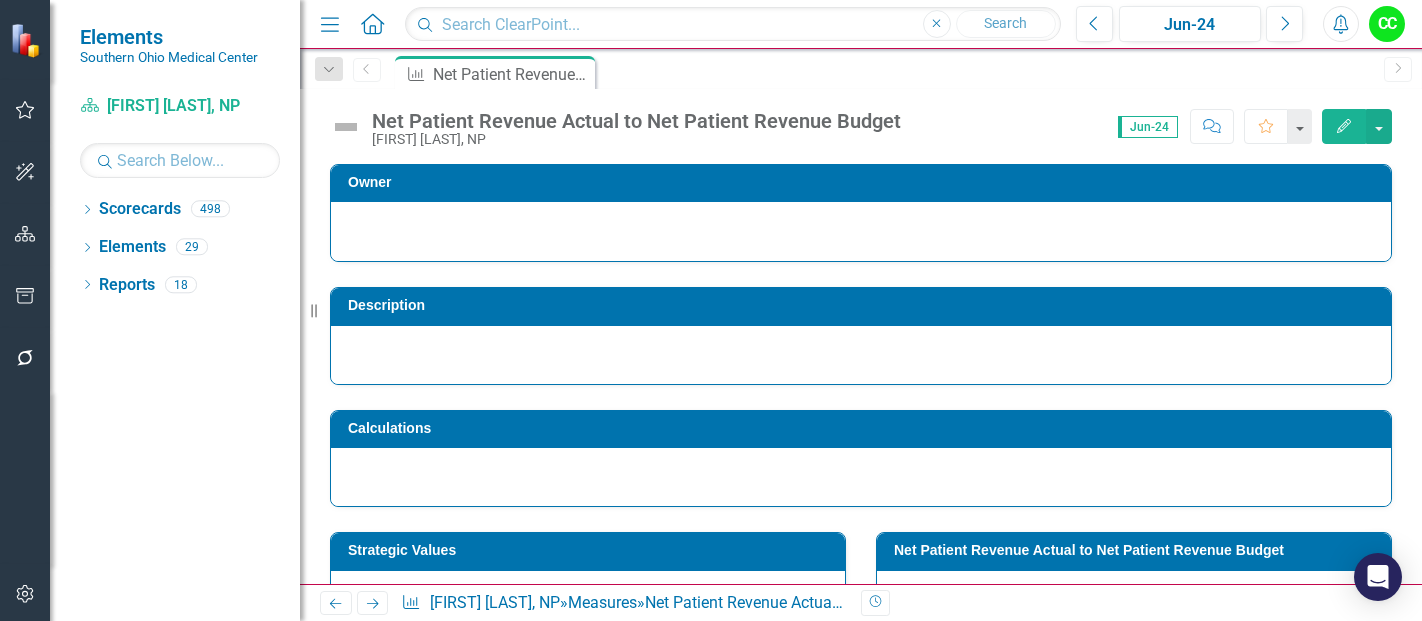 scroll, scrollTop: 0, scrollLeft: 0, axis: both 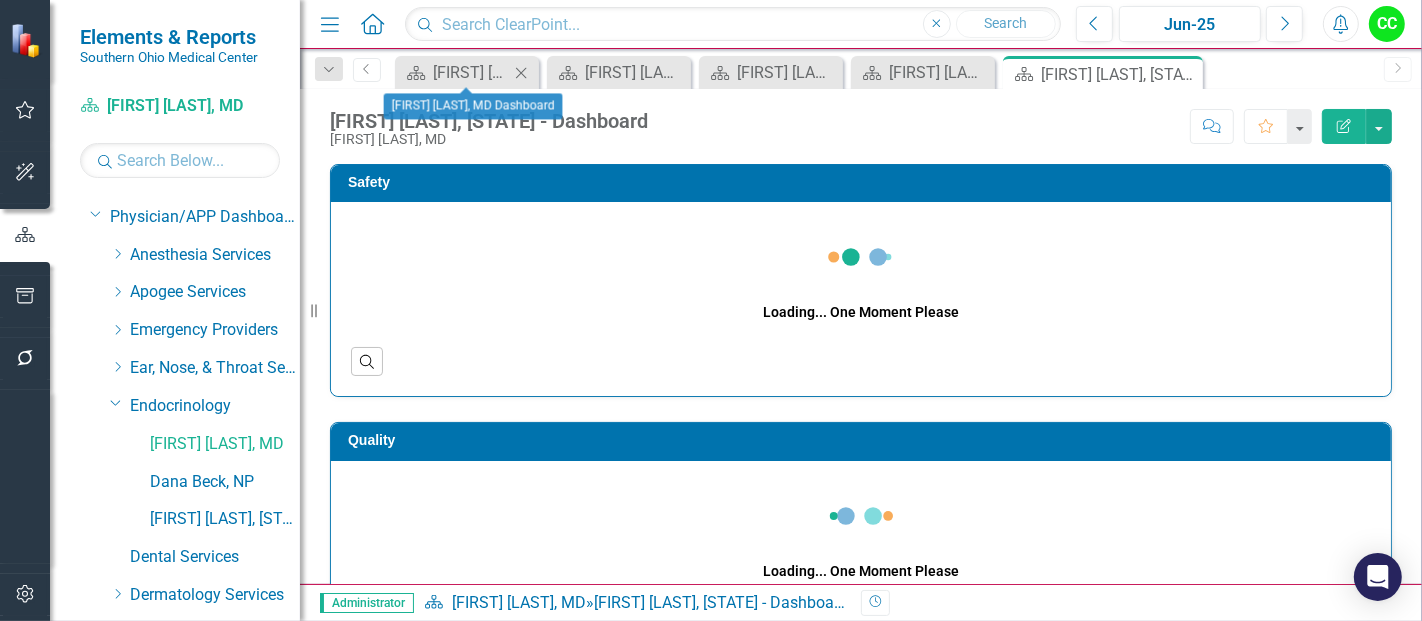 click 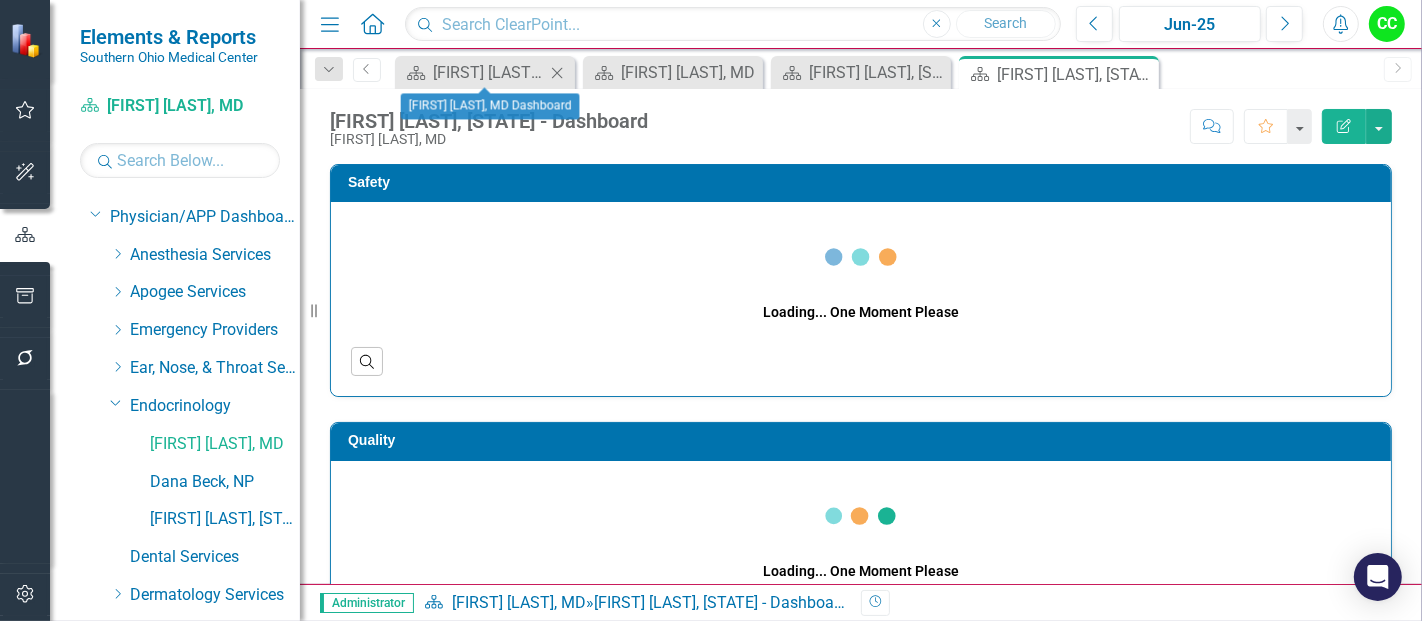click on "Close" 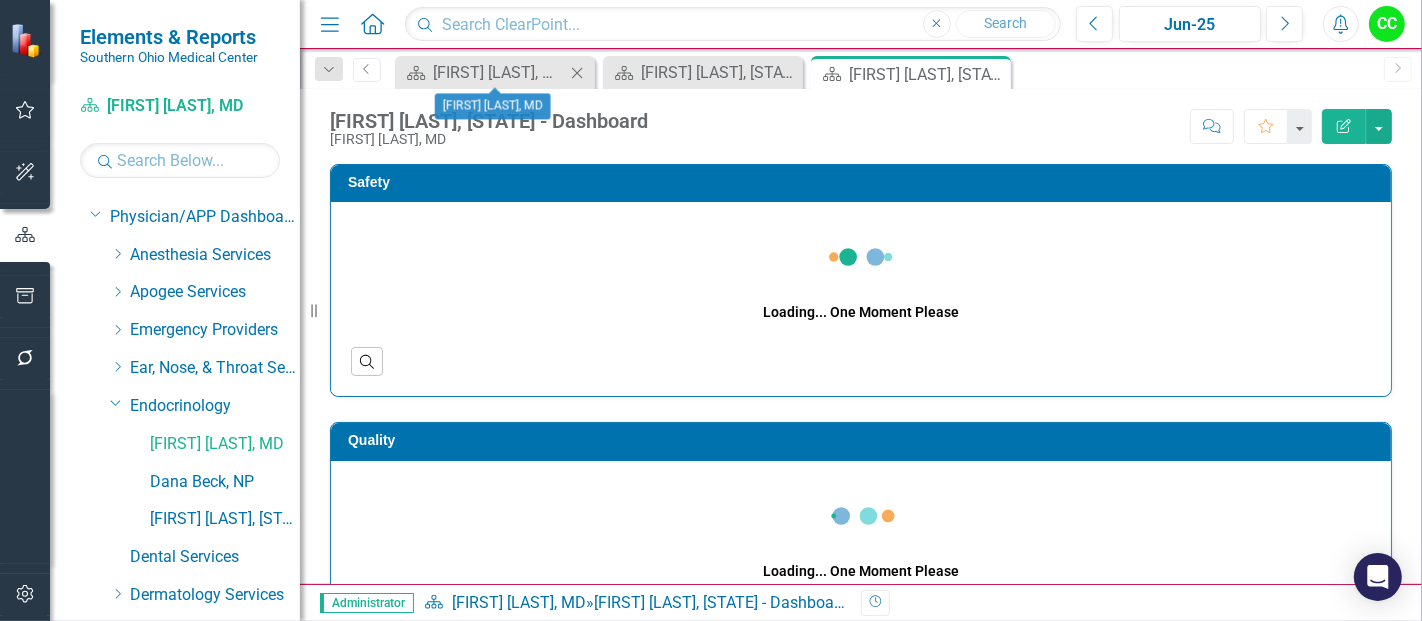click on "Close" 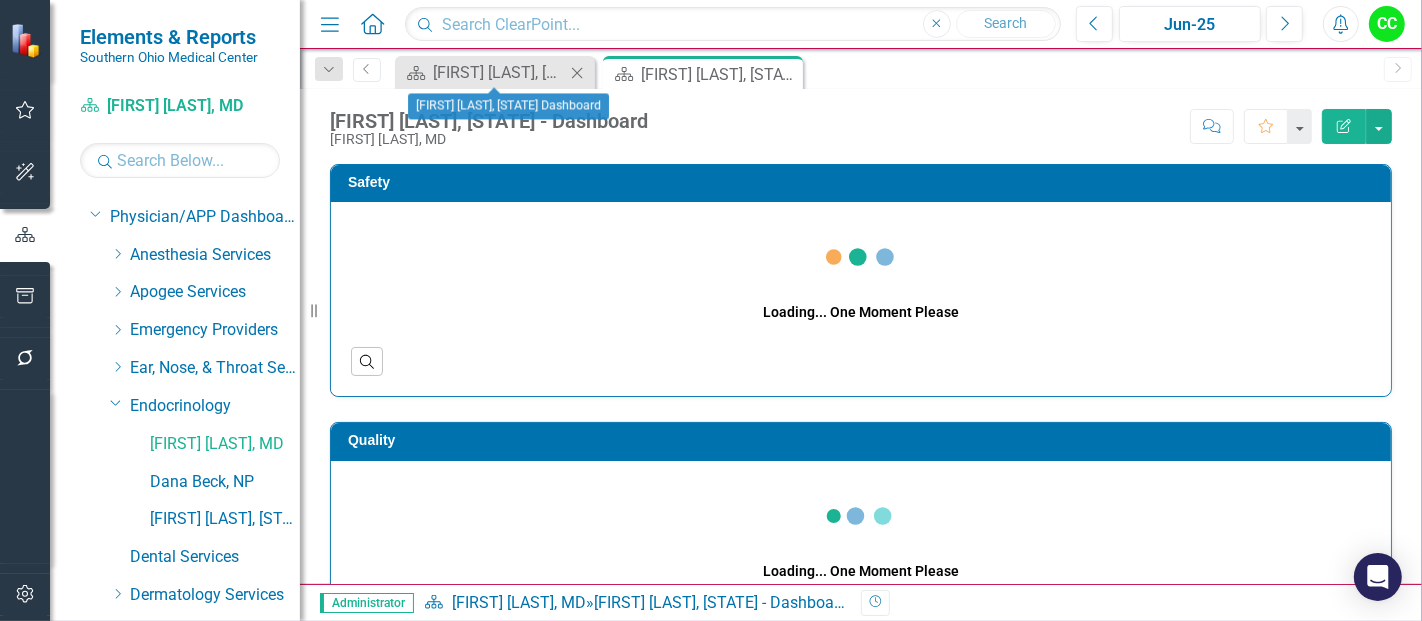 click 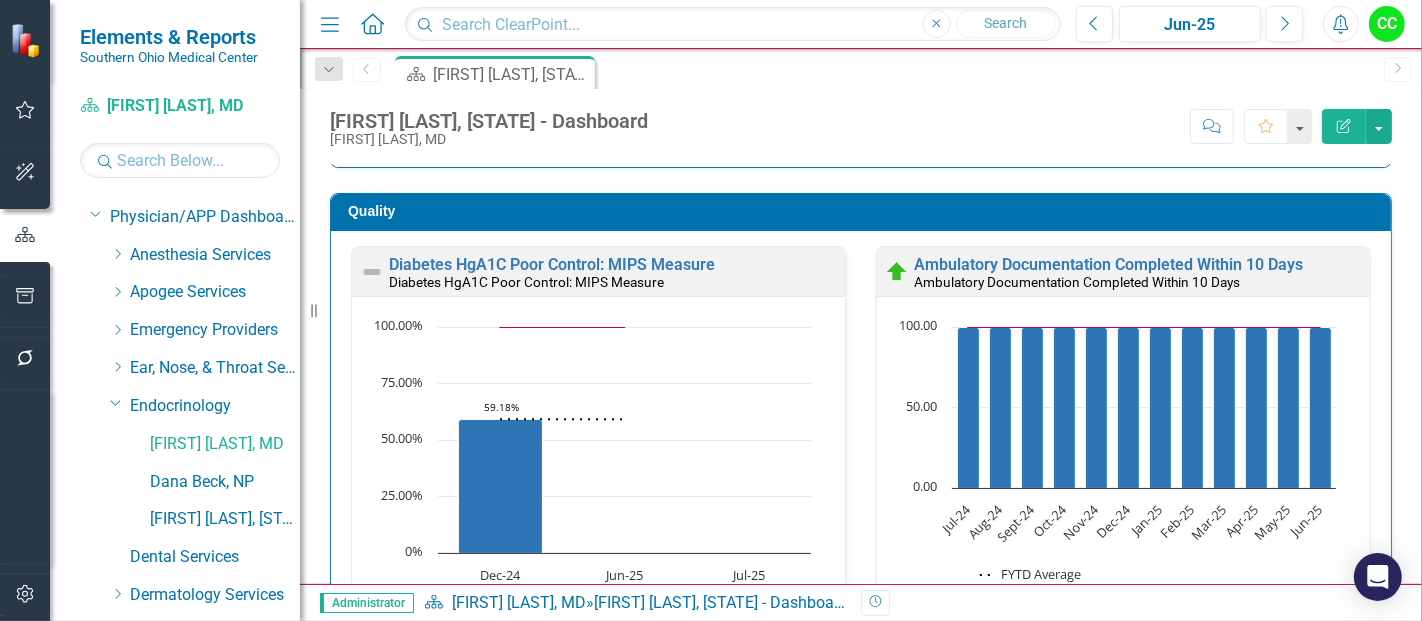 scroll, scrollTop: 543, scrollLeft: 0, axis: vertical 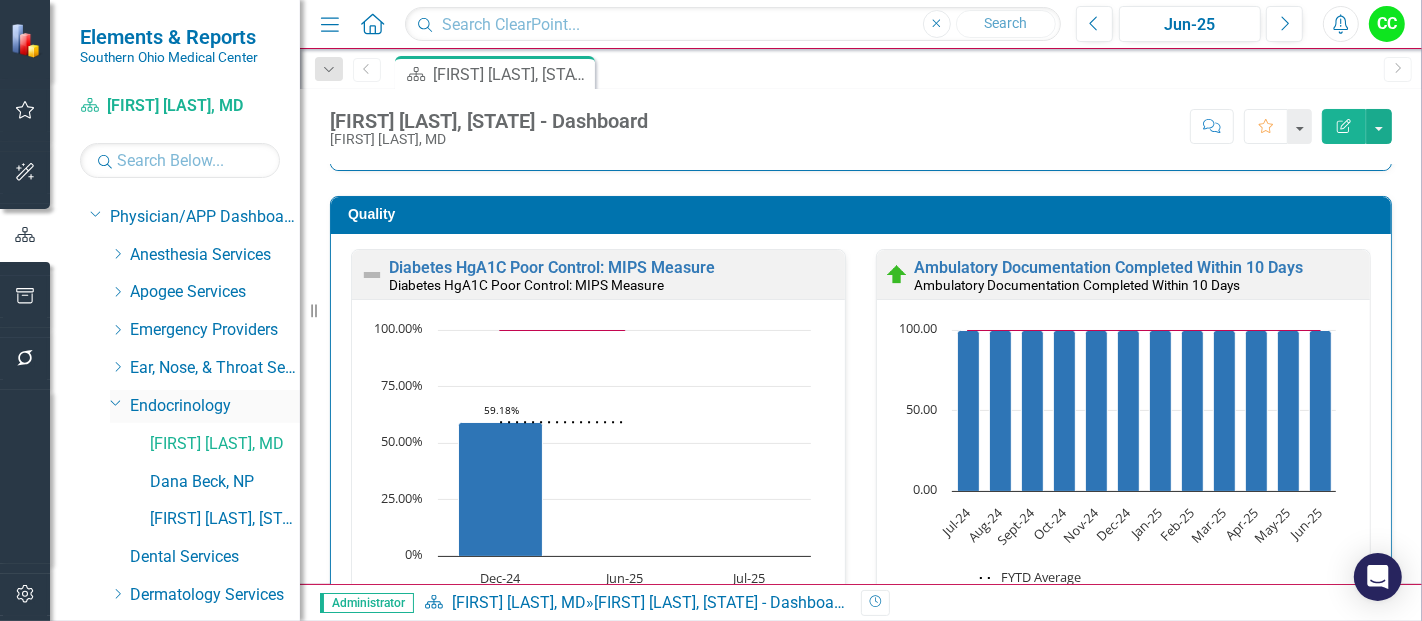 click on "Dropdown" 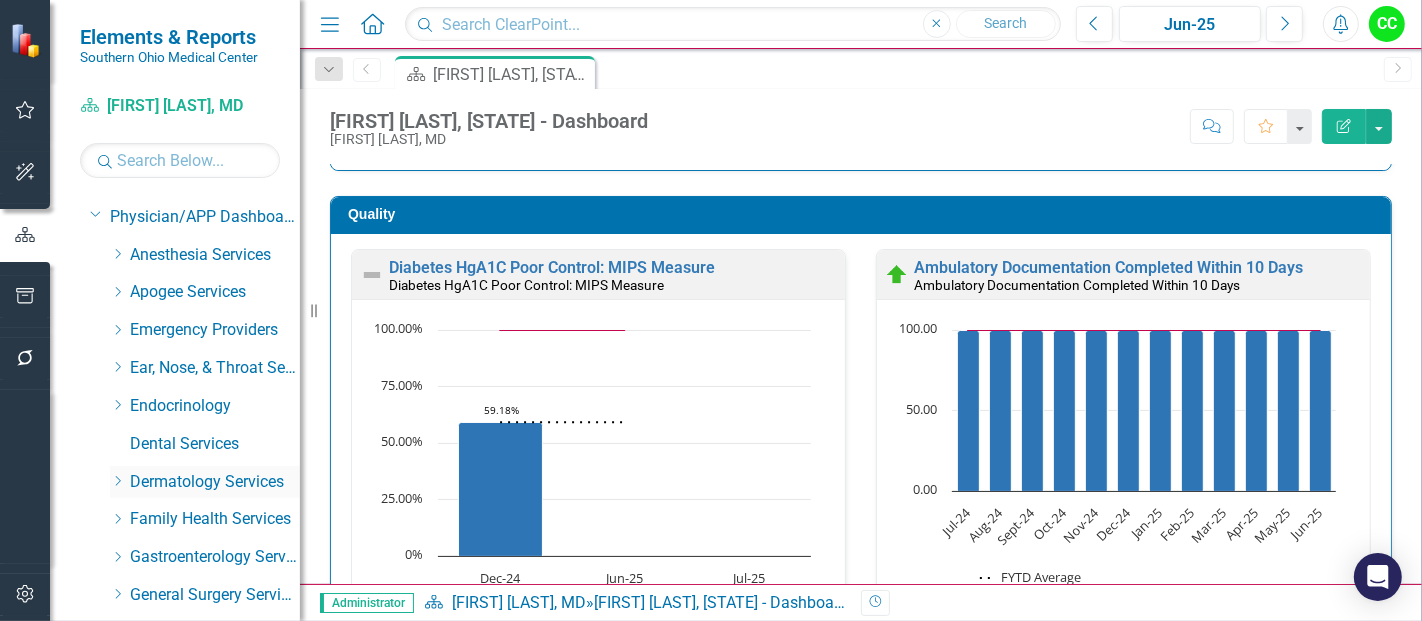 click on "Dropdown" 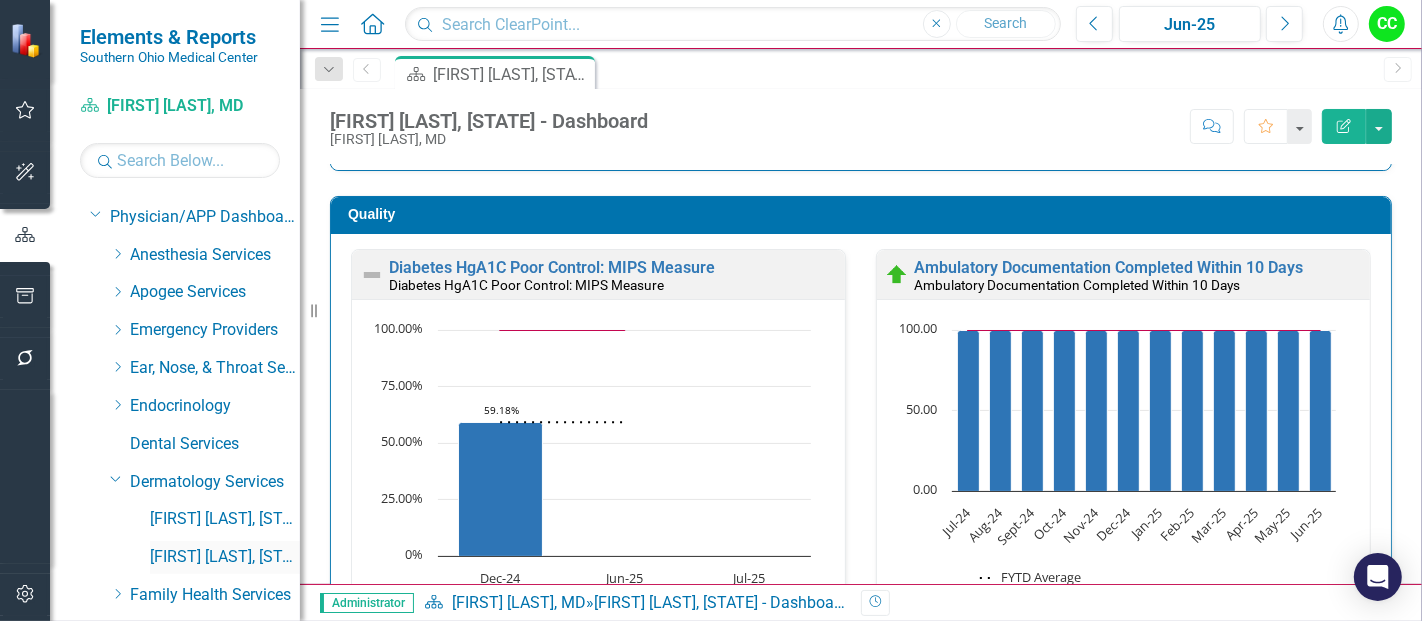 click on "[FIRST] [LAST], [PROFESSION]" at bounding box center (225, 557) 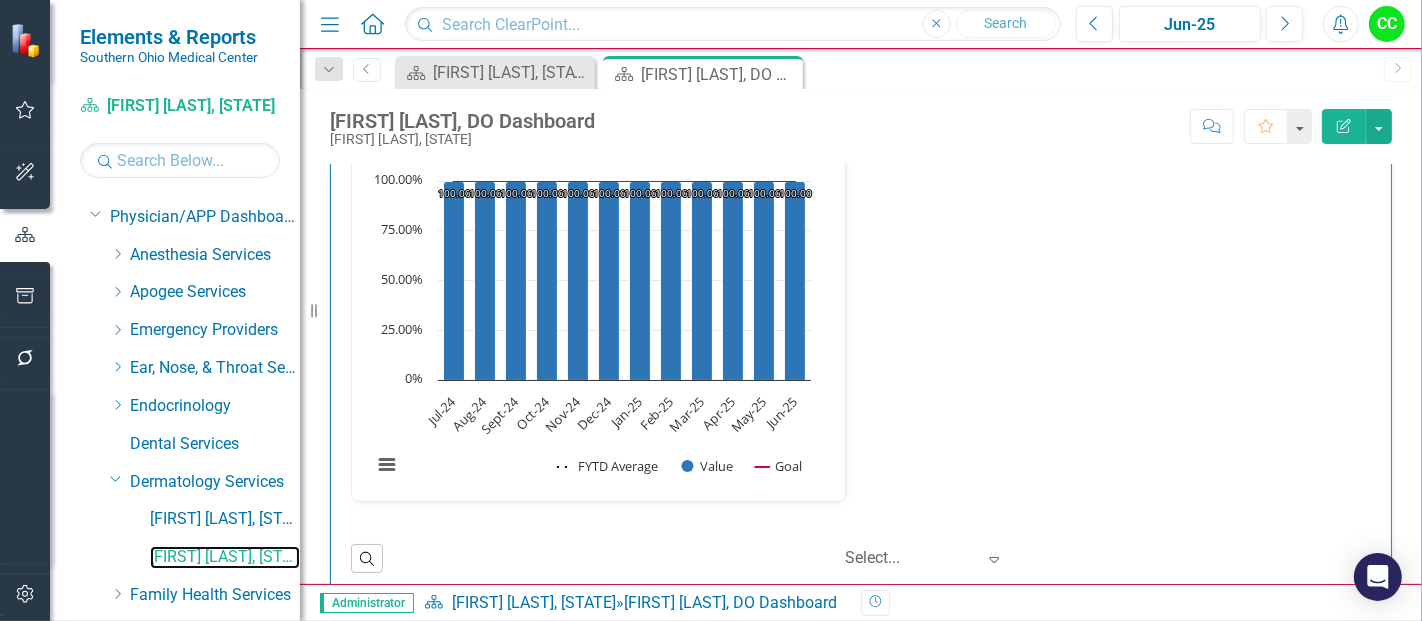 scroll, scrollTop: 2845, scrollLeft: 0, axis: vertical 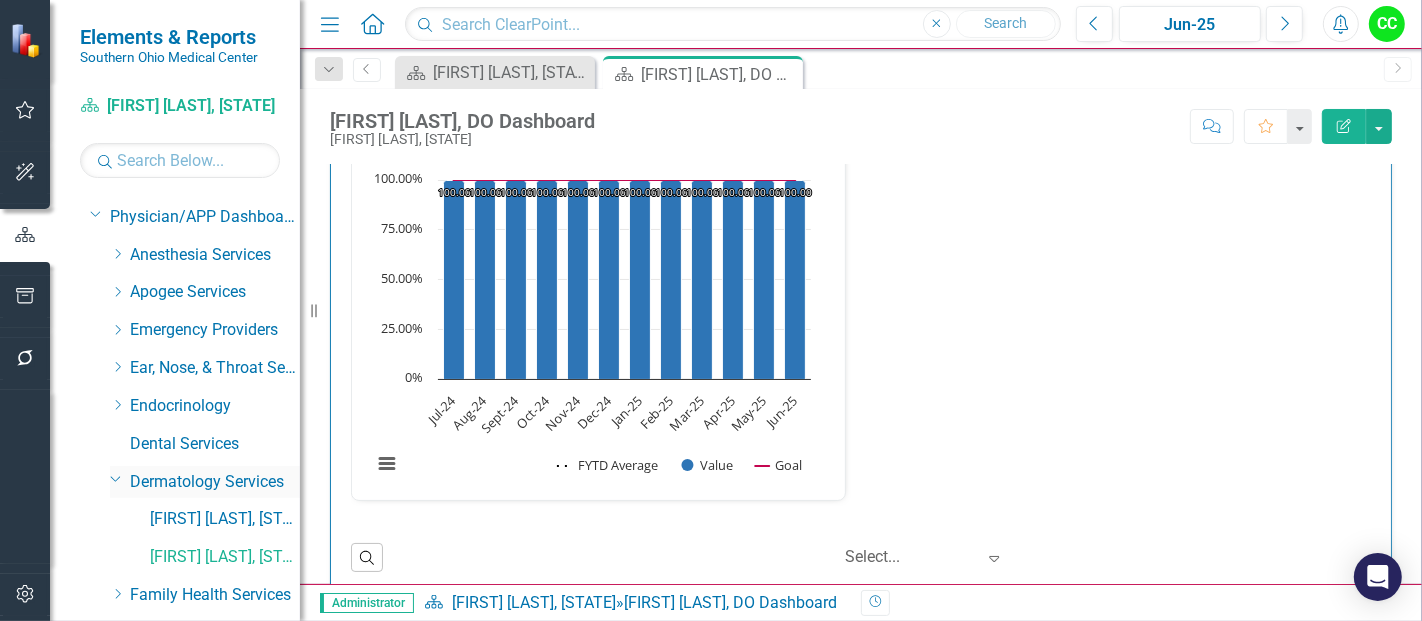 click on "Dropdown" 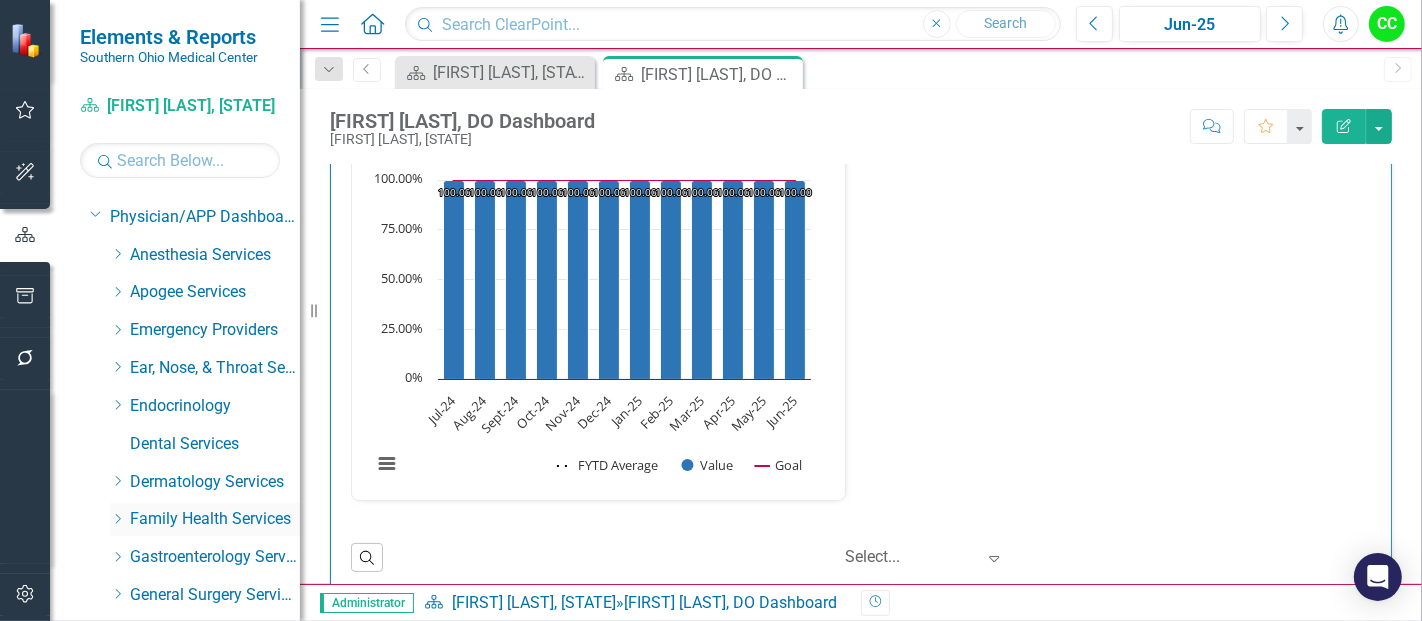 click on "Dropdown" 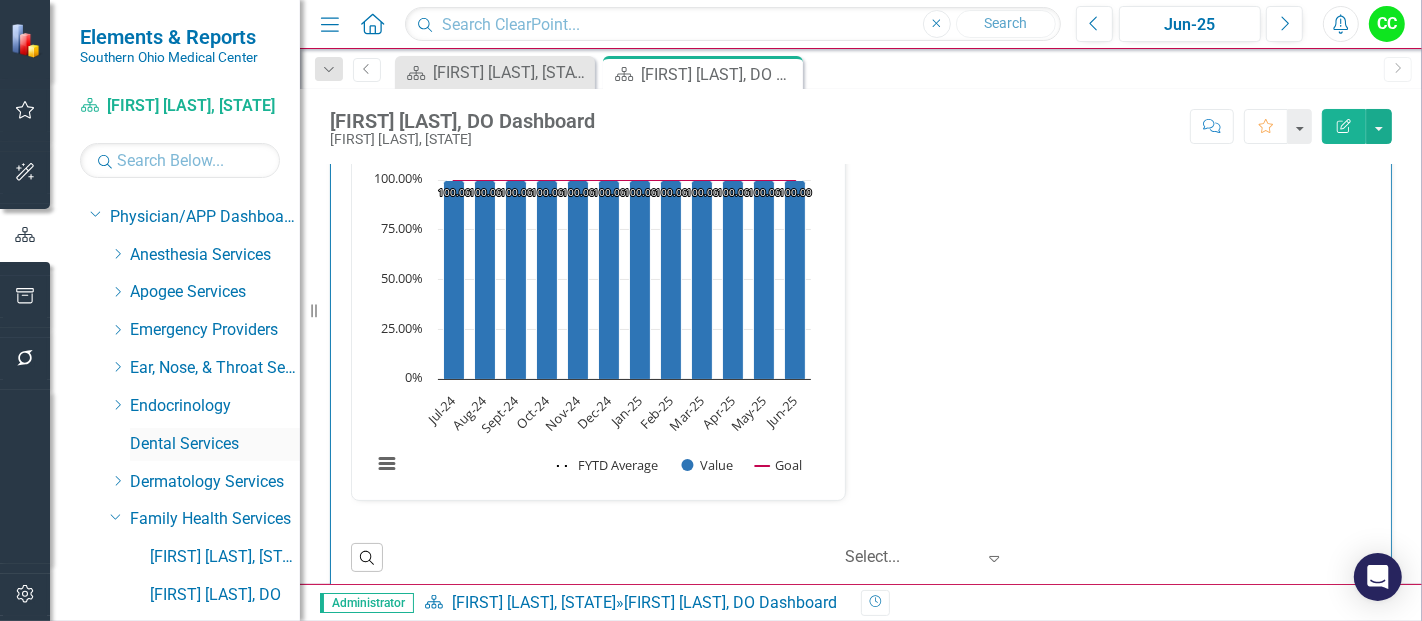 scroll, scrollTop: 3017, scrollLeft: 0, axis: vertical 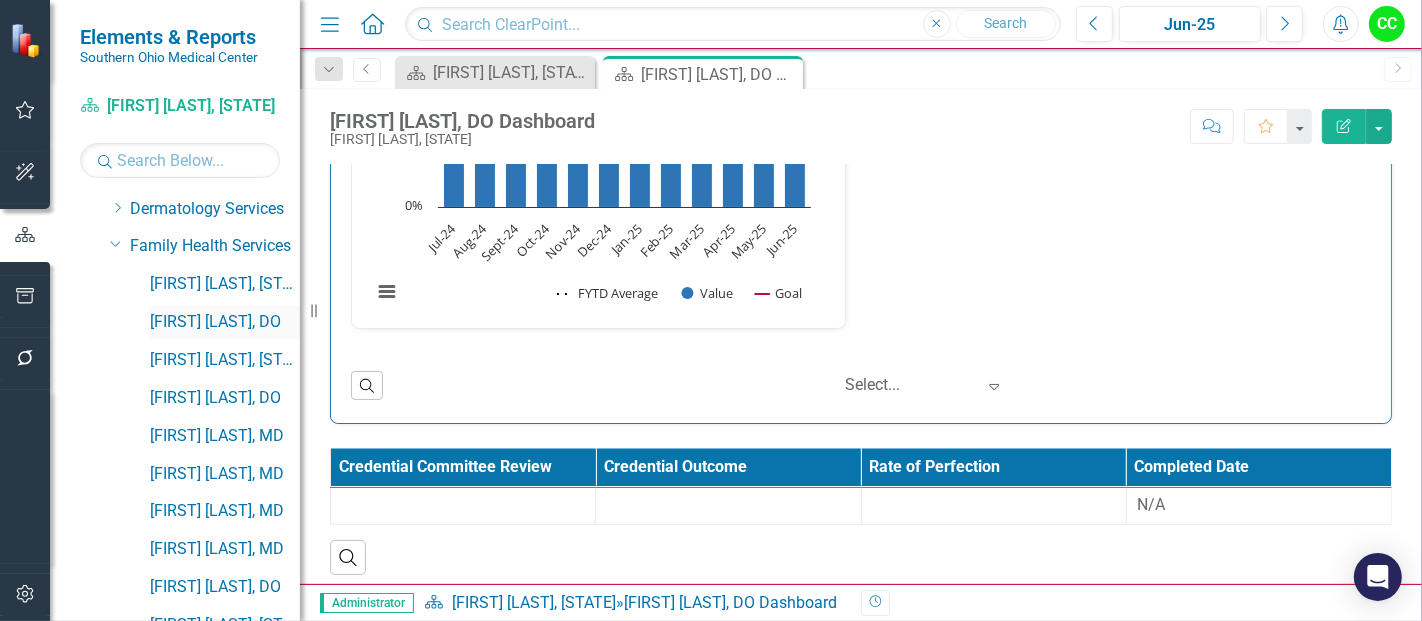 click on "[FIRST] [LAST], DO" at bounding box center [225, 322] 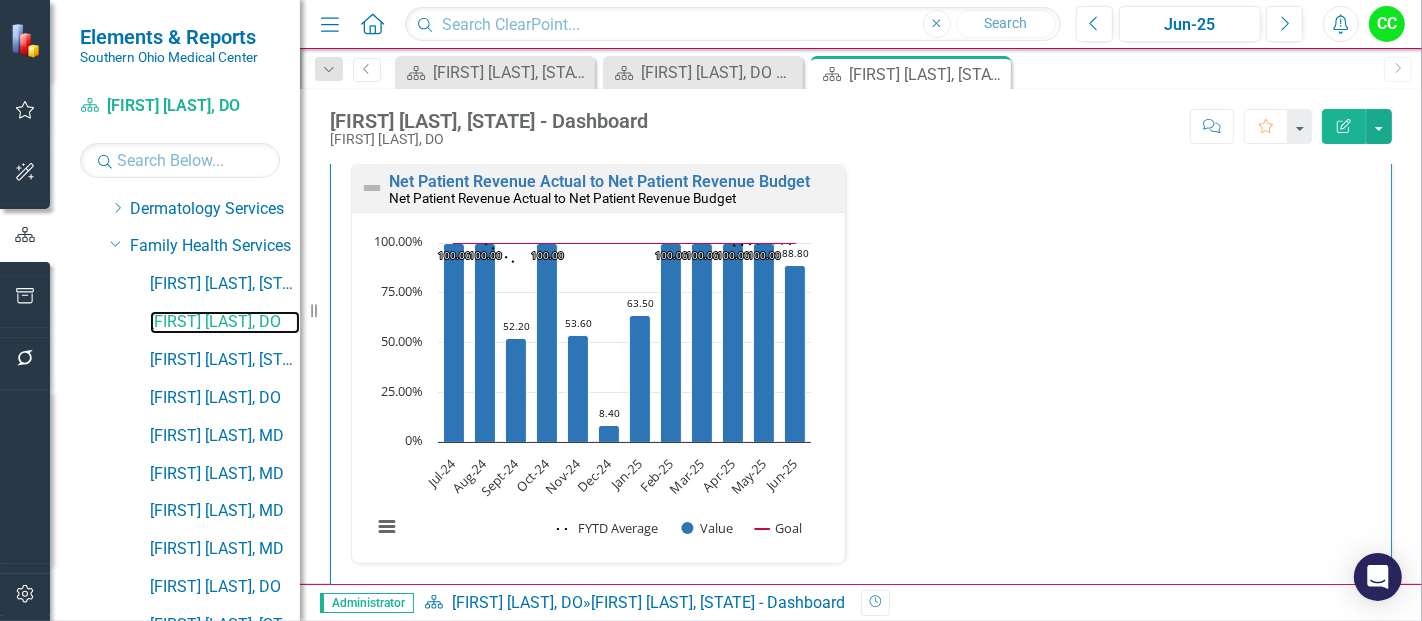 scroll, scrollTop: 3211, scrollLeft: 0, axis: vertical 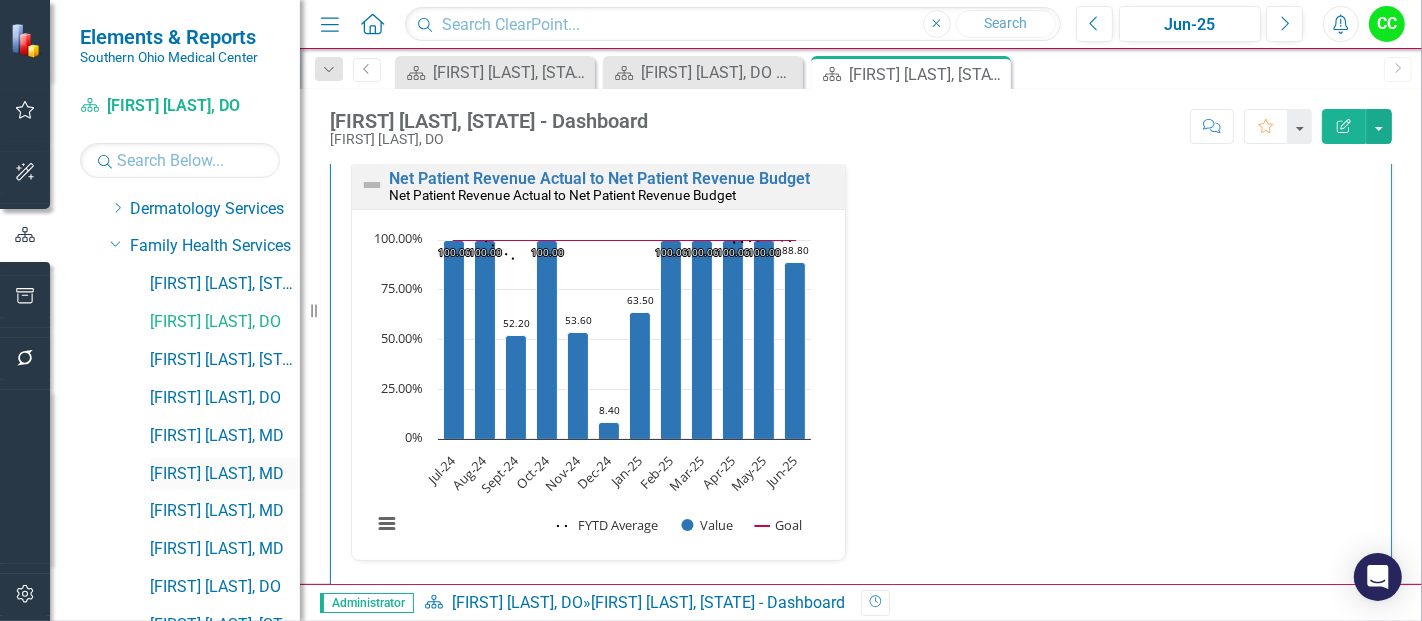 click on "[FIRST] [LAST], [STATE]" at bounding box center [225, 474] 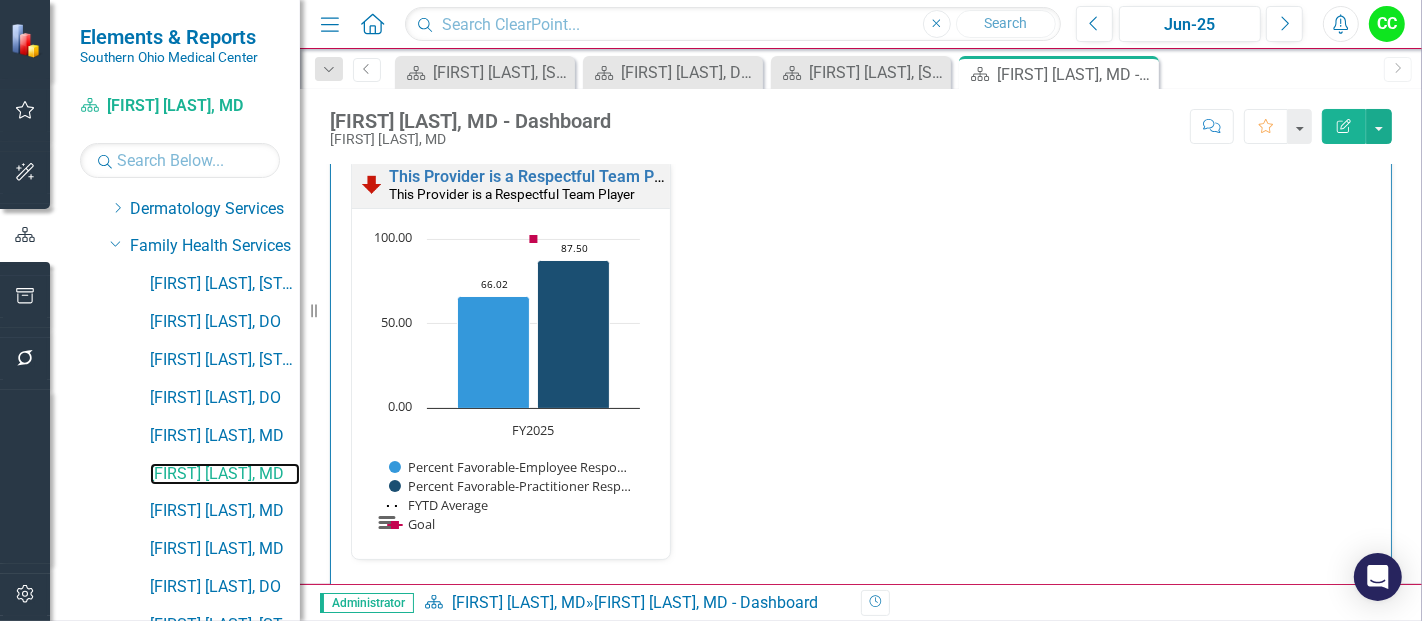 scroll, scrollTop: 2232, scrollLeft: 0, axis: vertical 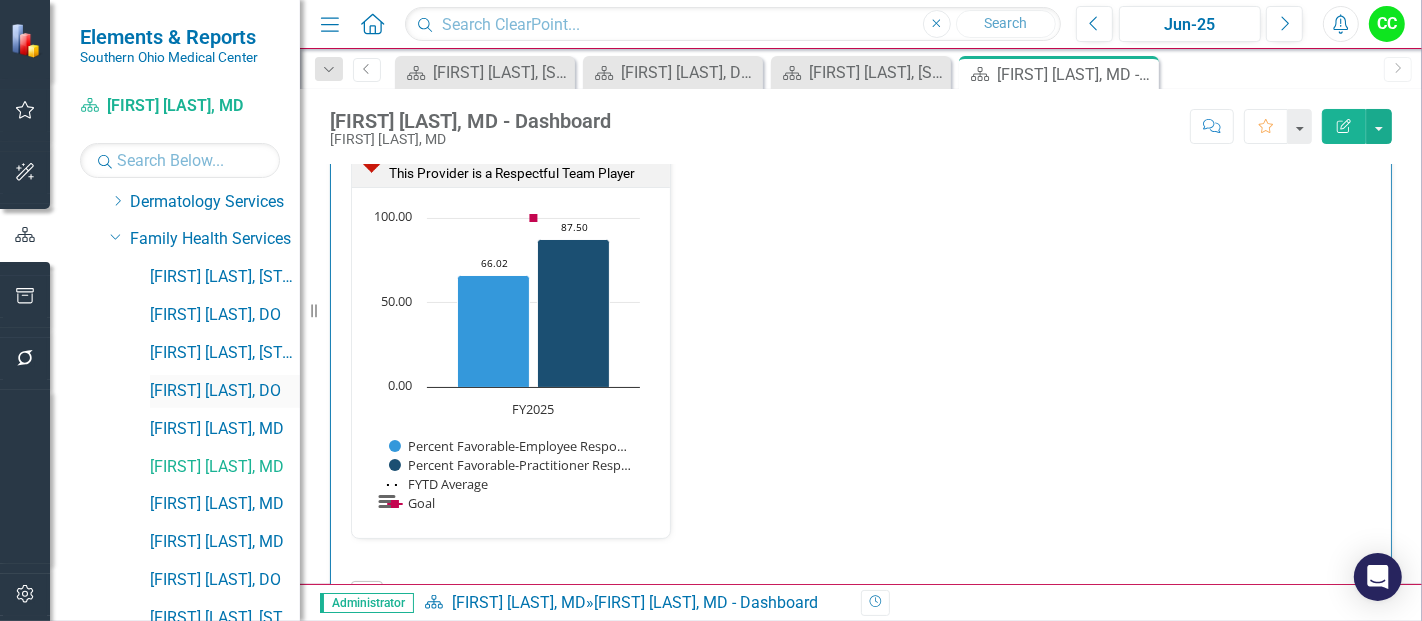 click on "[FIRST] [LAST], [PROFESSION]" at bounding box center (225, 391) 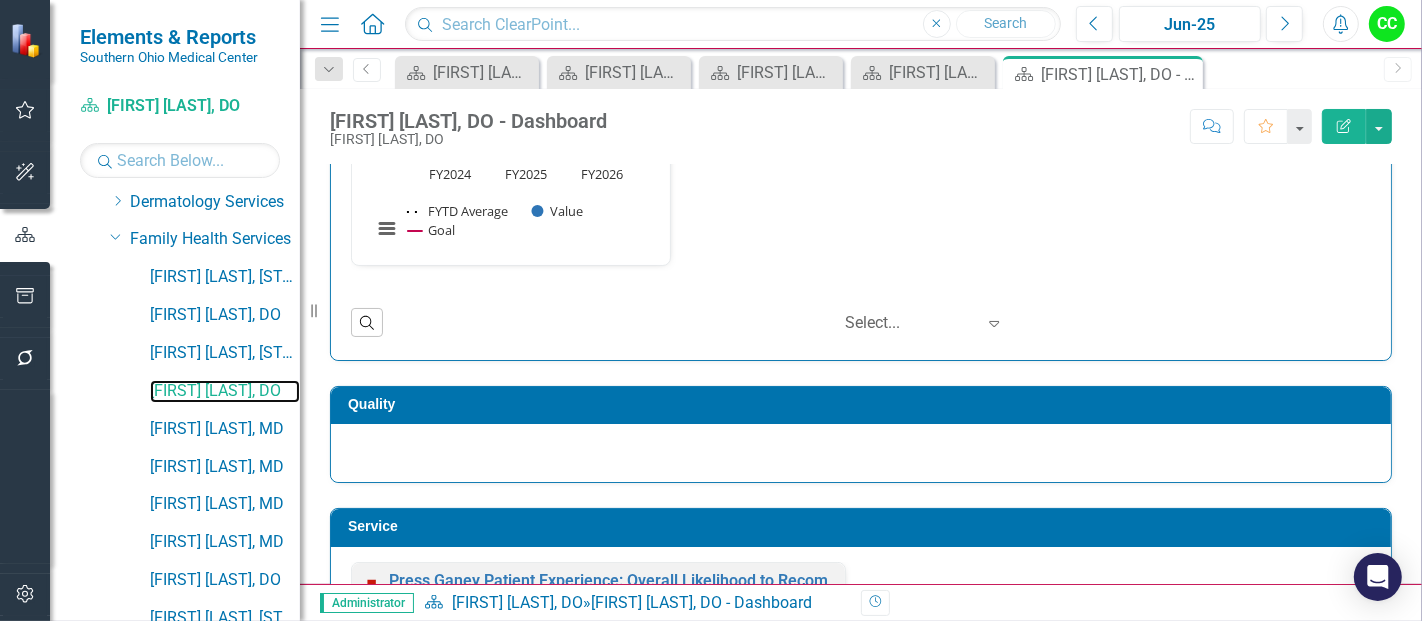 scroll, scrollTop: 0, scrollLeft: 0, axis: both 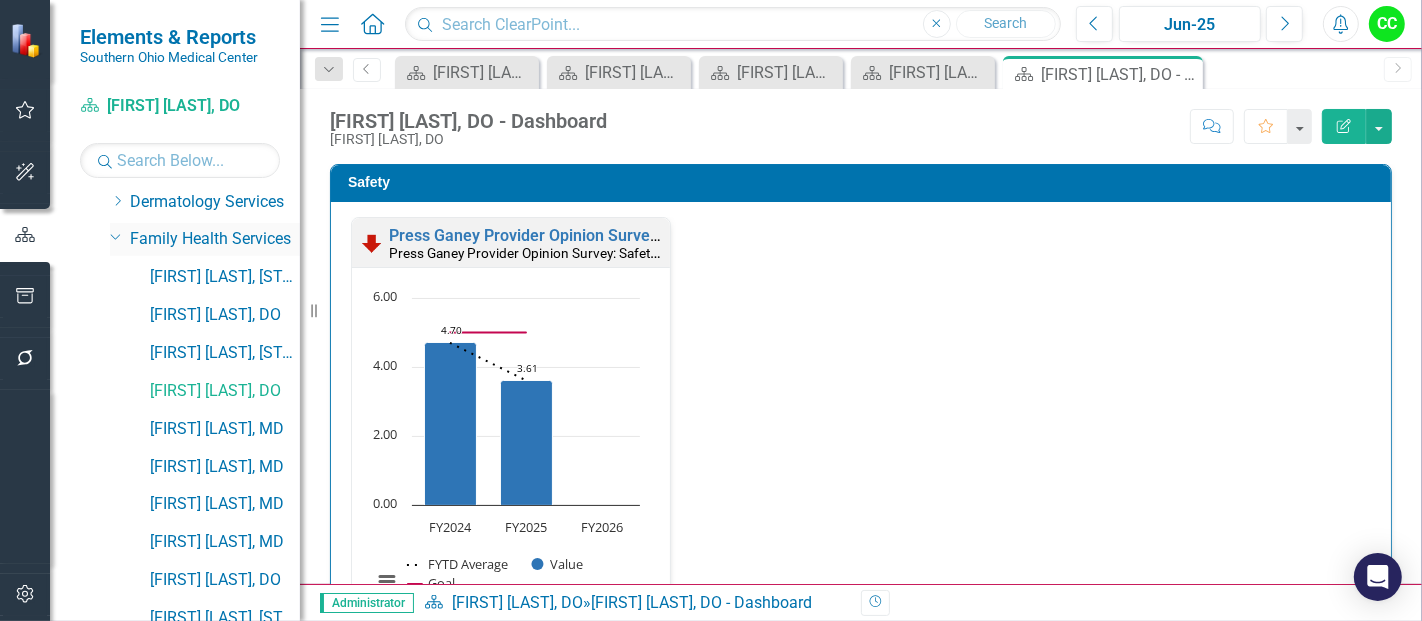 click 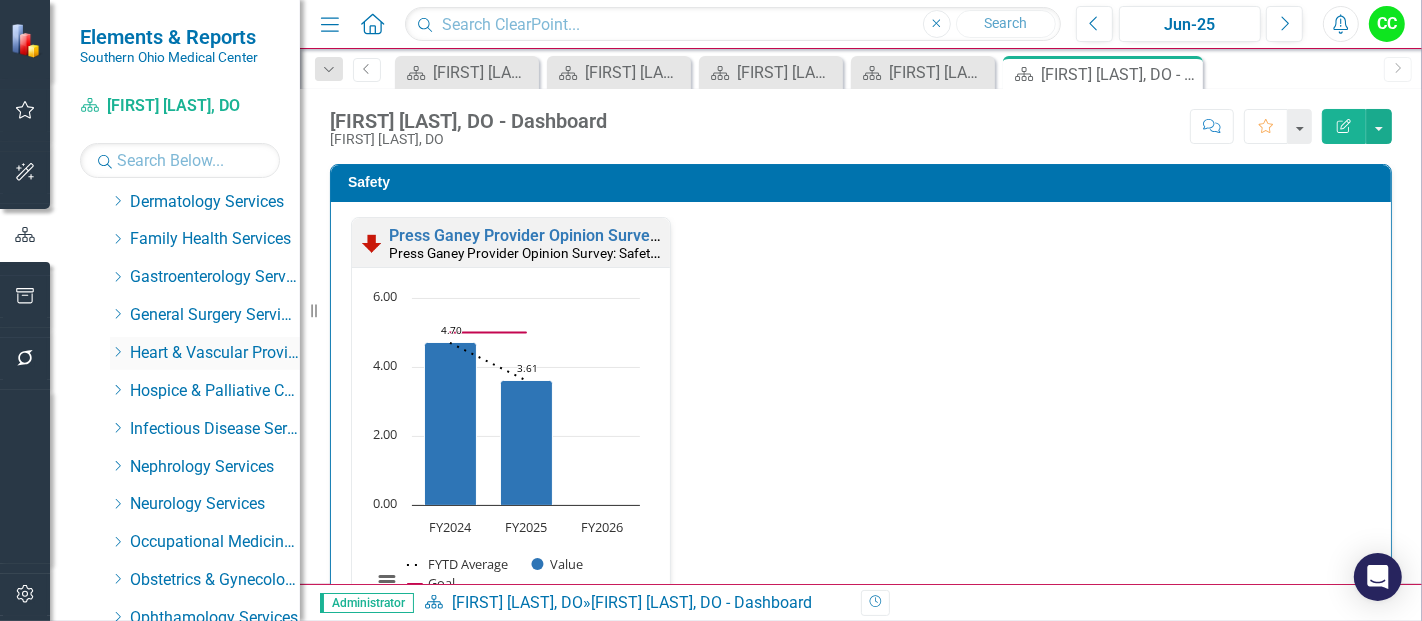 click on "Dropdown" 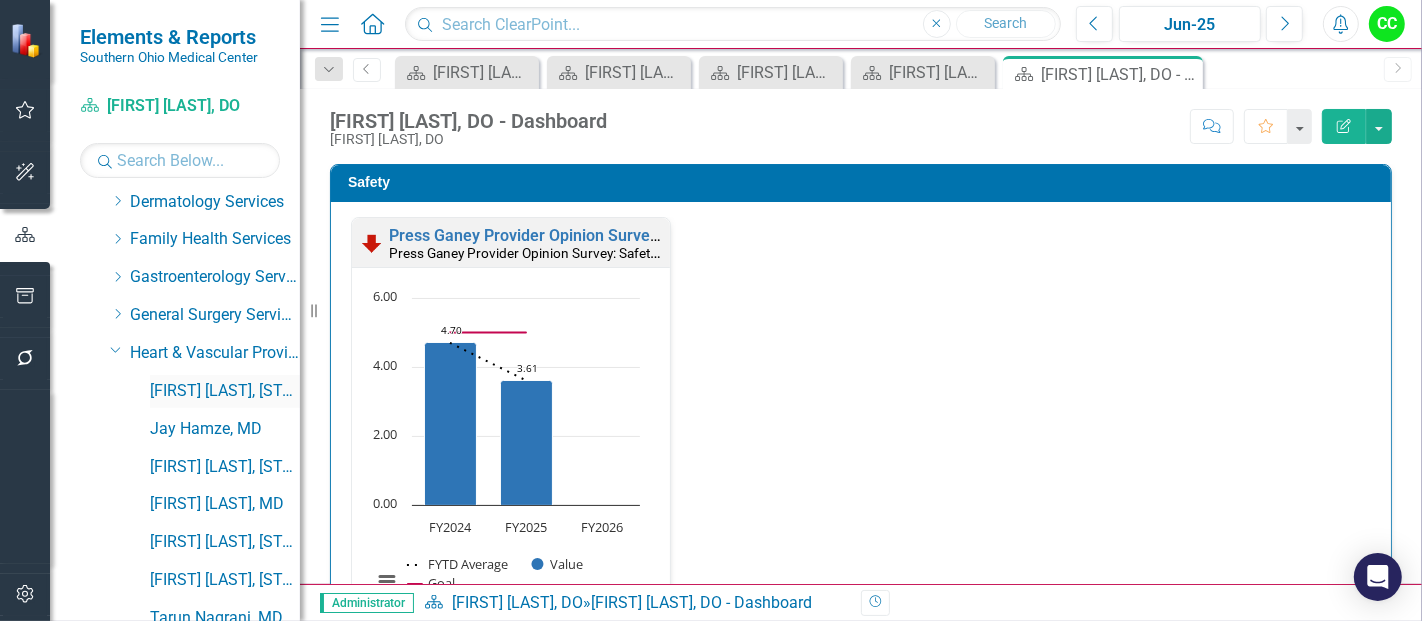 click on "[FIRST] [LAST], PA" at bounding box center [225, 391] 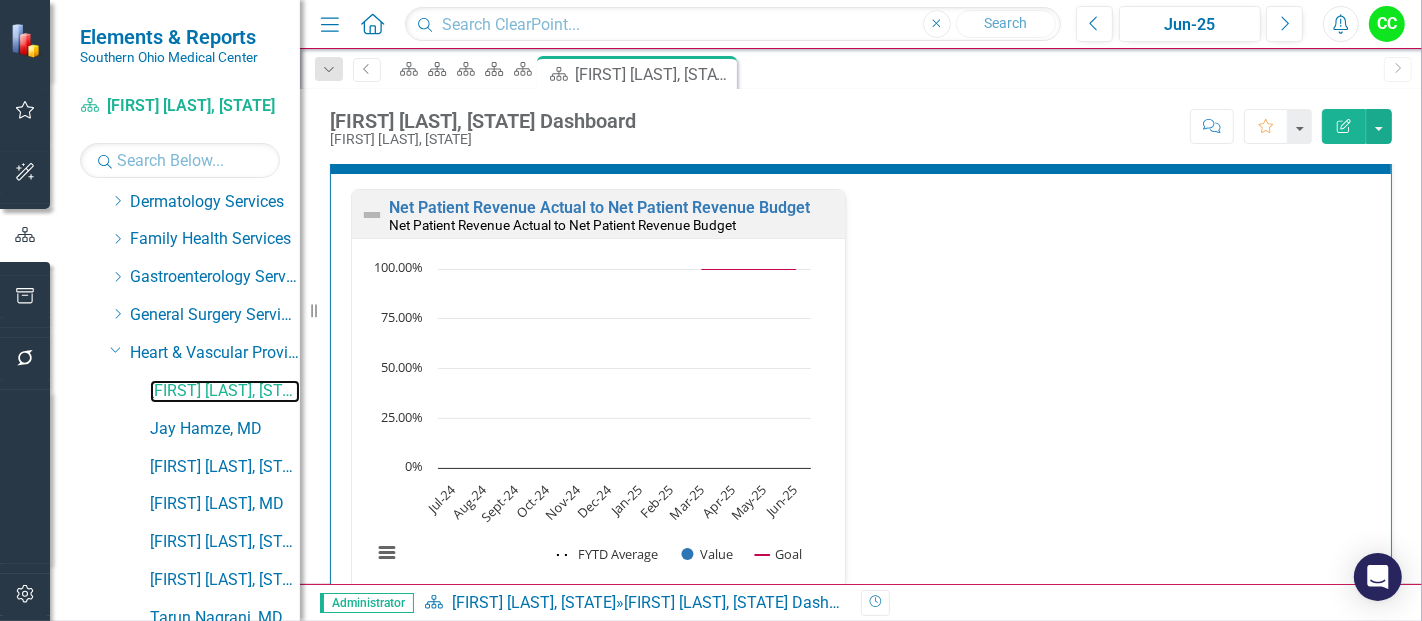 scroll, scrollTop: 4037, scrollLeft: 0, axis: vertical 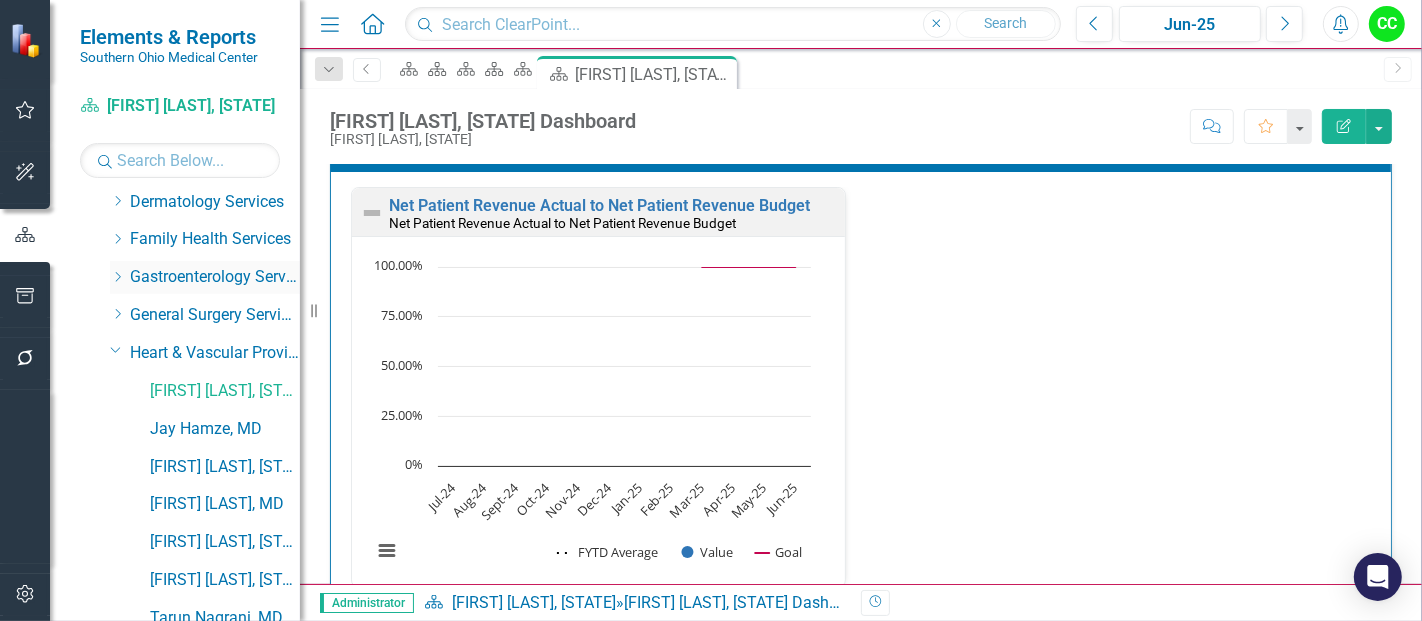 click on "Gastroenterology Services" at bounding box center [215, 277] 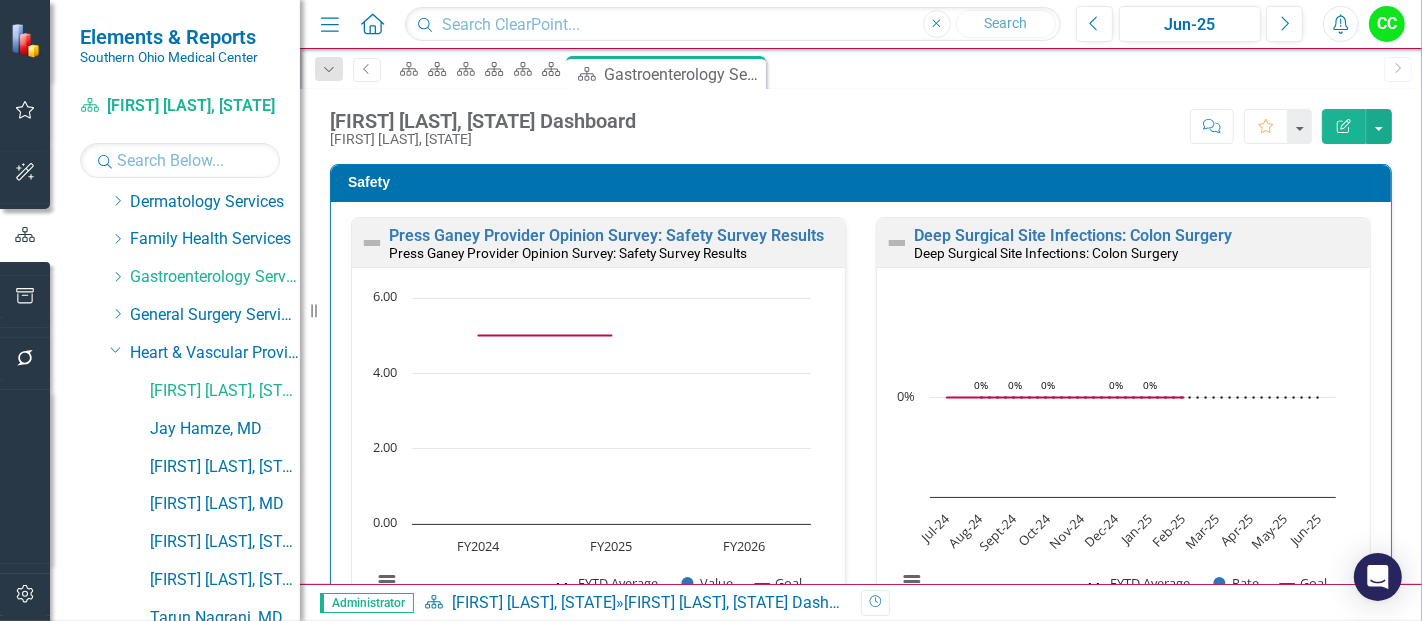 click on "Dropdown" 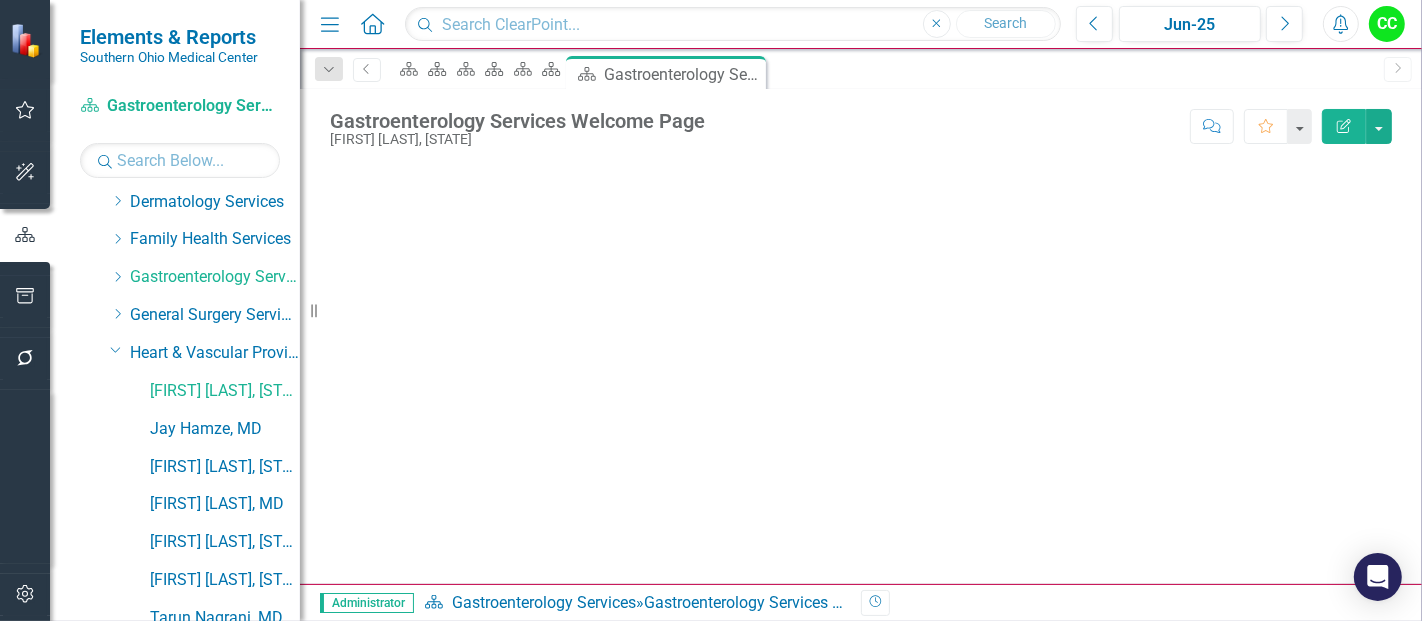 scroll, scrollTop: 959, scrollLeft: 0, axis: vertical 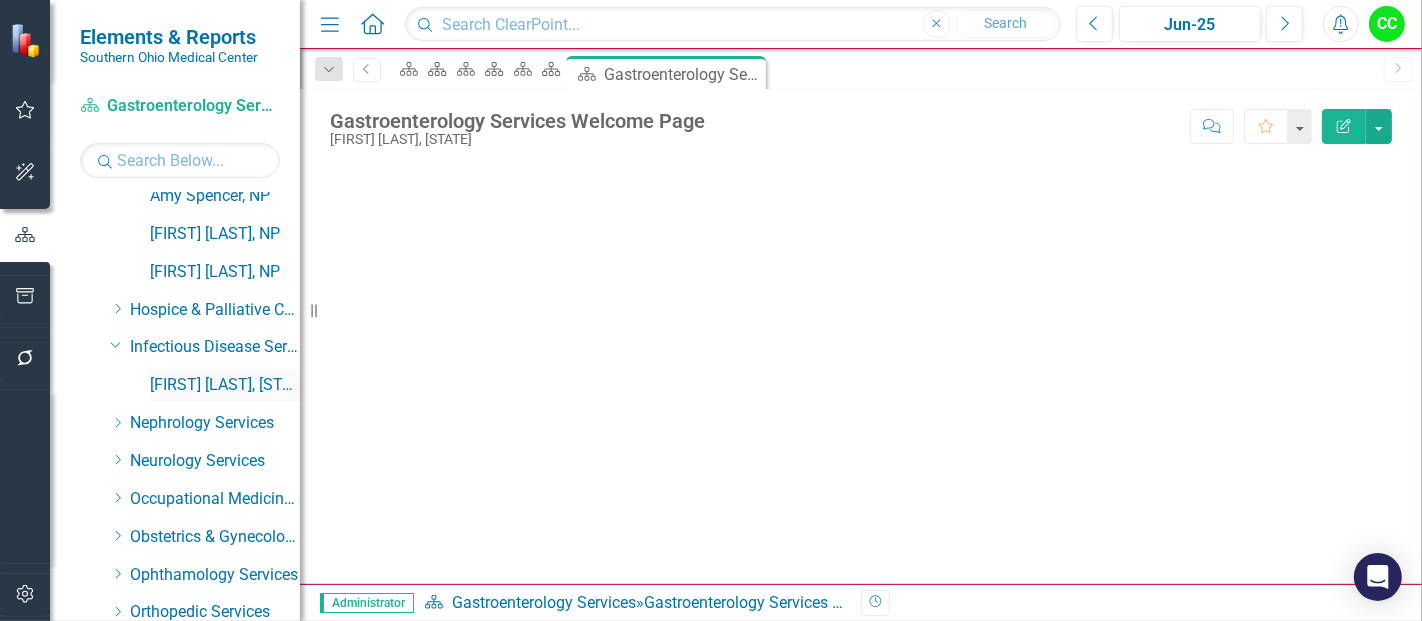 click on "[FIRST] [LAST], [STATE]" at bounding box center (225, 385) 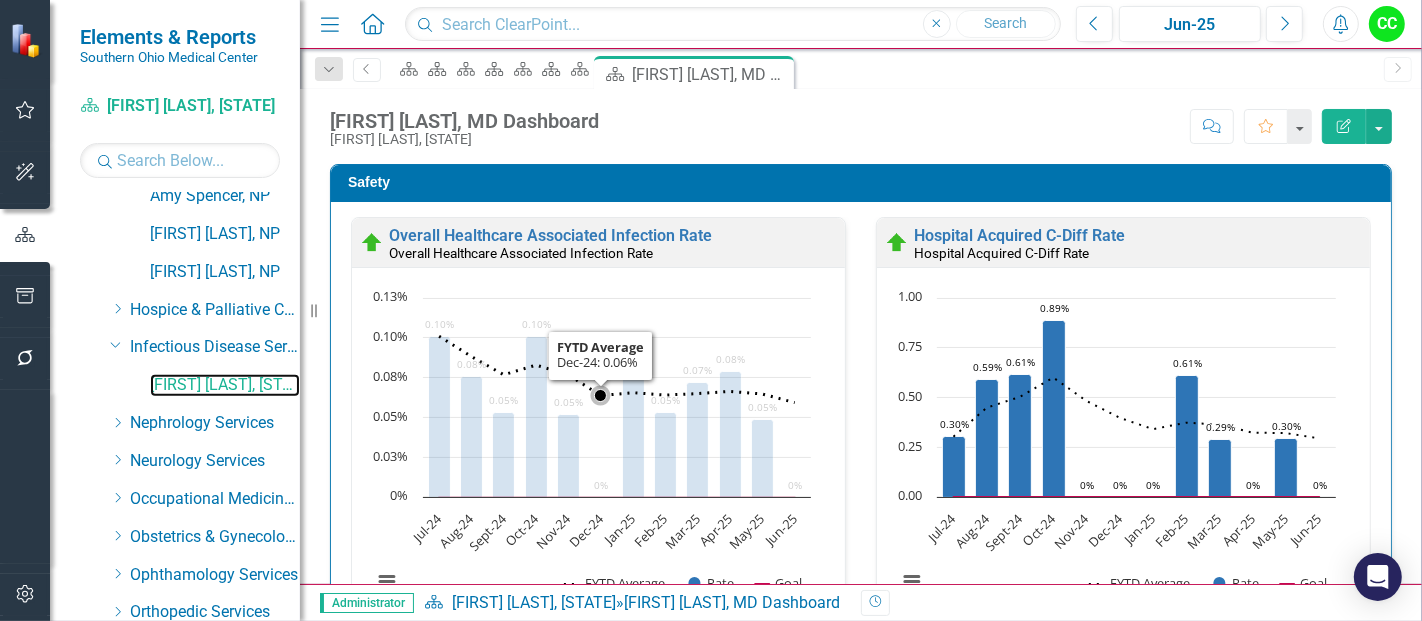 scroll, scrollTop: 1, scrollLeft: 0, axis: vertical 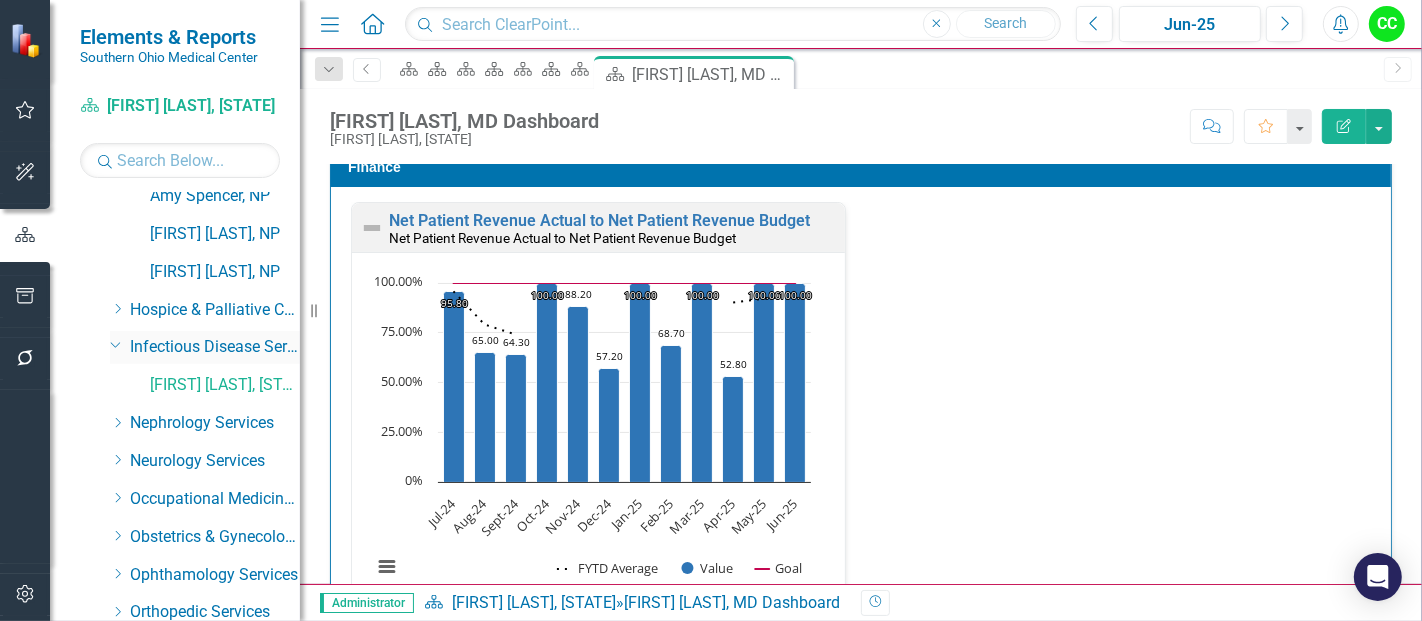 click on "Dropdown" at bounding box center (120, 348) 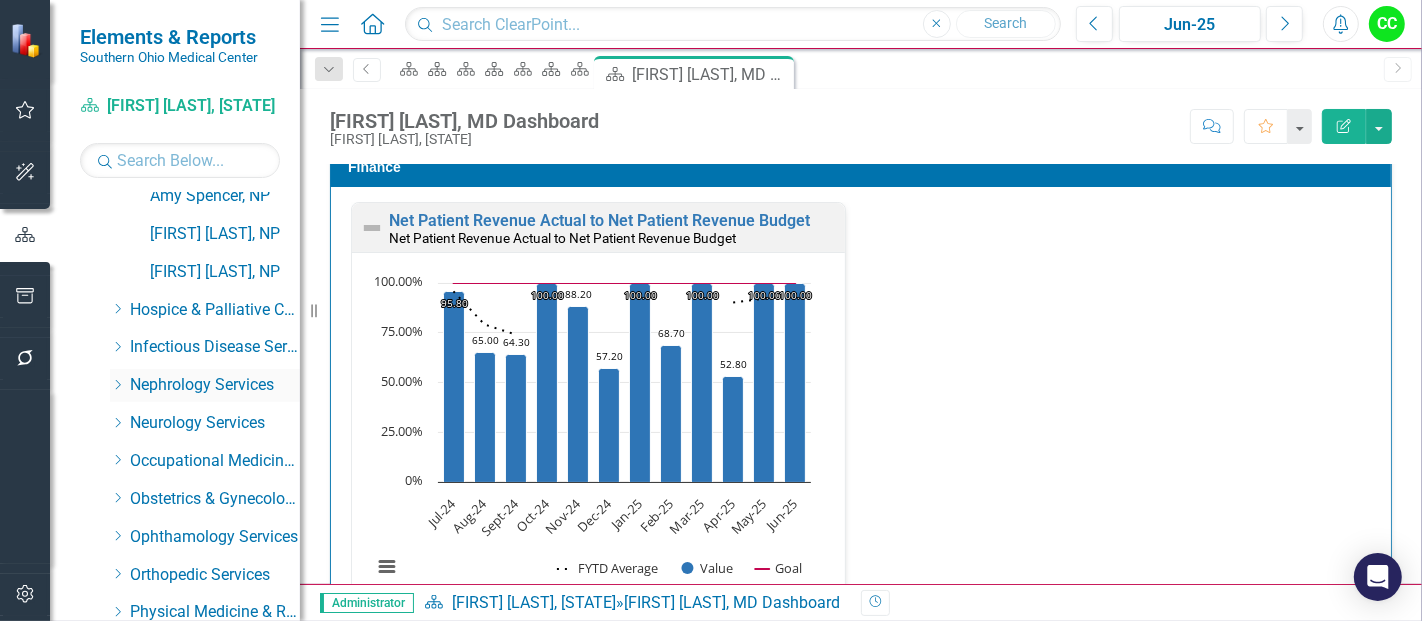click on "Dropdown" 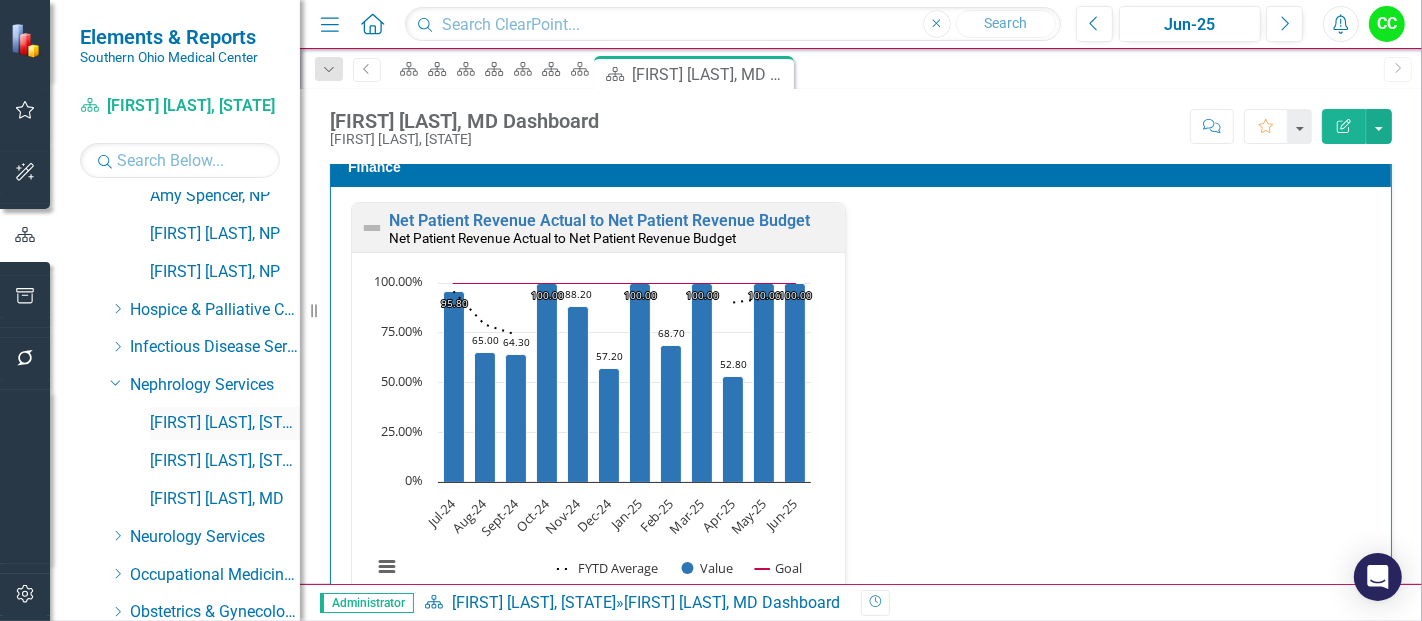 click on "[FIRST] [LAST], [STATE]" at bounding box center (225, 423) 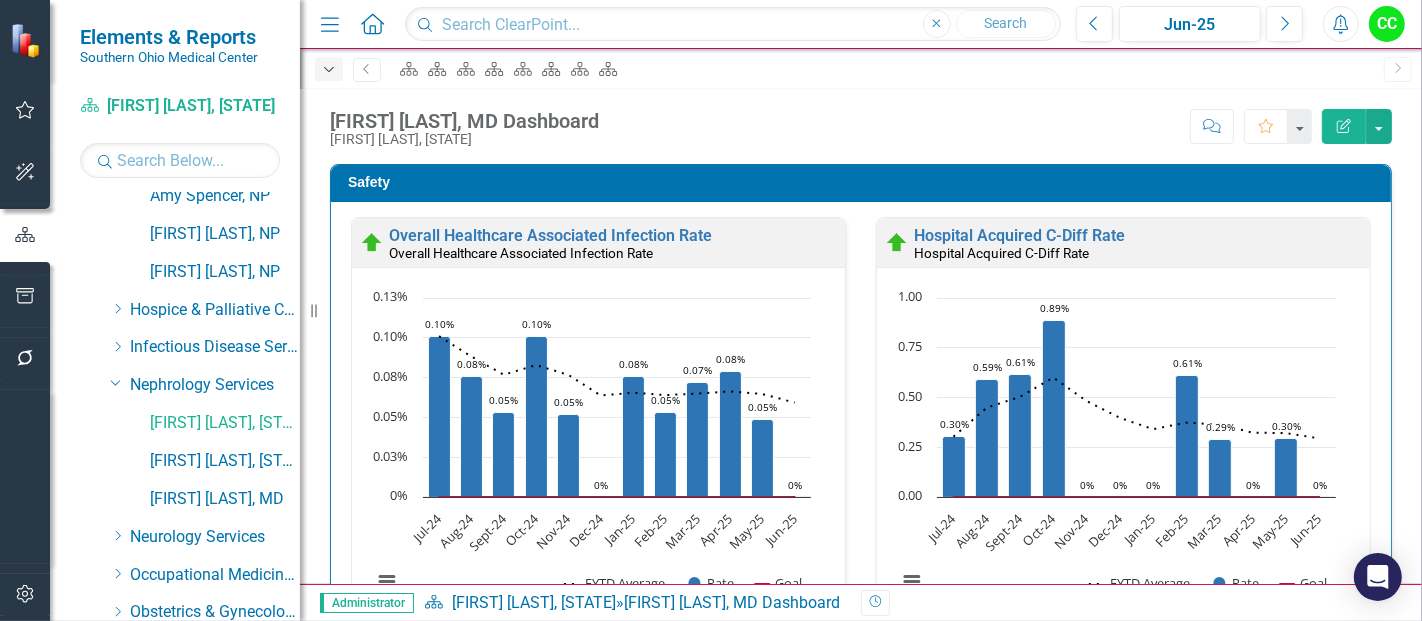 click on "Dropdown" 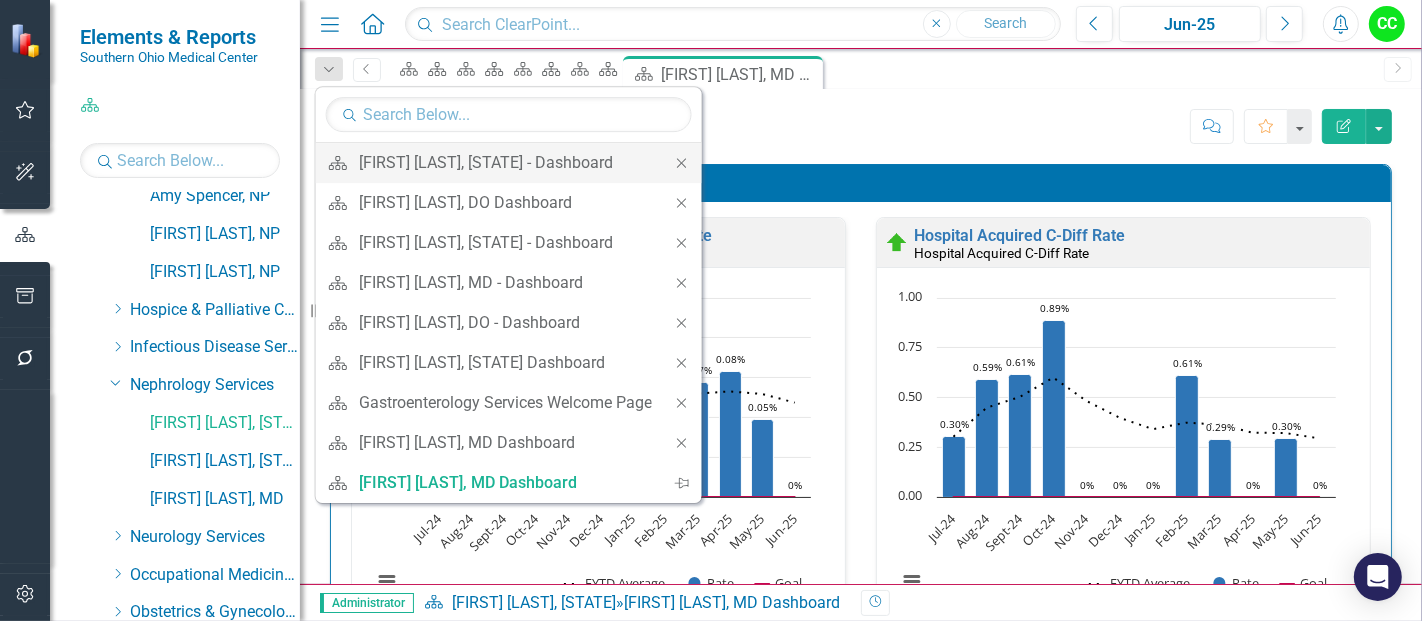 click on "Close" 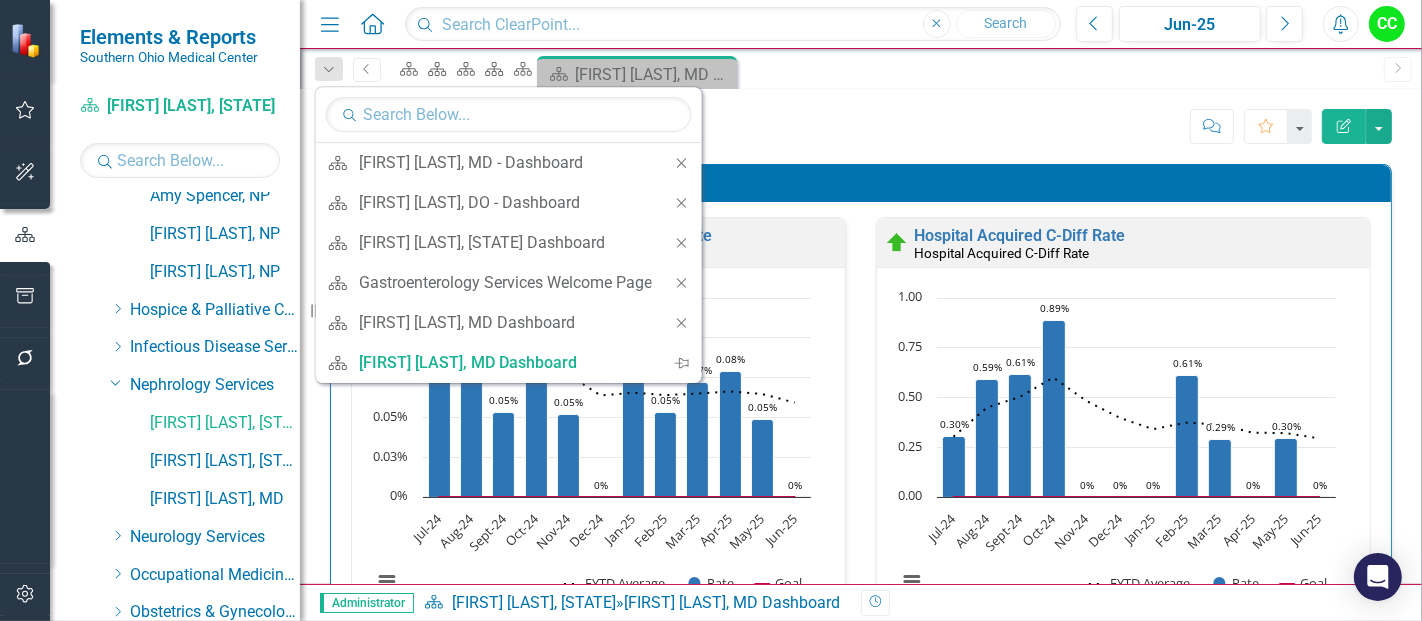 click on "Close" 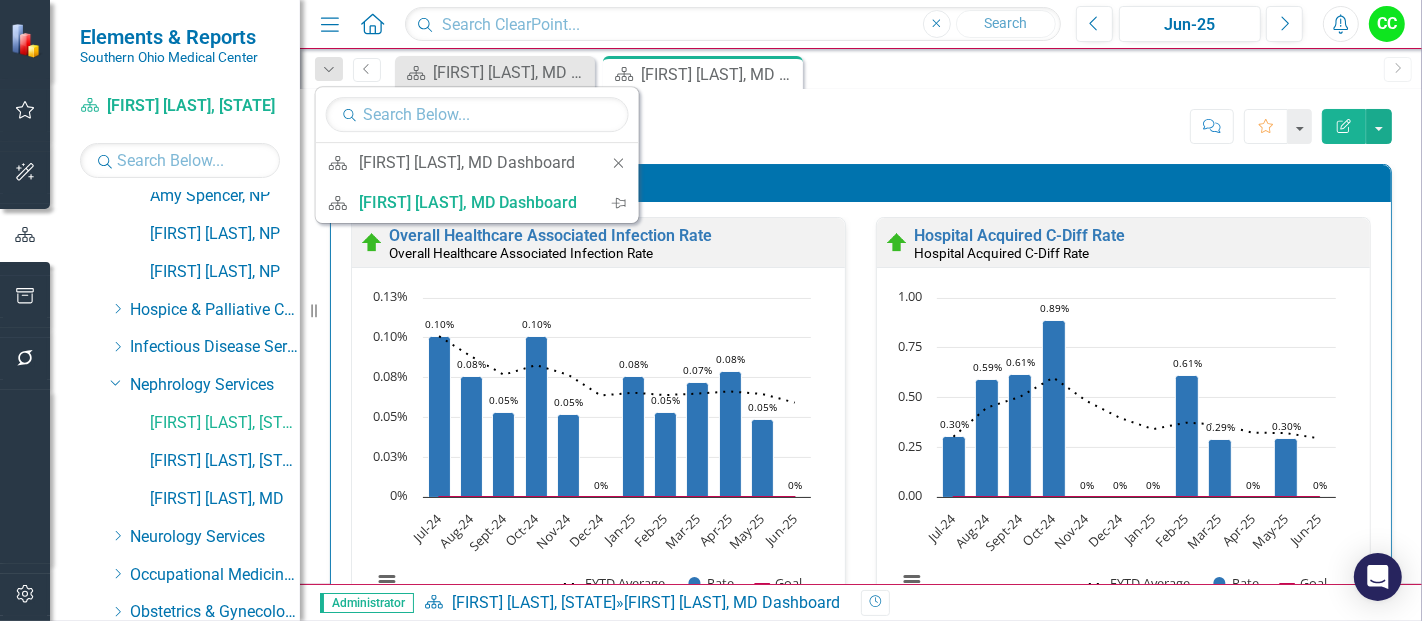 click 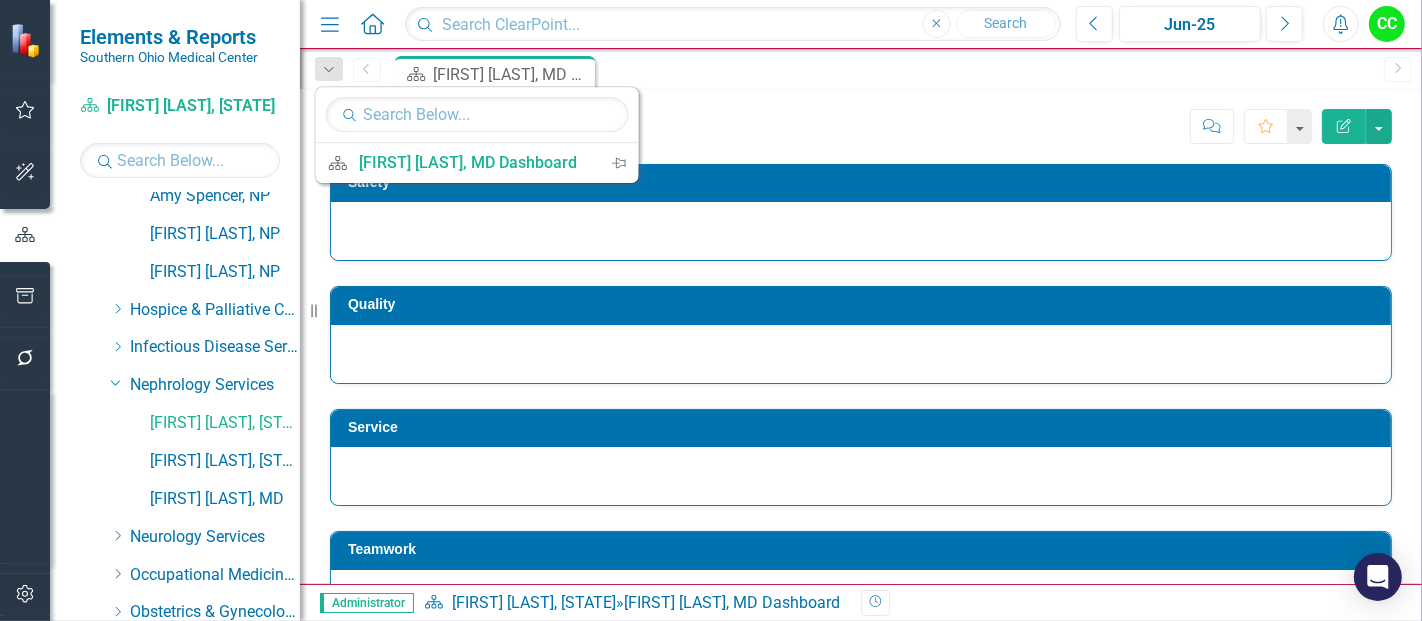 scroll, scrollTop: 71, scrollLeft: 0, axis: vertical 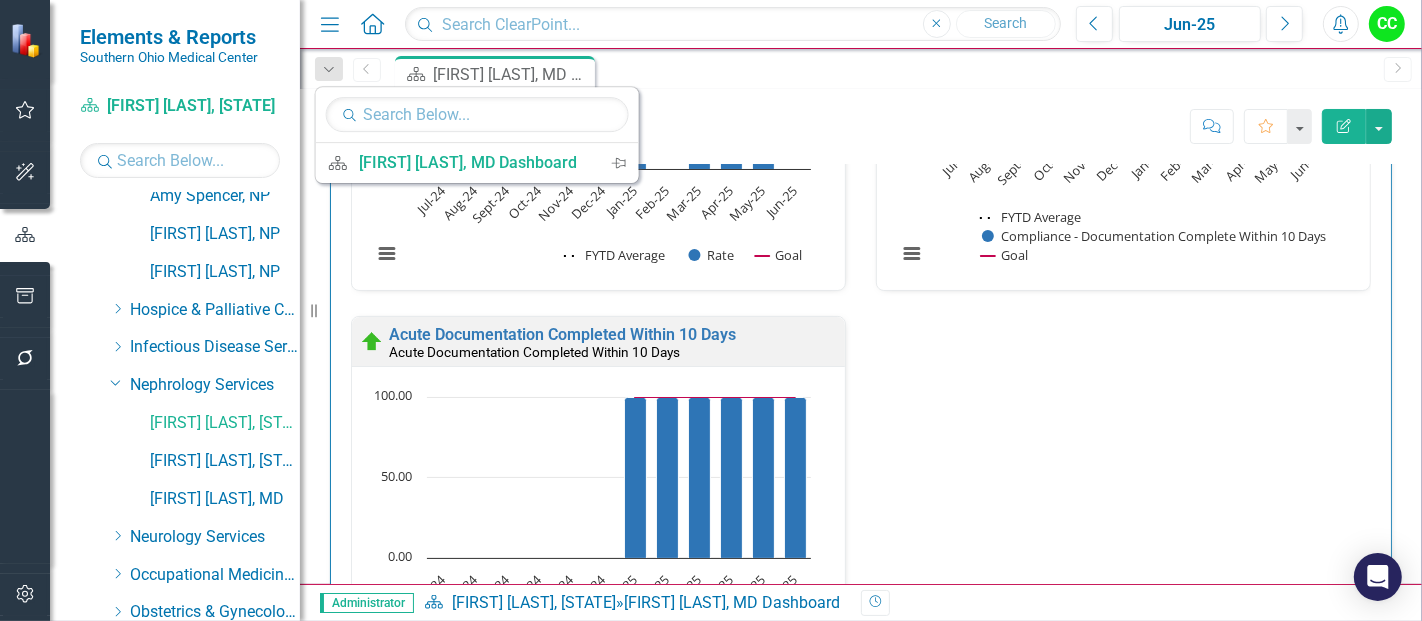 click on "Scorecard Ernesto Banalagay, MD Dashboard Pin" at bounding box center (882, 72) 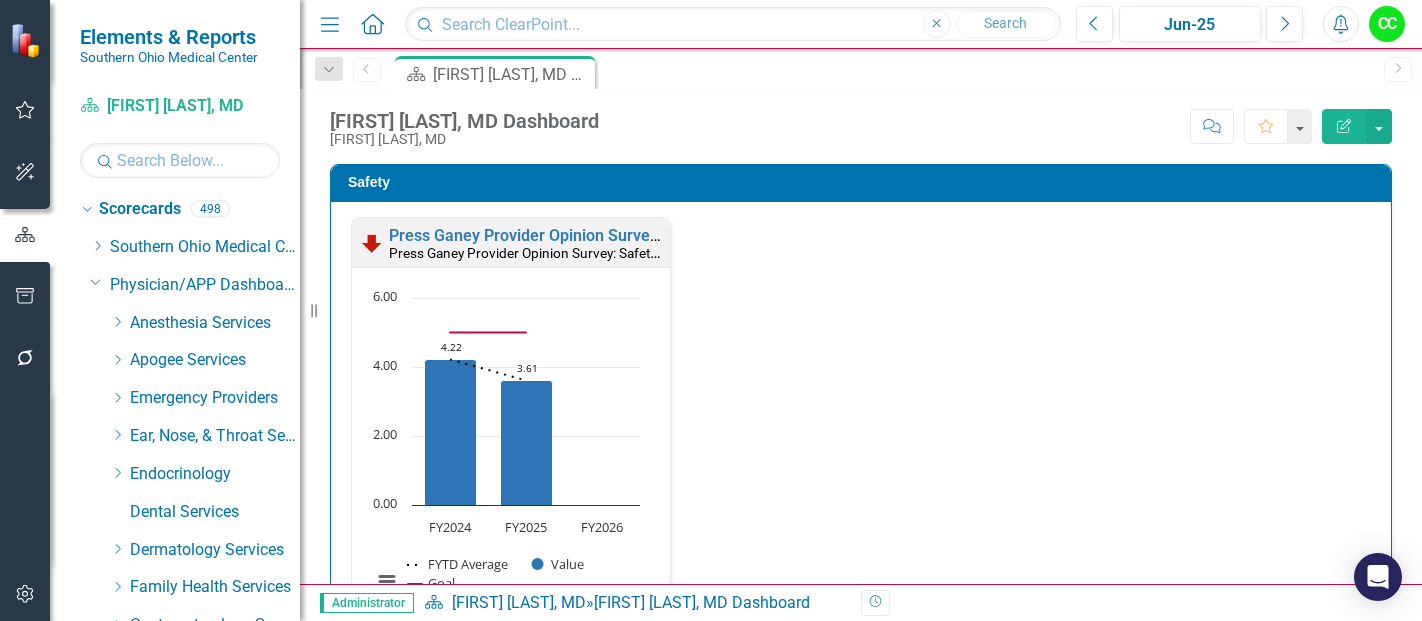 scroll, scrollTop: 0, scrollLeft: 0, axis: both 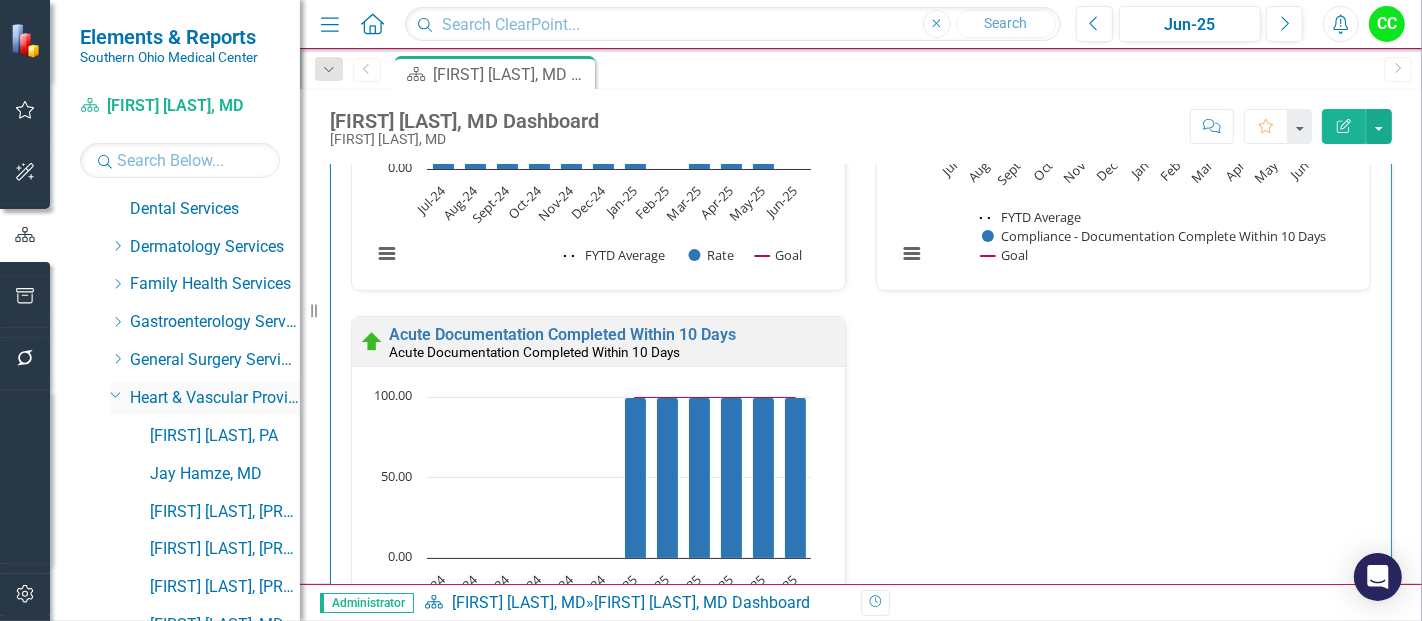 click on "Dropdown" 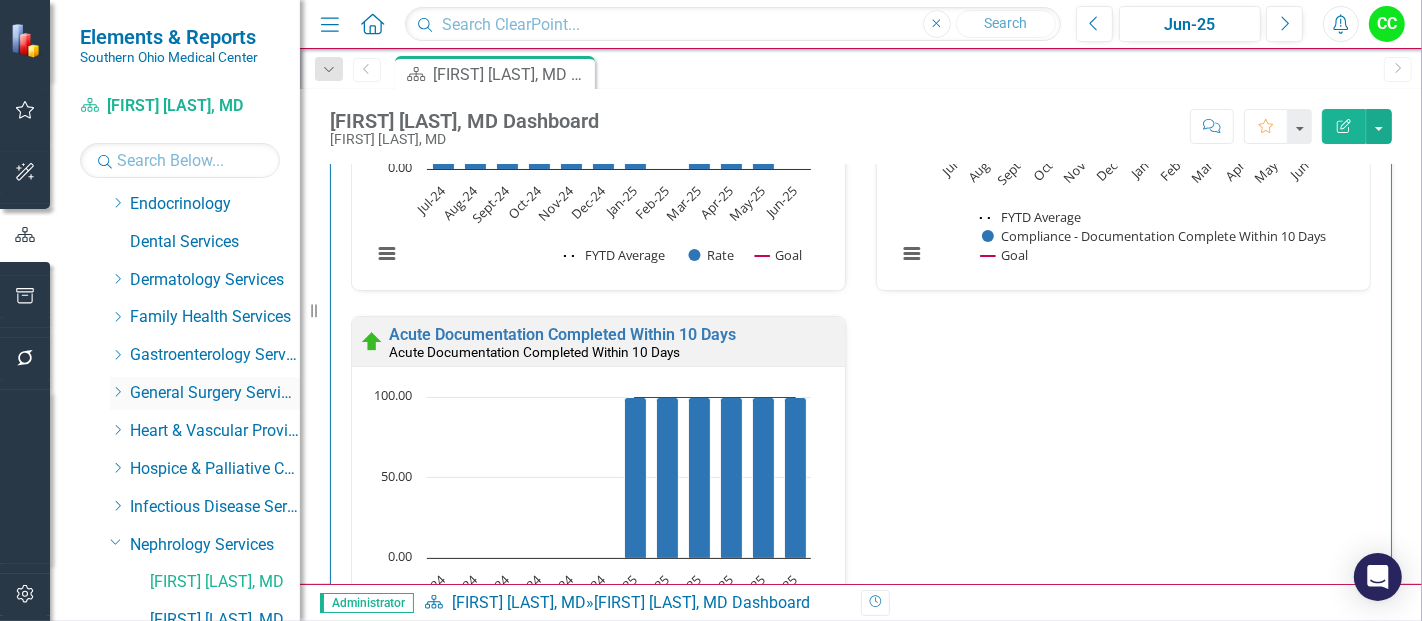 scroll, scrollTop: 288, scrollLeft: 0, axis: vertical 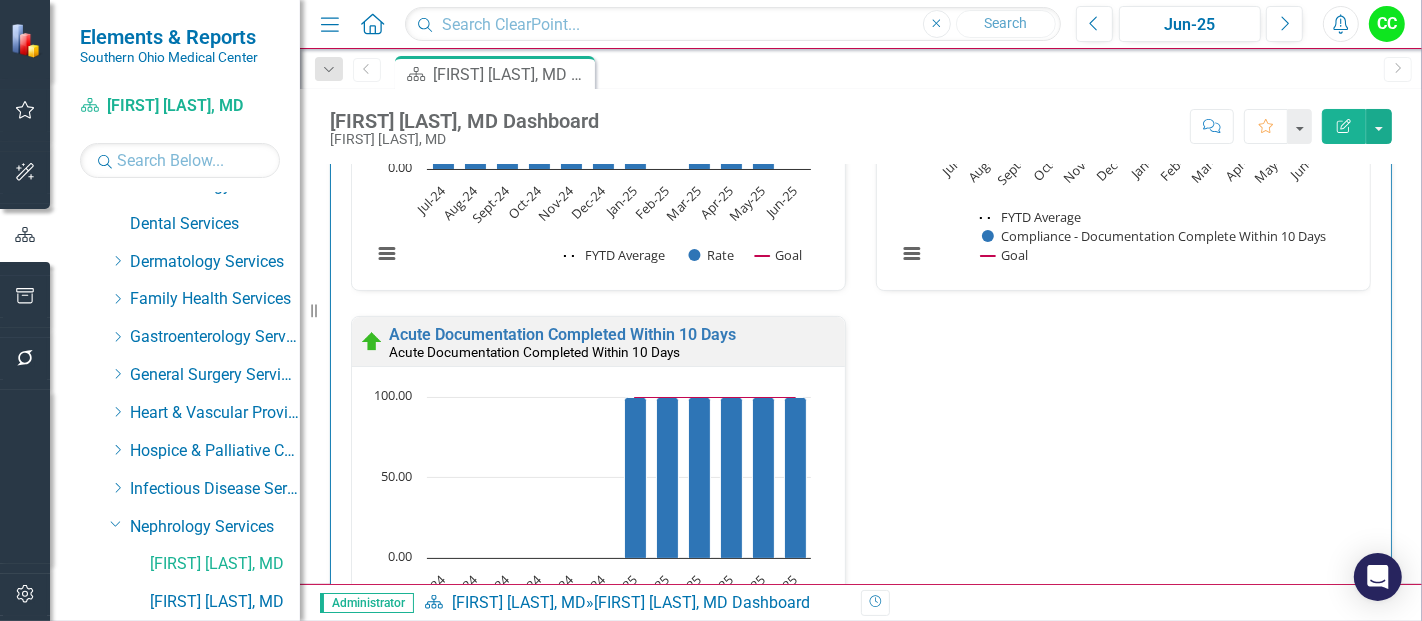 click on "Dropdown Gastroenterology Services" at bounding box center (195, 340) 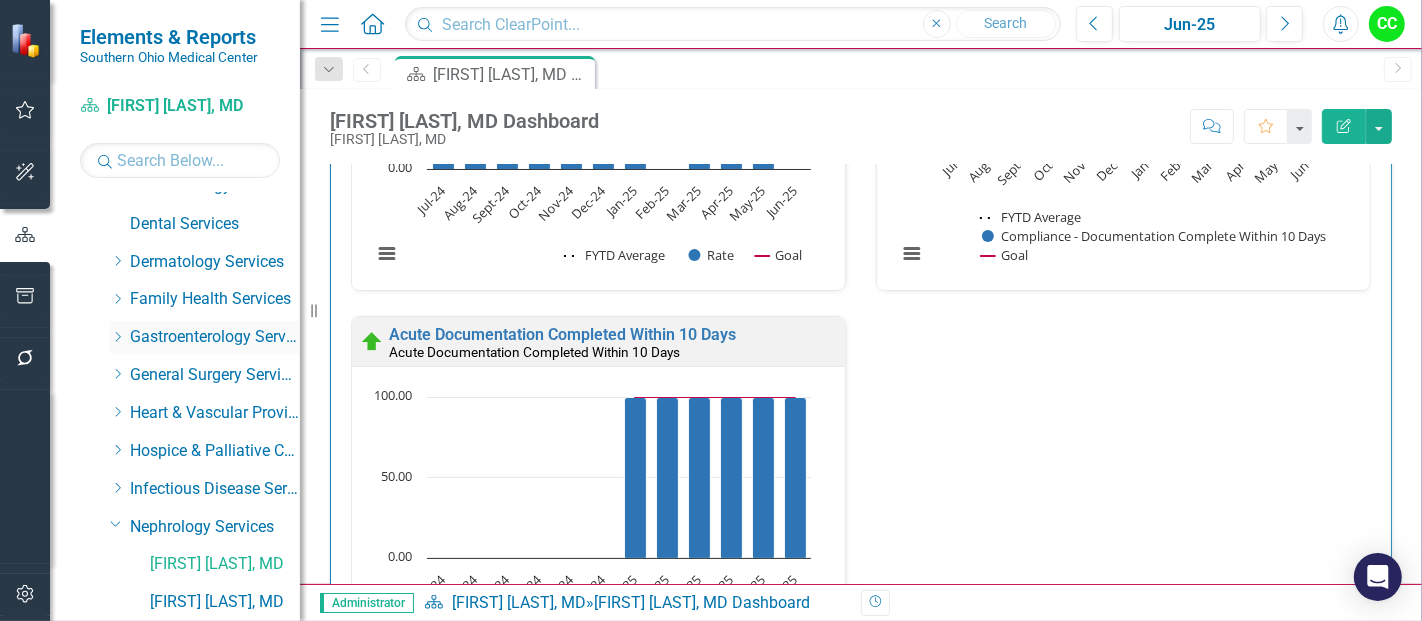 click on "Dropdown" 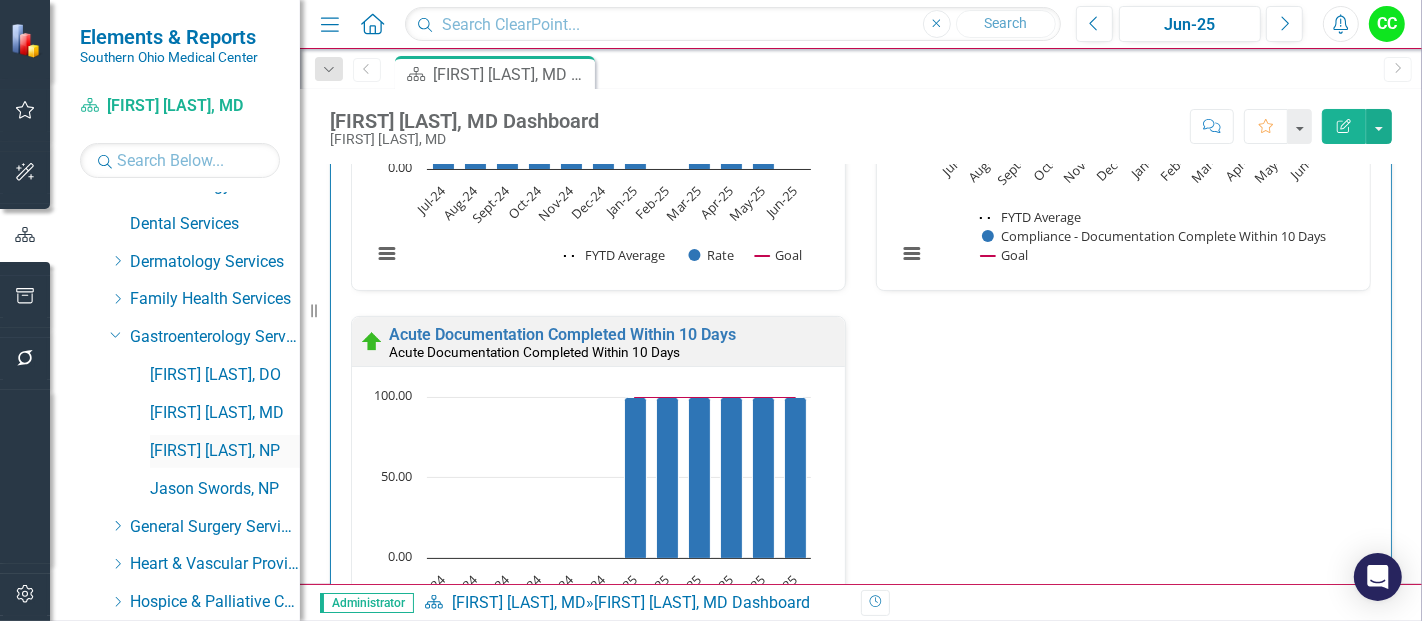 click on "[FIRST] [LAST], [STATE]" at bounding box center (225, 451) 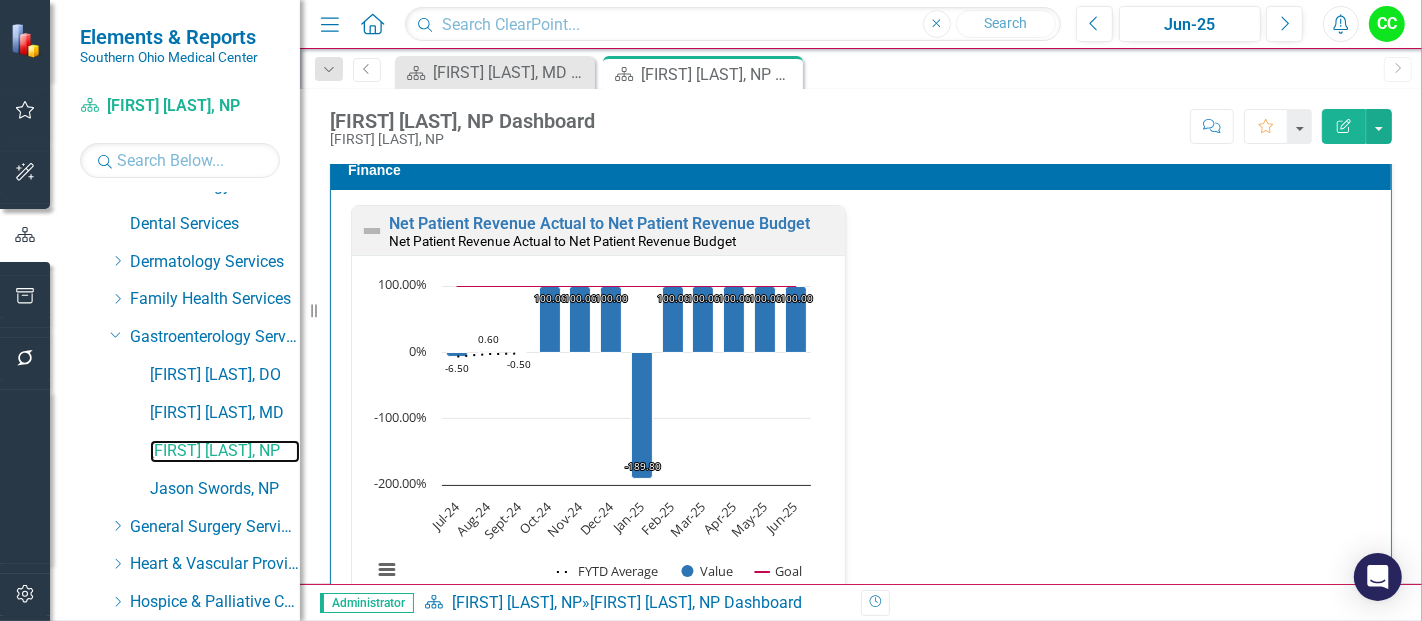scroll, scrollTop: 2755, scrollLeft: 0, axis: vertical 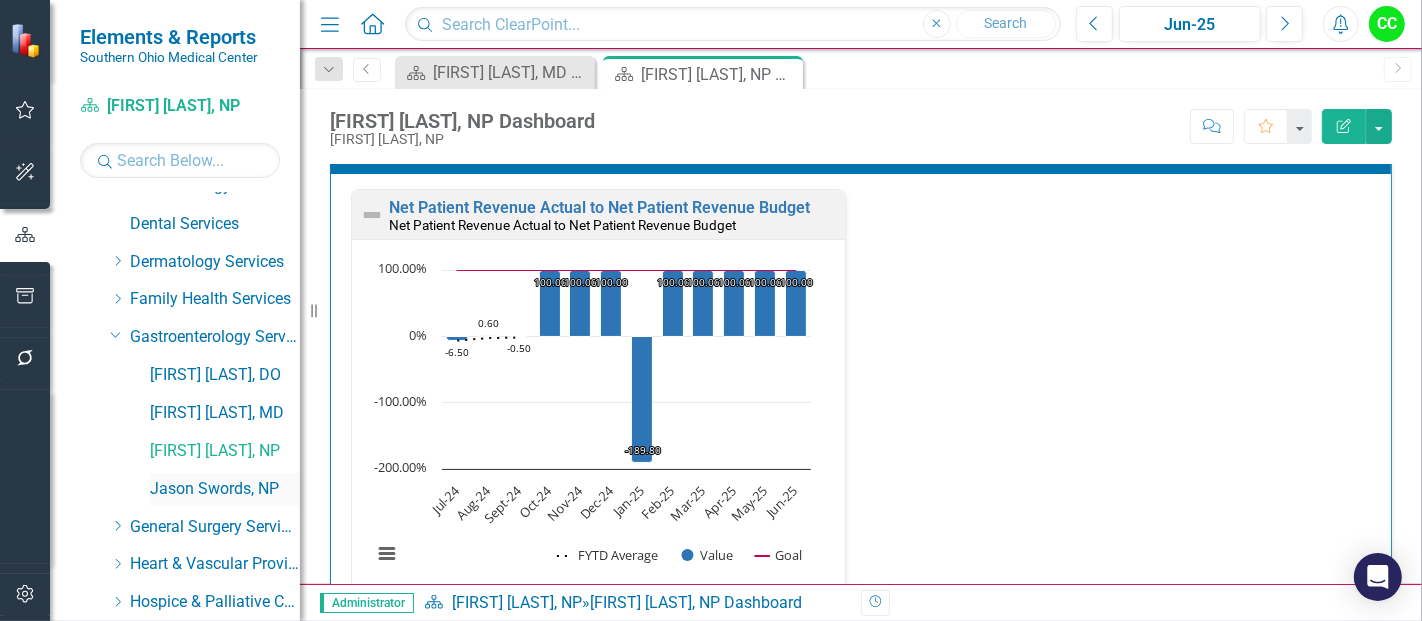 click on "Jason Swords, NP" at bounding box center [225, 489] 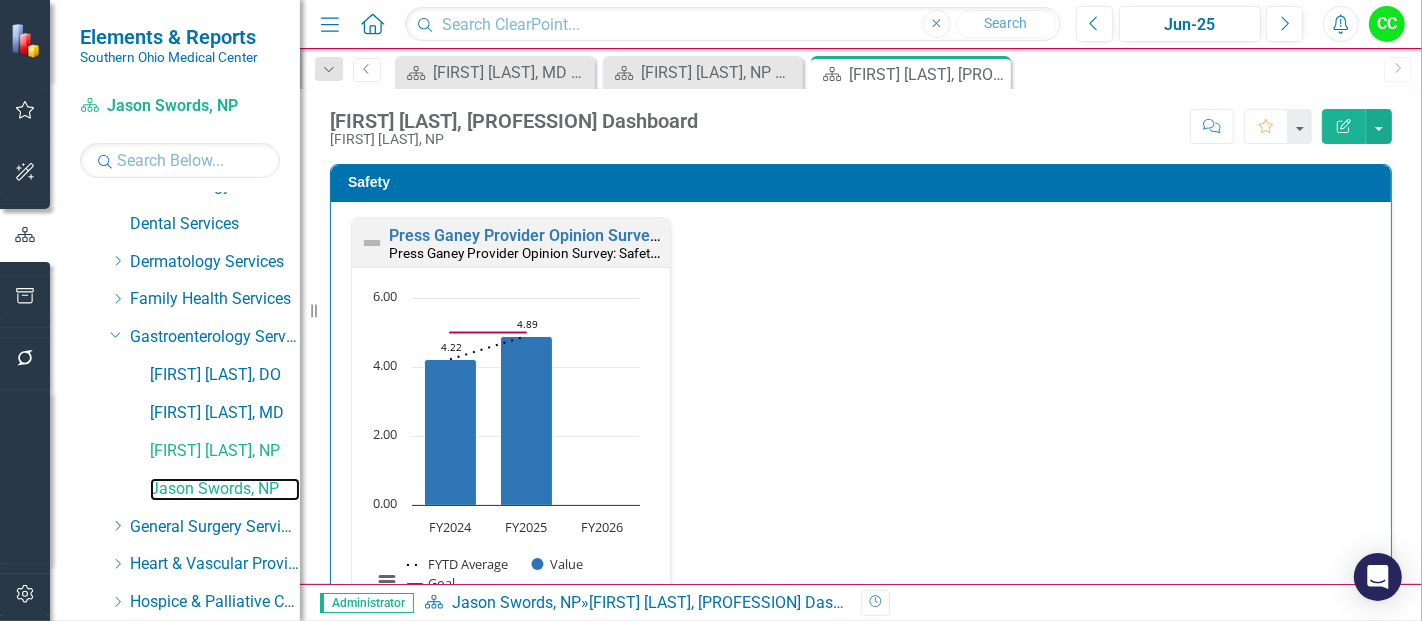 scroll, scrollTop: 1, scrollLeft: 0, axis: vertical 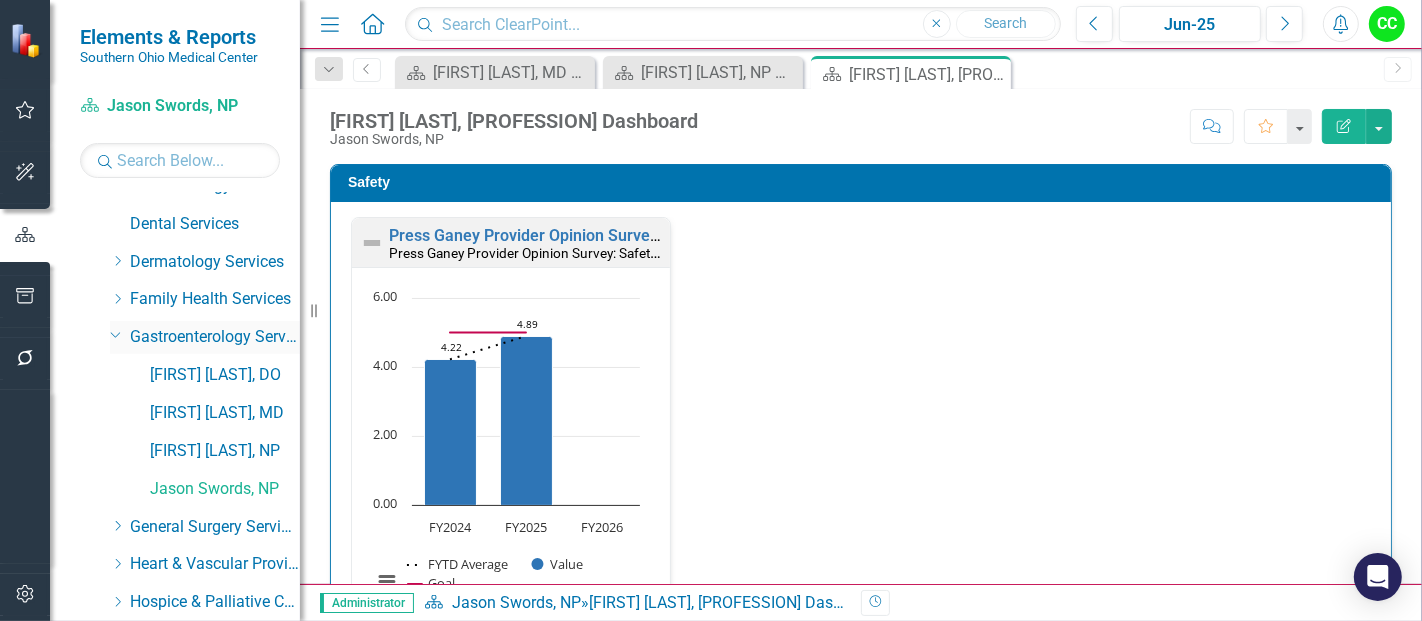 click on "Dropdown" at bounding box center (114, 334) 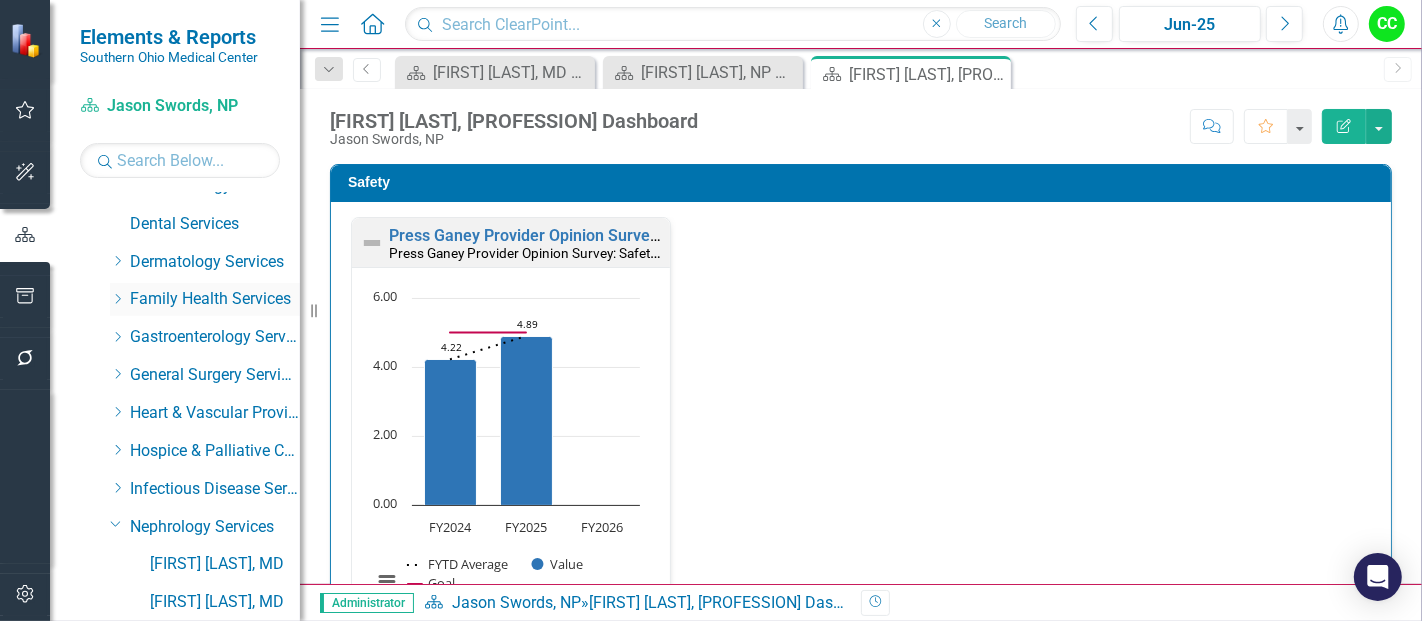 click on "Dropdown" 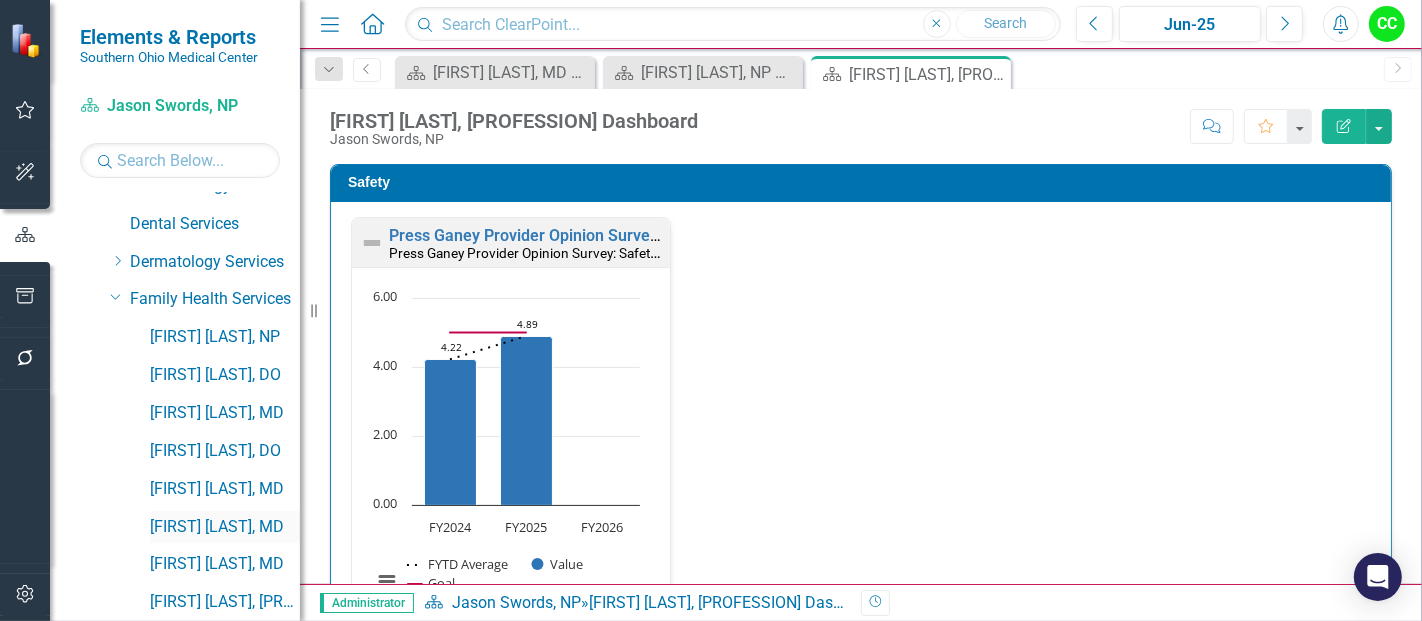 click on "[FIRST] [LAST], MD" at bounding box center (225, 527) 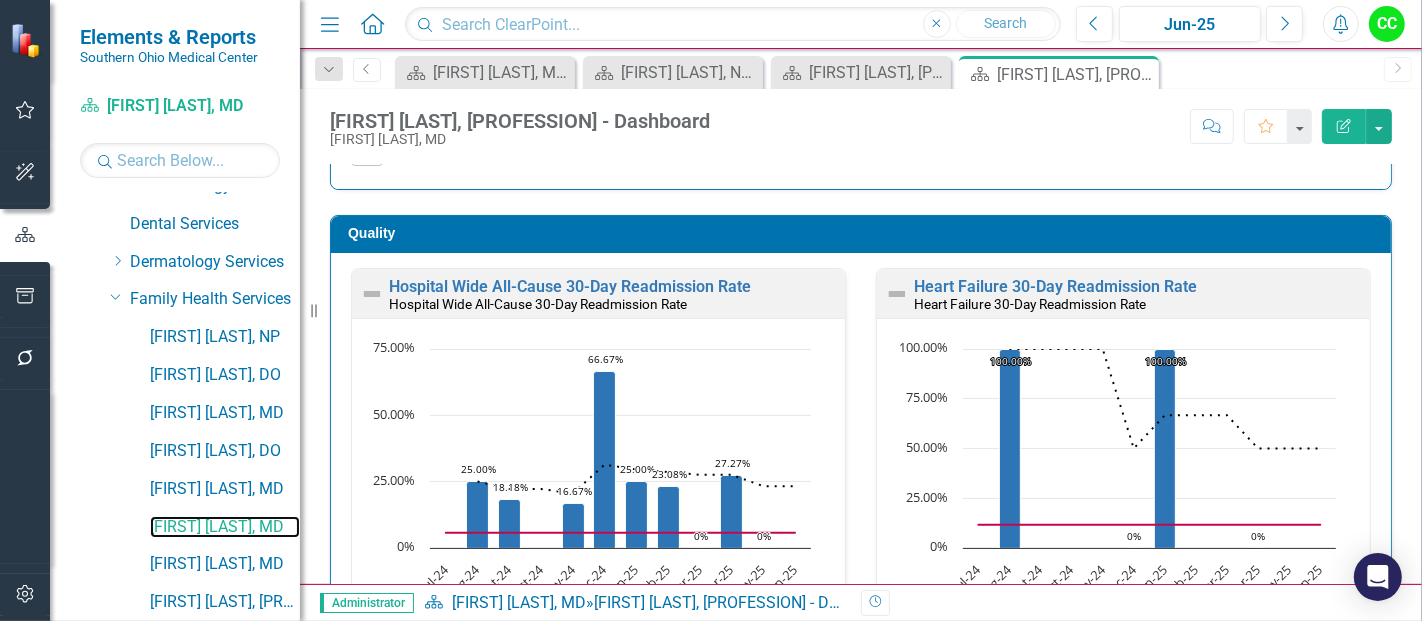 scroll, scrollTop: 531, scrollLeft: 0, axis: vertical 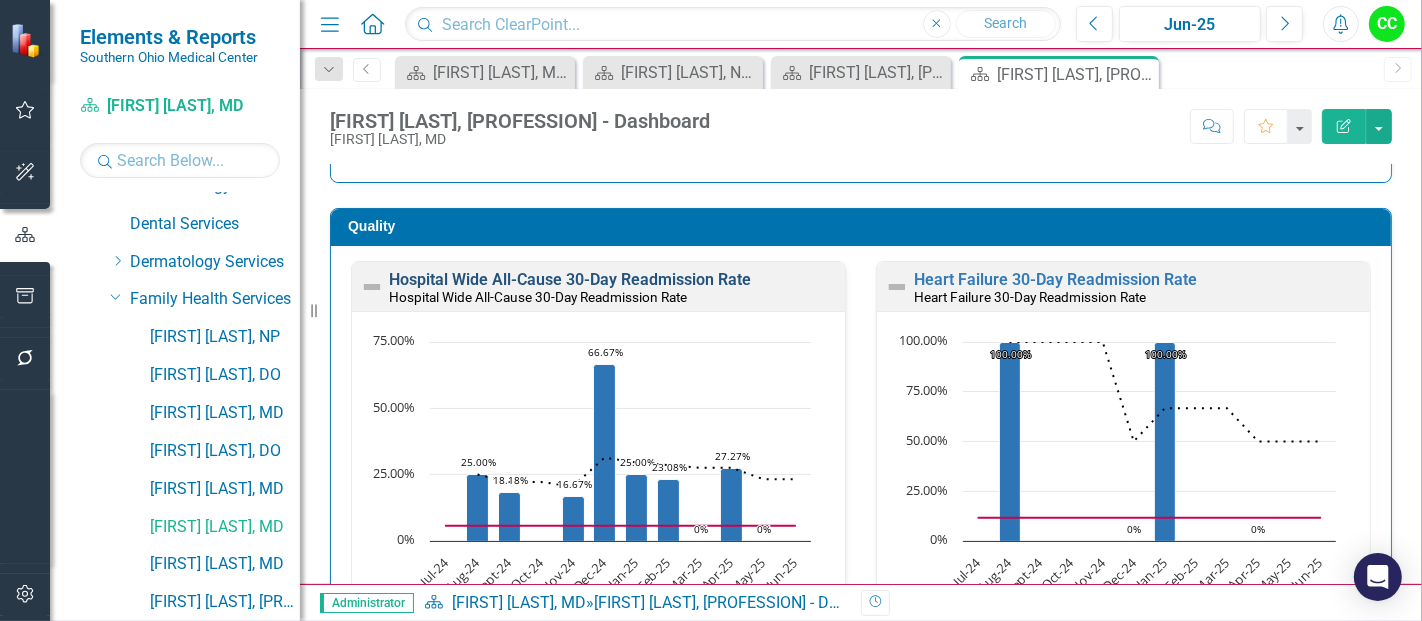 click on "Hospital Wide All-Cause 30-Day Readmission Rate" at bounding box center [570, 279] 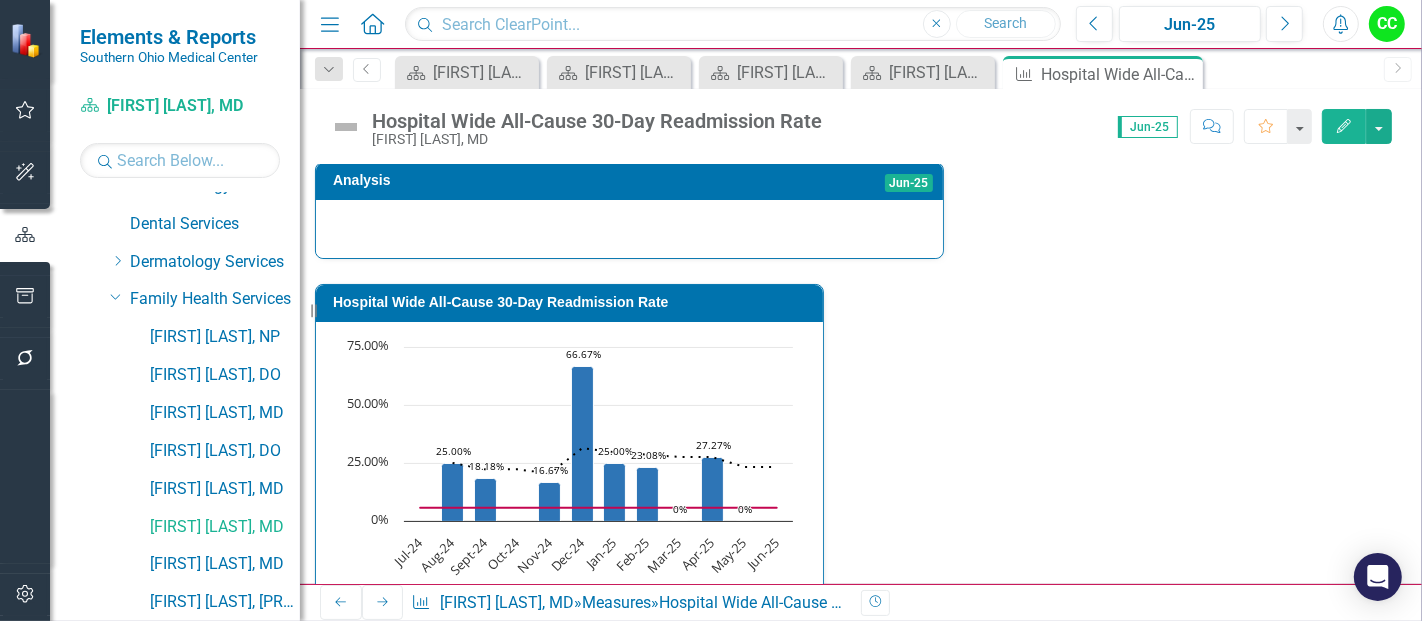 scroll, scrollTop: 928, scrollLeft: 0, axis: vertical 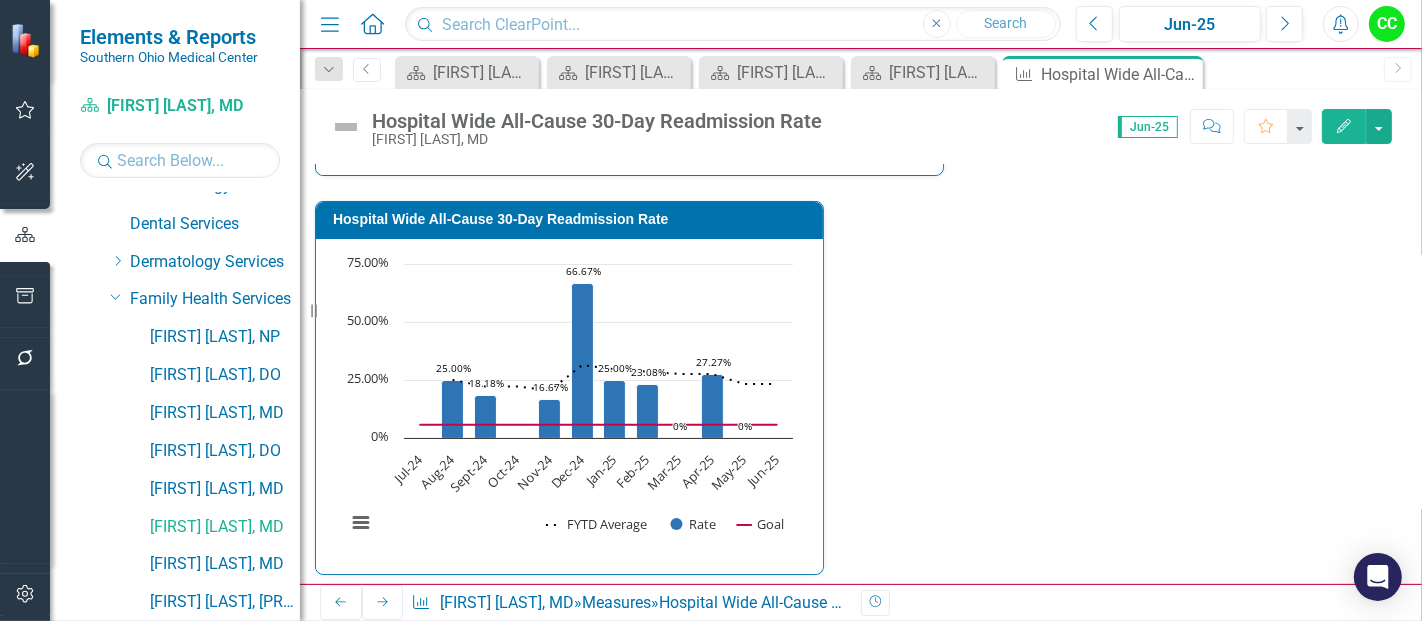 click at bounding box center (697, 790) 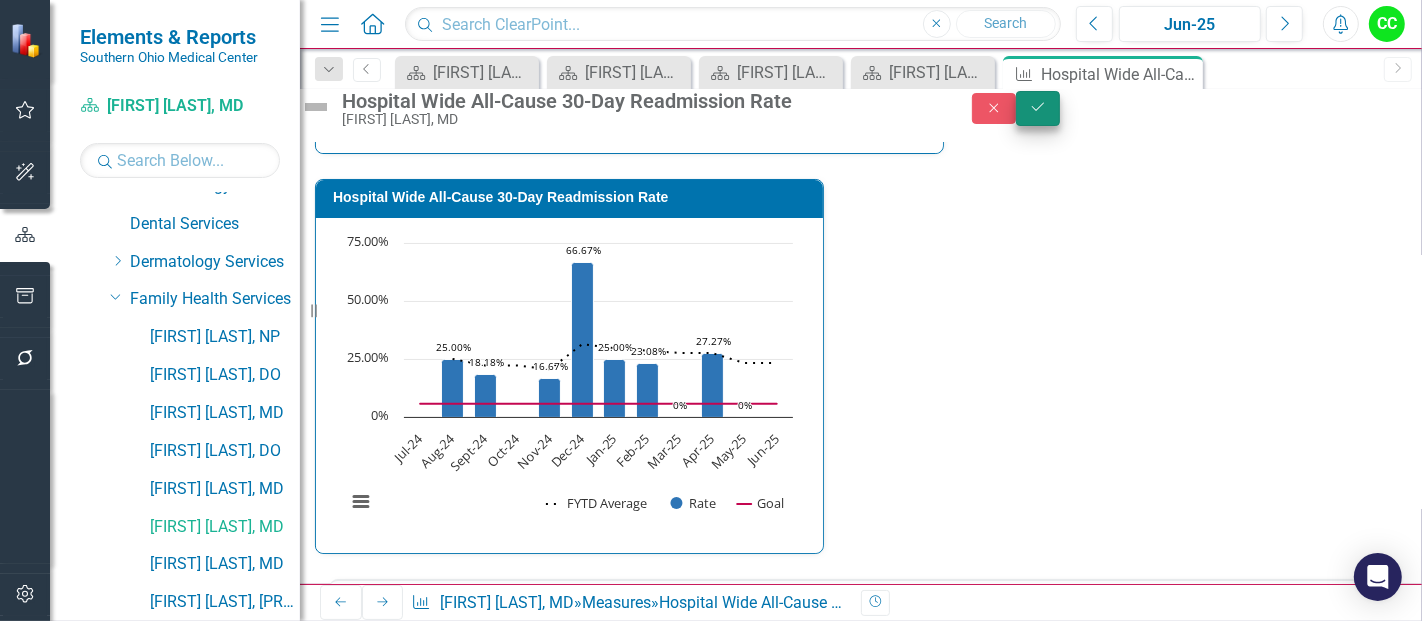 type on "12" 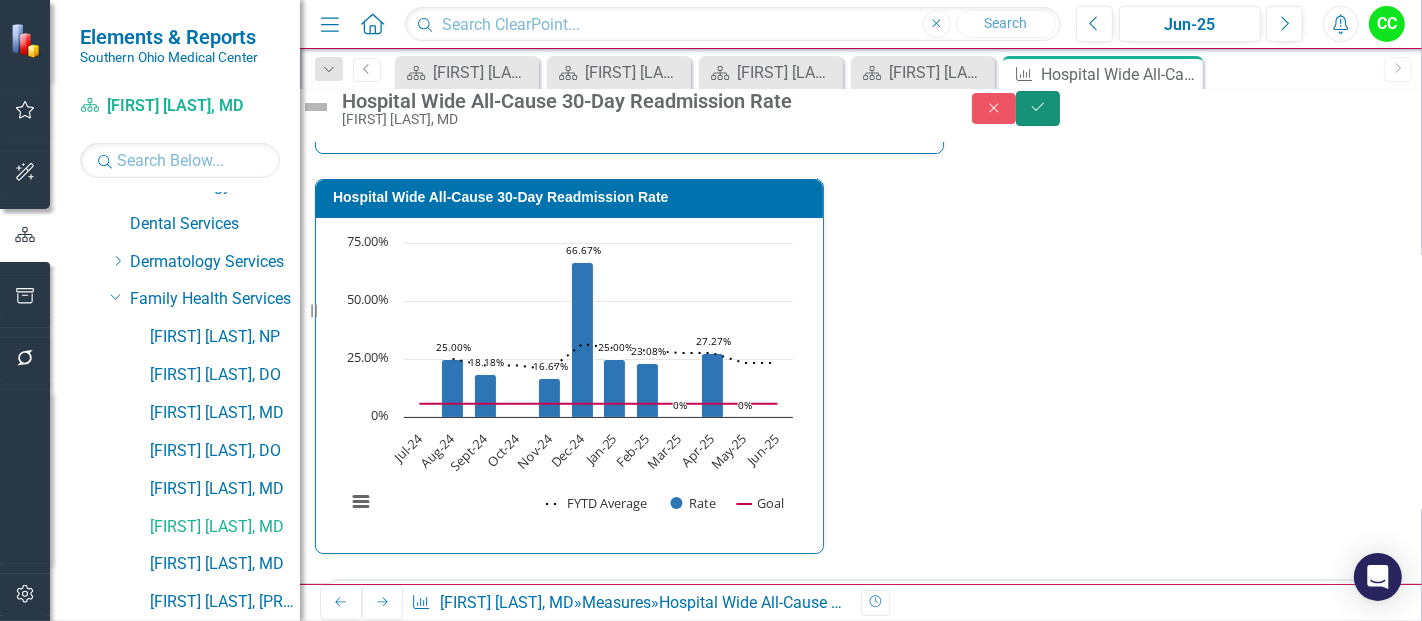 click on "Save" at bounding box center [1038, 108] 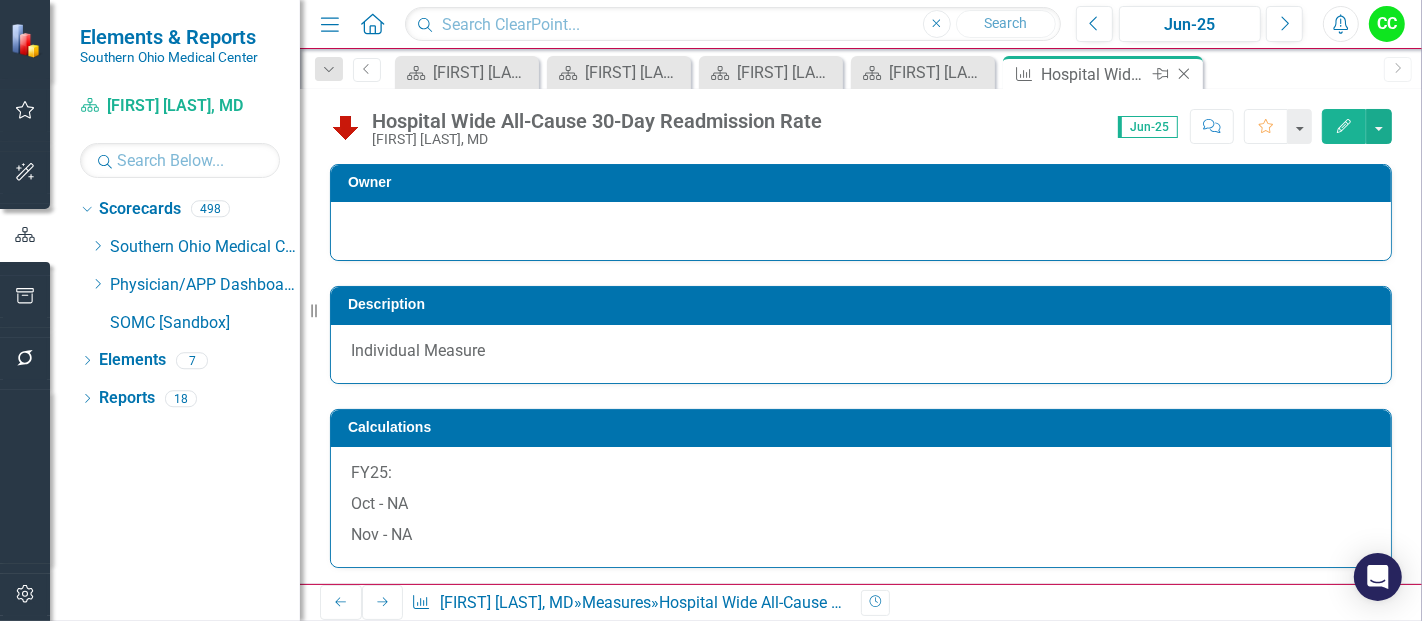 click 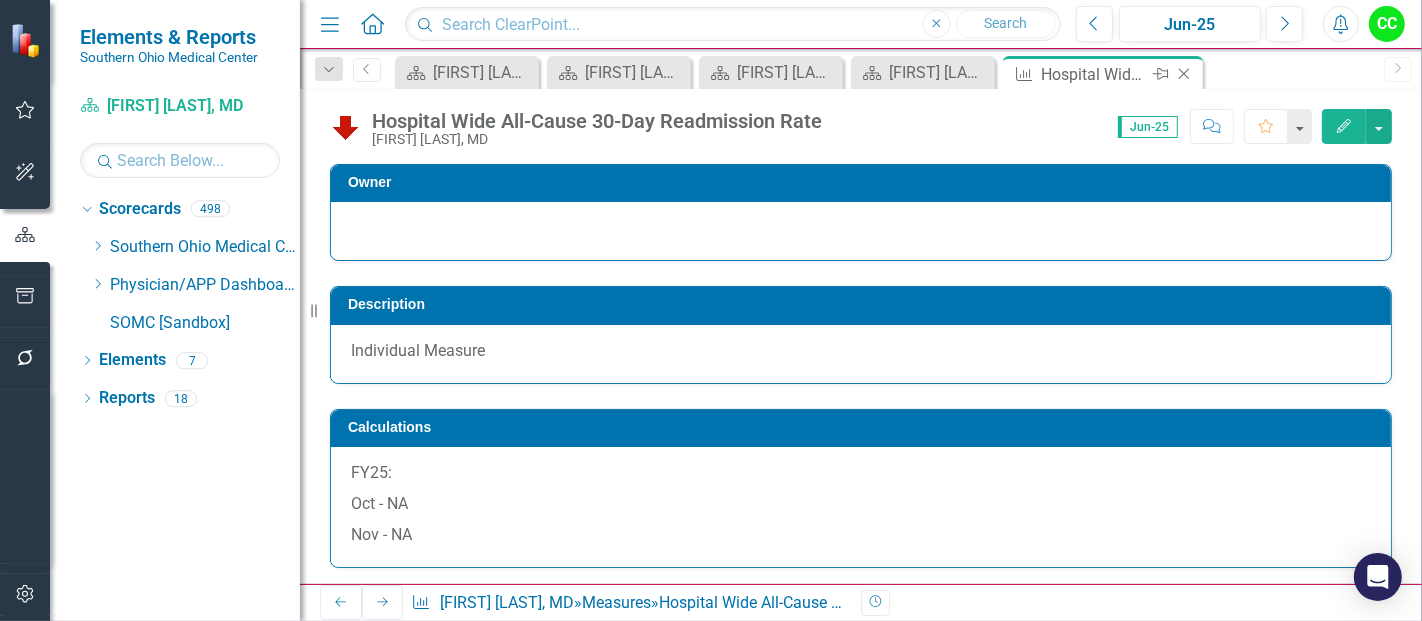 scroll, scrollTop: 0, scrollLeft: 0, axis: both 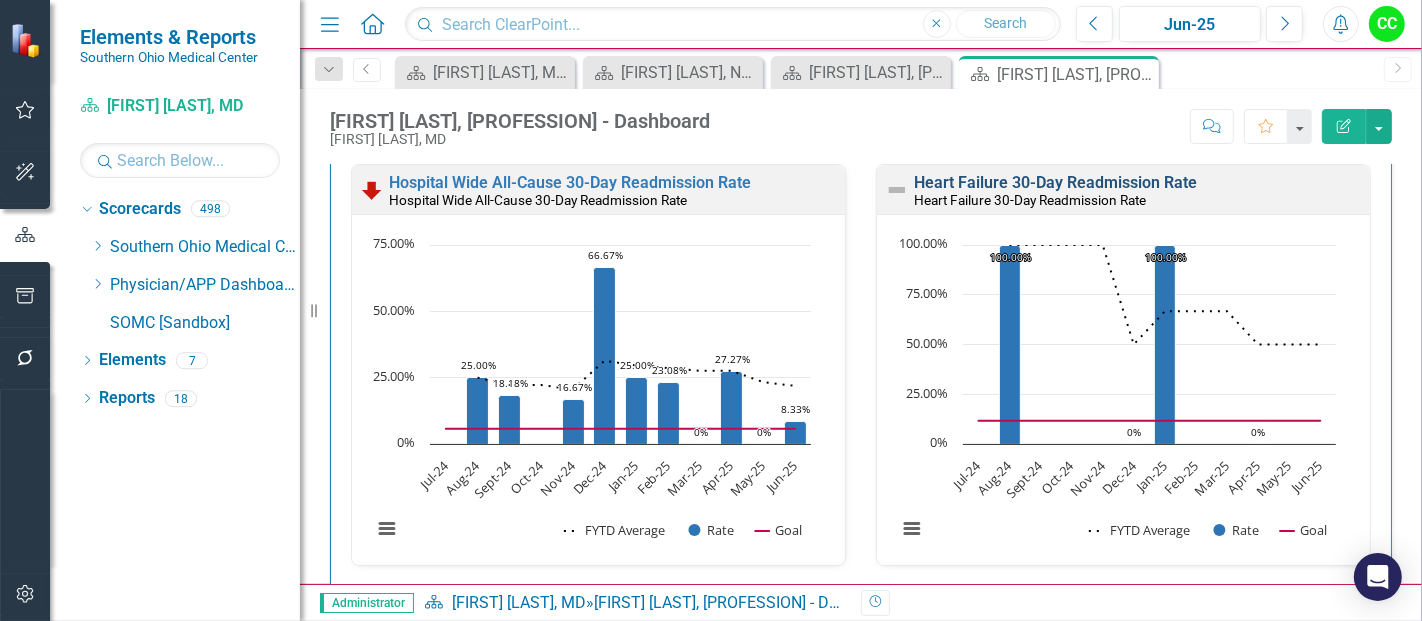 click on "Heart Failure 30-Day Readmission Rate" at bounding box center (1055, 182) 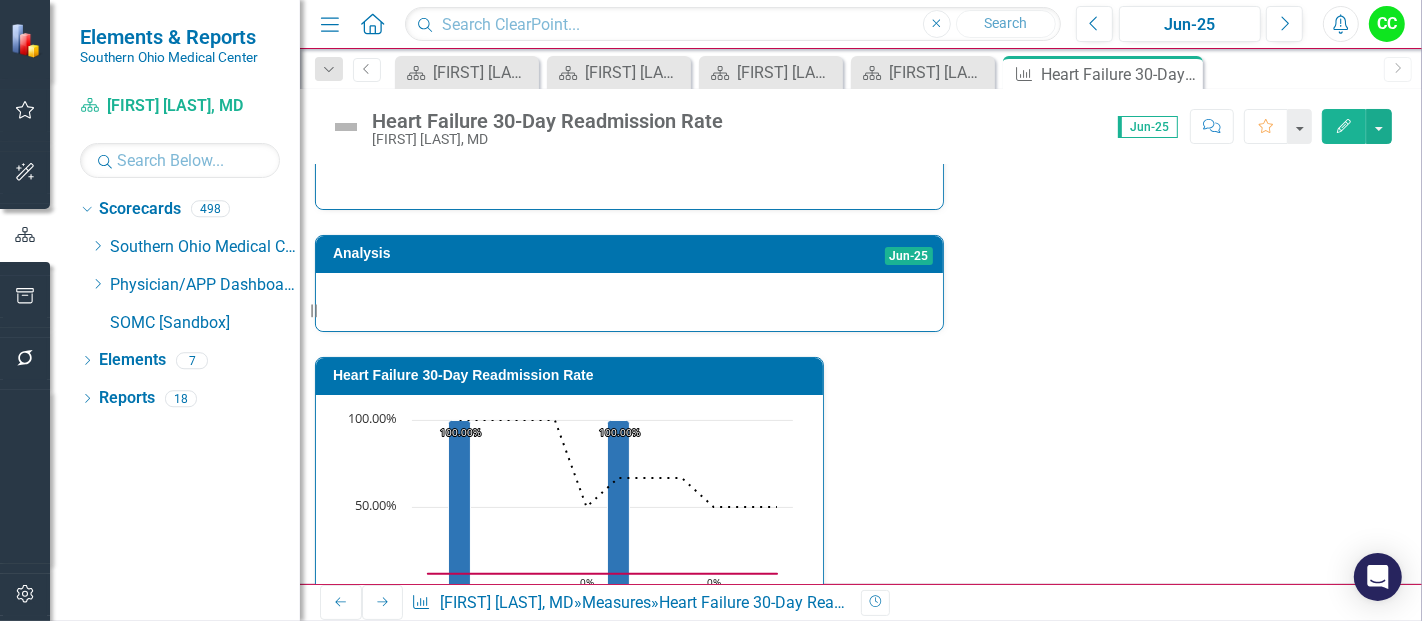 scroll, scrollTop: 806, scrollLeft: 0, axis: vertical 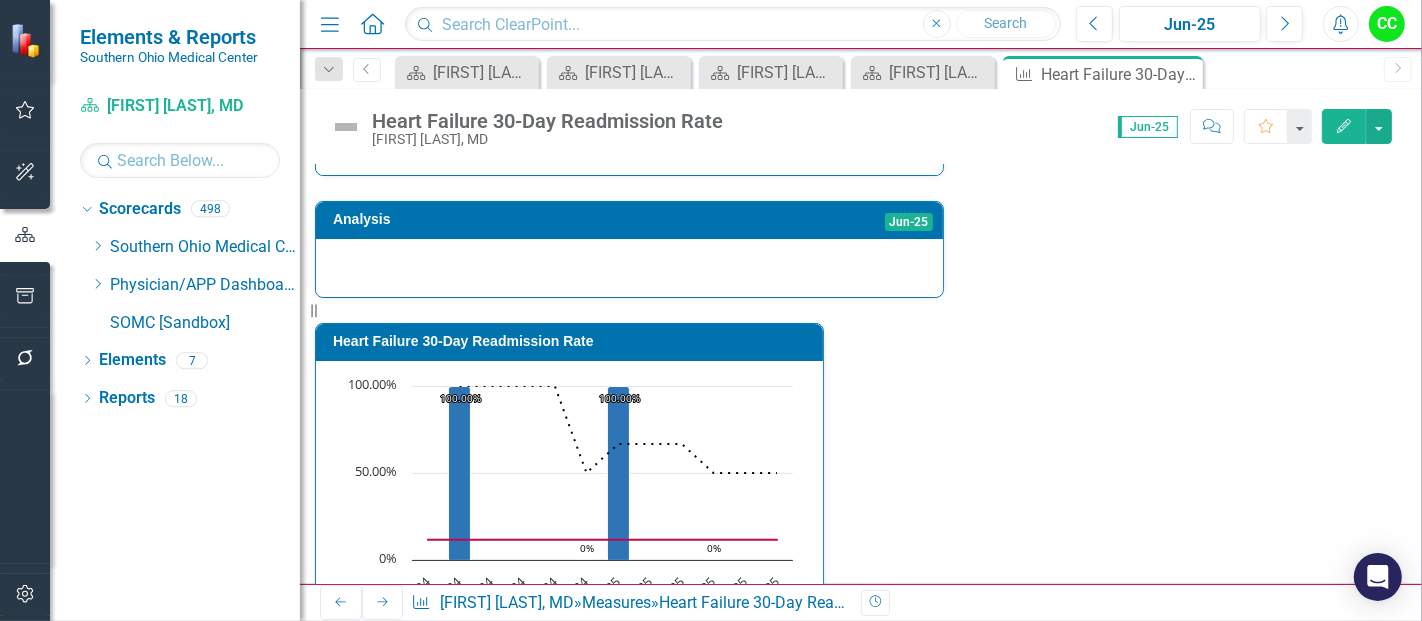 click on "Aug-23 Not Defined 11.60 Sep-23 Not Defined 11.60 Oct-23 Not Defined 11.60 Nov-23 Not Defined 11.60 Dec-23 Not Defined 11.60 Jan-24 On Target 0.00 1.00 0% 11.60 0% Feb-24 Not Defined 11.60 0% Mar-24 Not Defined 11.60 0% Apr-24 On Target 0.00 3.00 0% 11.60 0% May-24 Below Plan 1.00 2.00 50.00% 11.60 16.67% Jun-24 Below Plan 1.00 1.00 100.00% 11.60 28.57% Jul-24 Not Defined 11.60 Aug-24 Below Plan 1.00 1.00 100.00% 11.60 100.00% Sept-24 Not Defined 11.60 100.00% Oct-24 Not Defined 11.60 100.00% Nov-24 Not Defined 11.60 100.00% Dec-24 On Target 0.00 1.00 0% 11.60 50.00% Jan-25 Below Plan 1.00 1.00 100.00% 11.60 66.67% Feb-25 Not Defined 11.60 66.67% Mar-25 Not Defined 11.60 66.67% Apr-25 On Target 0.00 1.00 0% 11.60 50.00% May-25 Not Defined 11.60 50.00% Jun-25 Not Defined 11.60 50.00% Jul-25 Not Defined Aug-25 Not Defined Sept-25 Not Defined Oct-25 Not Defined Nov-25 Not Defined Dec-25 Not Defined Jan-26 Not Defined Feb-26 Not Defined" at bounding box center (846, 796) 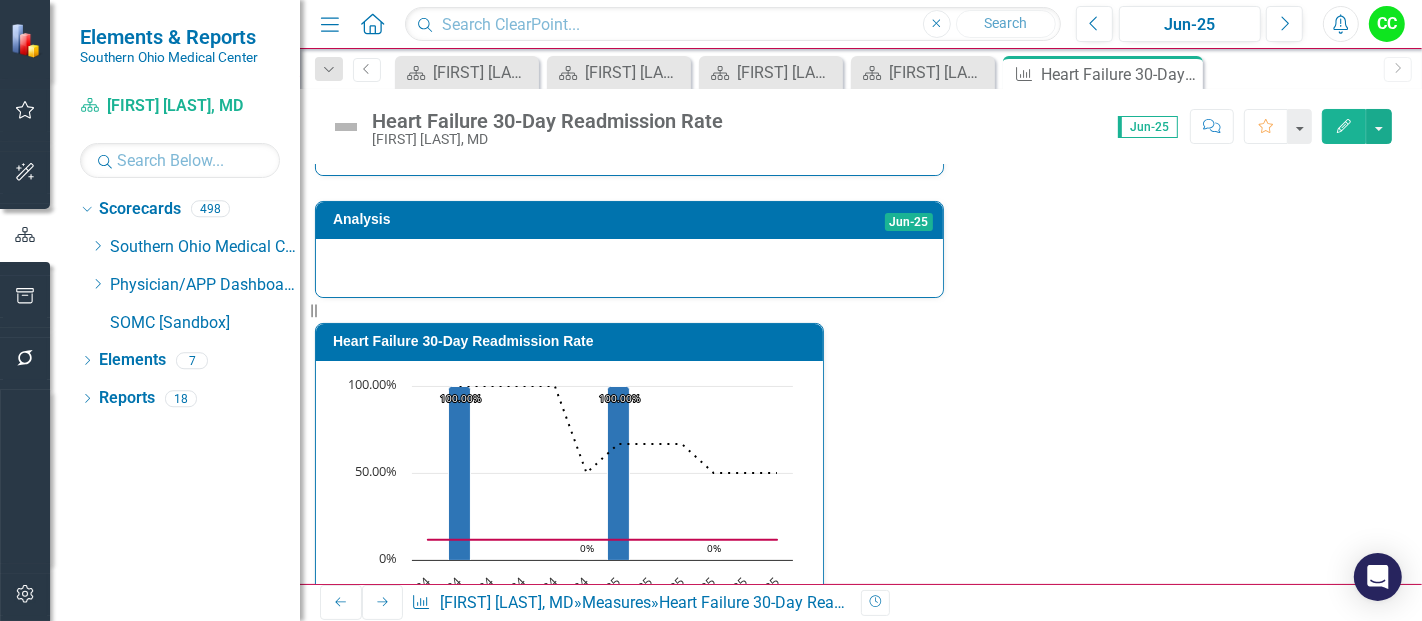 type on "0" 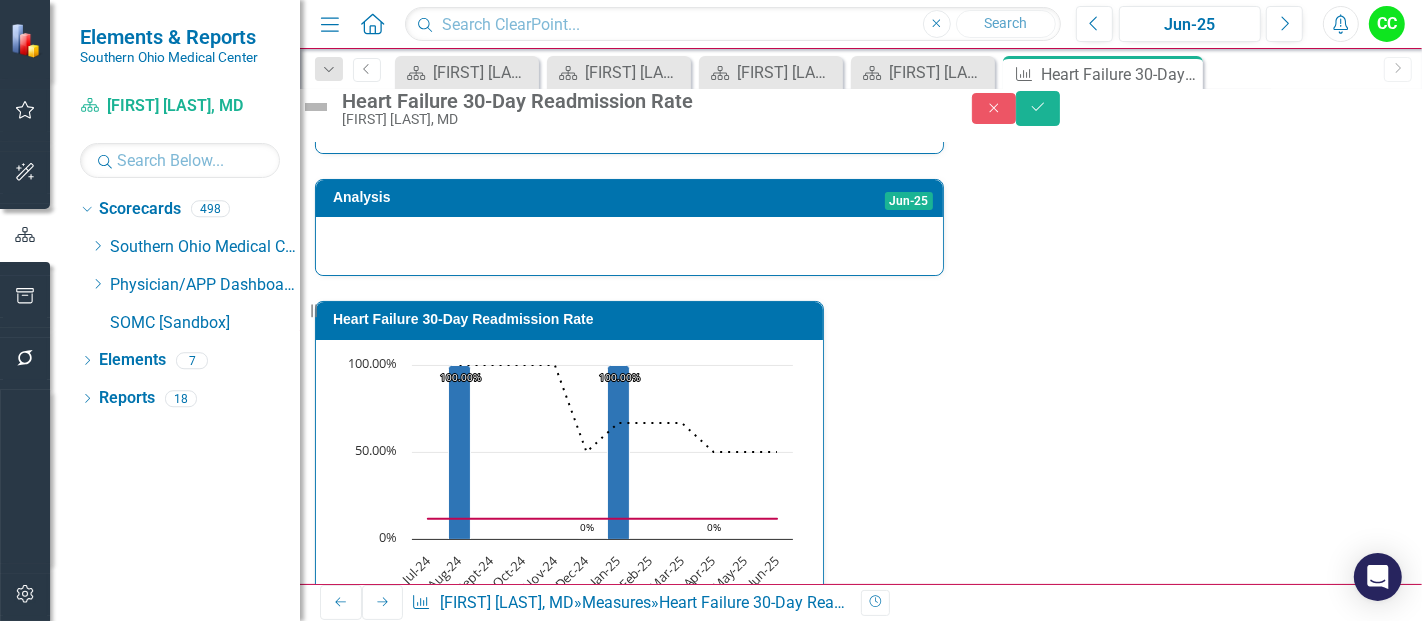 type on "1" 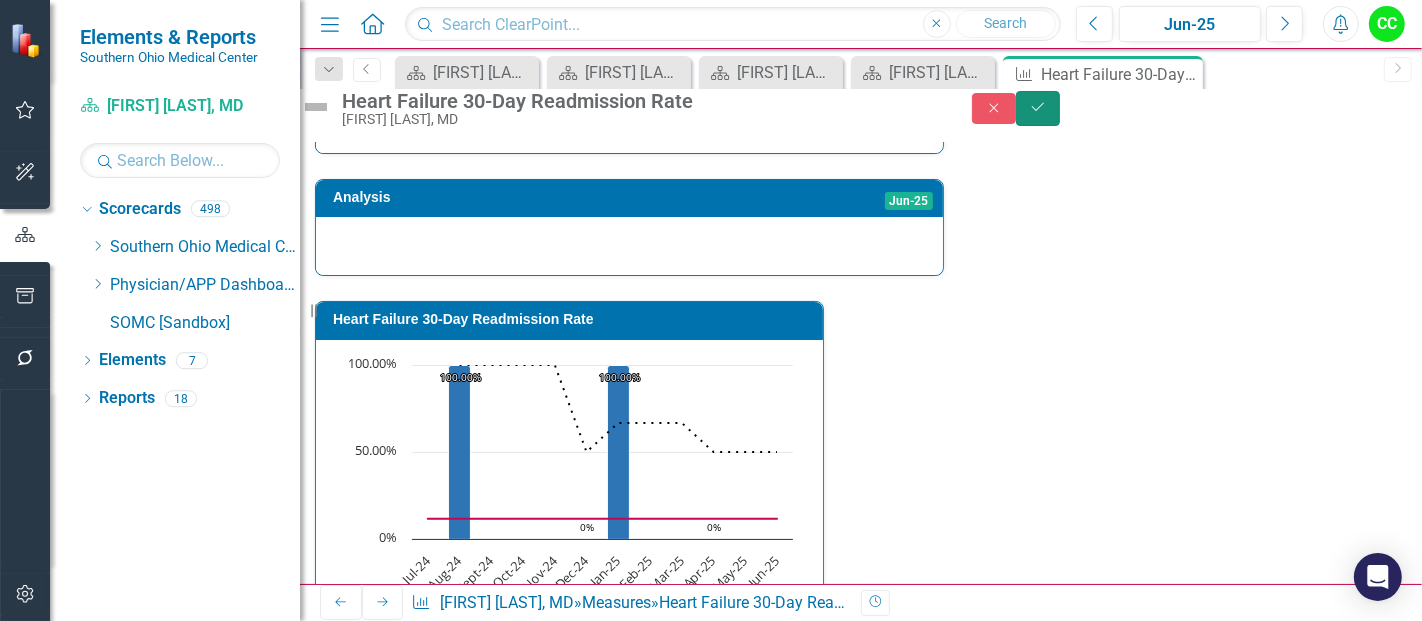 click on "Save" at bounding box center [1038, 108] 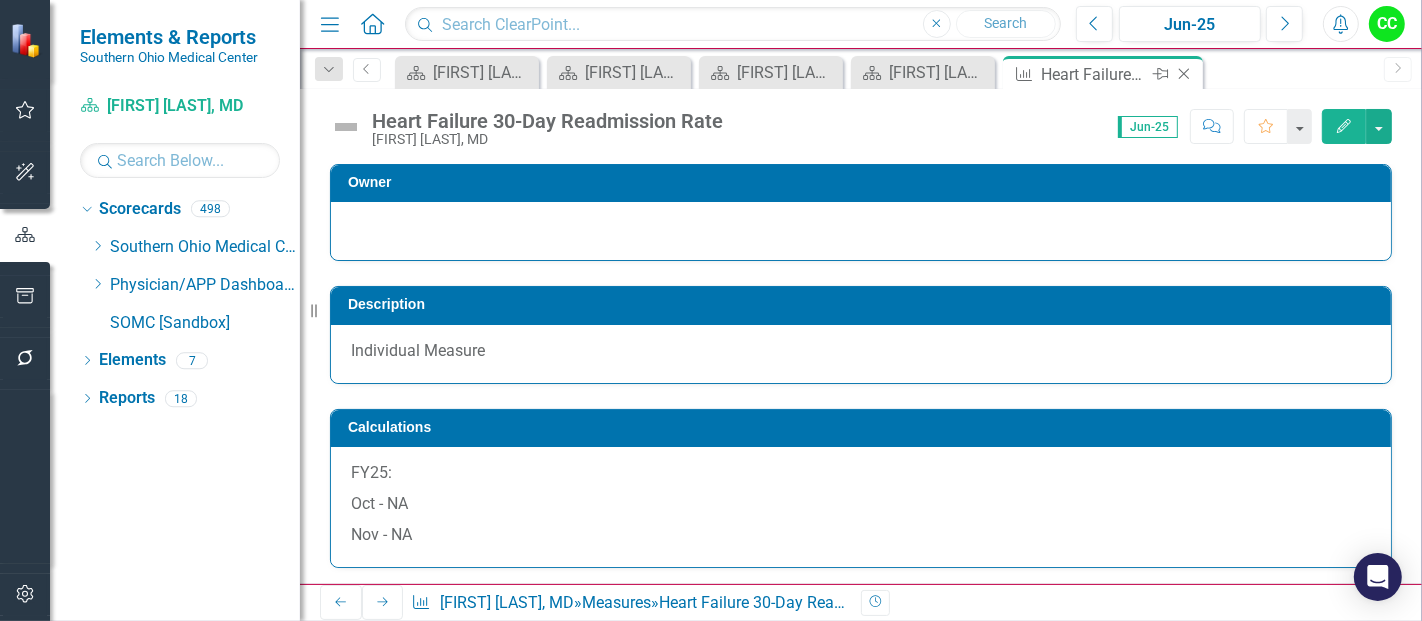 click 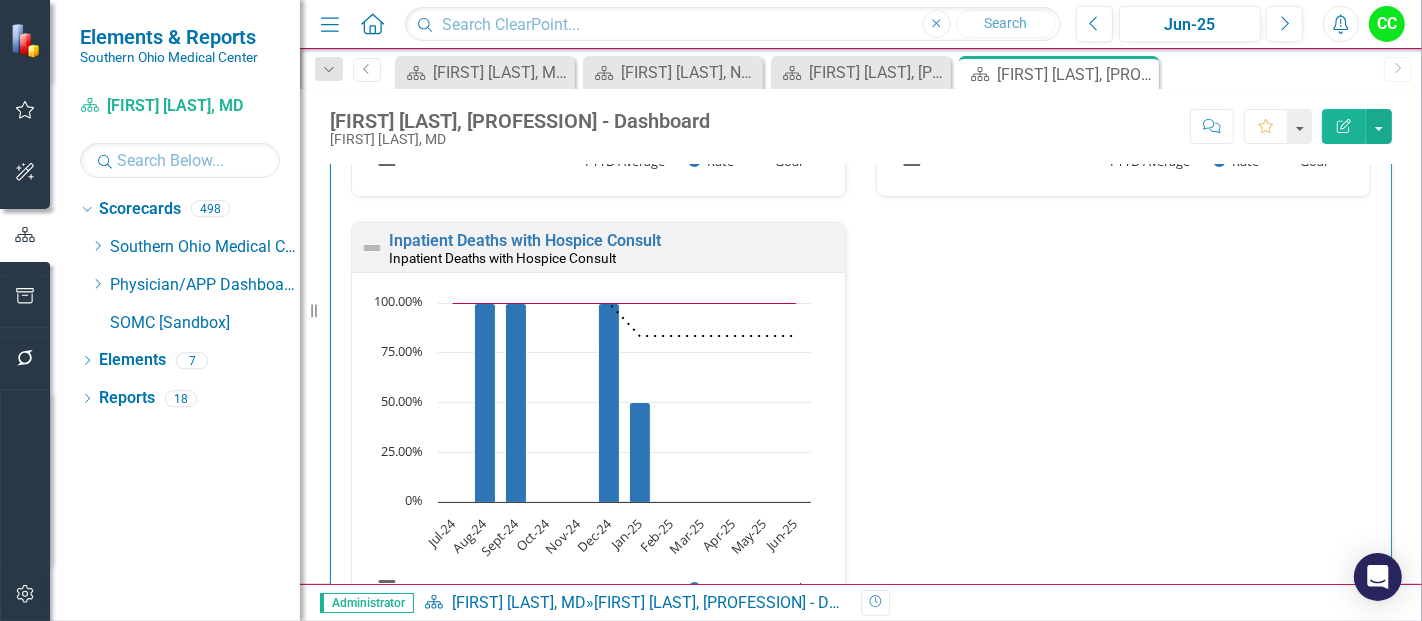 scroll, scrollTop: 981, scrollLeft: 0, axis: vertical 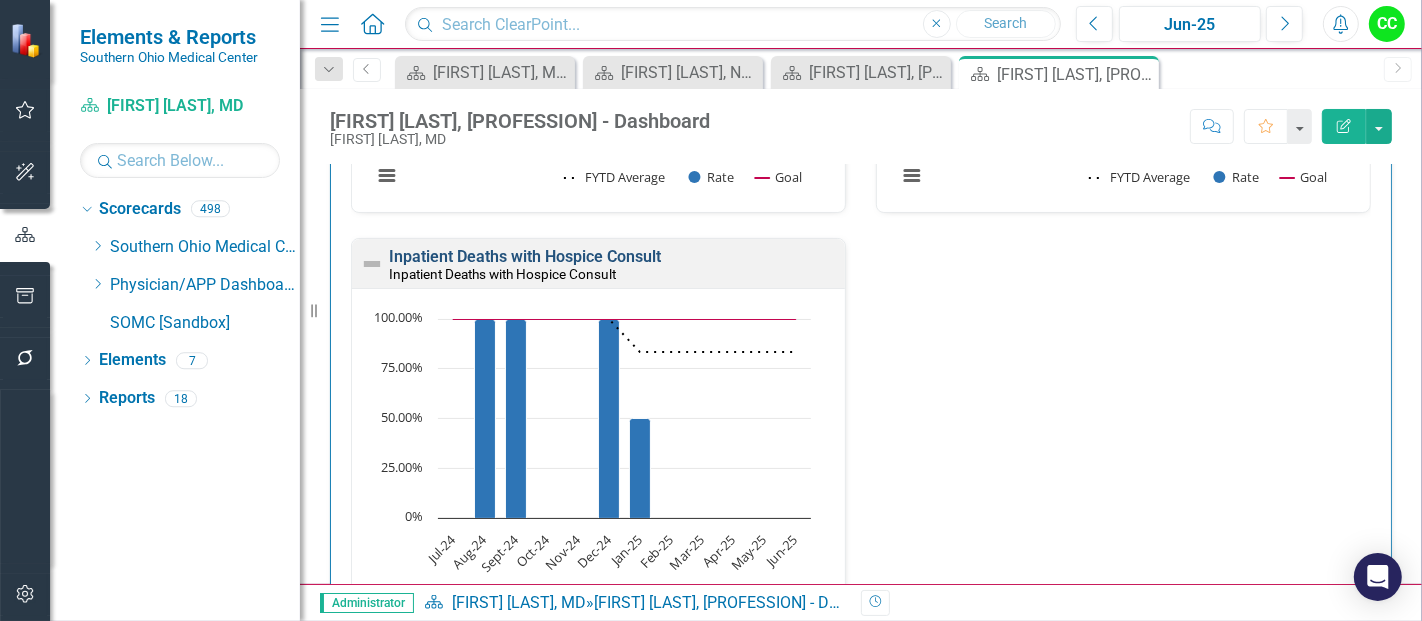 click on "Inpatient Deaths with Hospice Consult" at bounding box center (525, 256) 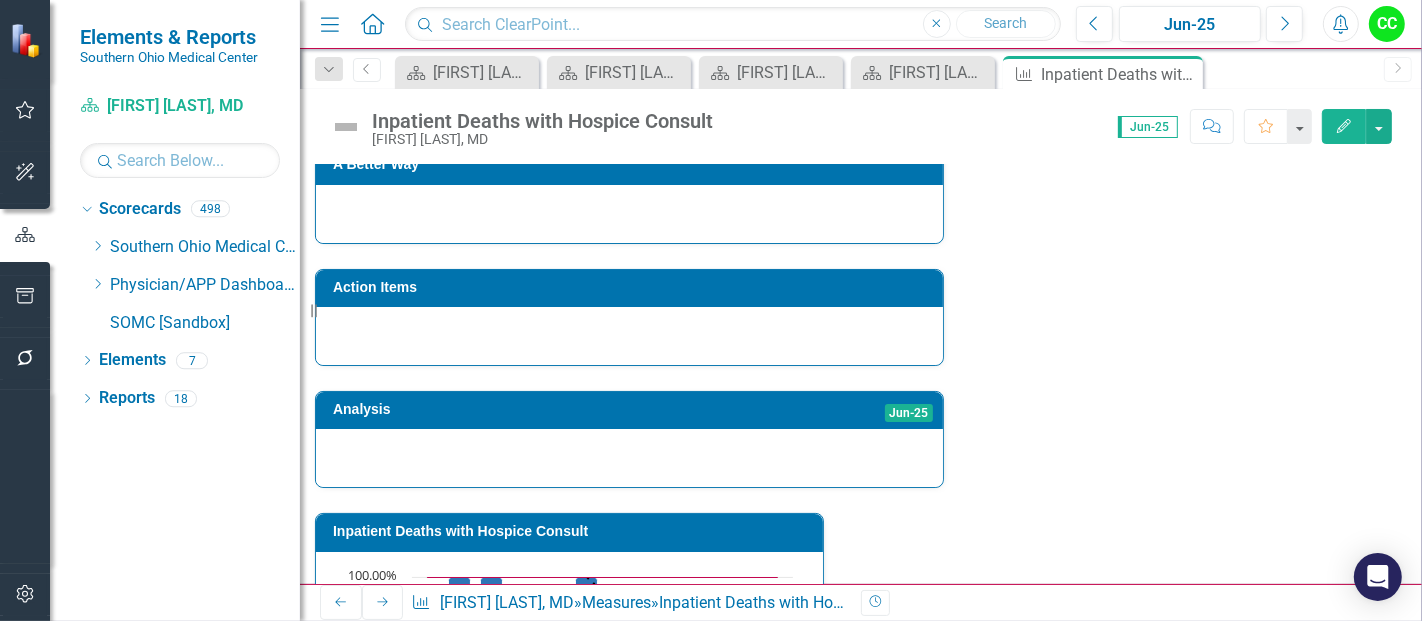 scroll, scrollTop: 900, scrollLeft: 0, axis: vertical 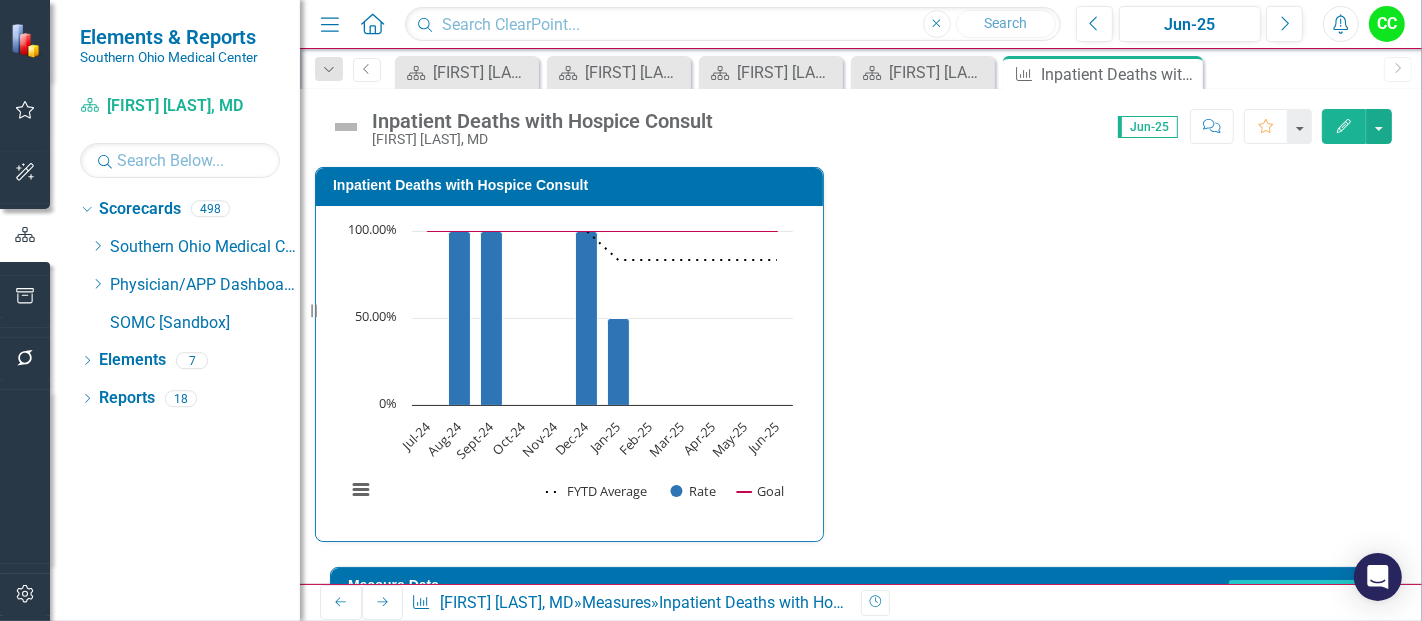 click on "Jul-23 Not Defined 100.00 Aug-23 Not Defined 100.00 Sep-23 On Target 3.00 3.00 100.00% 100.00 100.00% Oct-23 On Target 1.00 1.00 100.00% 100.00 100.00% Nov-23 Not Defined 100.00 100.00% Dec-23 On Target 2.00 2.00 100.00% 100.00 100.00% Jan-24 On Target 4.00 4.00 100.00% 100.00 100.00% Feb-24 On Target 1.00 1.00 100.00% 100.00 100.00% Mar-24 Not Defined 100.00 100.00% Apr-24 On Target 3.00 3.00 100.00% 100.00 100.00% May-24 Below Plan 0.00 1.00 0% 100.00 93.33% Jun-24 Not Defined 100.00 93.33% Jul-24 Not Defined 100.00 Aug-24 On Target 1.00 1.00 100.00% 100.00 100.00% Sept-24 On Target 2.00 2.00 100.00% 100.00 100.00% Oct-24 Not Defined 100.00 100.00% Nov-24 Not Defined 100.00 100.00% Dec-24 On Target 1.00 1.00 100.00% 100.00 100.00% Jan-25 Below Plan 1.00 2.00 50.00% 100.00 83.33% Feb-25 Not Defined 100.00 83.33% Mar-25 Not Defined 100.00 83.33% Apr-25 Not Defined 100.00 83.33% May-25 Not Defined 100.00 83.33% Jun-25 Not Defined 100.00 83.33% Jul-25 Not Defined Aug-25 Not Defined Sept-25 Not Defined Oct-25" at bounding box center (846, 661) 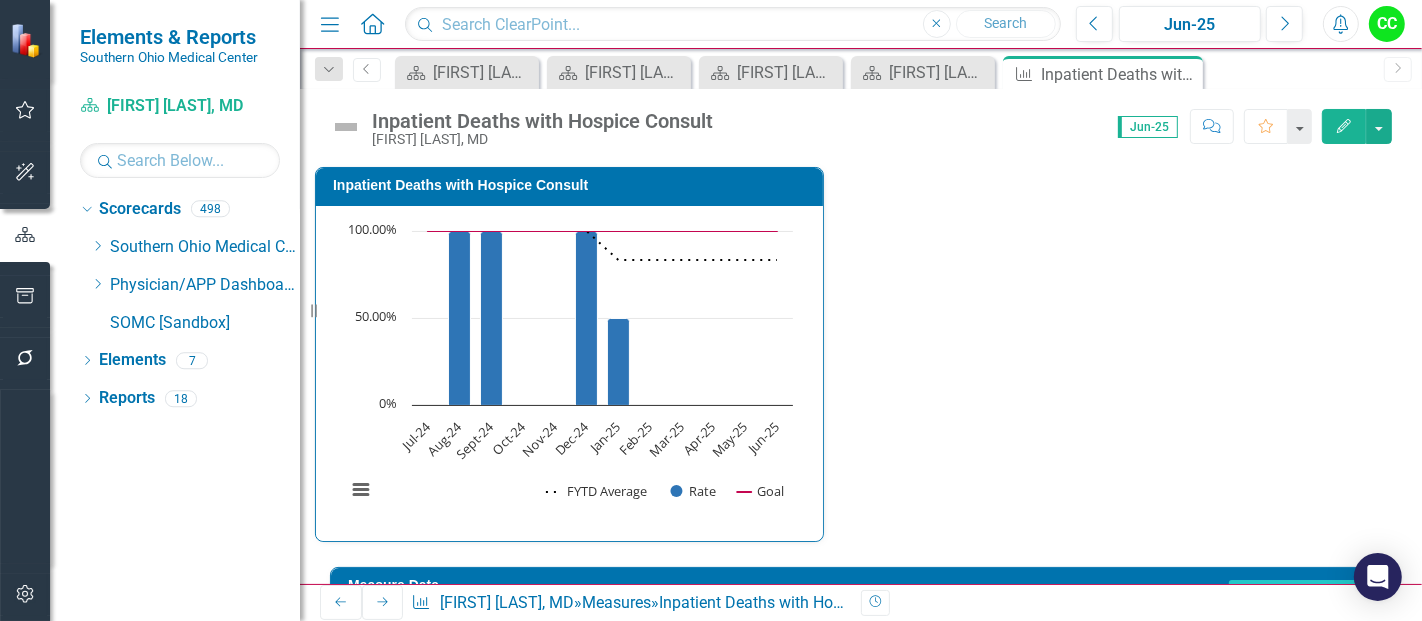 type on "5" 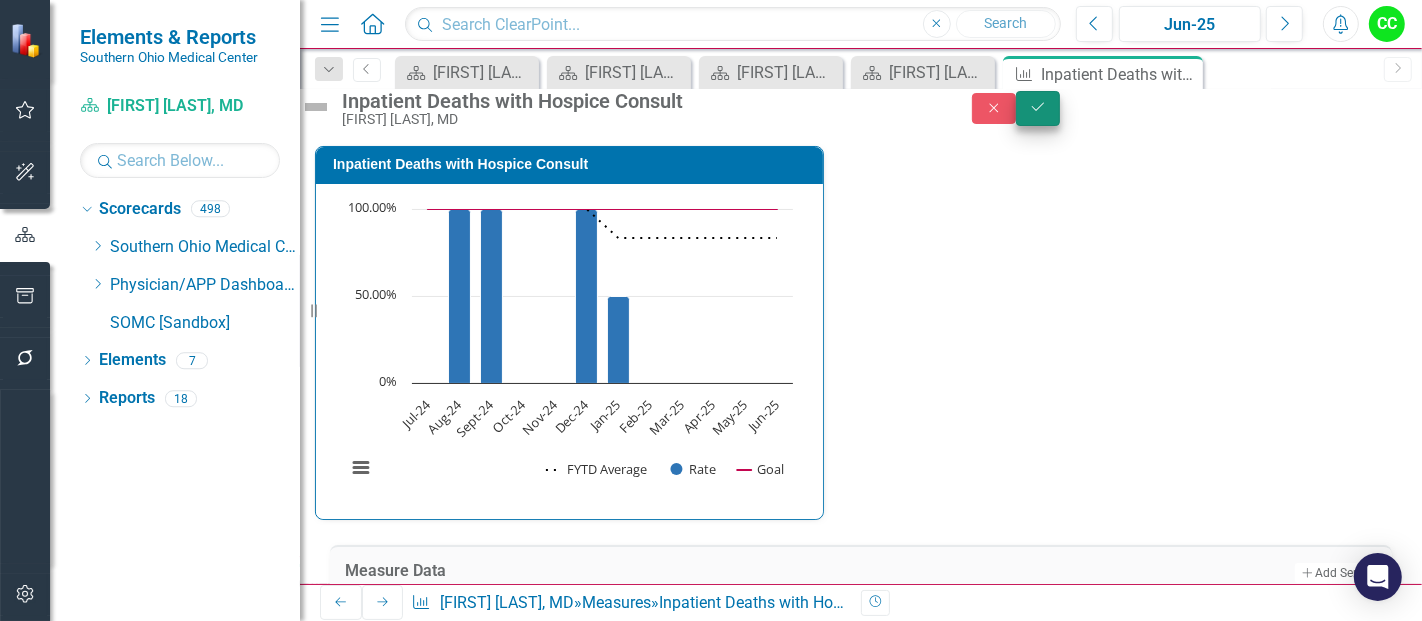 type on "5" 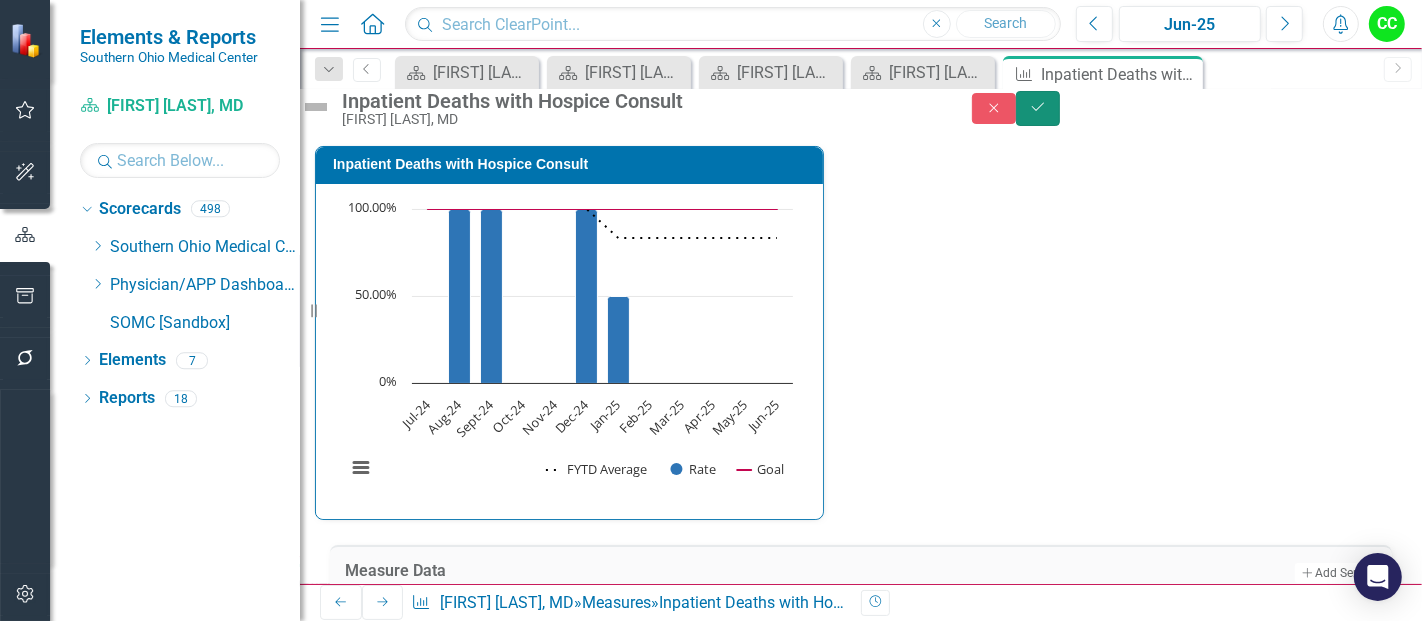 click on "Save" at bounding box center [1038, 108] 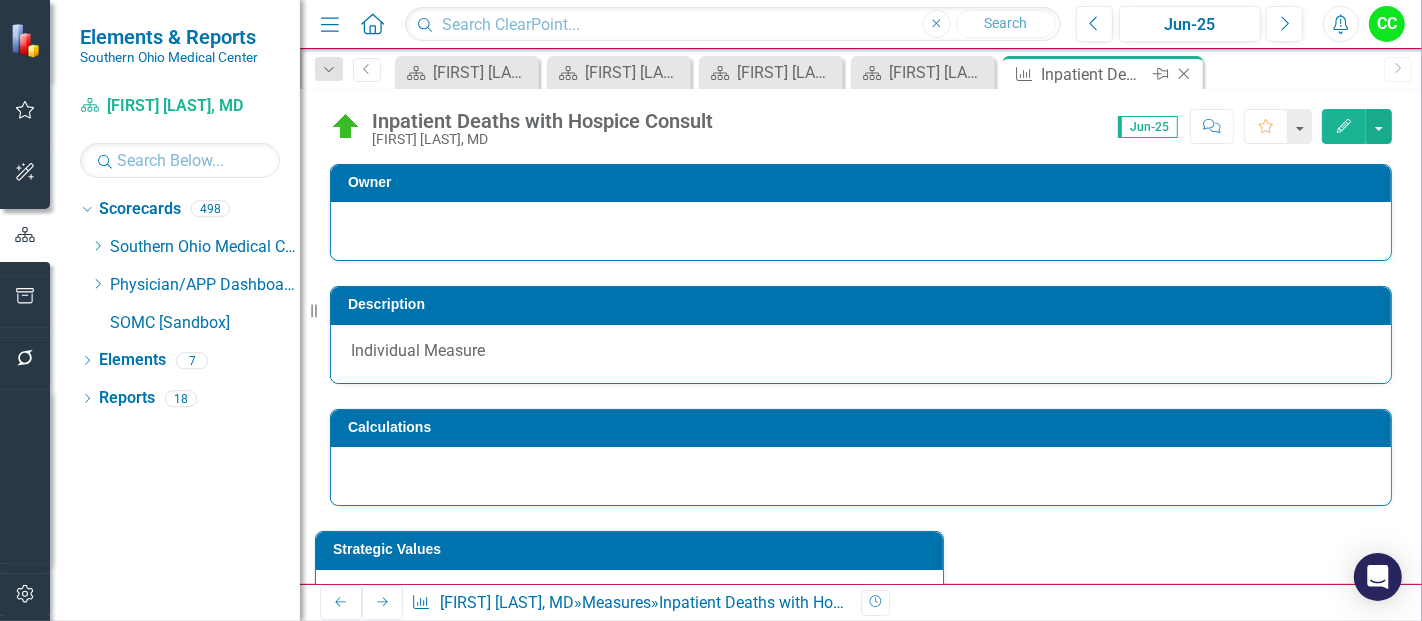 click 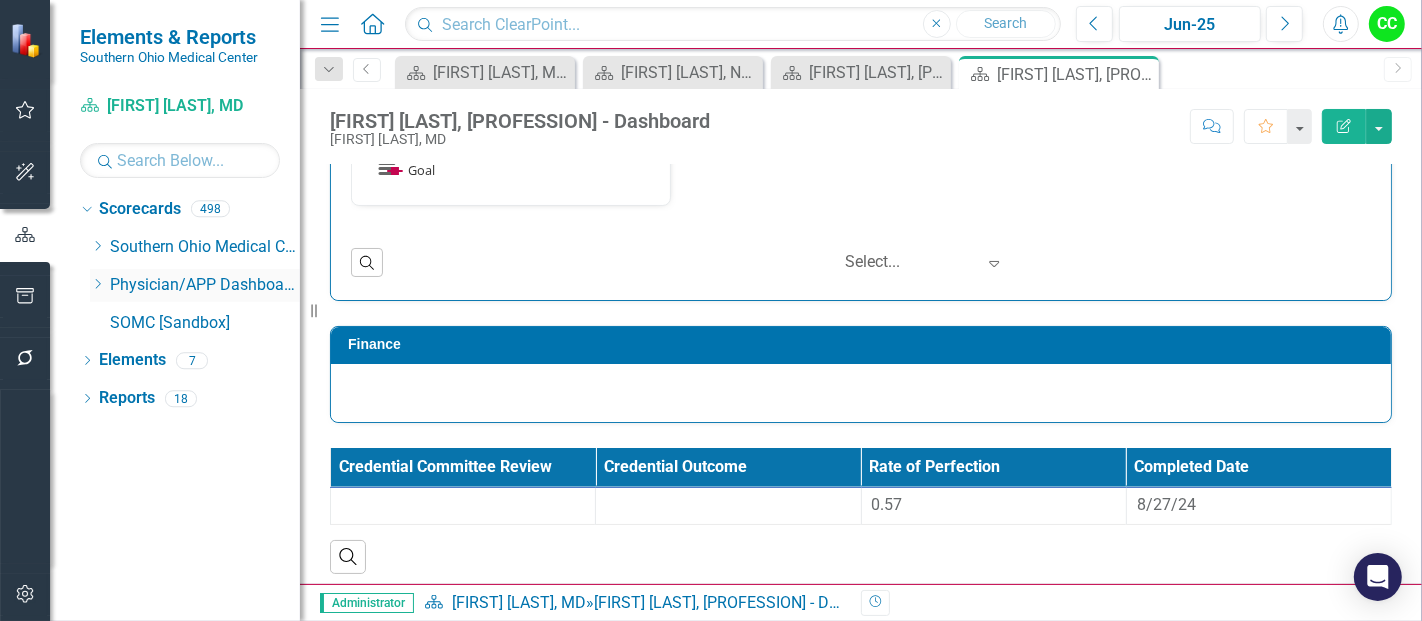 scroll, scrollTop: 1960, scrollLeft: 0, axis: vertical 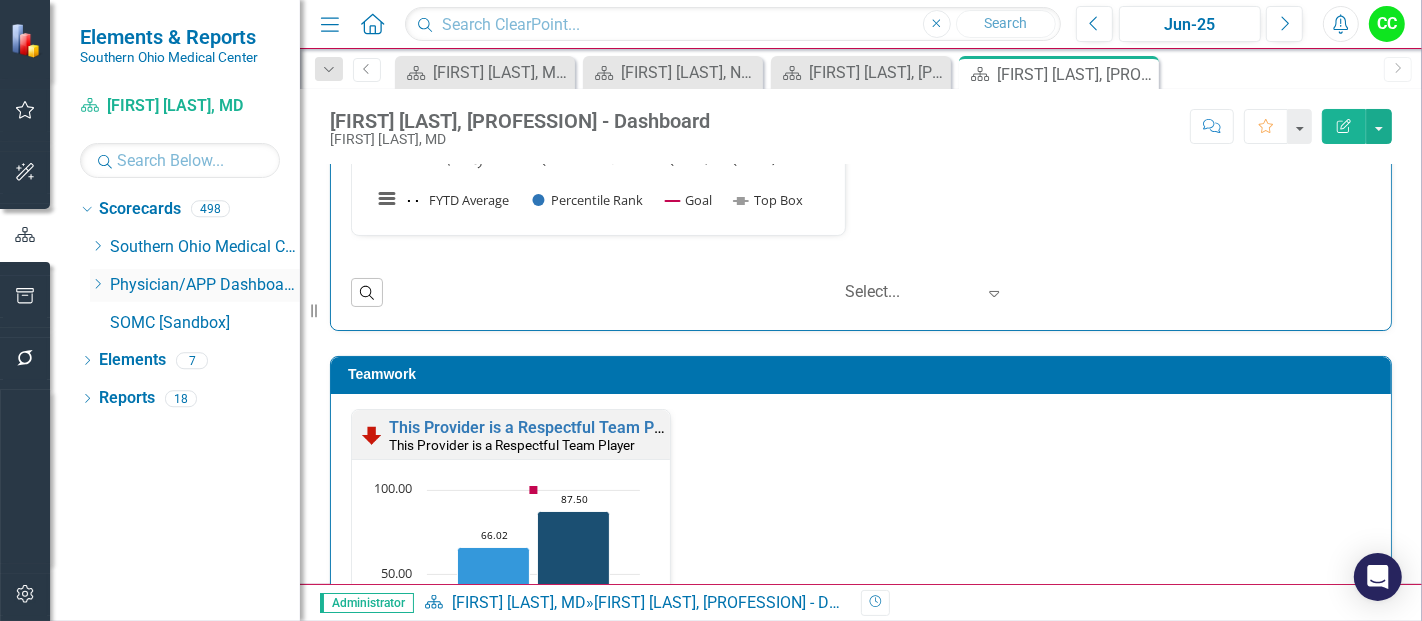 click on "Dropdown" 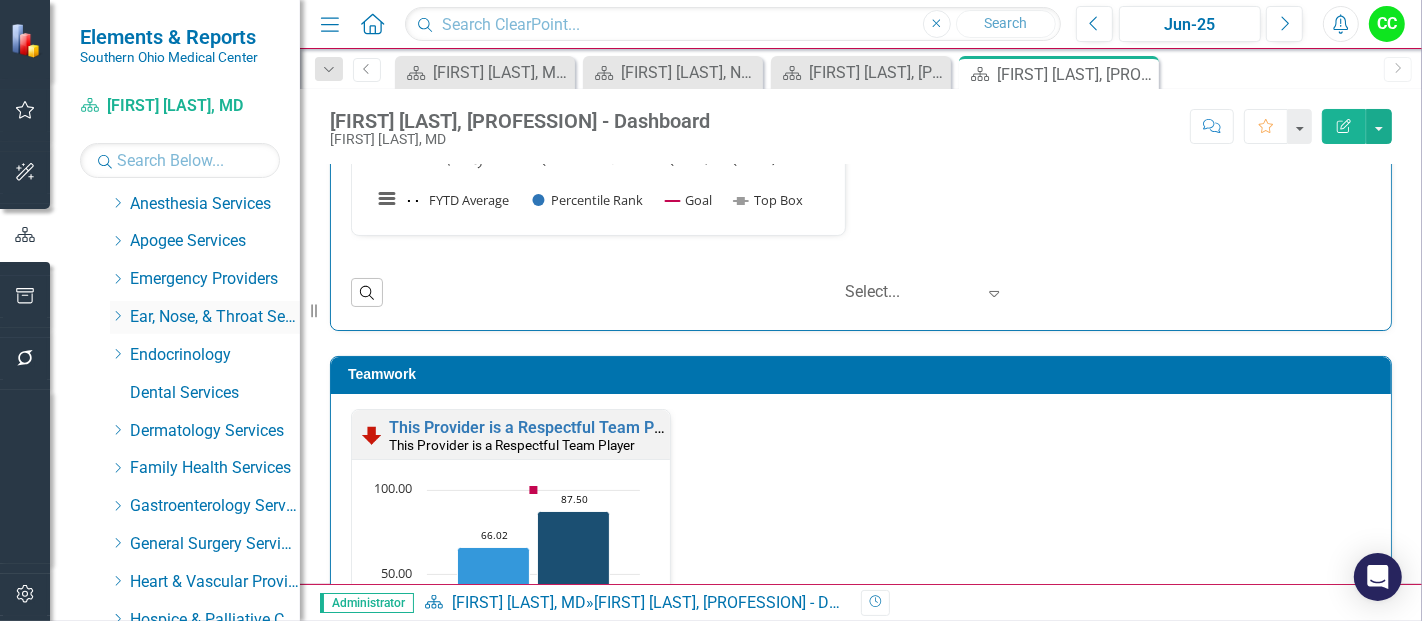 scroll, scrollTop: 168, scrollLeft: 0, axis: vertical 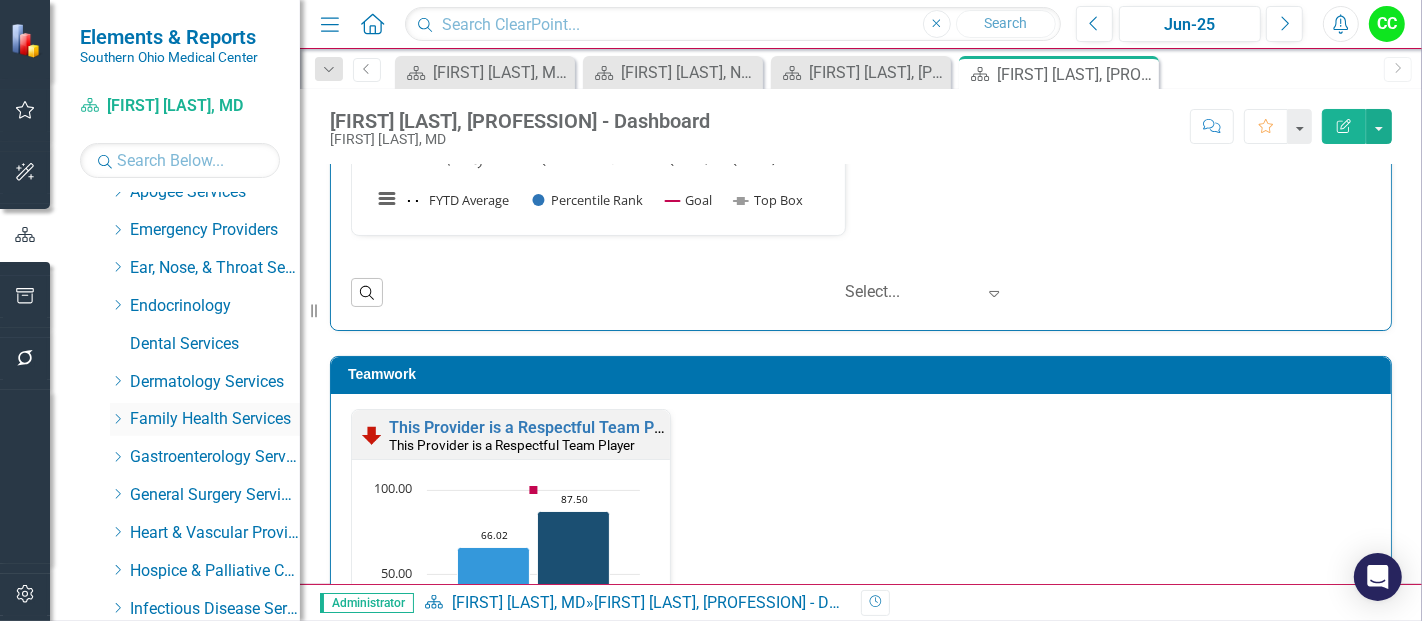 click on "Dropdown" 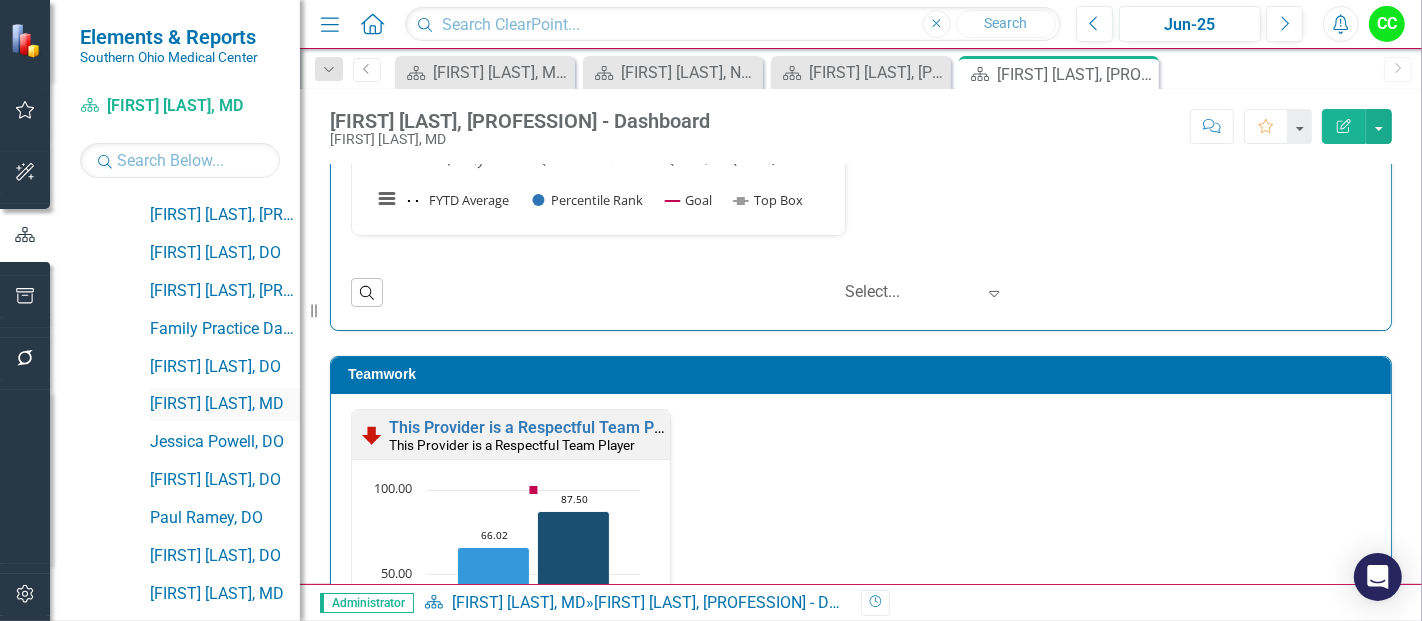 scroll, scrollTop: 684, scrollLeft: 0, axis: vertical 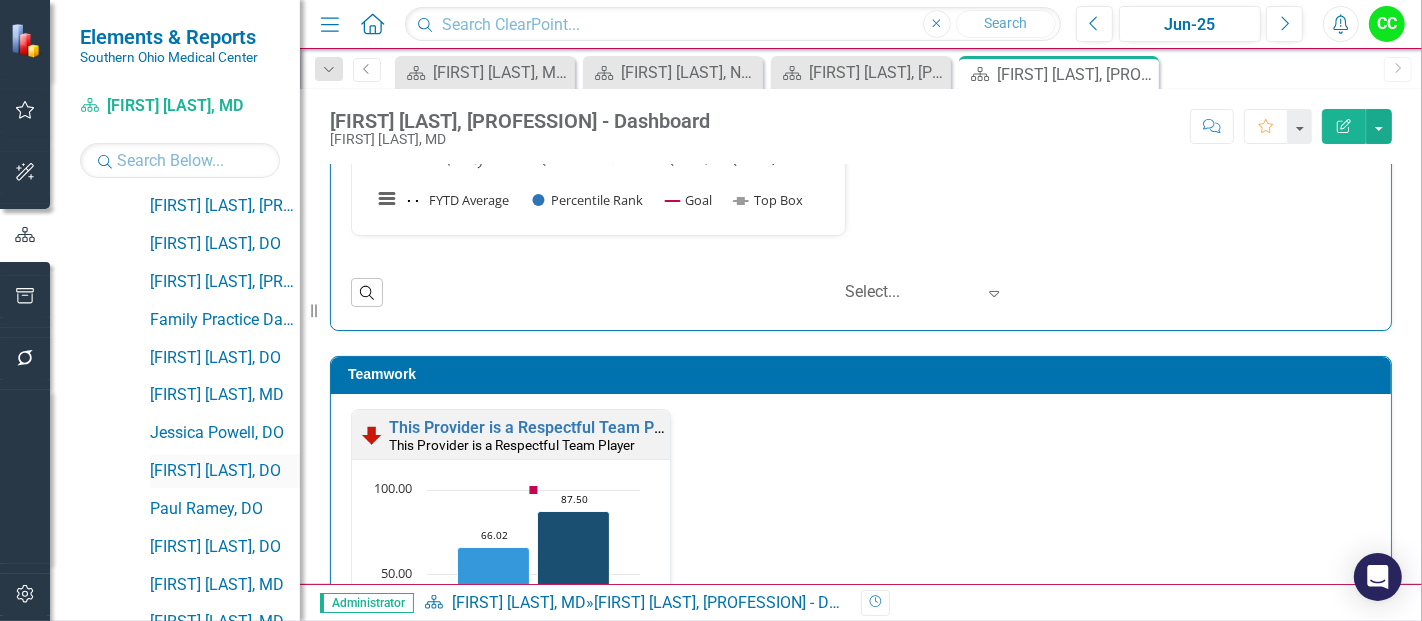 click on "[FIRST] [LAST], [PROFESSION]" at bounding box center (225, 471) 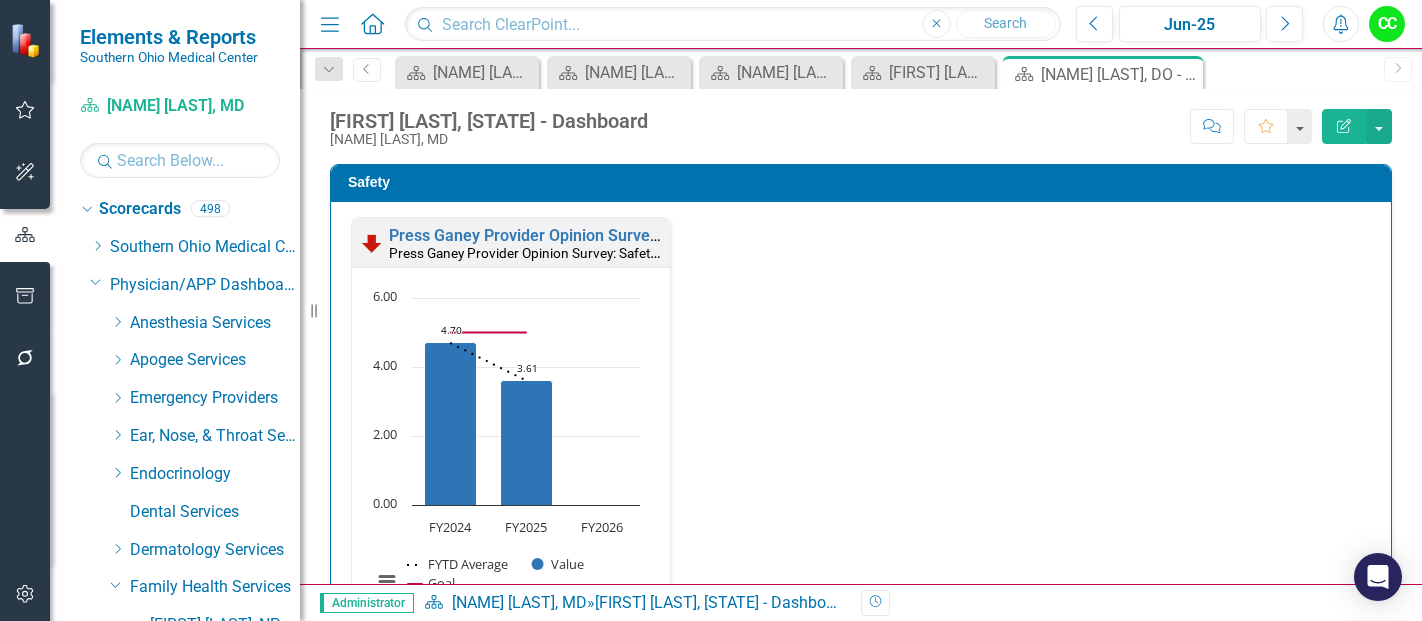 scroll, scrollTop: 0, scrollLeft: 0, axis: both 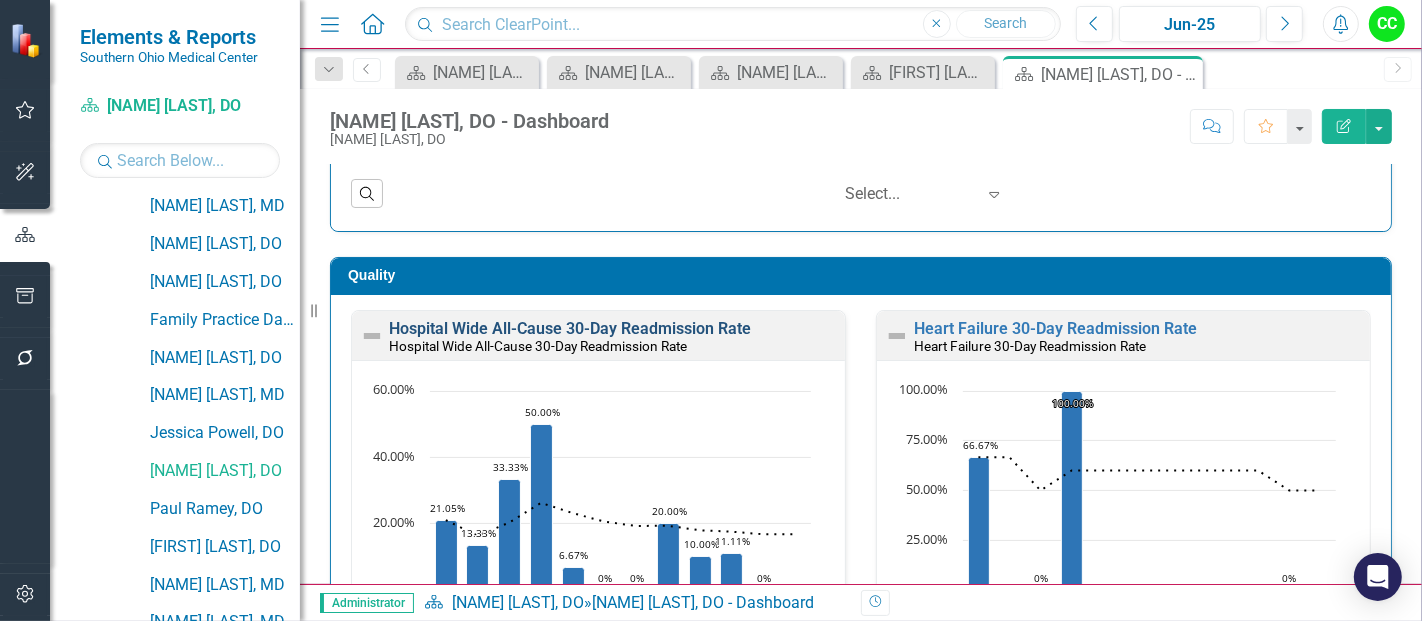 click on "Hospital Wide All-Cause 30-Day Readmission Rate" at bounding box center [570, 328] 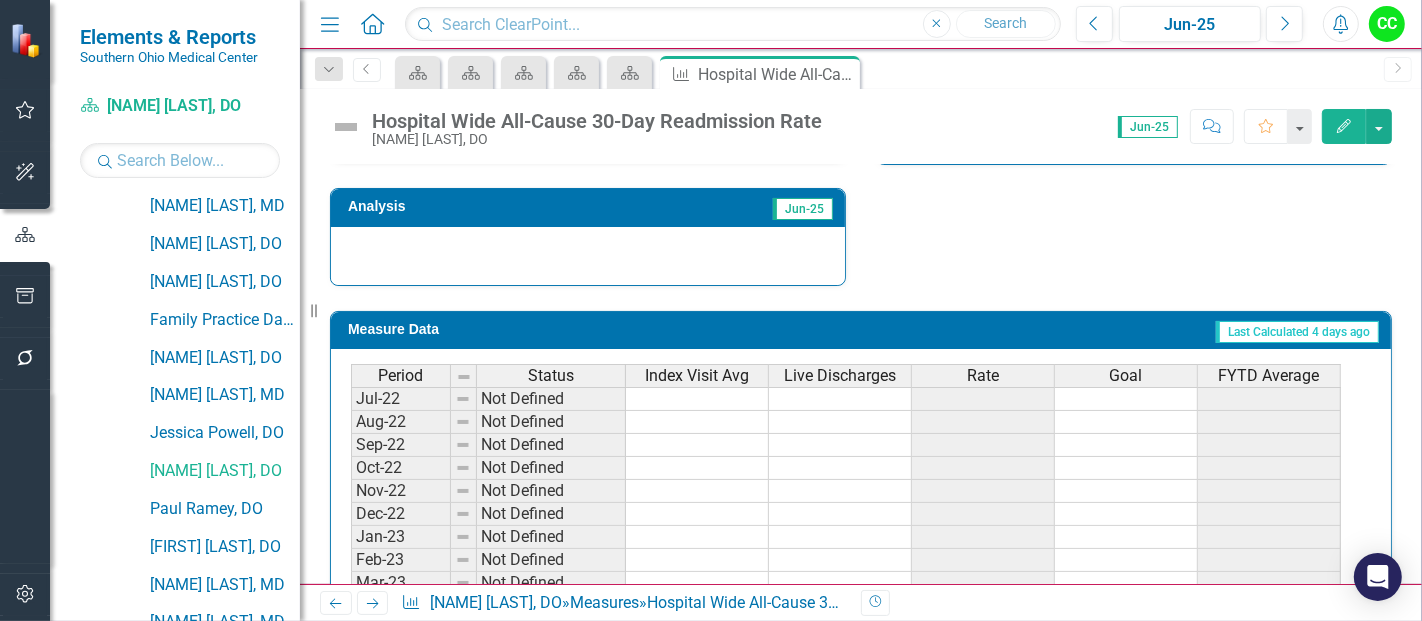 scroll, scrollTop: 855, scrollLeft: 0, axis: vertical 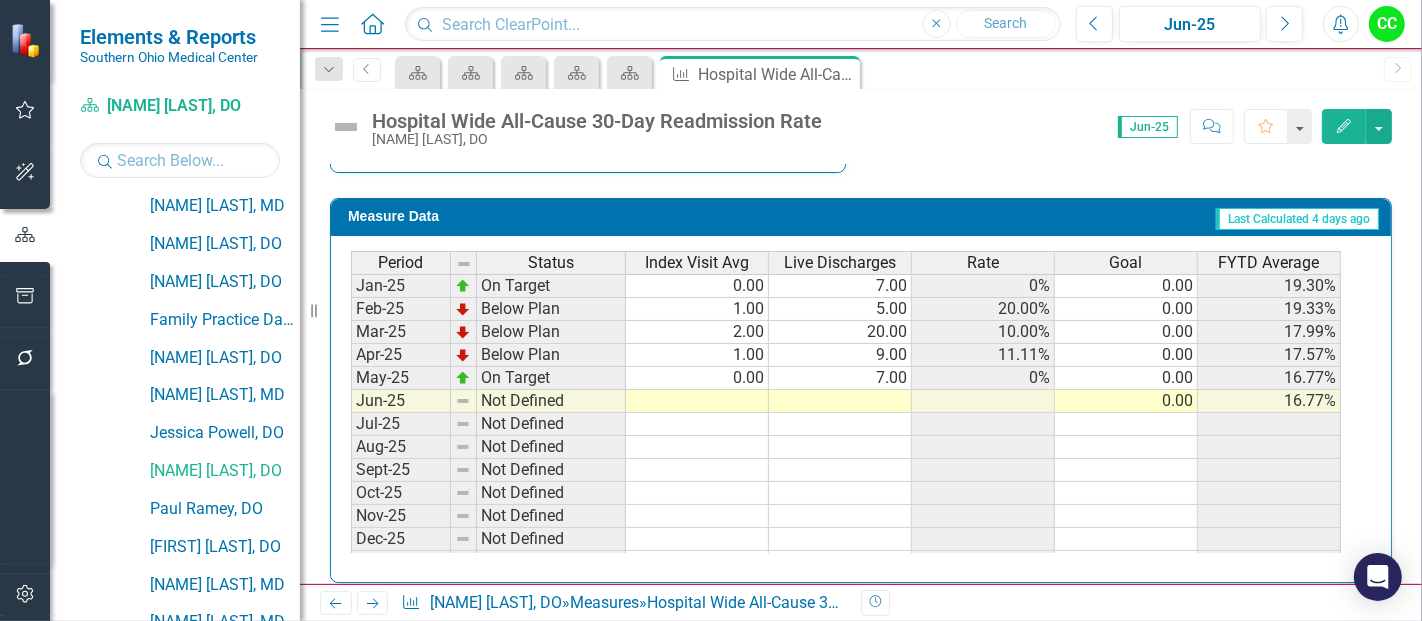 click on "Oct-23 Below Plan 2.00 22.00 9.09% 0.00 21.52% Nov-23 Below Plan 4.00 15.00 26.67% 0.00 22.34% Dec-23 Below Plan 3.00 21.00 14.29% 0.00 20.87% Jan-24 Below Plan 8.00 26.00 30.77% 0.00 22.70% Feb-24 Below Plan 4.00 29.00 13.79% 0.00 21.18% Mar-24 Below Plan 7.00 16.00 43.75% 0.00 23.12% Apr-24 Below Plan 5.00 32.00 15.63% 0.00 22.02% May-24 Below Plan 2.00 19.00 10.53% 0.00 21.10% Jun-24 Below Plan 1.00 25.00 4.00% 0.00 19.47% Jul-24 Below Plan 4.00 19.00 21.05% 0.00 21.05% Aug-24 Below Plan 4.00 30.00 13.33% 0.00 16.33% Sept-24 Below Plan 5.00 15.00 33.33% 0.00 20.31% Oct-24 Below Plan 8.00 16.00 50.00% 0.00 26.25% Nov-24 Below Plan 1.00 15.00 6.67% 0.00 23.16% Dec-24 On Target 0.00 12.00 0% 0.00 20.56% Jan-25 On Target 0.00 7.00 0% 0.00 19.30% Feb-25 Below Plan 1.00 5.00 20.00% 0.00 19.33% Mar-25 Below Plan 2.00 20.00 10.00% 0.00 17.99% Apr-25 Below Plan 1.00 9.00 11.11% 0.00 17.57% May-25 On Target 0.00 7.00 0% 0.00 16.77% Jun-25 Not Defined 0.00 16.77% Jul-25 Not Defined Aug-25 Not Defined Sept-25 Oct-25" at bounding box center (846, 286) 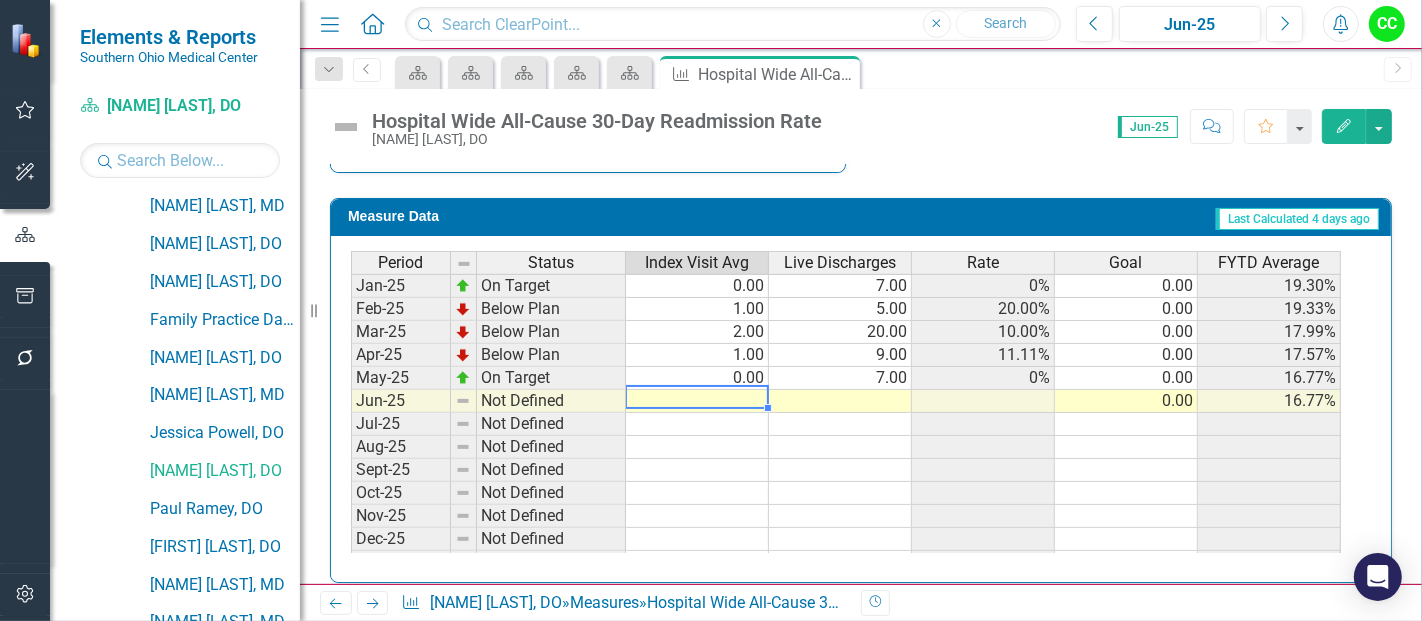 type on "3" 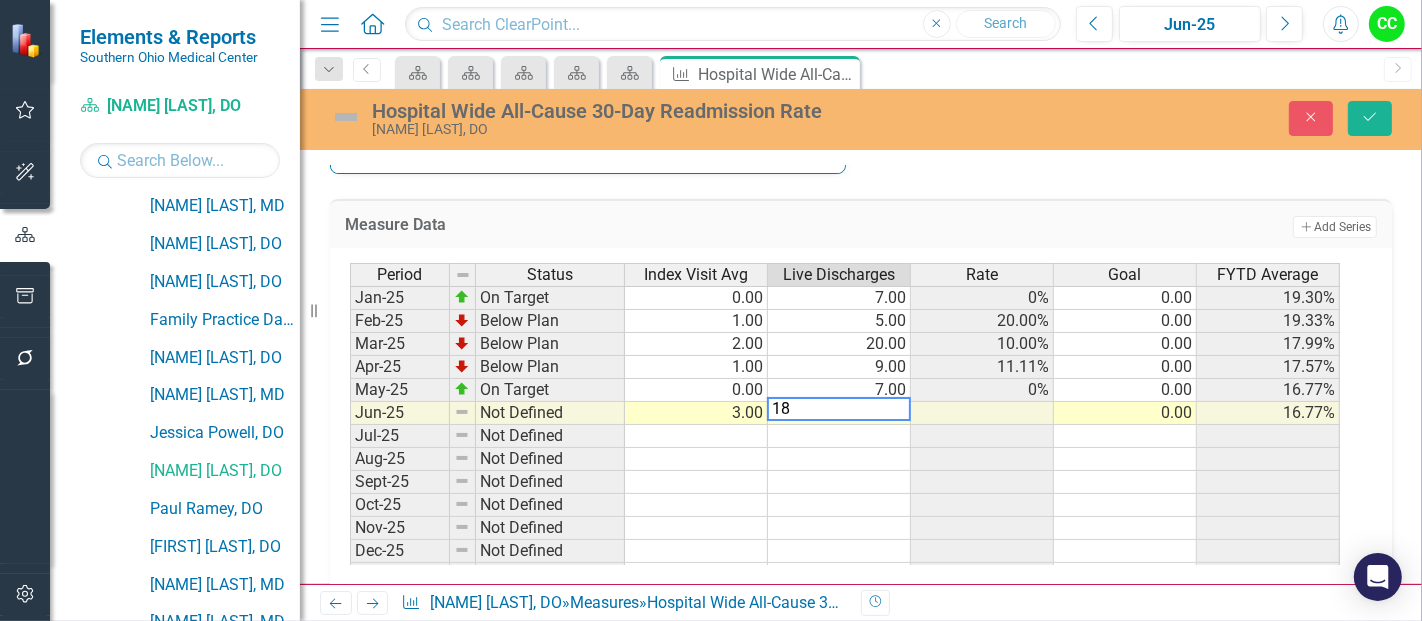 type on "18" 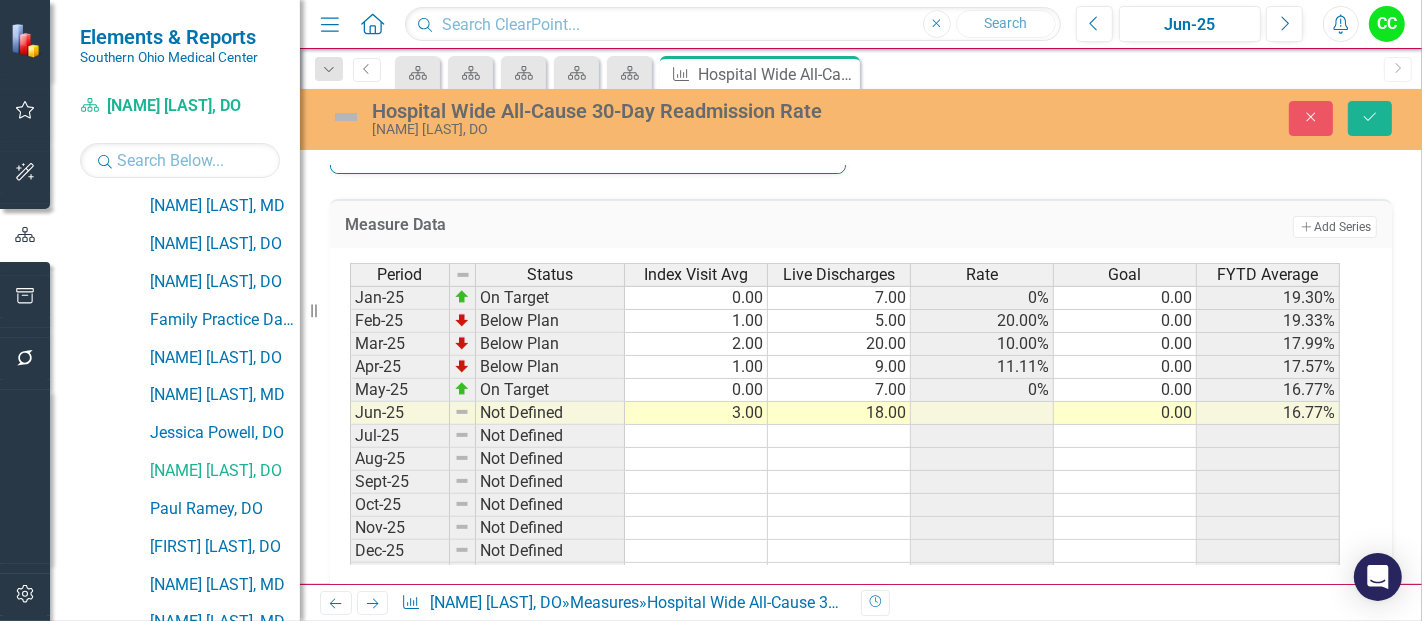 click on "Close Save" at bounding box center (1189, 118) 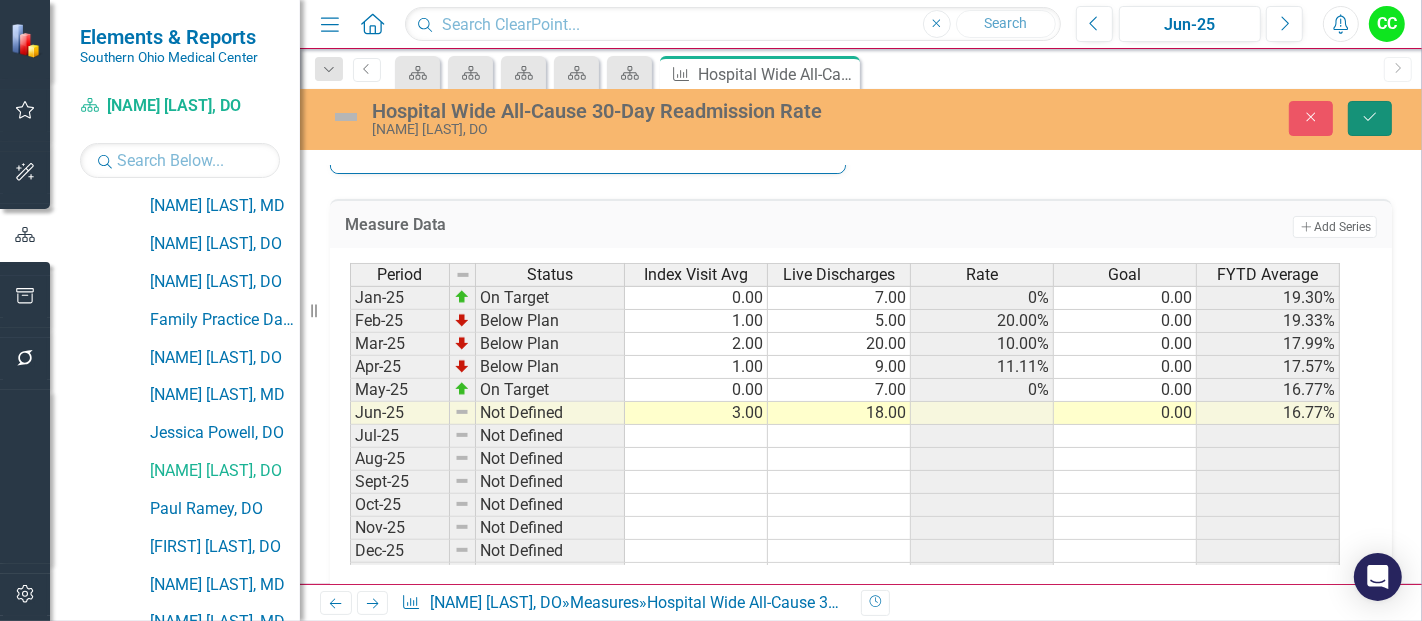 click on "Save" 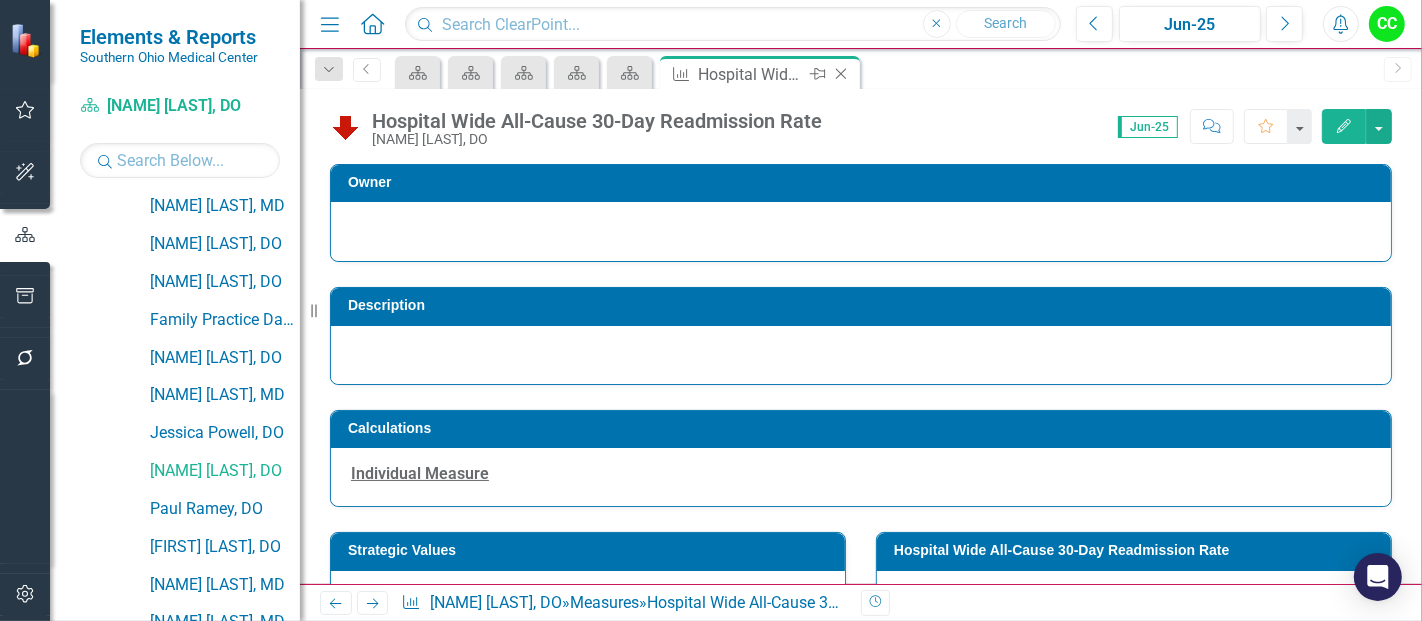 click 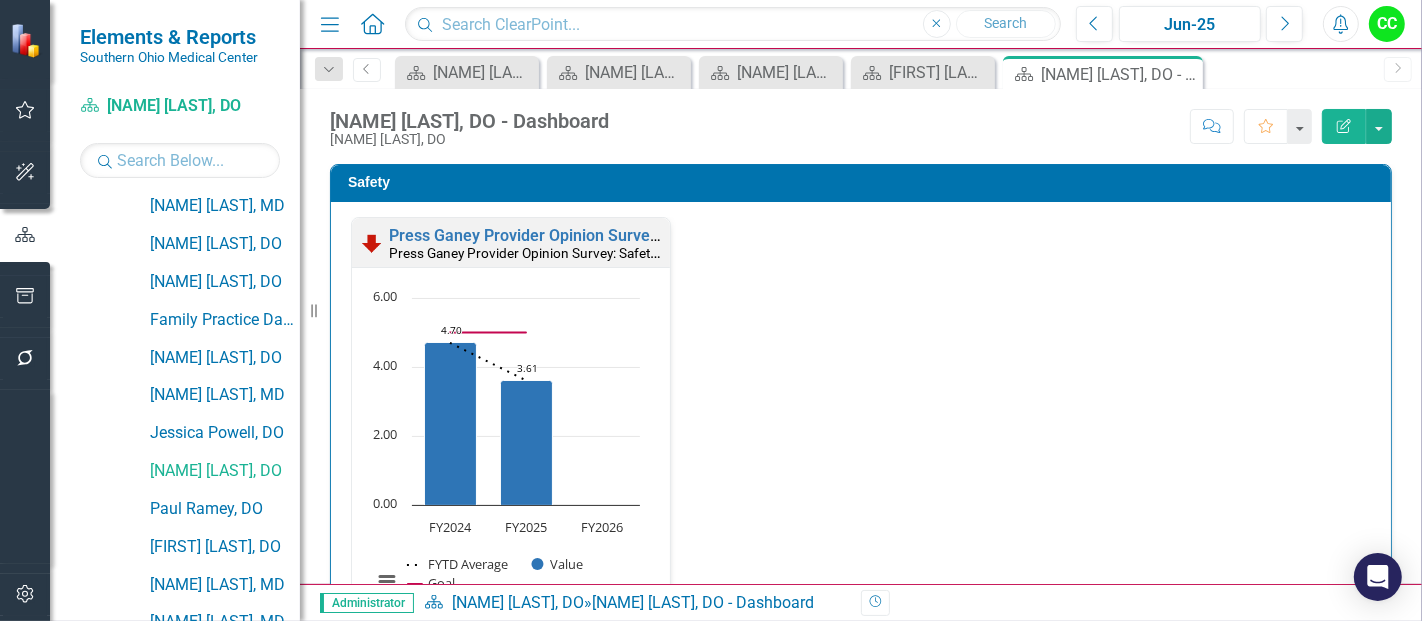 scroll, scrollTop: 595, scrollLeft: 0, axis: vertical 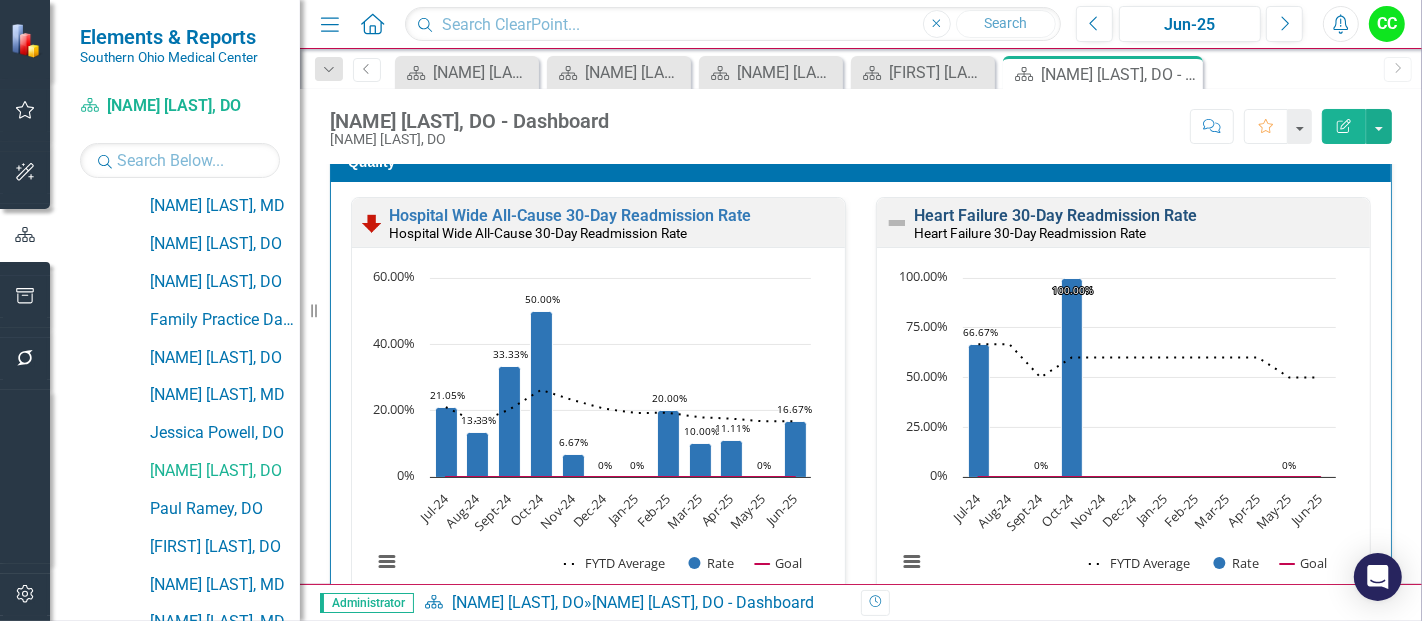 click on "Heart Failure 30-Day Readmission Rate" at bounding box center (1055, 215) 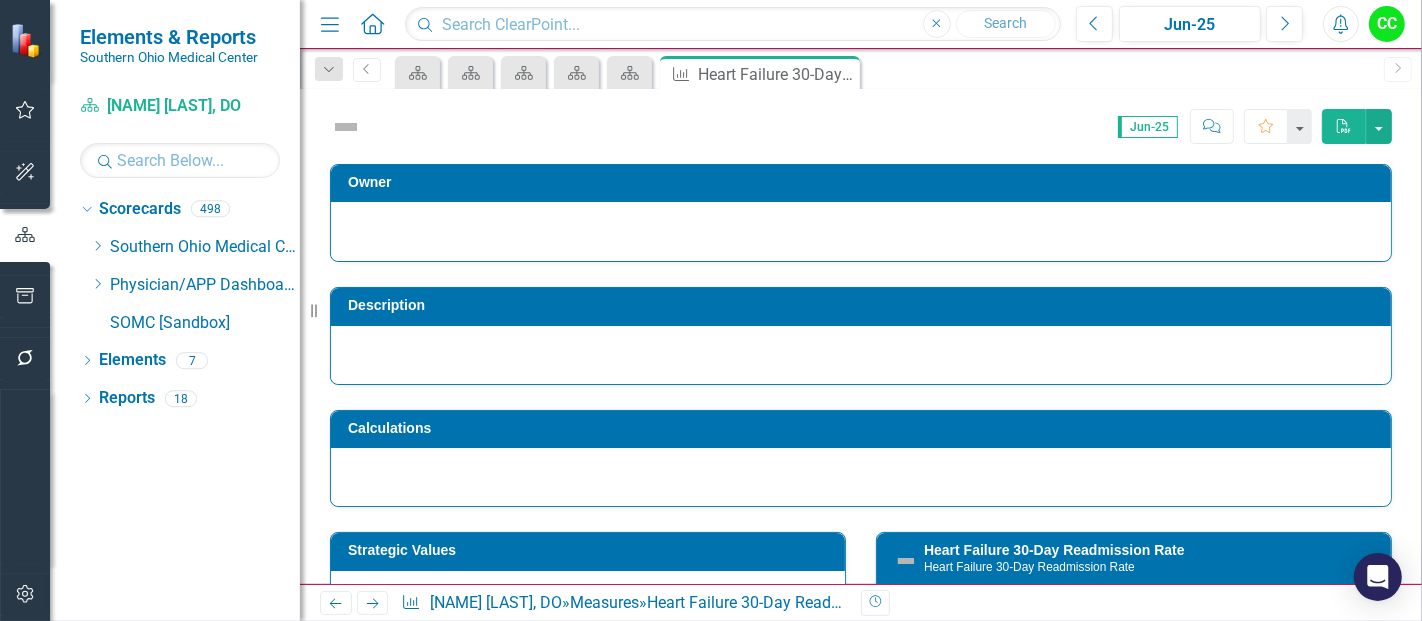 scroll, scrollTop: 0, scrollLeft: 0, axis: both 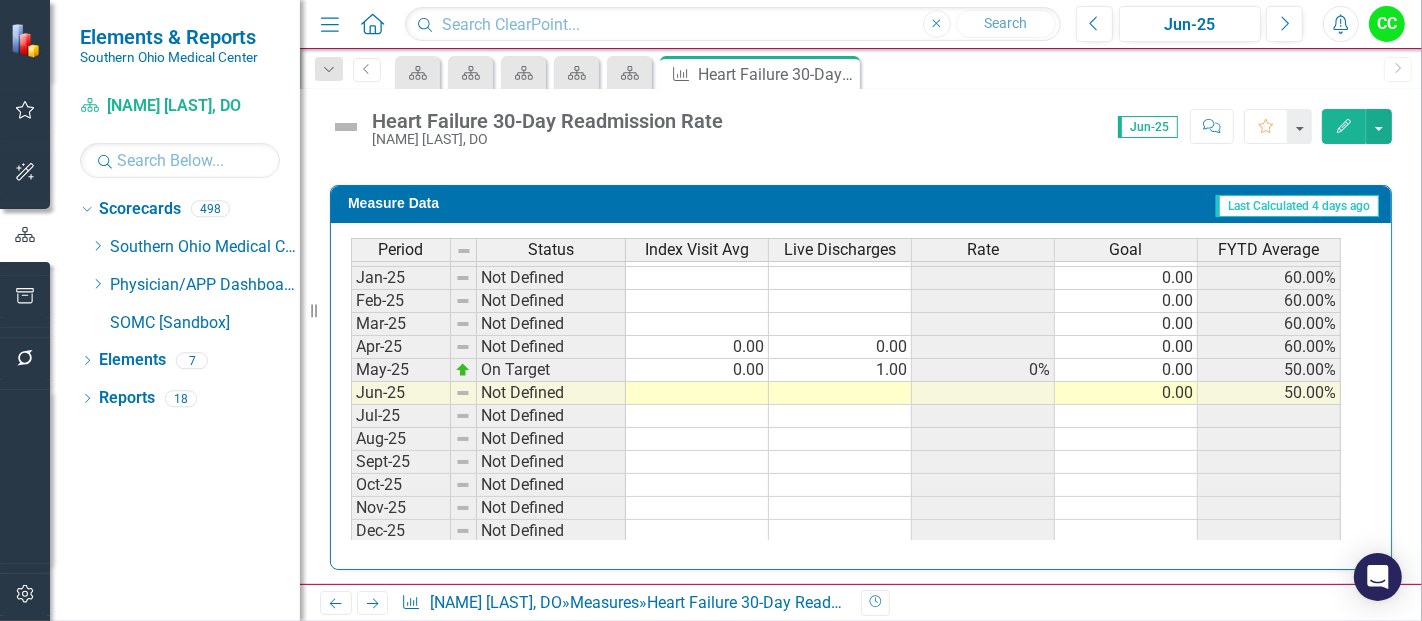 click at bounding box center (697, 393) 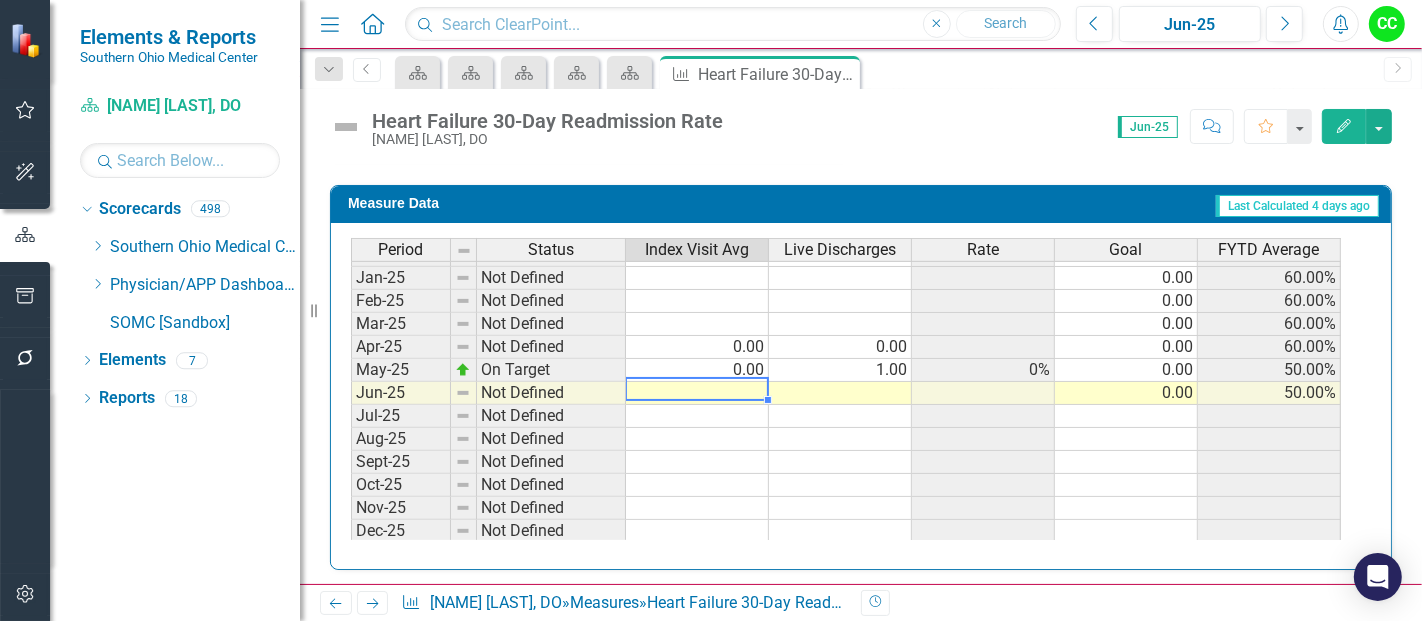 type on "1" 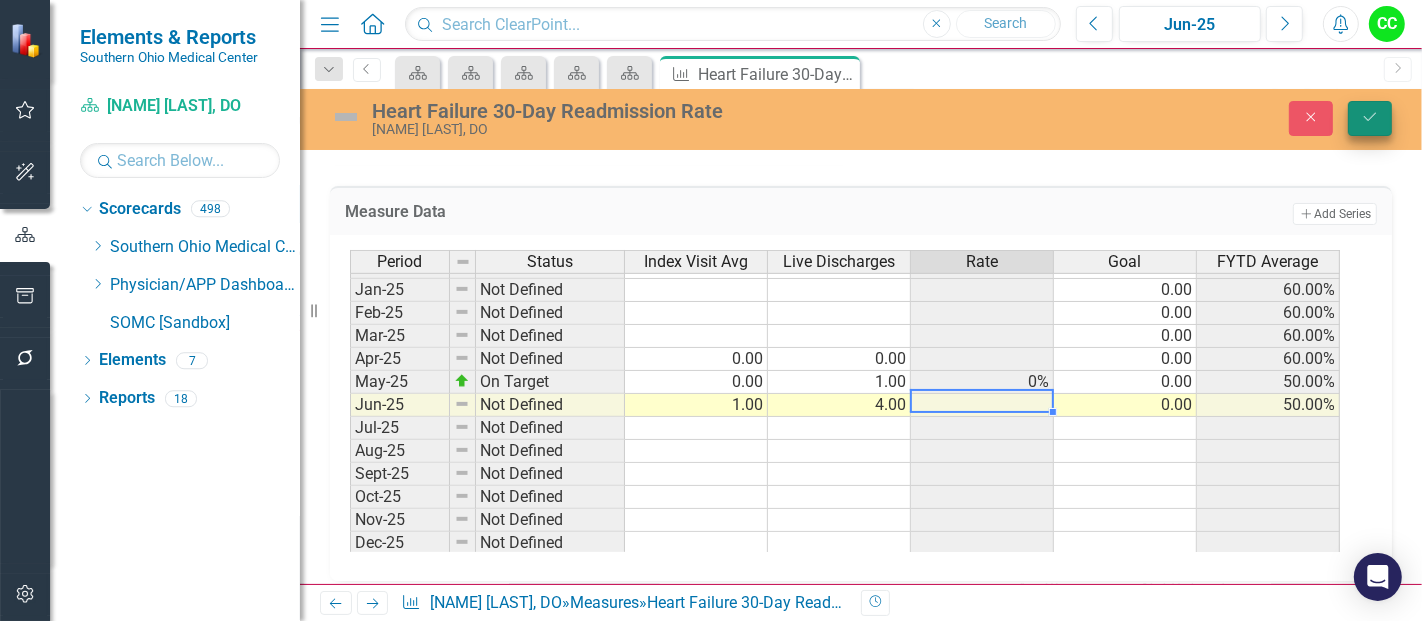 type on "4" 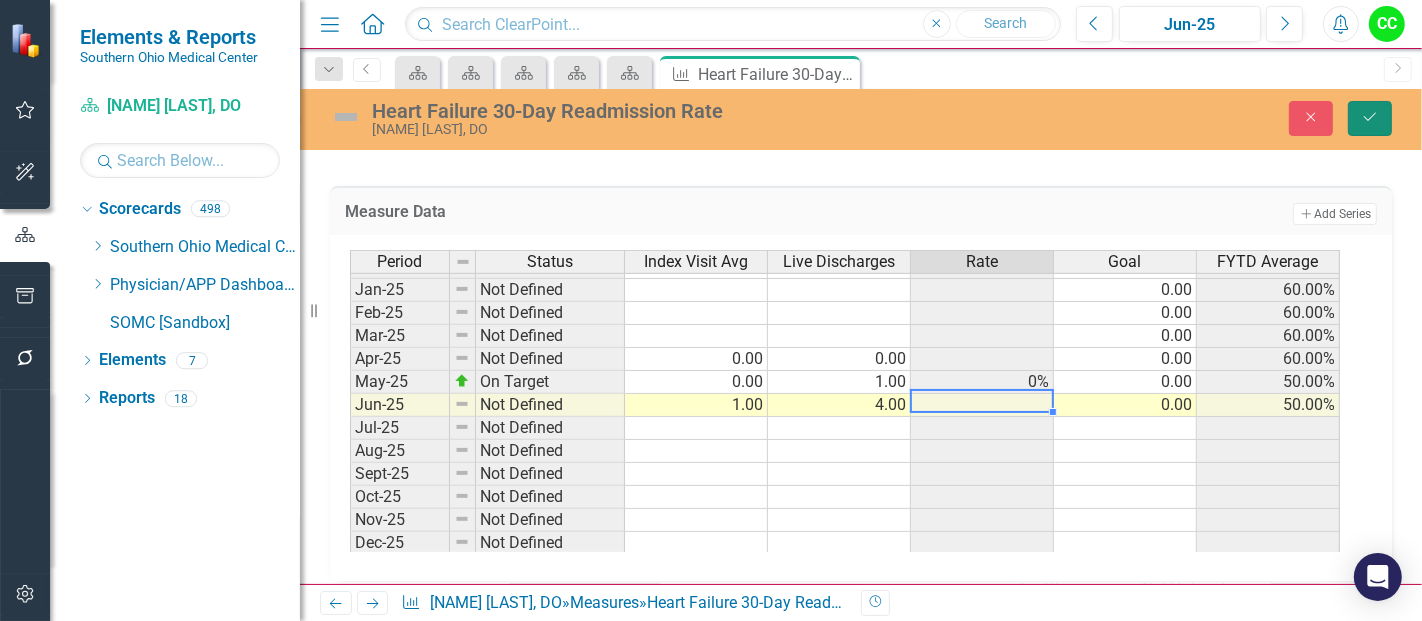 click on "Save" 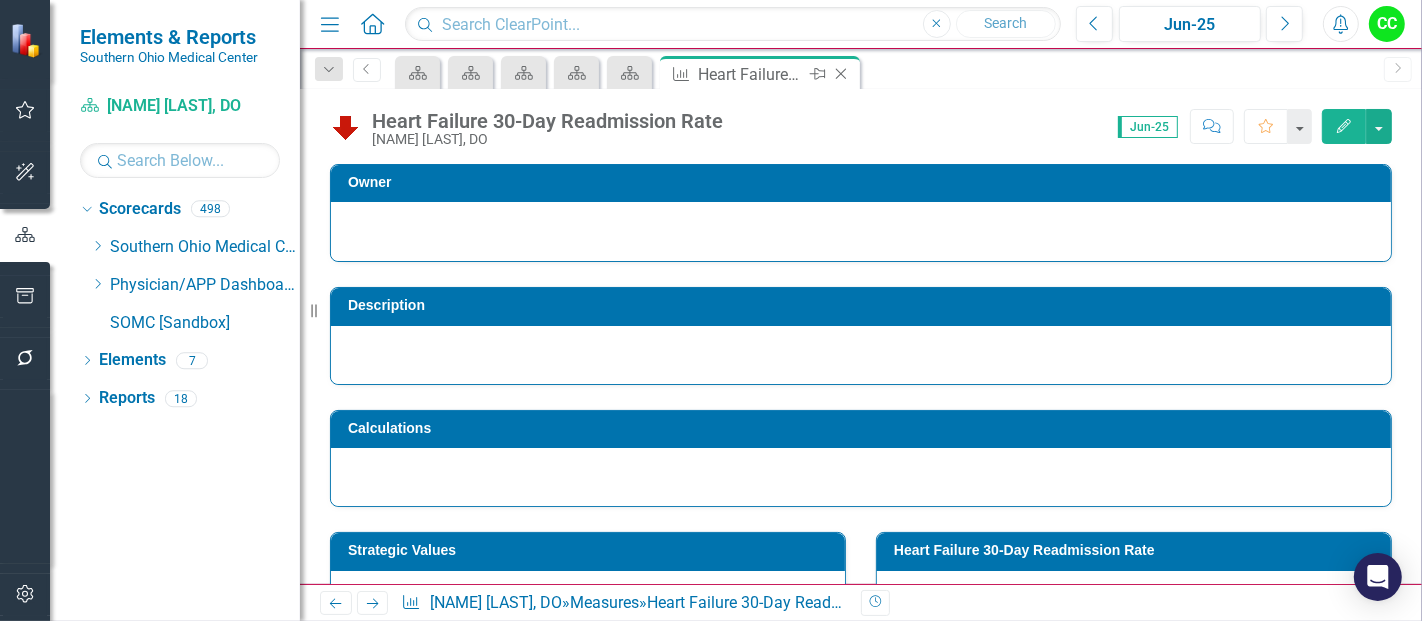 click on "Close" 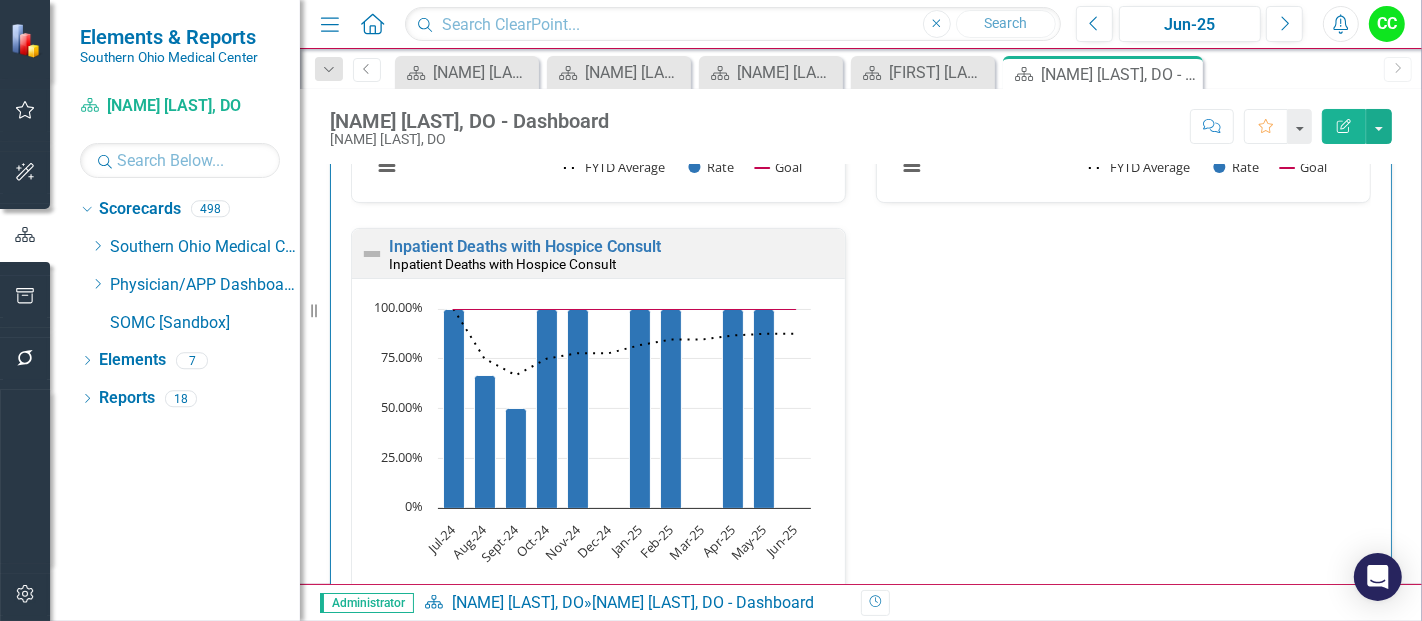 scroll, scrollTop: 990, scrollLeft: 0, axis: vertical 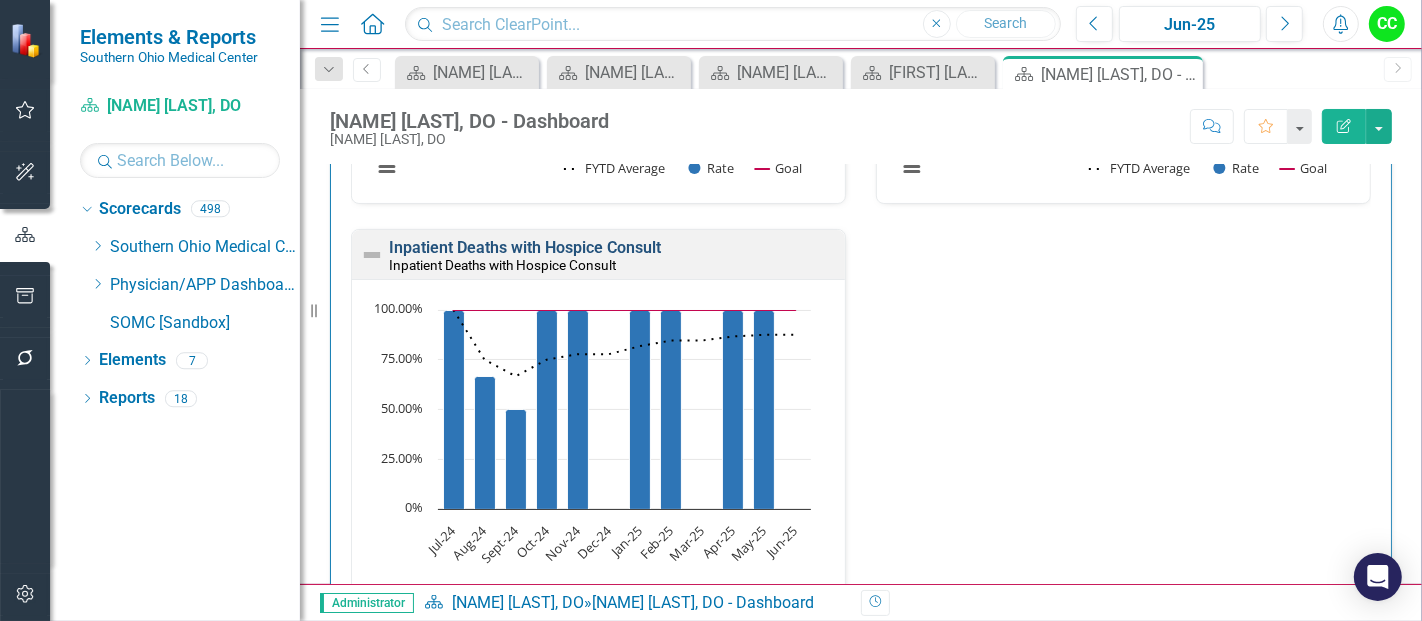 click on "Inpatient Deaths with Hospice Consult" at bounding box center [525, 247] 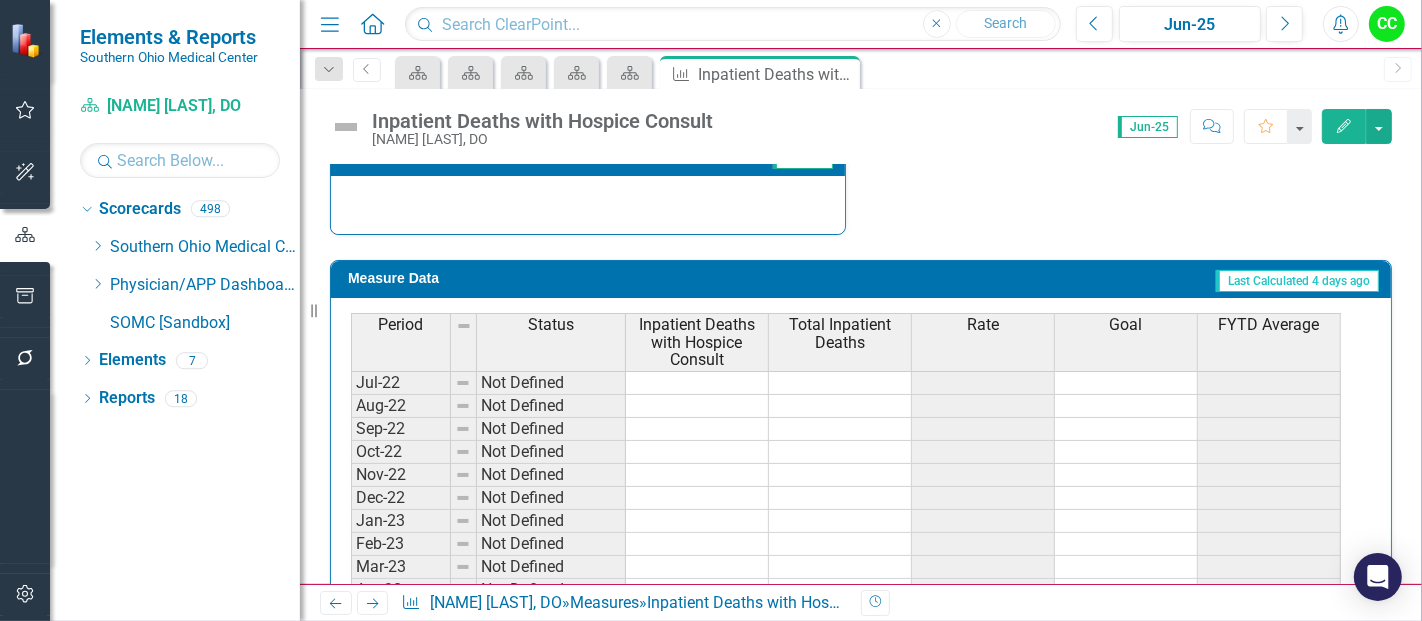 scroll, scrollTop: 900, scrollLeft: 0, axis: vertical 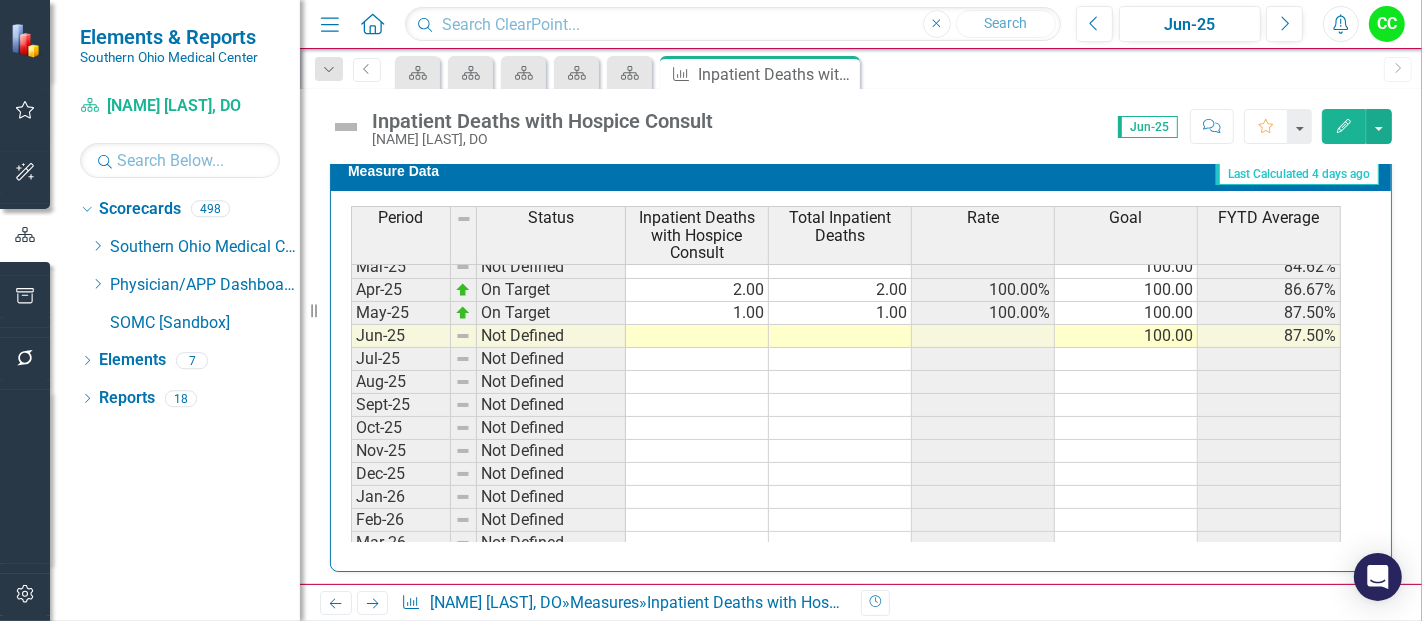 click on "Sep-23 On Target 1.00 1.00 100.00% 100.00 100.00% Oct-23 On Target 2.00 2.00 100.00% 100.00 100.00% Nov-23 On Target 2.00 2.00 100.00% 100.00 100.00% Dec-23 On Target 4.00 4.00 100.00% 100.00 100.00% Jan-24 Not Defined 100.00 100.00% Feb-24 On Target 3.00 3.00 100.00% 100.00 100.00% Mar-24 On Target 1.00 1.00 100.00% 100.00 100.00% Apr-24 On Target 4.00 4.00 100.00% 100.00 100.00% May-24 On Target 1.00 1.00 100.00% 100.00 100.00% Jun-24 On Target 4.00 4.00 100.00% 100.00 100.00% Jul-24 On Target 1.00 1.00 100.00% 100.00 100.00% Aug-24 Below Plan 2.00 3.00 66.67% 100.00 75.00% Sept-24 Below Plan 1.00 2.00 50.00% 100.00 66.67% Oct-24 On Target 2.00 2.00 100.00% 100.00 75.00% Nov-24 On Target 1.00 1.00 100.00% 100.00 77.78% Dec-24 Not Defined 100.00 77.78% Jan-25 On Target 2.00 2.00 100.00% 100.00 81.82% Feb-25 On Target 2.00 2.00 100.00% 100.00 84.62% Mar-25 Not Defined 100.00 84.62% Apr-25 On Target 2.00 2.00 100.00% 100.00 86.67% May-25 On Target 1.00 1.00 100.00% 100.00 87.50% Jun-25 Not Defined 100.00" at bounding box center [846, 209] 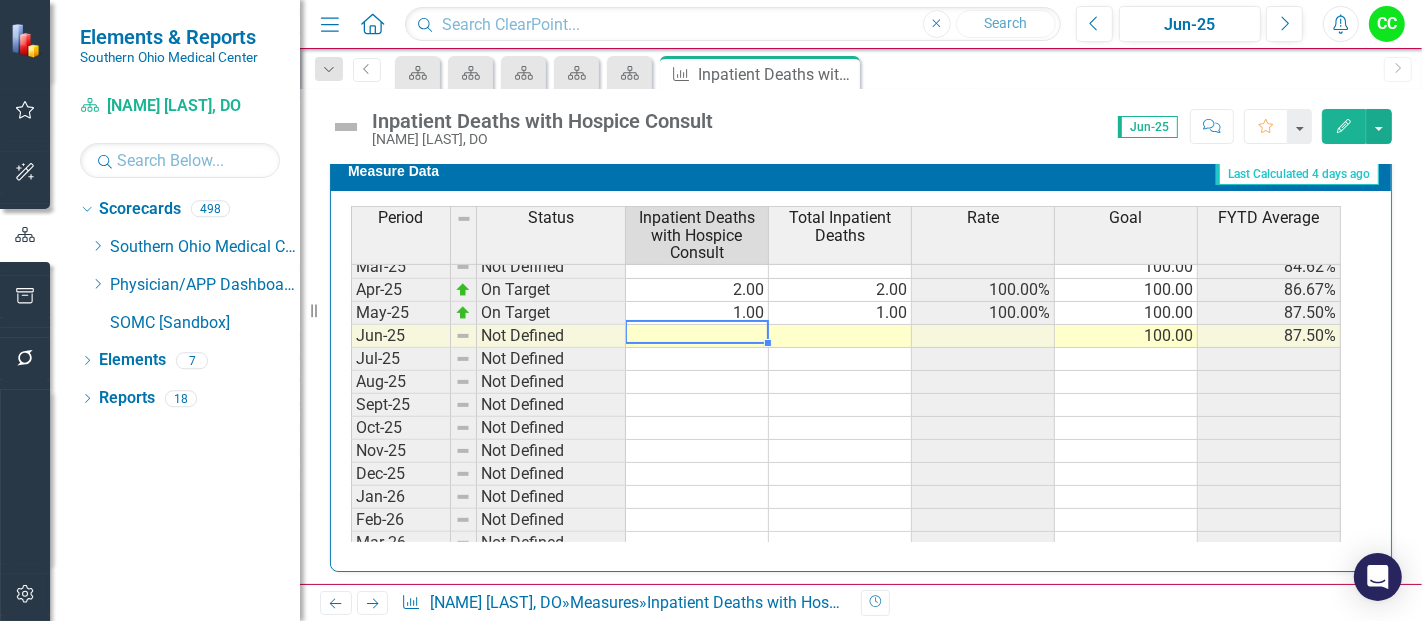 type on "2" 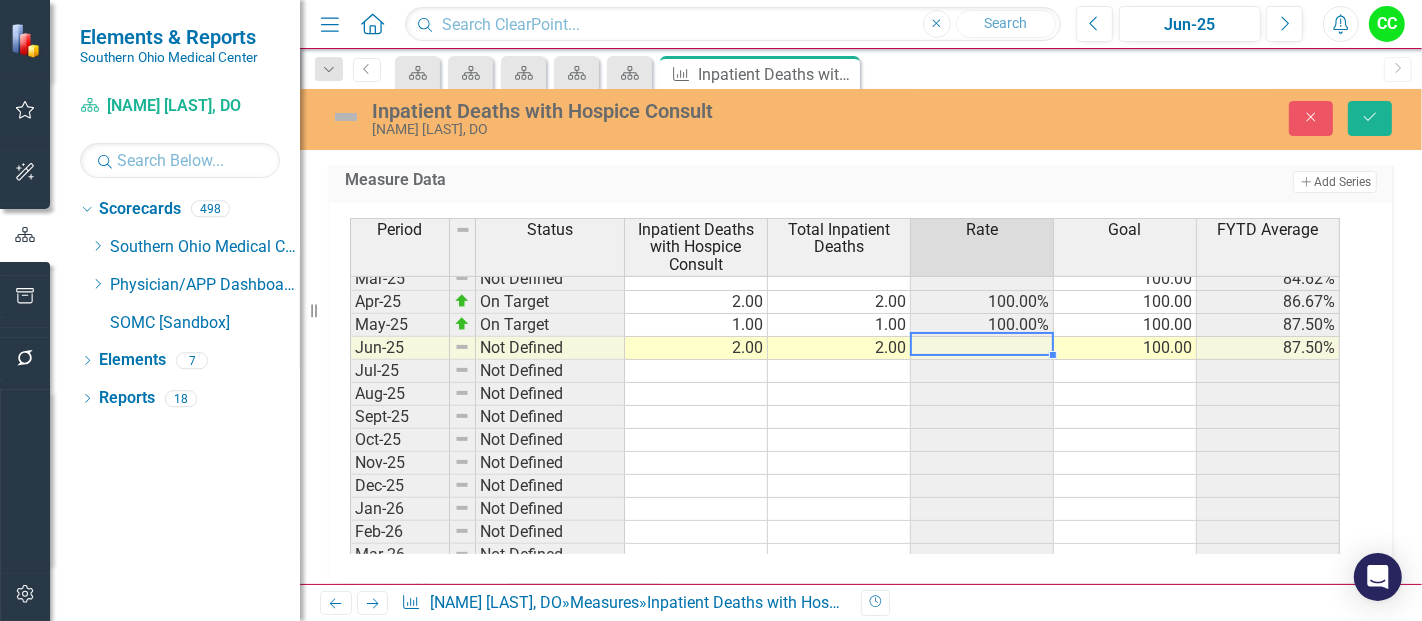 type on "2" 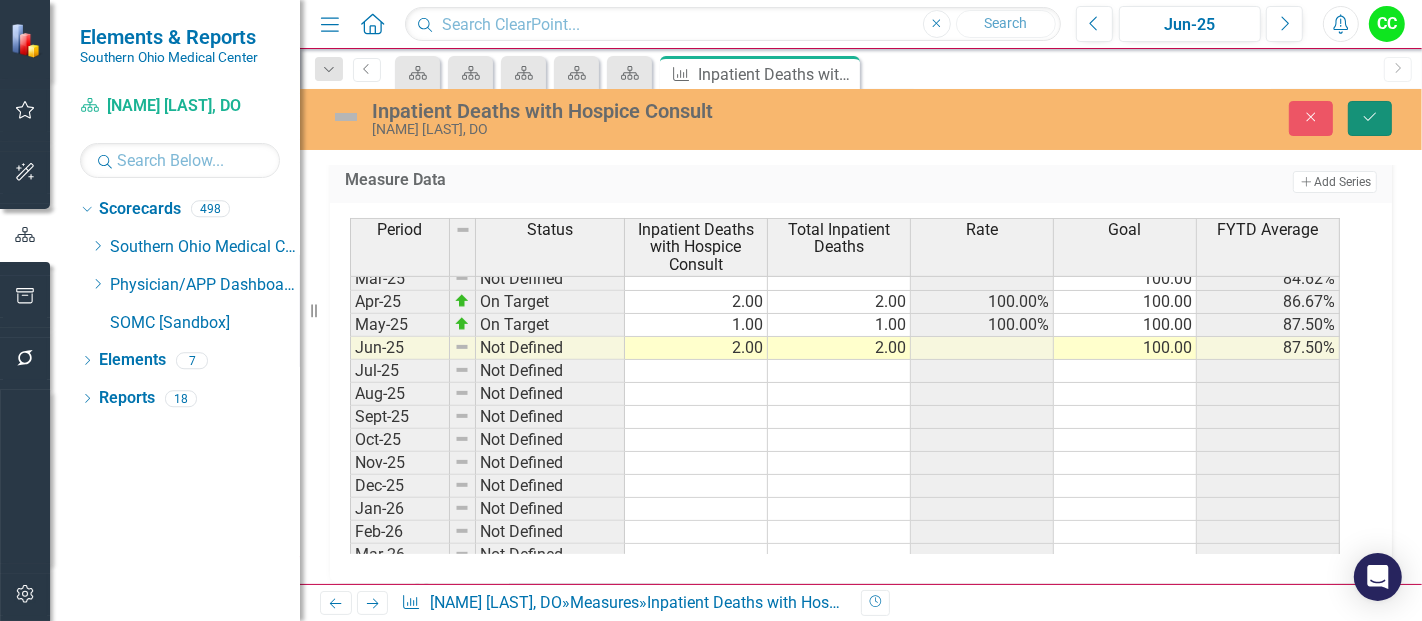 click on "Save" 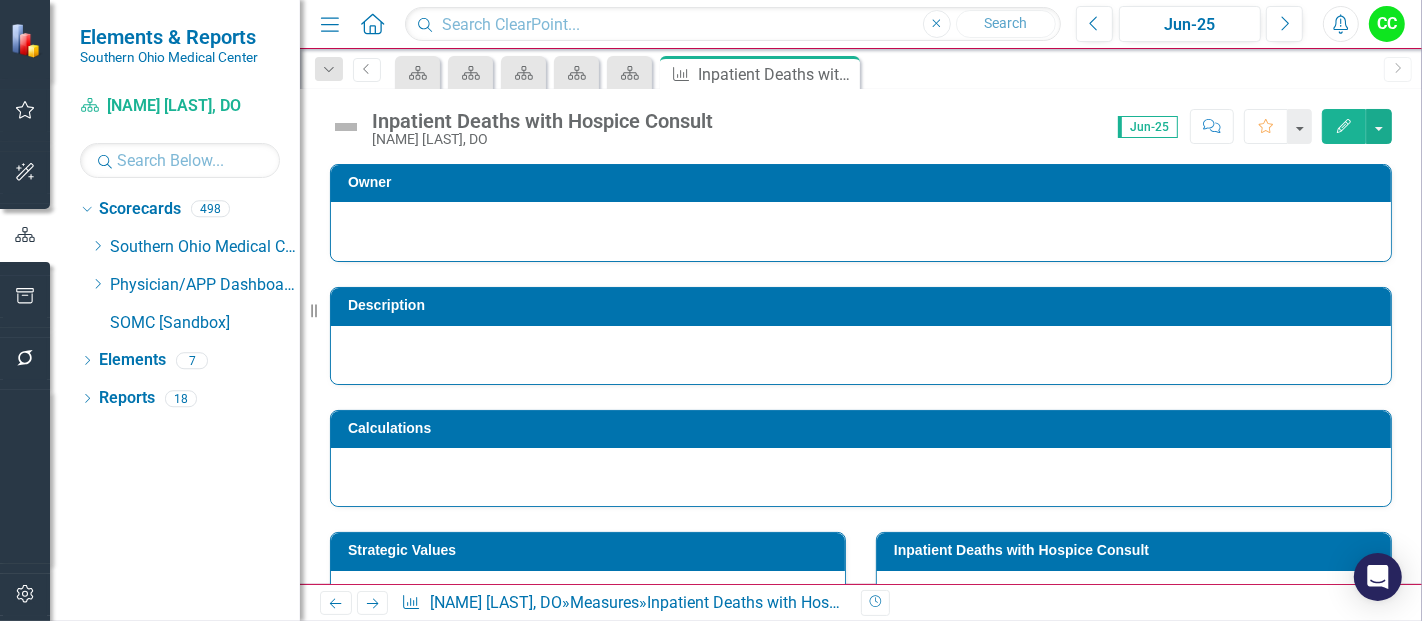 scroll, scrollTop: 88, scrollLeft: 0, axis: vertical 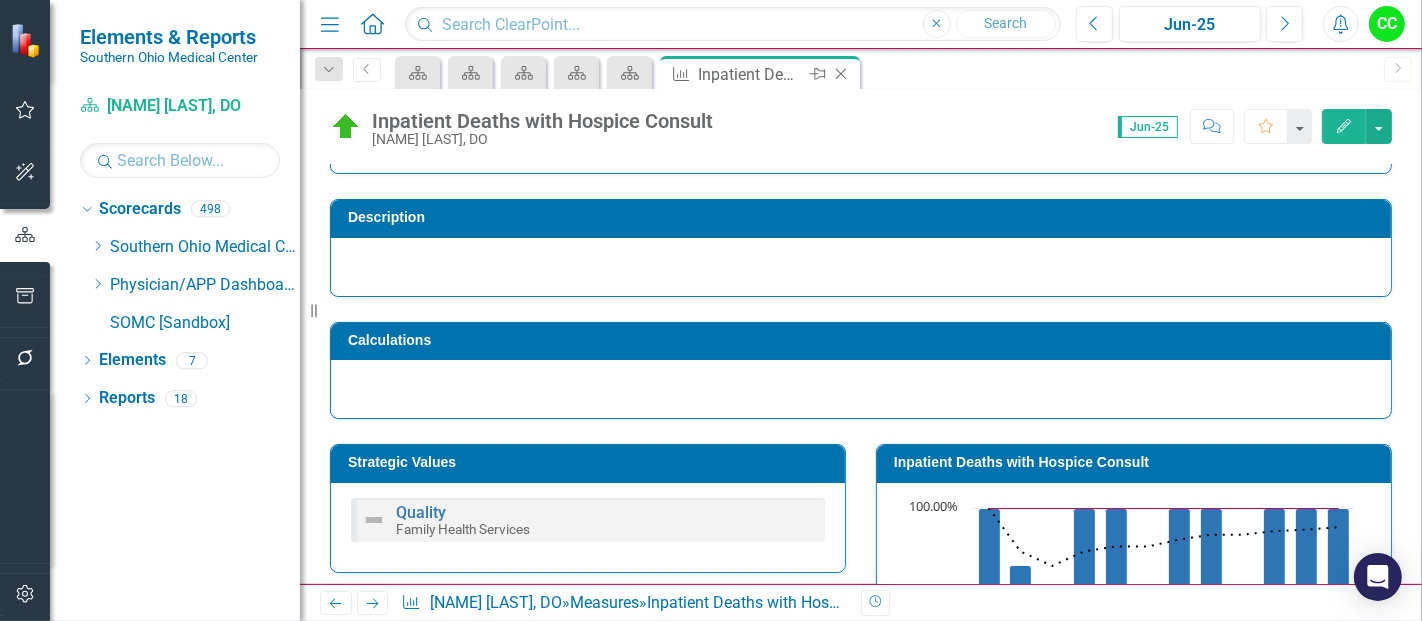click 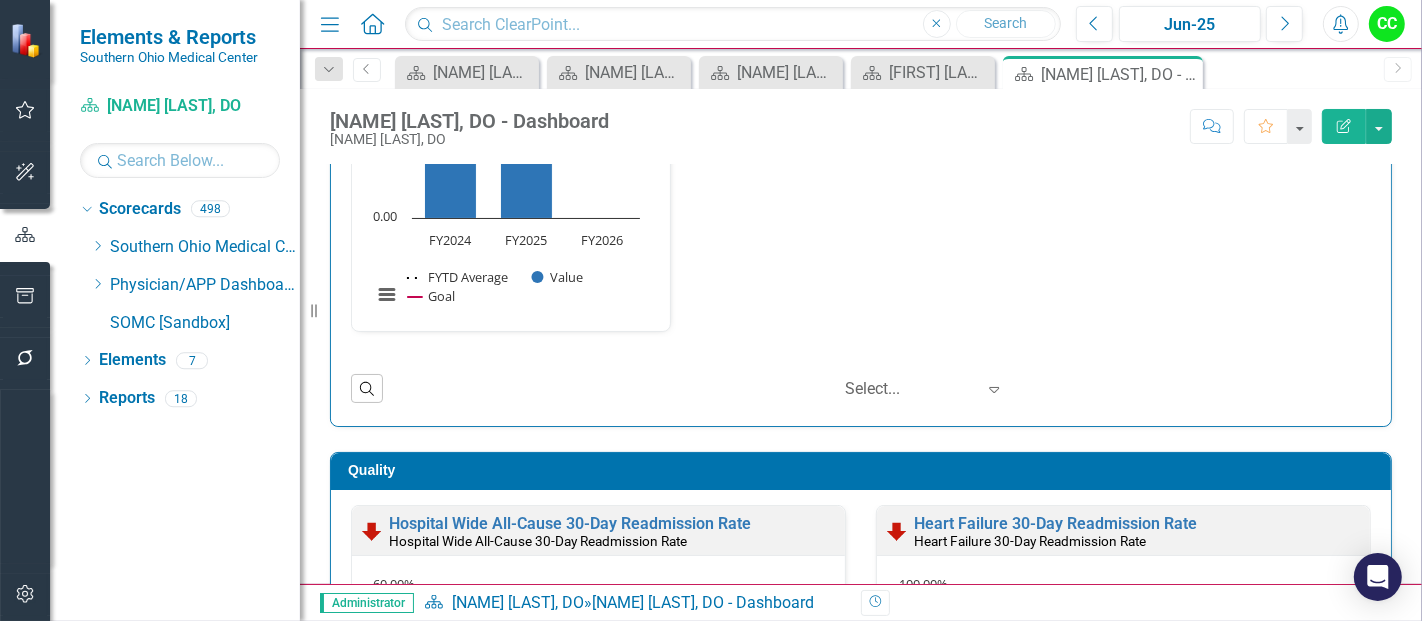 scroll, scrollTop: 253, scrollLeft: 0, axis: vertical 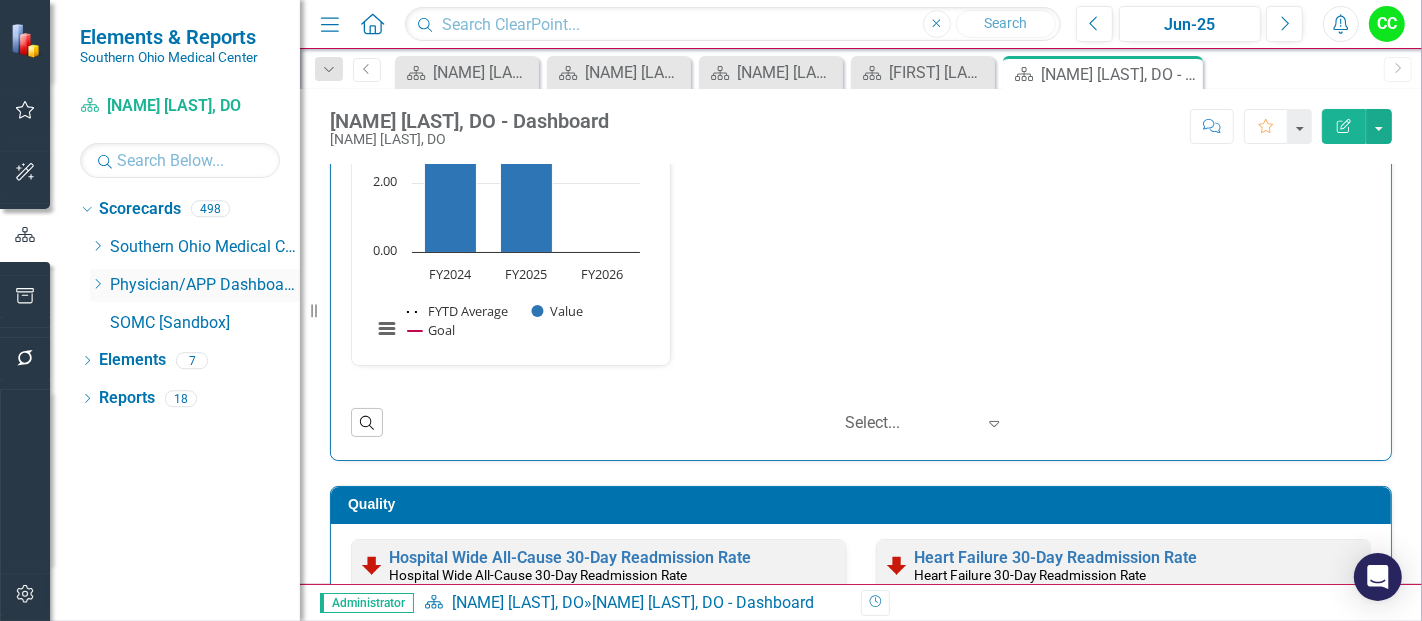 click on "Dropdown" 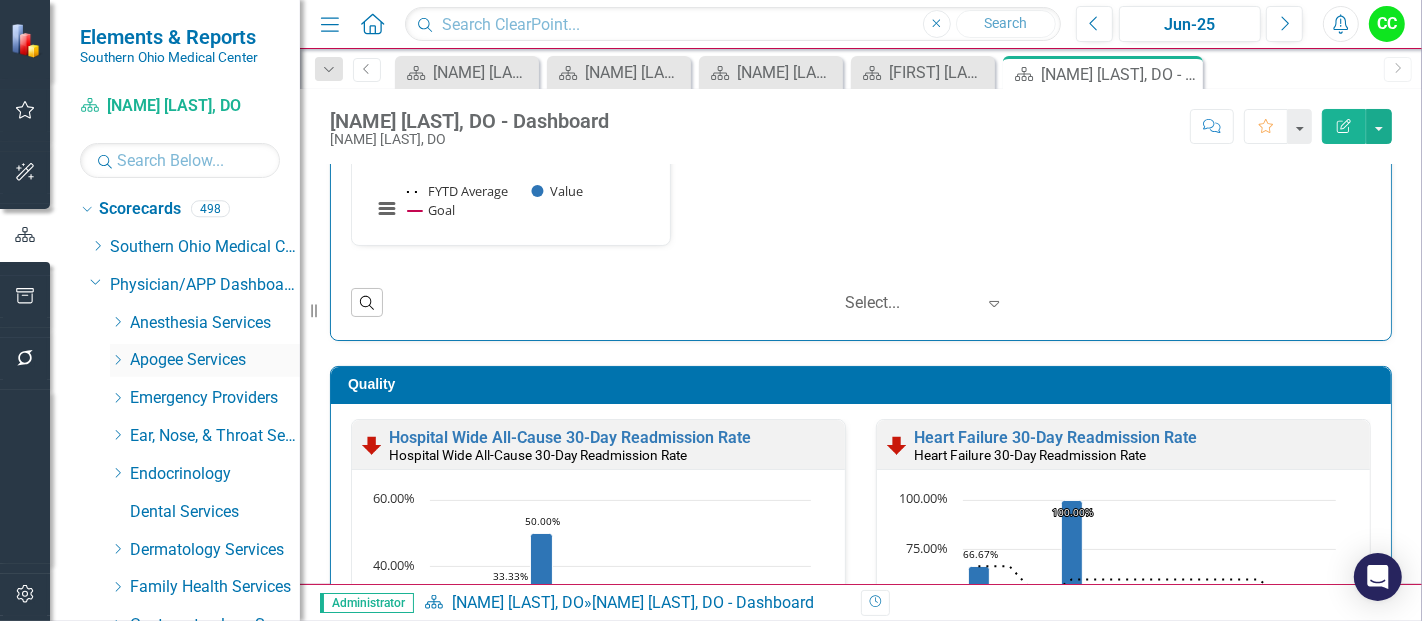 scroll, scrollTop: 380, scrollLeft: 0, axis: vertical 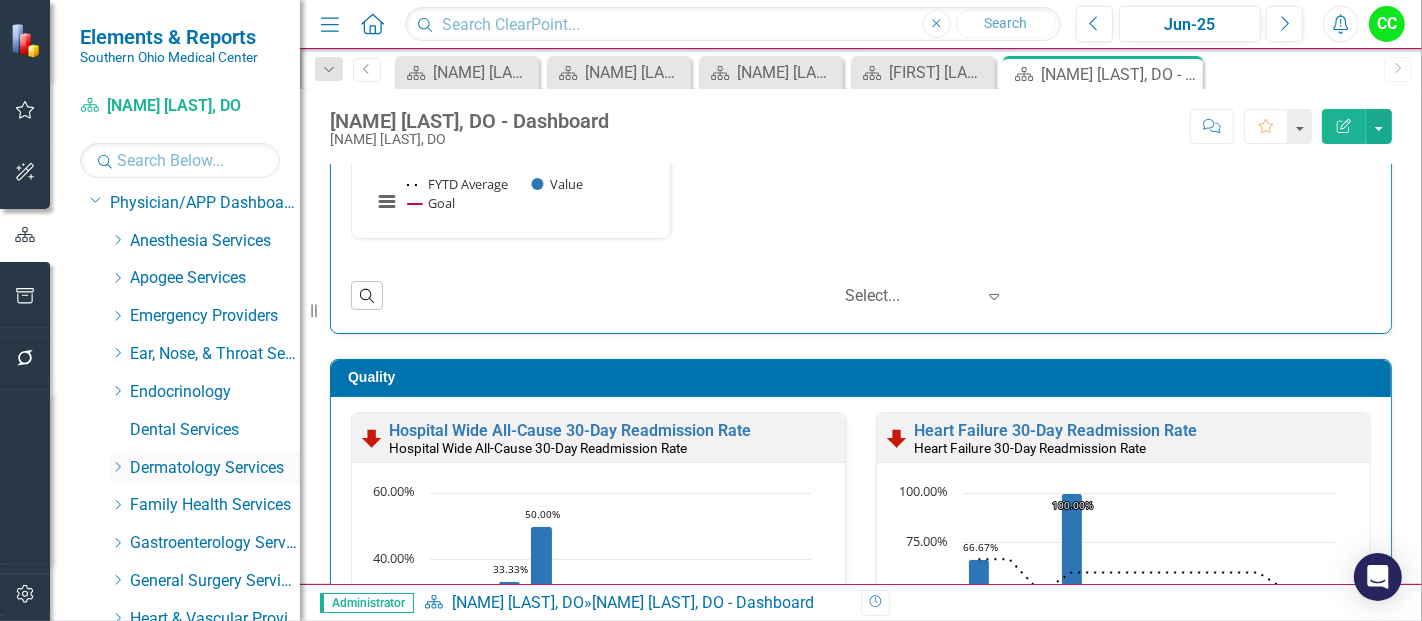 click on "Dropdown" 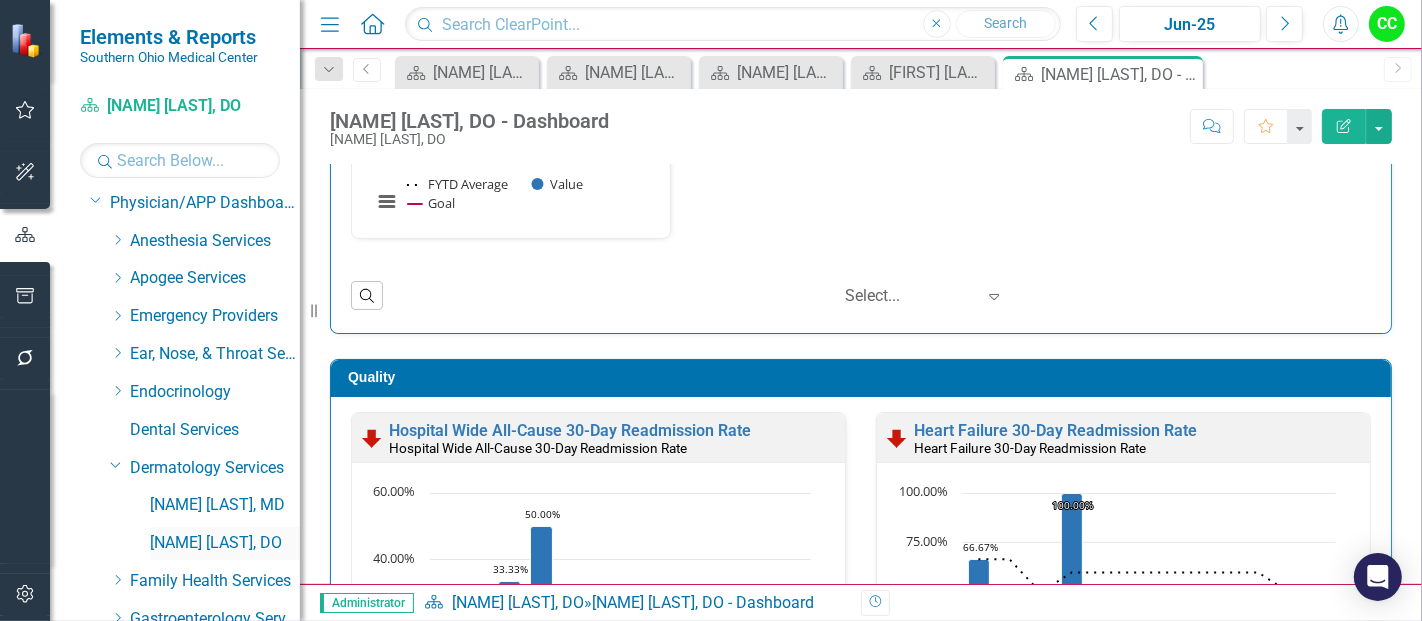 click on "[FIRST] [LAST], [STATE]" at bounding box center (225, 543) 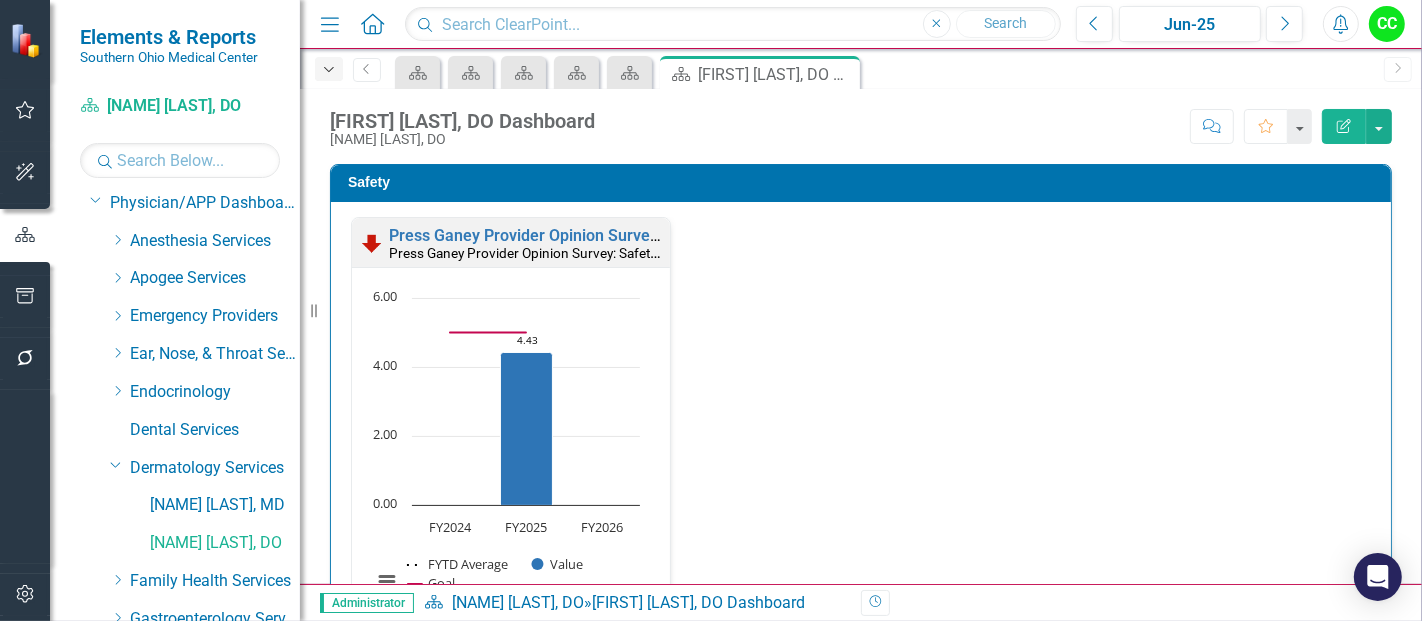 click on "Dropdown" 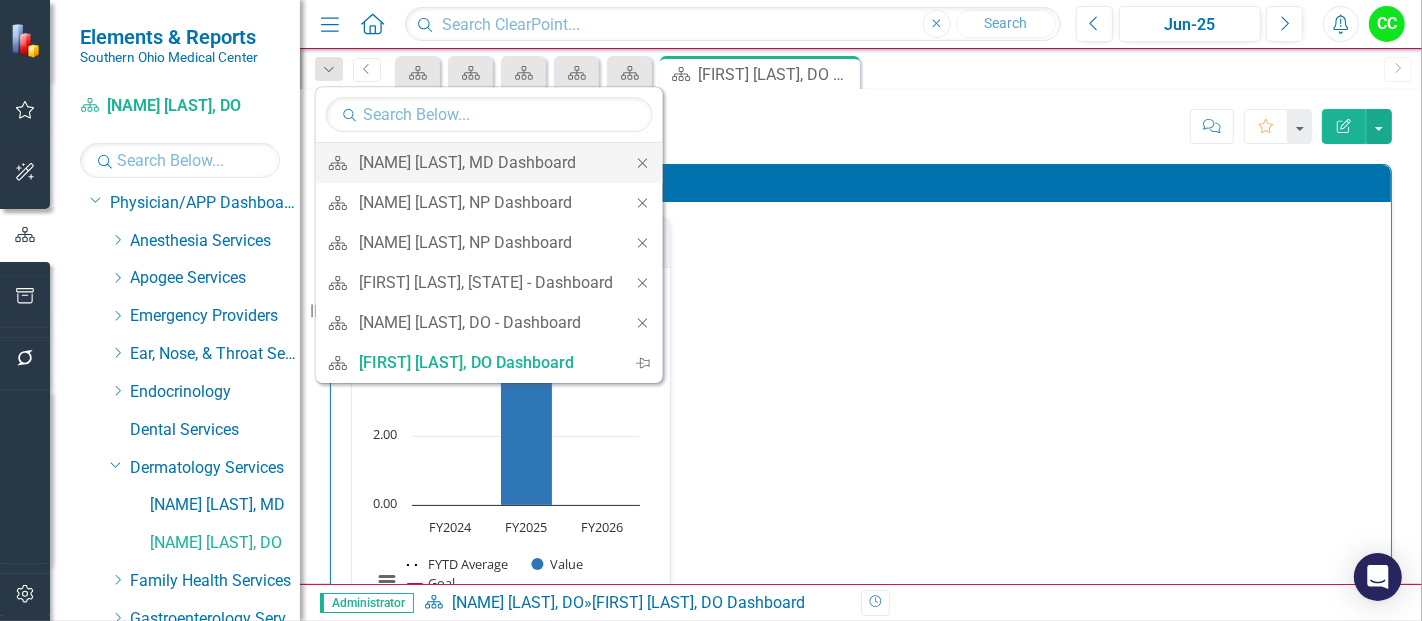 click on "Close" 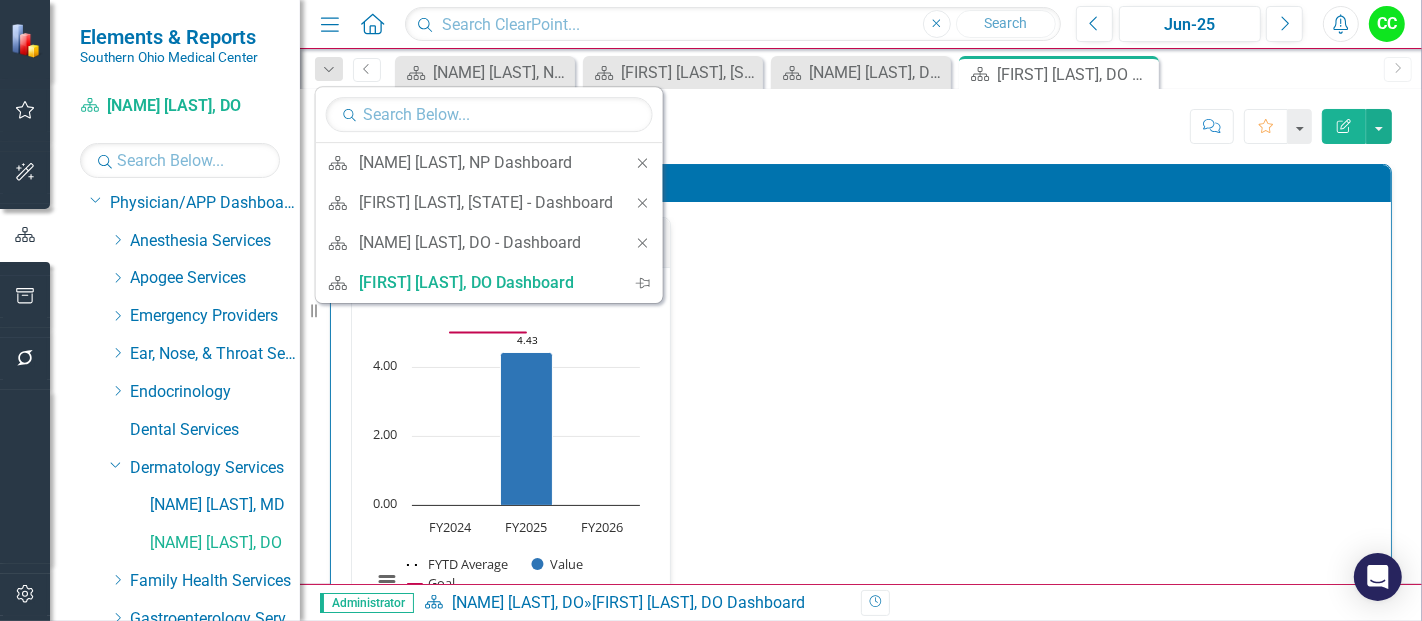 click on "Close" 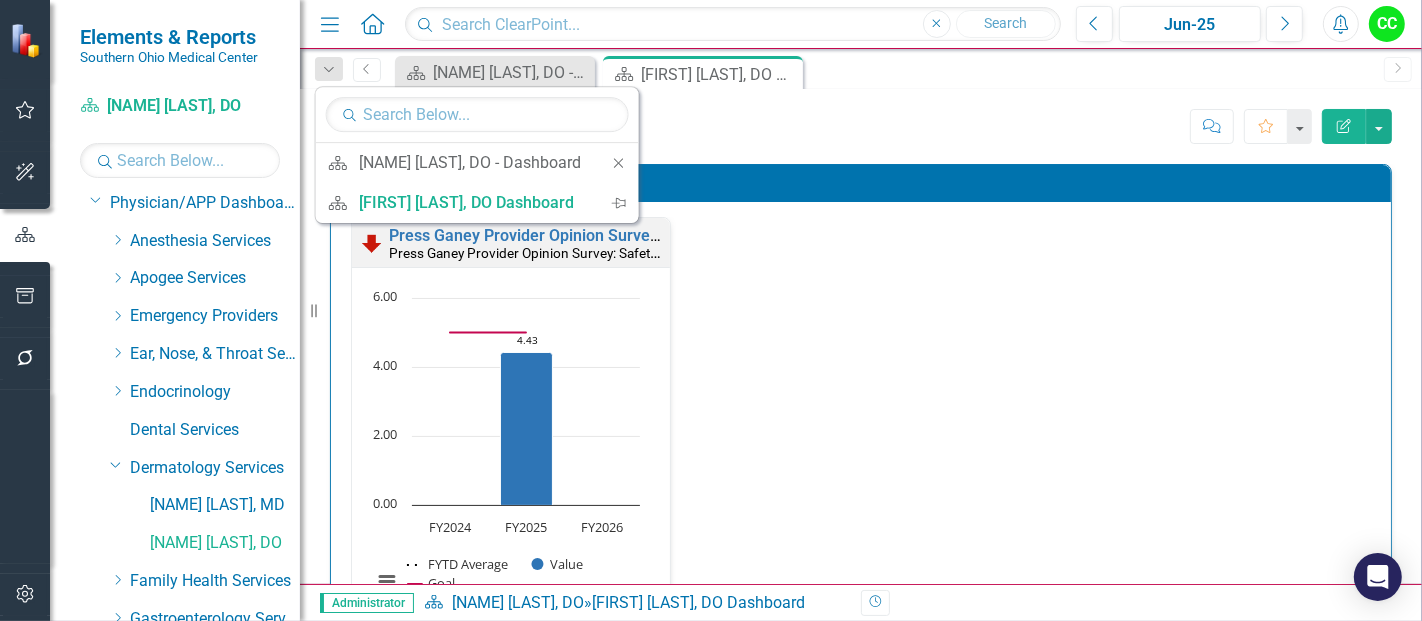 click on "Close" at bounding box center (619, 163) 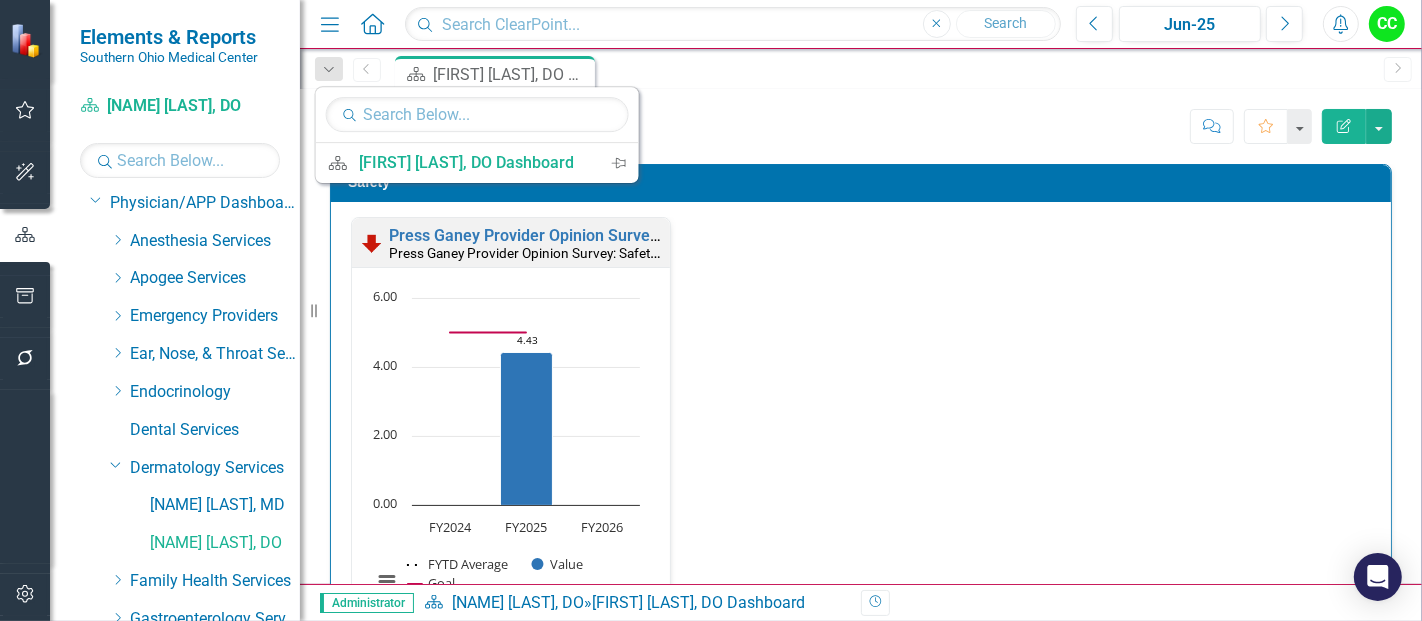 click on "Jessica Perkins, DO Dashboard Jessica Perkins, DO Score: N/A Jun-25 Completed  Comment Favorite Edit Report" at bounding box center [861, 119] 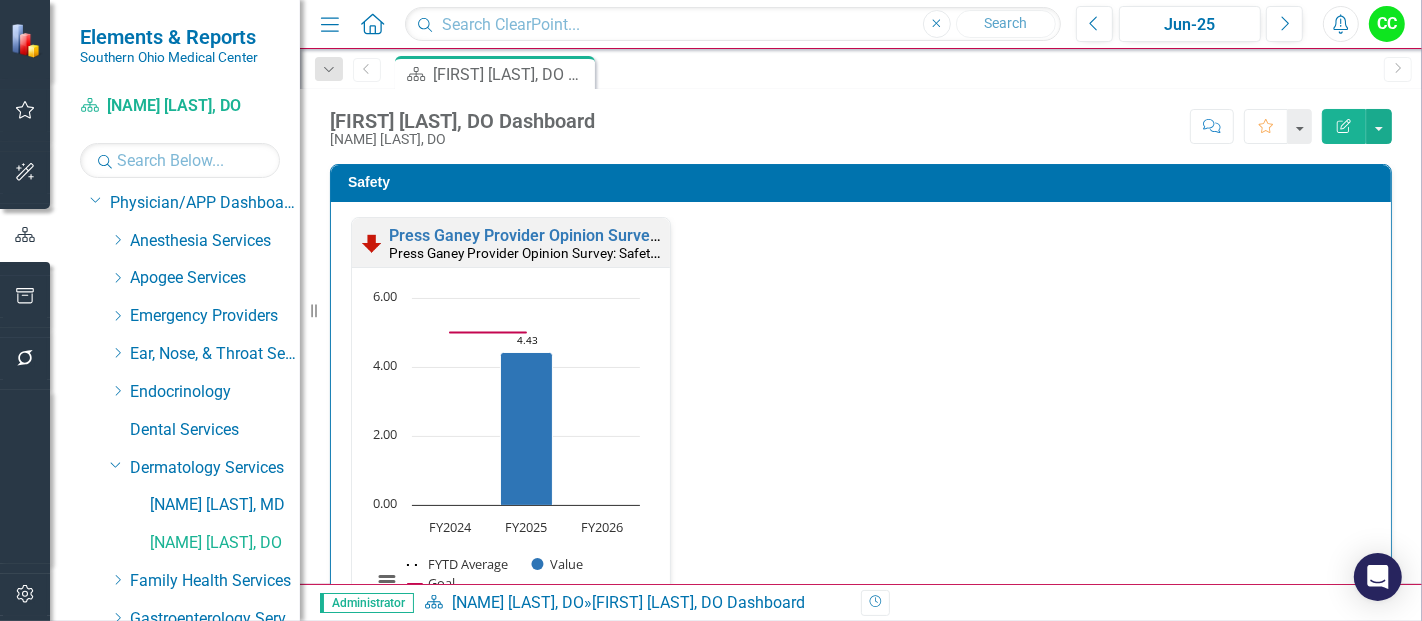 scroll, scrollTop: 1, scrollLeft: 0, axis: vertical 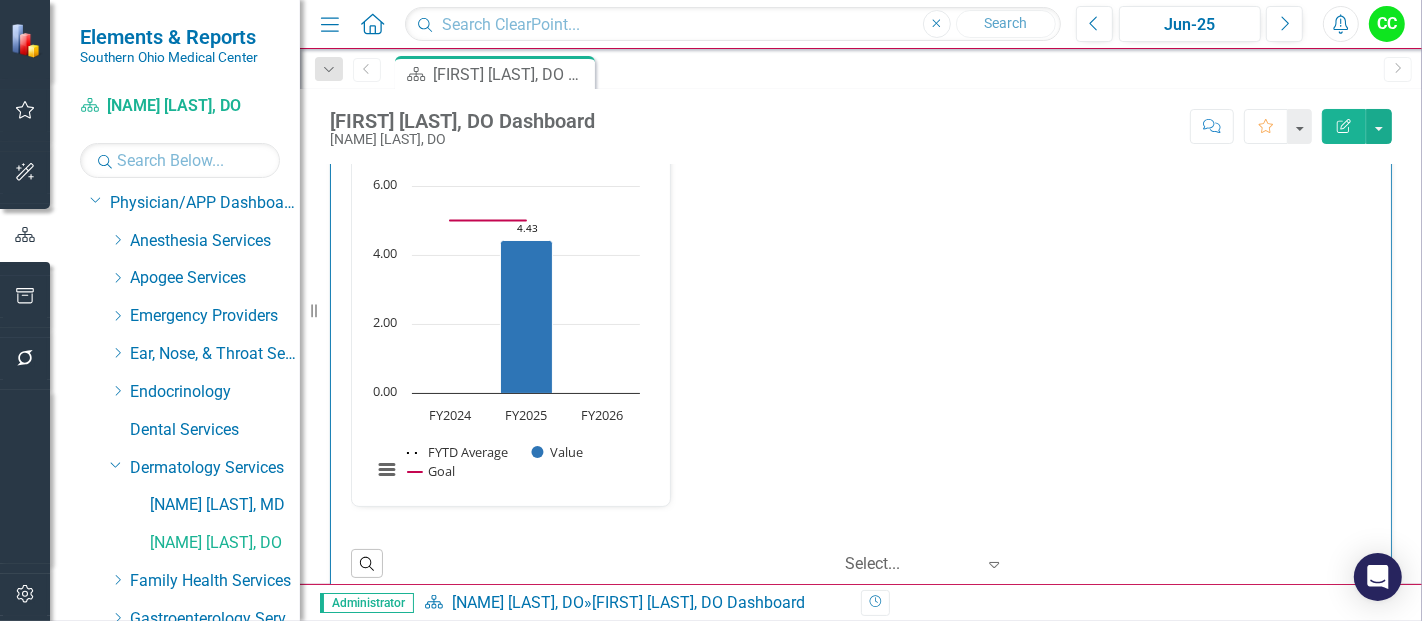 click on "Press Ganey Provider Opinion Survey: Safety Survey Results Press Ganey Provider Opinion Survey: Safety Survey Results Loading... Chart Combination chart with 3 data series. Press Ganey Provider Opinion Survey: Safety Survey Results (Chart Type: Line Chart)
Plot Bands
FY2024
FYTD Average: No Value	Value: No Value	Goal: 5.00
FY2025
FYTD Average: 4.43	Value: 4.43	Goal: 5.00
FY2026
FYTD Average: No Value	Value: No Value	Goal: No Value The chart has 1 X axis displaying categories.  The chart has 1 Y axis displaying values. Data ranges from 4.43 to 5. Created with Highcharts 11.4.8 Chart context menu 4.43 ​ 4.43 FYTD Average Value Goal FY2024 FY2025 FY2026 0.00 2.00 4.00 6.00 End of interactive chart. Search ‹ Previous 1 (current) › Next Select... Expand" at bounding box center [861, 346] 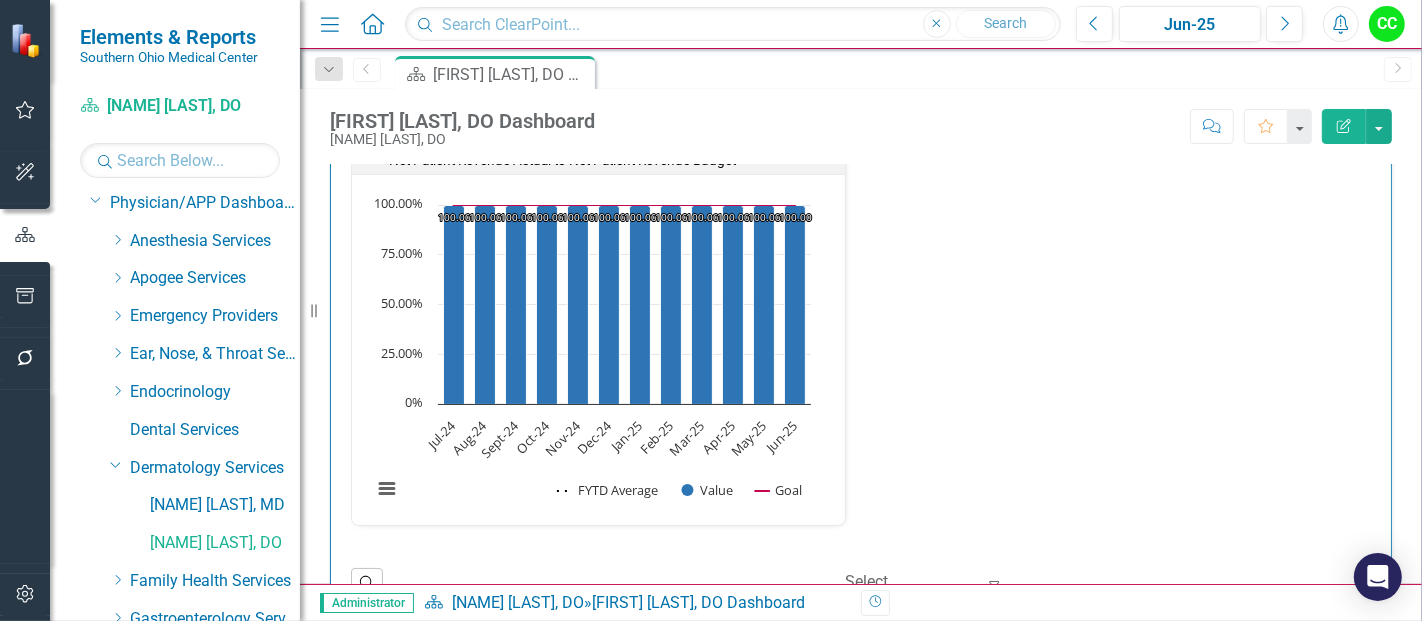 scroll, scrollTop: 2834, scrollLeft: 0, axis: vertical 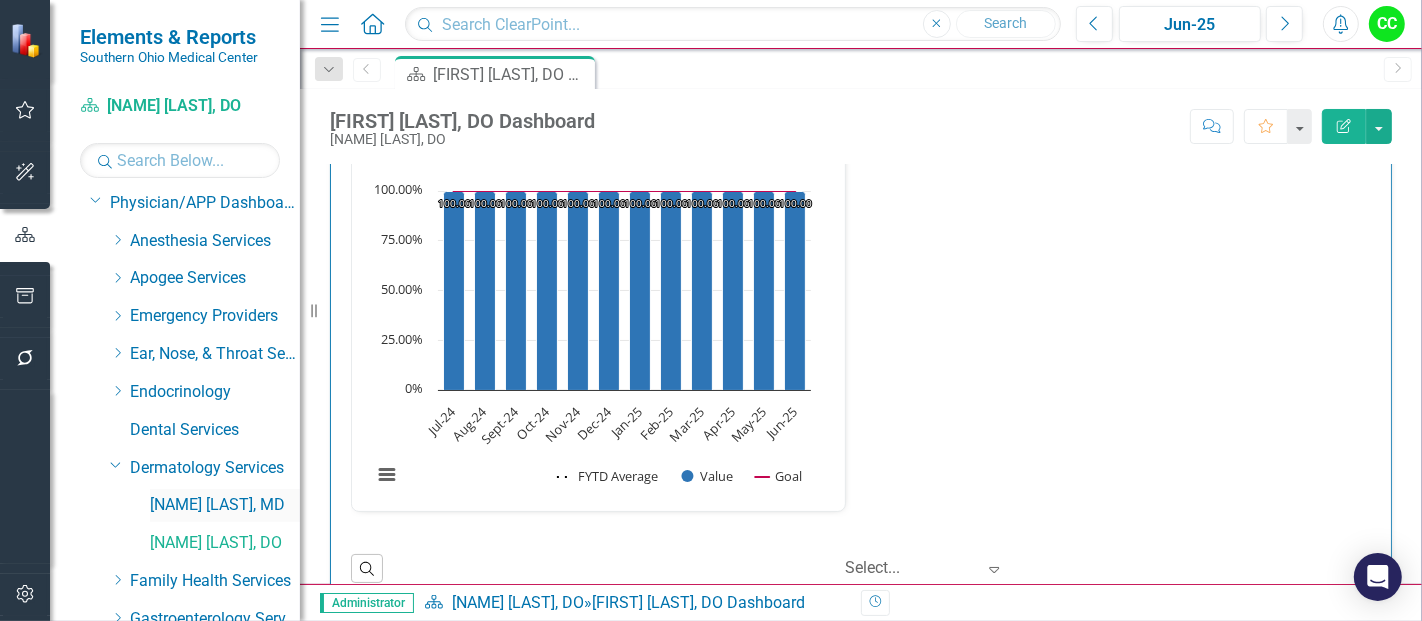 click on "[FIRST] [LAST], [STATE]" at bounding box center (225, 505) 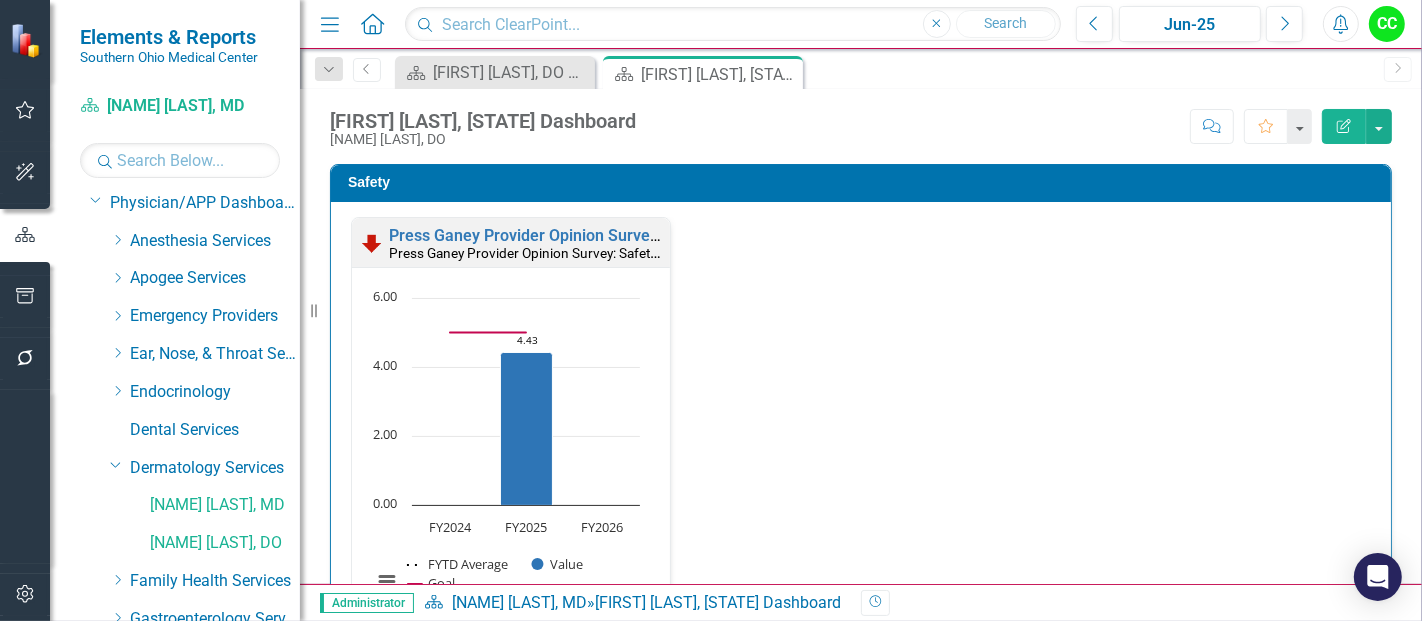 click on "Close" 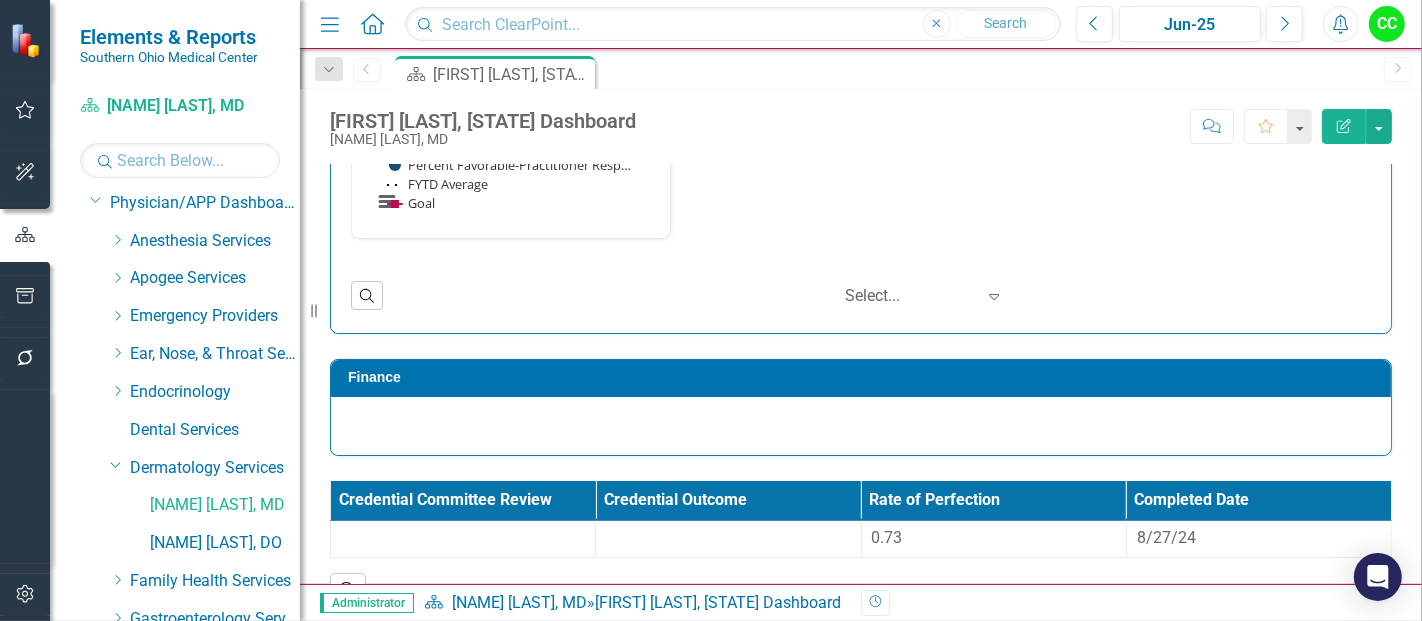 scroll, scrollTop: 2139, scrollLeft: 0, axis: vertical 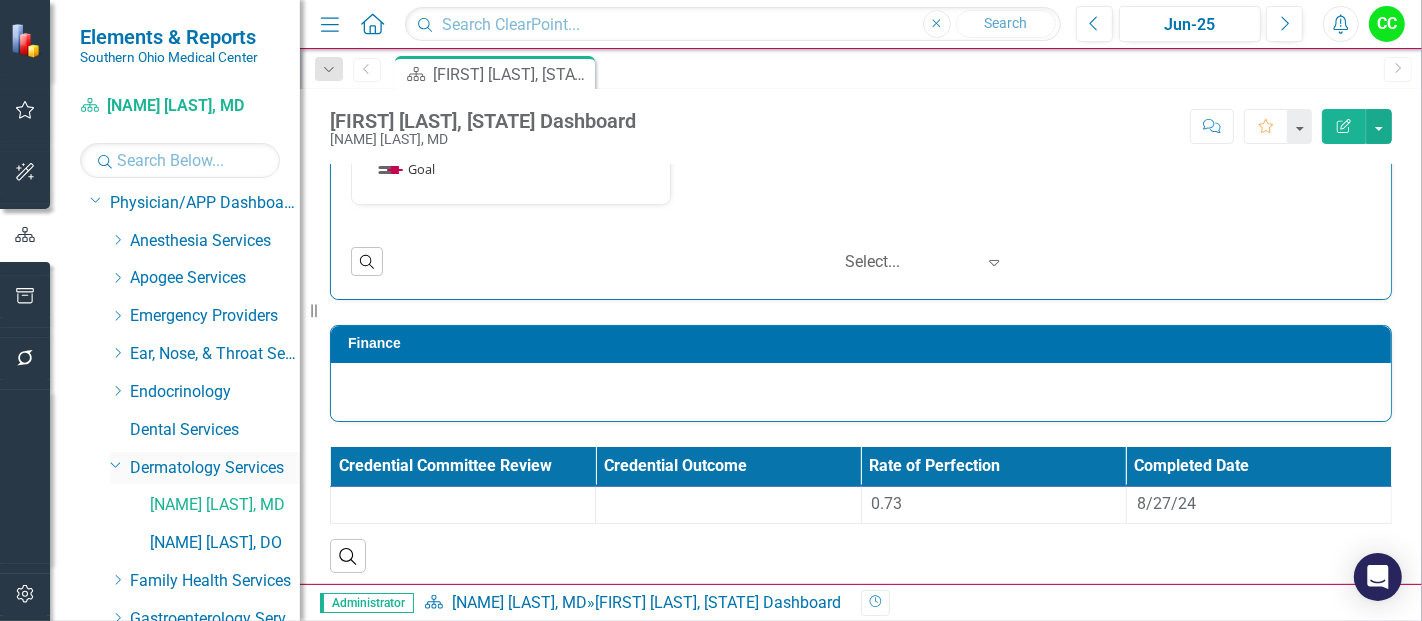 click on "Dropdown" 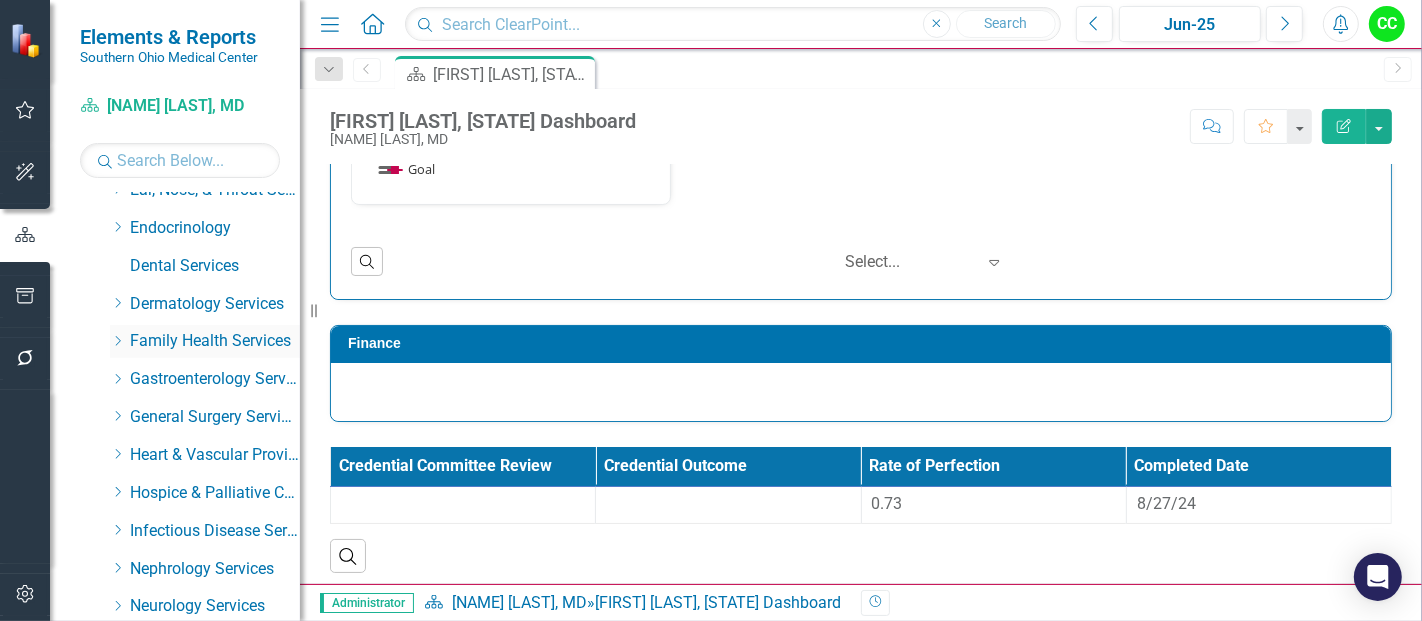 scroll, scrollTop: 253, scrollLeft: 0, axis: vertical 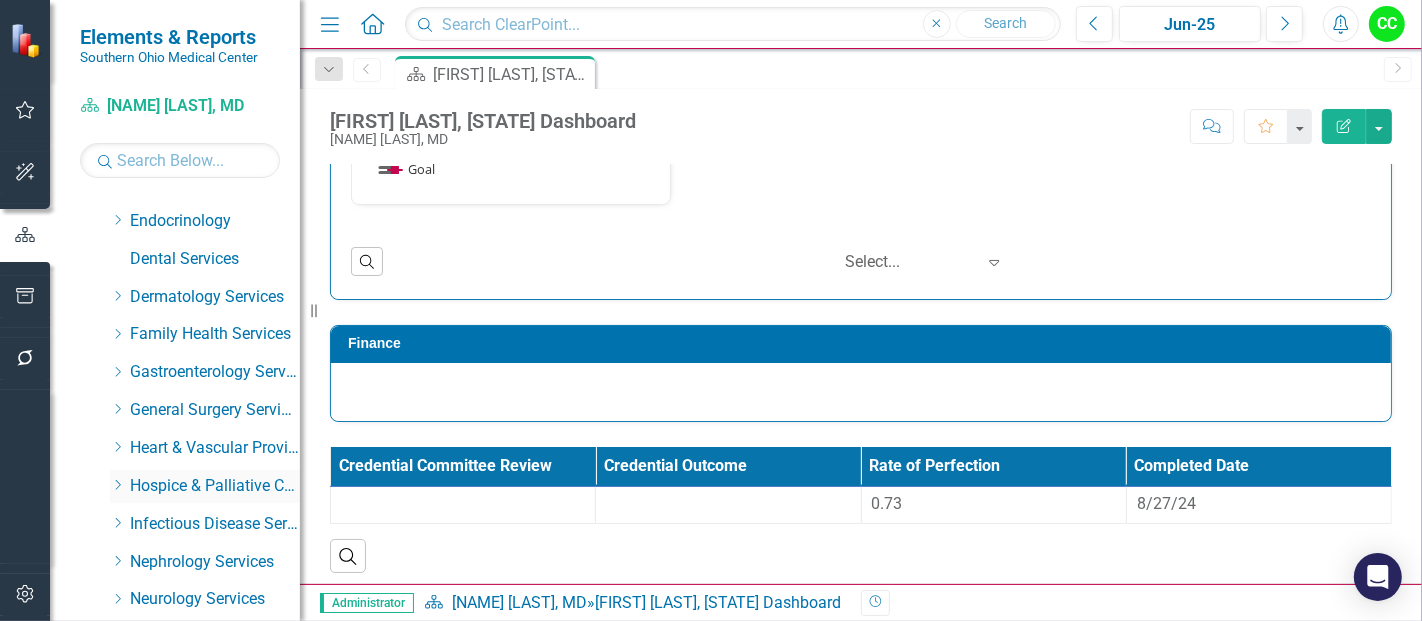 click on "Dropdown" 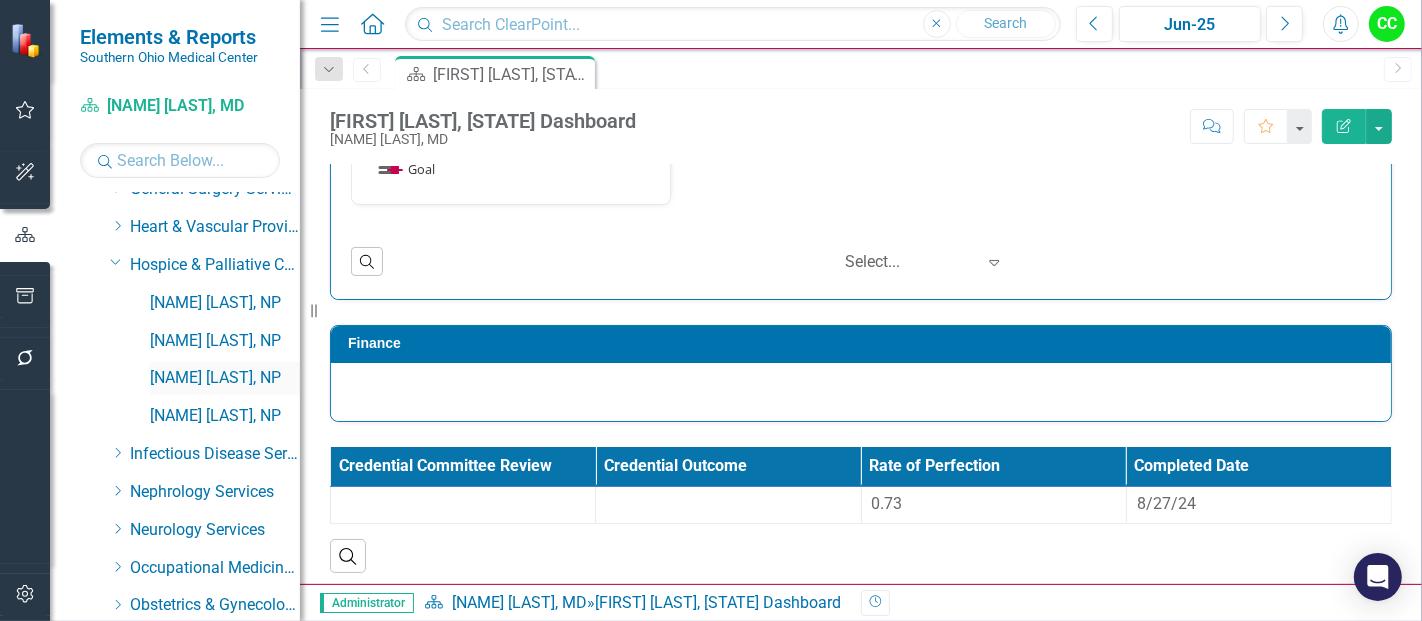 scroll, scrollTop: 480, scrollLeft: 0, axis: vertical 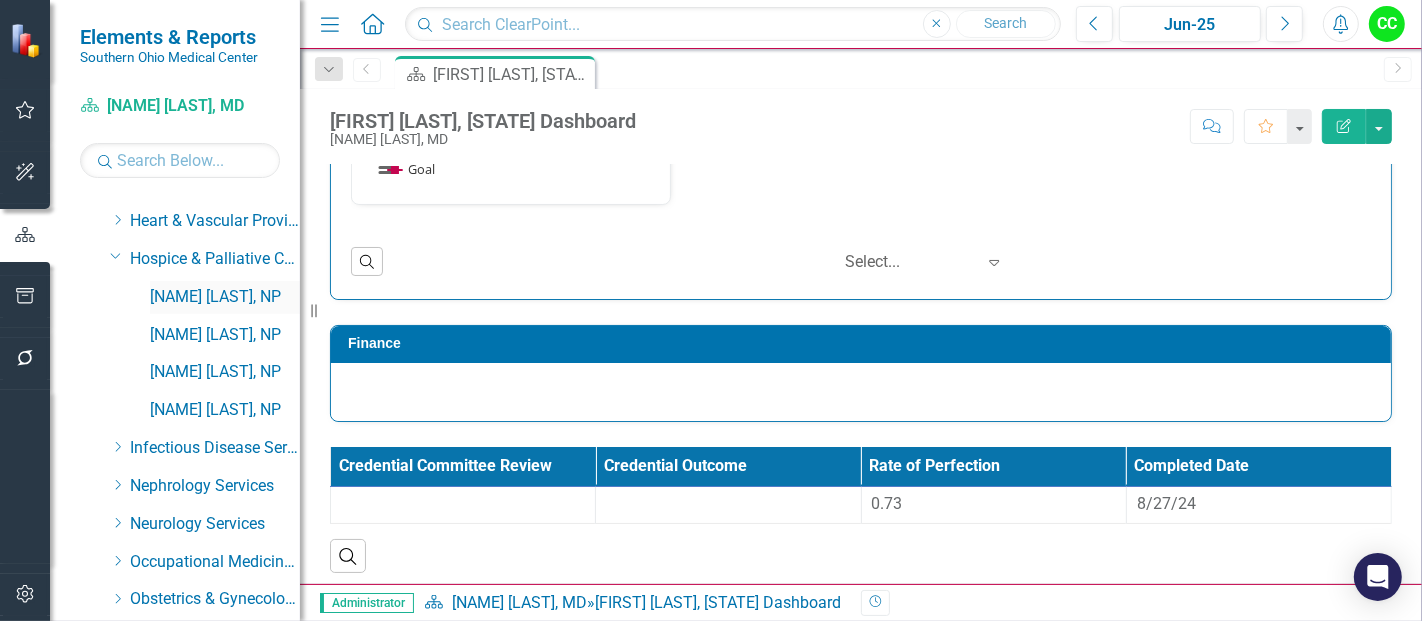 click on "[FIRST] [LAST], [STATE]" at bounding box center (225, 297) 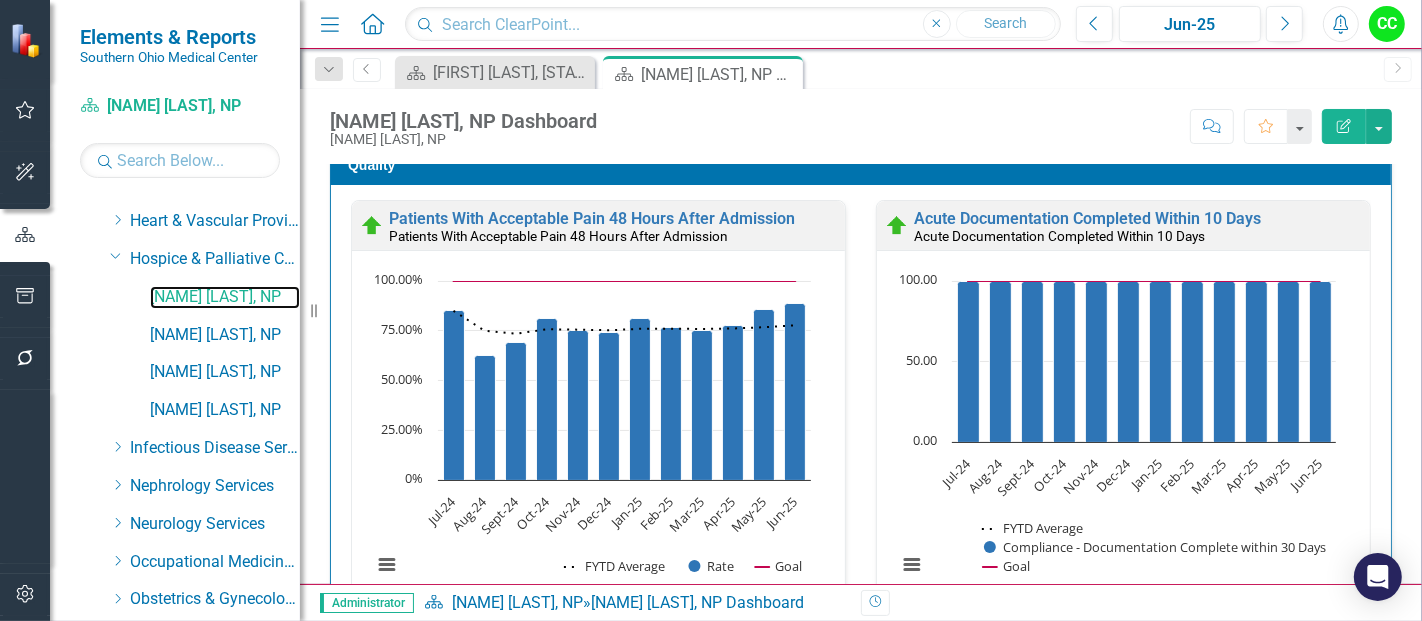 scroll, scrollTop: 581, scrollLeft: 0, axis: vertical 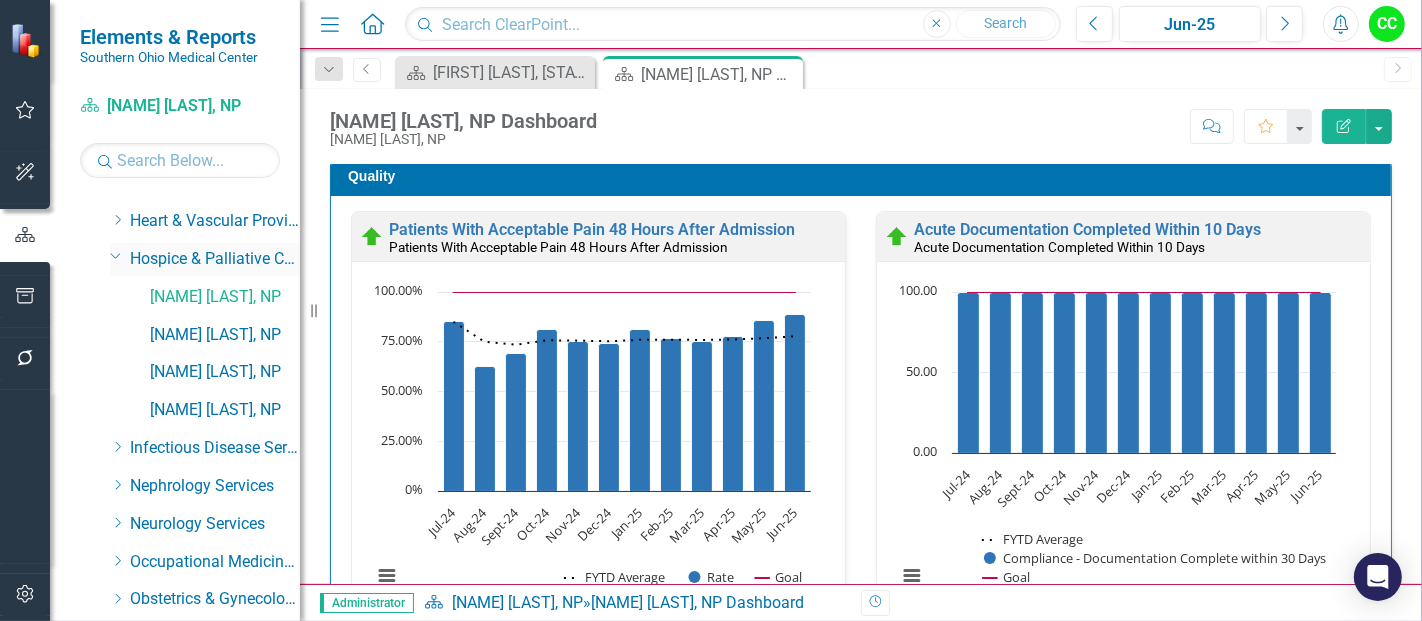 click on "Dropdown" 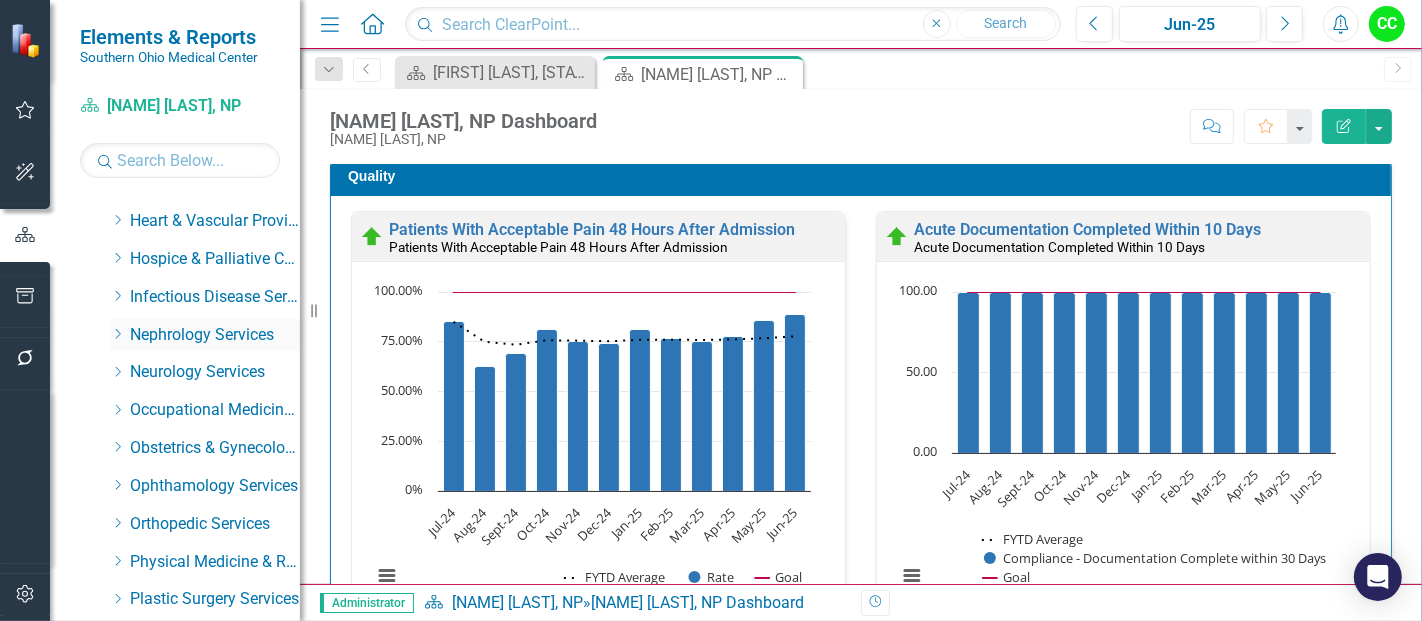 click 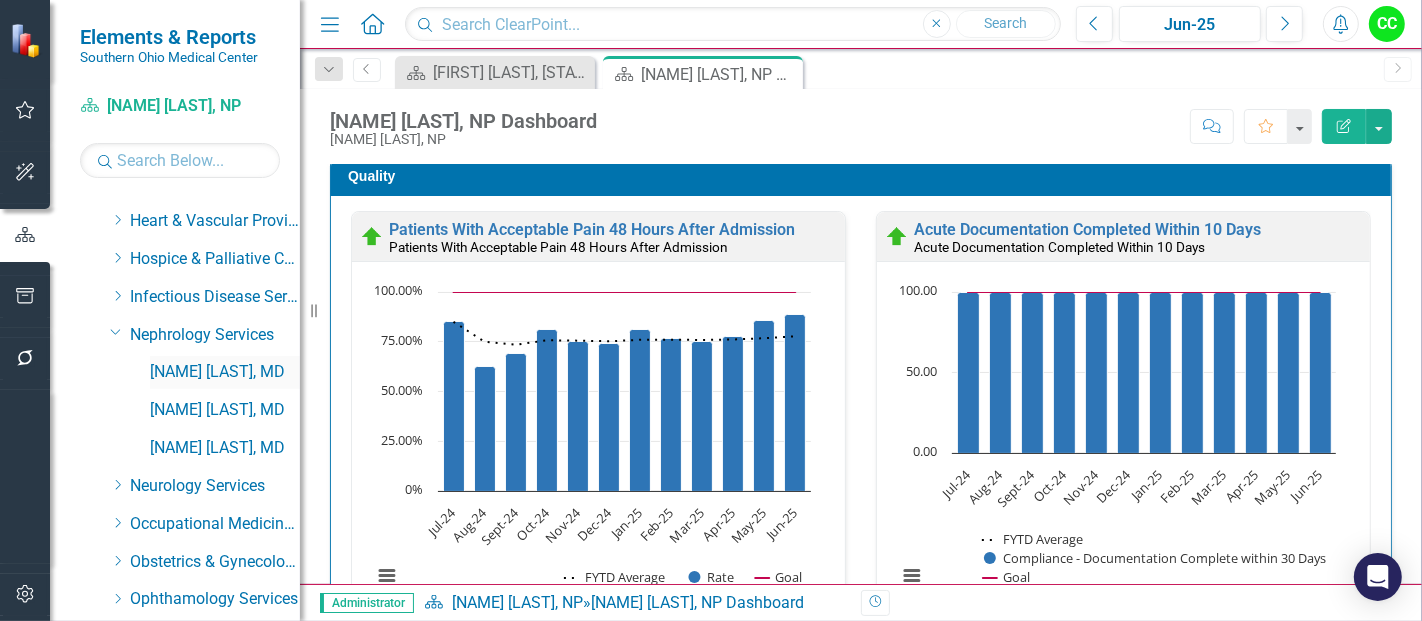 click on "[FIRST] [LAST], [STATE]" at bounding box center (225, 372) 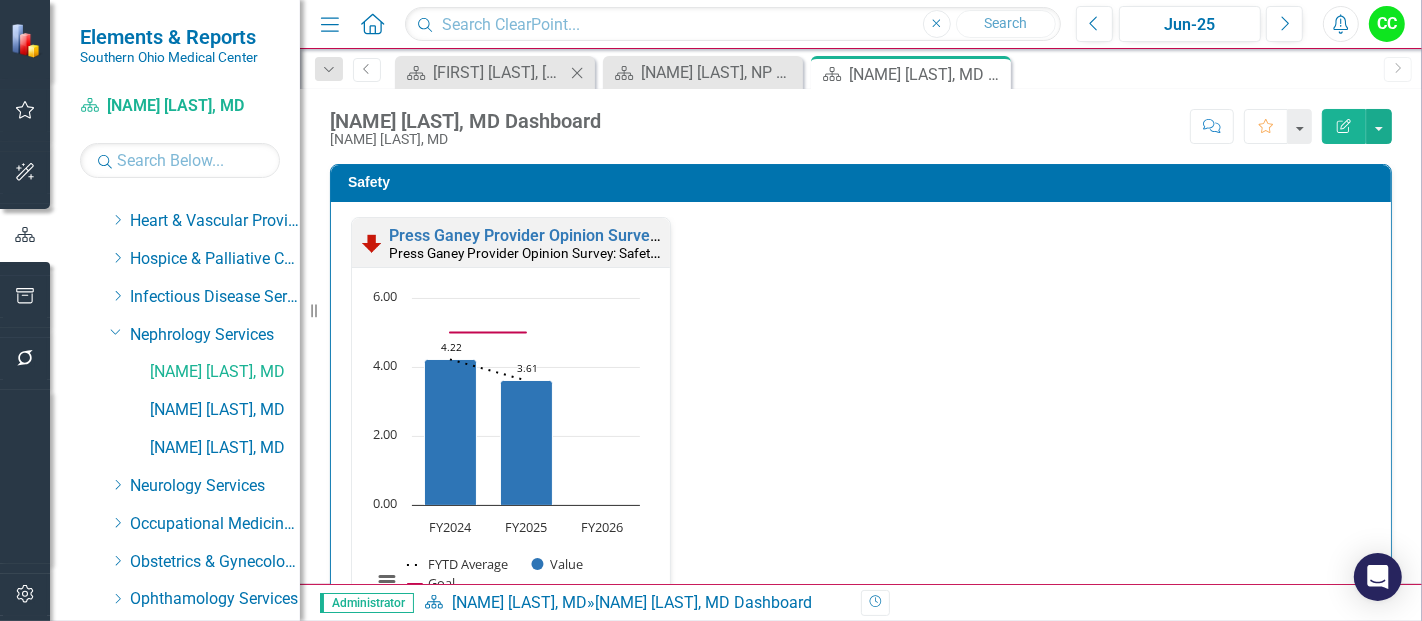 click on "Close" 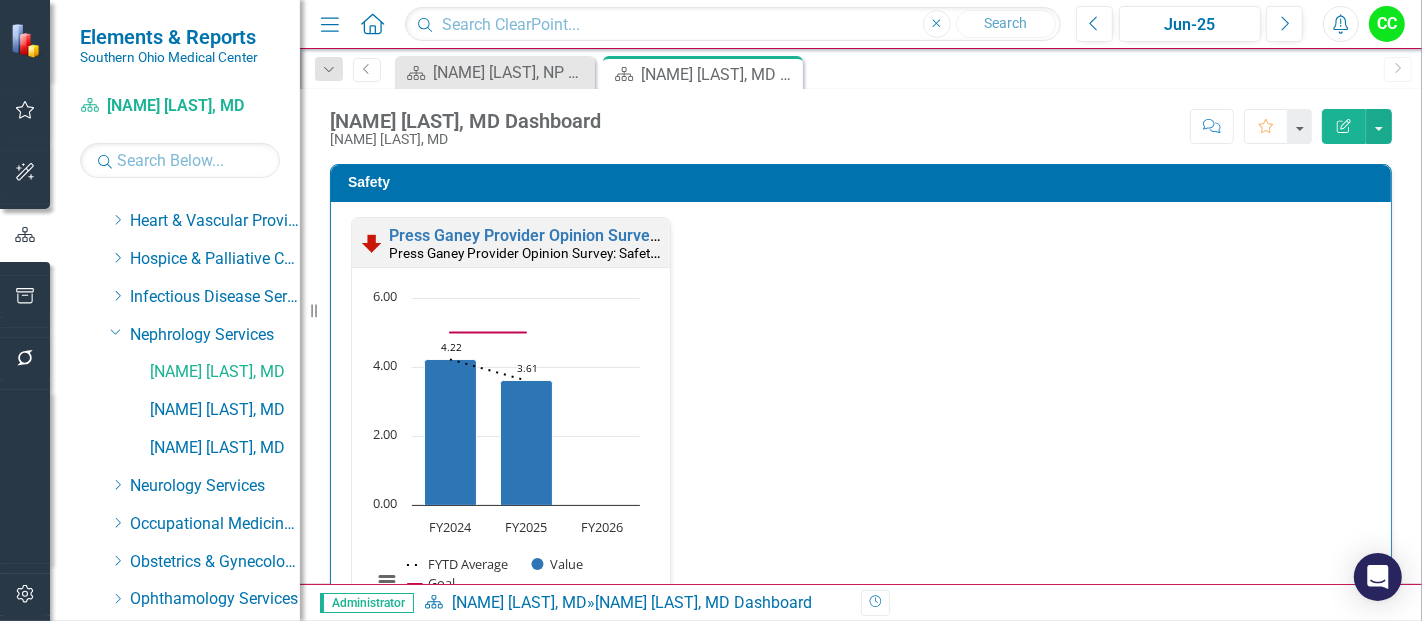 click 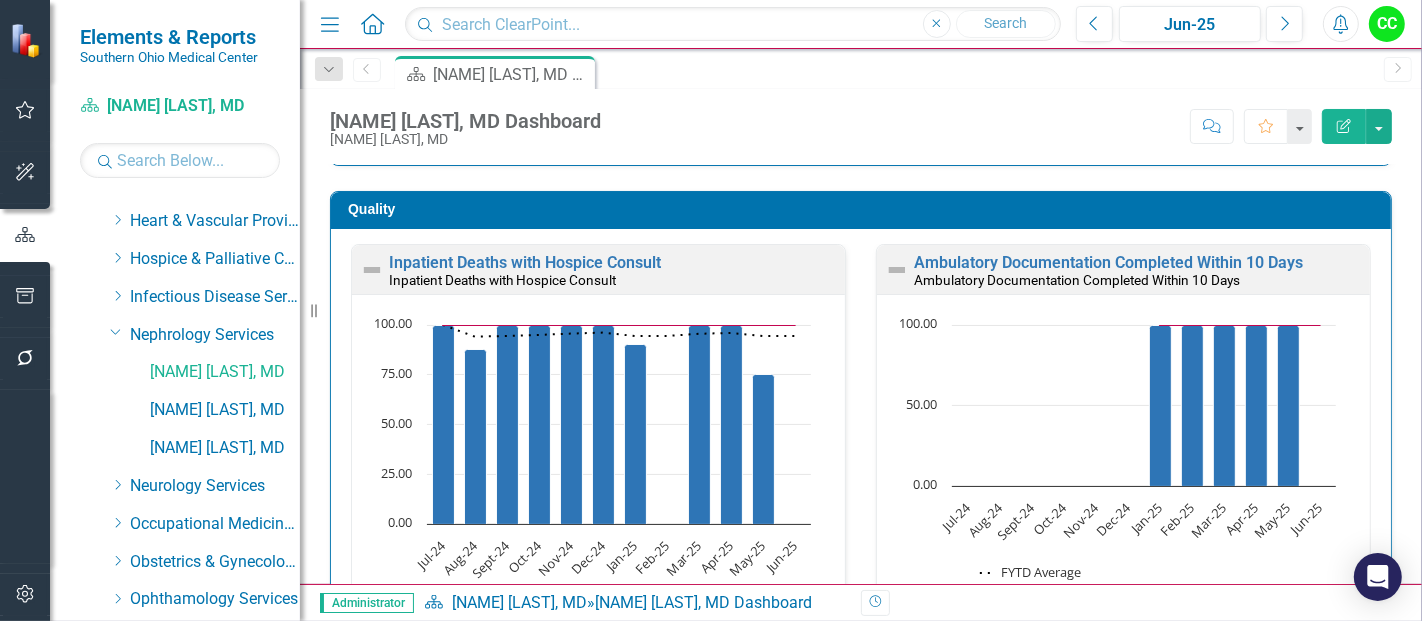 scroll, scrollTop: 539, scrollLeft: 0, axis: vertical 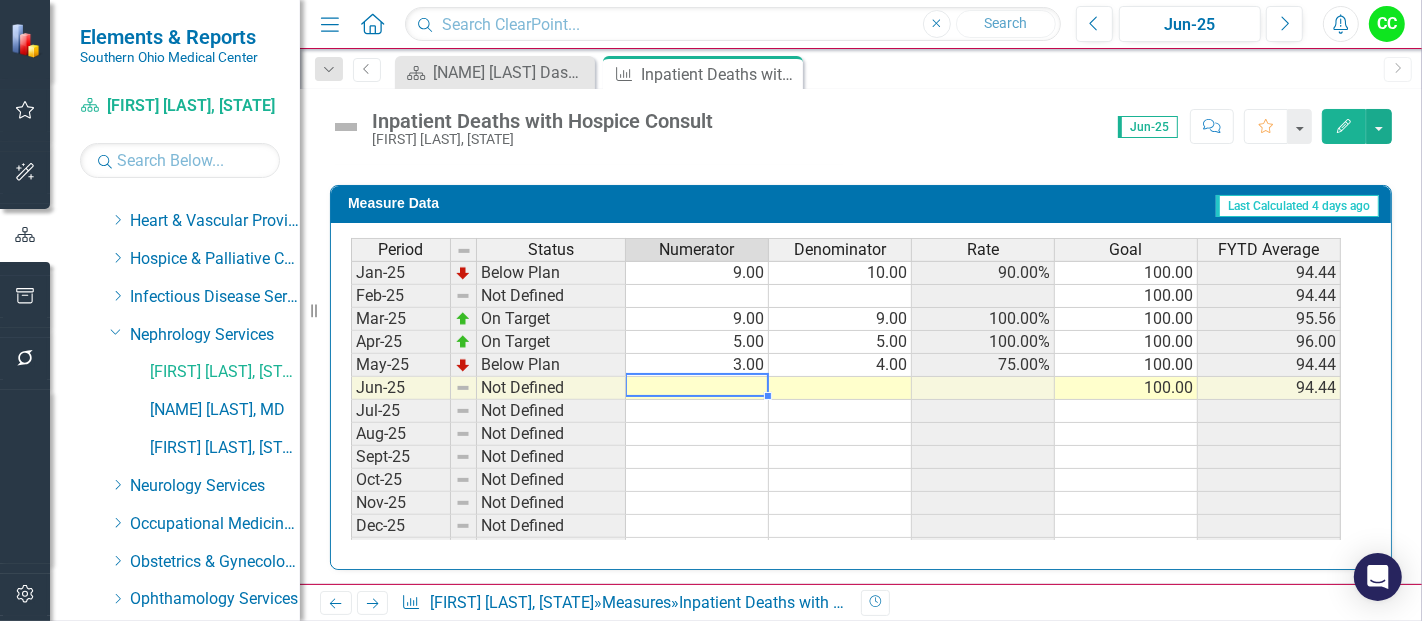 click on "Apr-24 On Target 6.00 6.00 100.00% 100.00 98.11 May-24 On Target 4.00 4.00 100.00% 100.00 98.25 Jun-24 Below Plan 0.00 2.00 0% 100.00 94.92 Jul-24 On Target 9.00 9.00 100.00% 100.00 100.00 Aug-24 Below Plan 7.00 8.00 87.50% 100.00 94.12 Sept-24 On Target 1.00 1.00 100.00% 100.00 94.44 Oct-24 On Target 2.00 2.00 100.00% 100.00 95.00 Nov-24 On Target 3.00 3.00 100.00% 100.00 95.65 Dec-24 On Target 3.00 3.00 100.00% 100.00 96.15 Jan-25 Below Plan 9.00 10.00 90.00% 100.00 94.44 Feb-25 Not Defined 100.00 94.44 Mar-25 On Target 9.00 9.00 100.00% 100.00 95.56 Apr-25 On Target 5.00 5.00 100.00% 100.00 96.00 May-25 Below Plan 3.00 4.00 75.00% 100.00 94.44 Jun-25 Not Defined 100.00 94.44 Jul-25 Not Defined Aug-25 Not Defined Sept-25 Not Defined Oct-25 Not Defined Nov-25 Not Defined Dec-25 Not Defined Jan-26 Not Defined Feb-26 Not Defined Mar-26 Not Defined Apr-26 Not Defined May-26 Not Defined Jun-26 Not Defined" at bounding box center (846, 365) 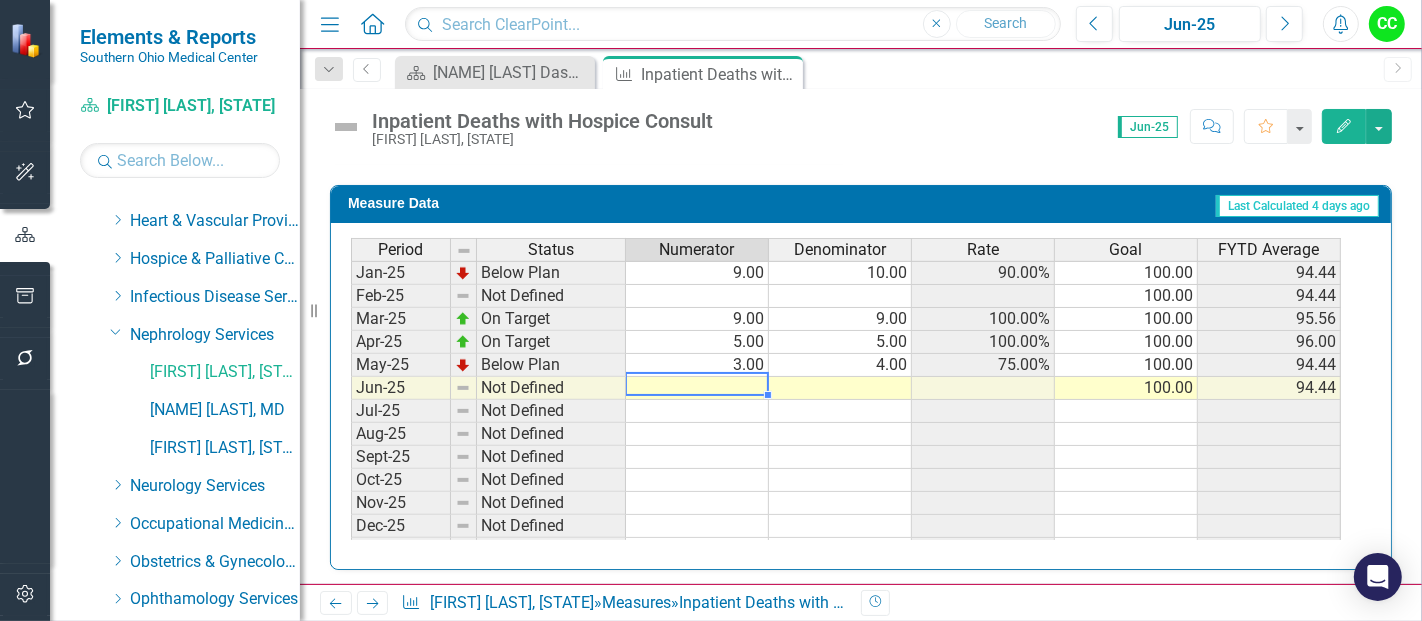 type on "4" 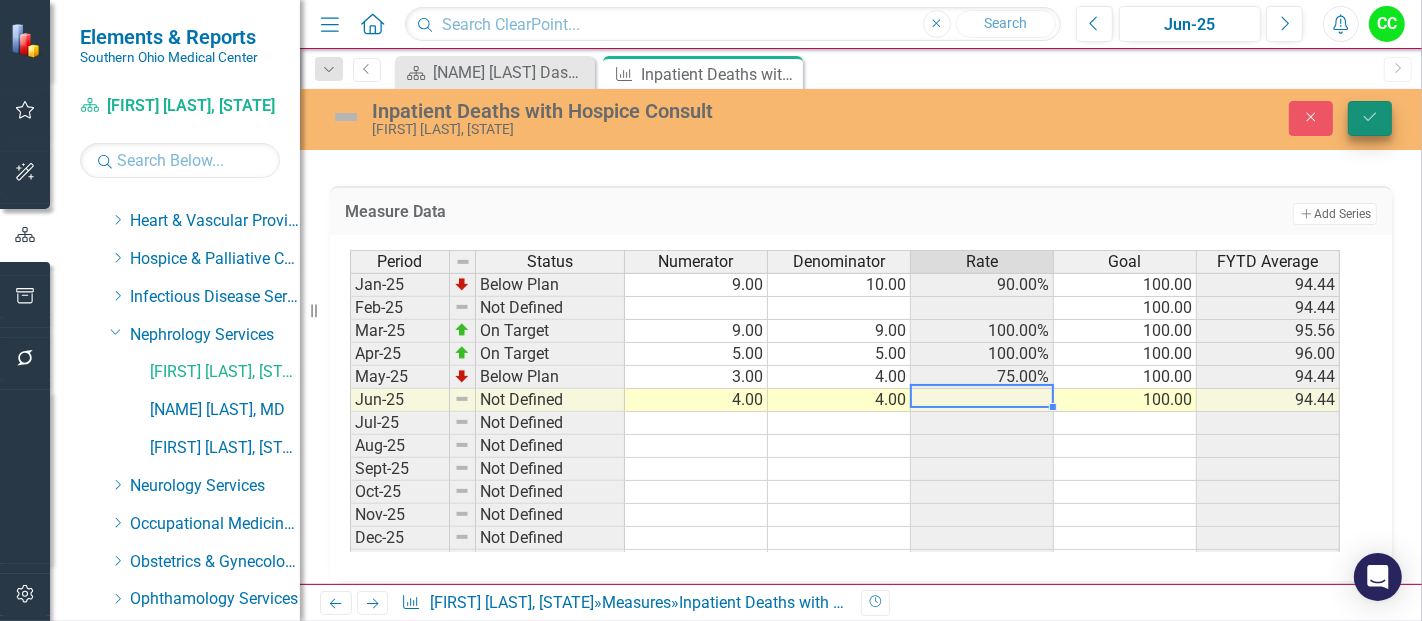 type on "4" 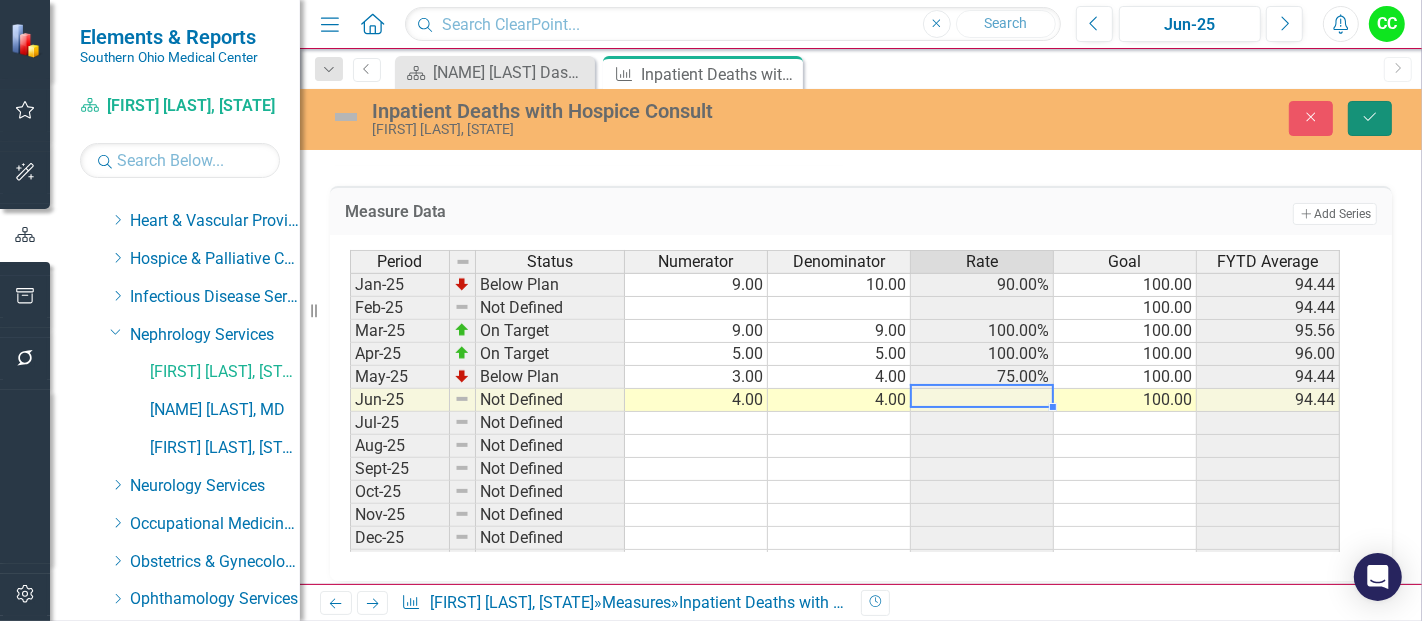 click on "Save" 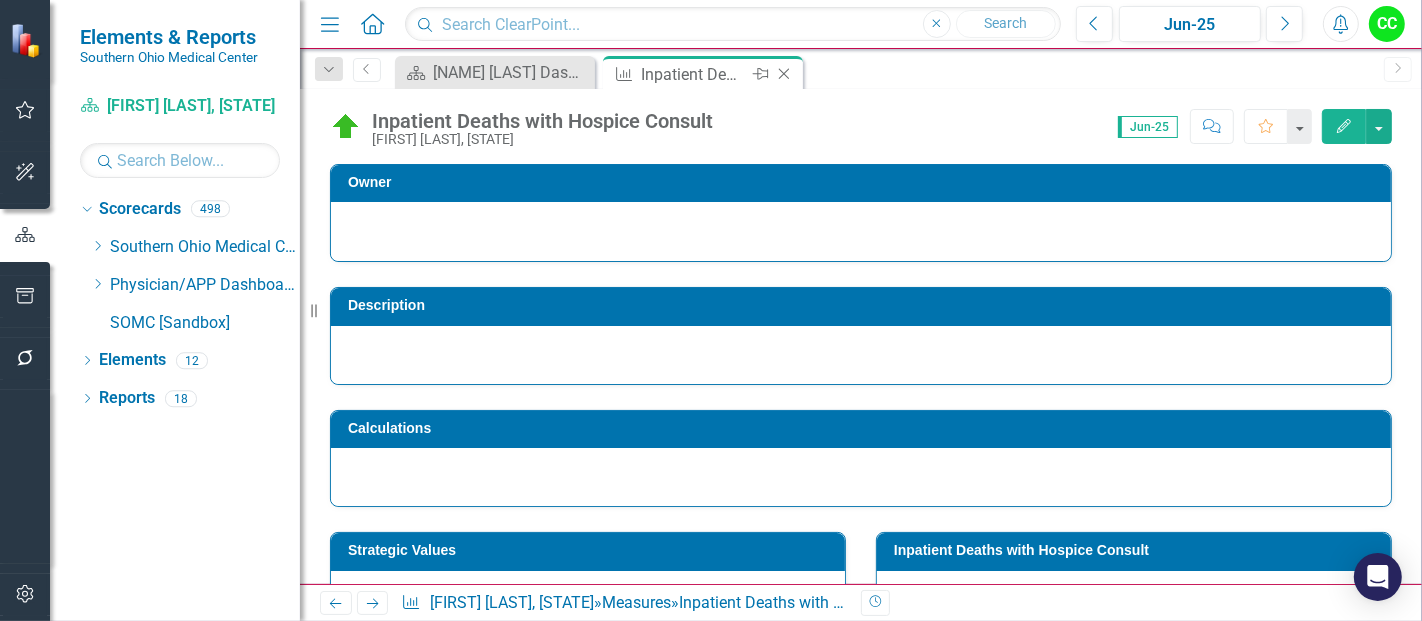 scroll, scrollTop: 0, scrollLeft: 0, axis: both 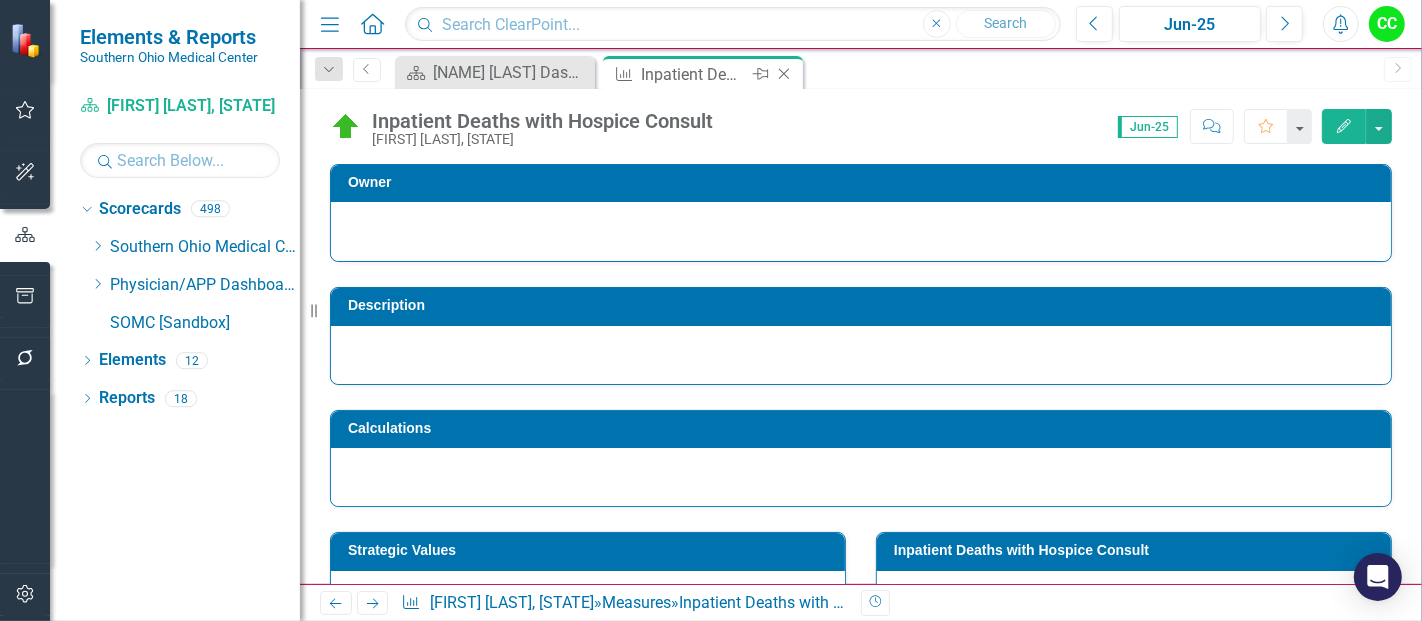 click on "Close" 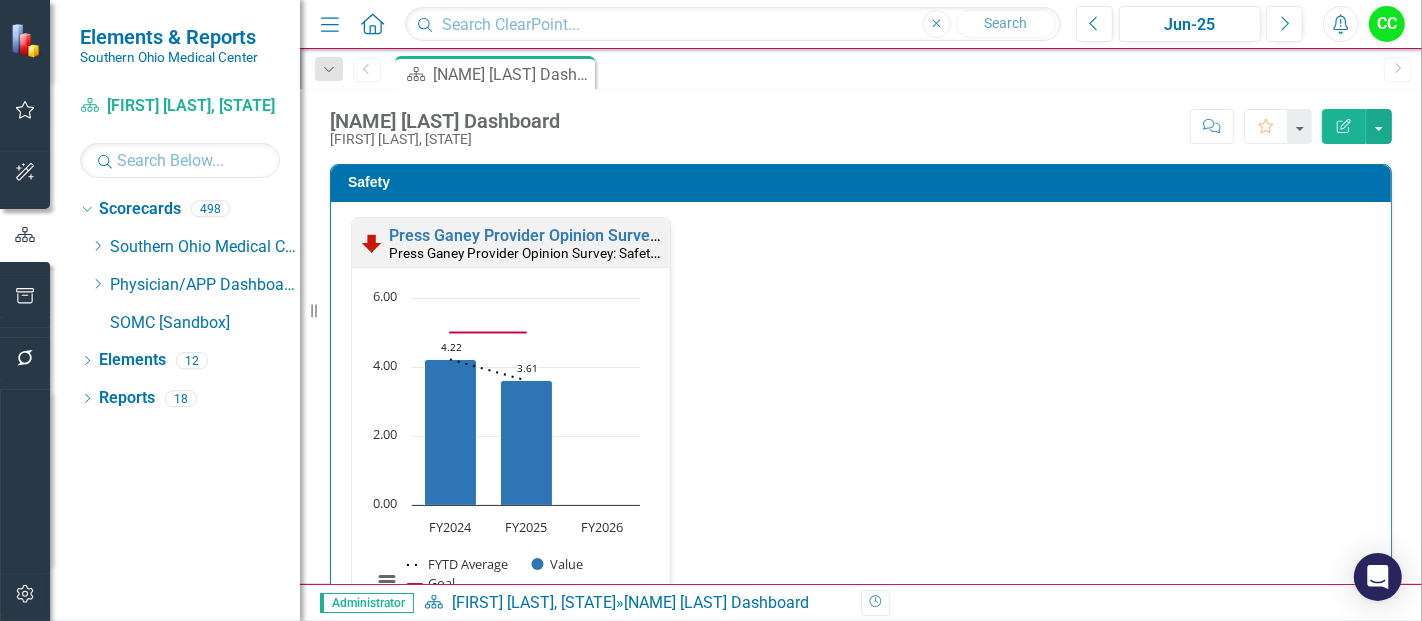 scroll, scrollTop: 1, scrollLeft: 0, axis: vertical 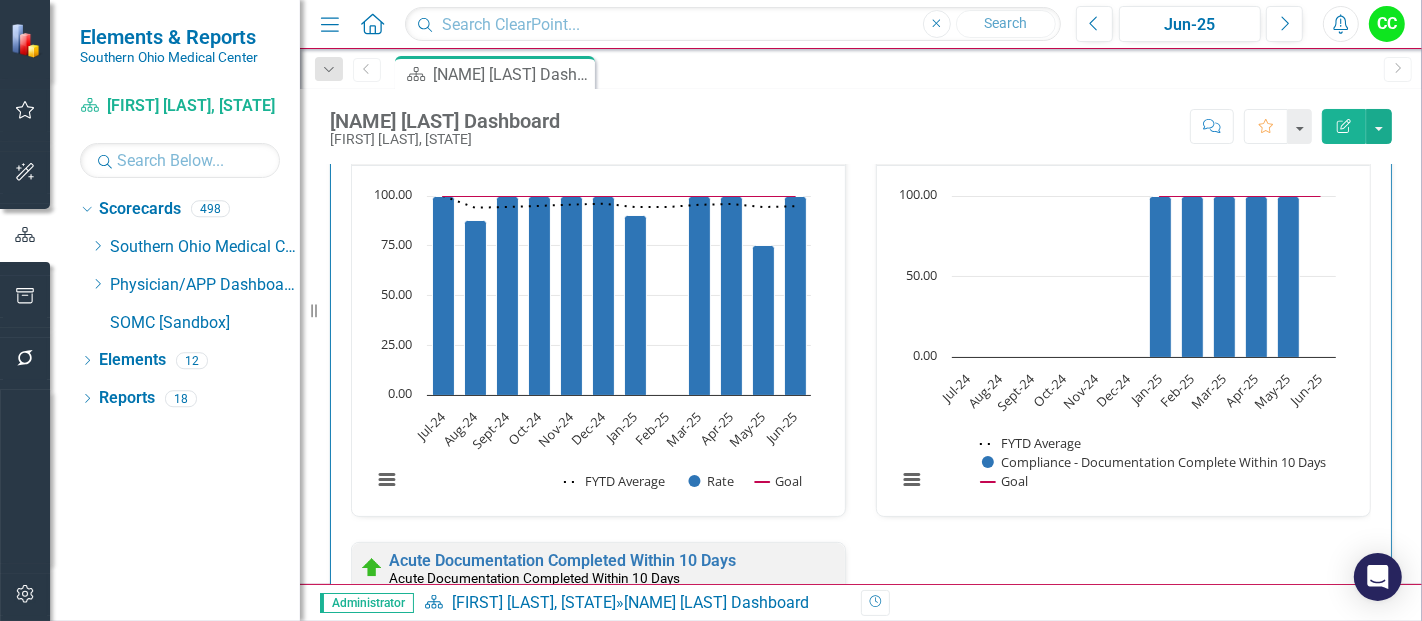 click on "Ambulatory Documentation Completed Within 10 Days" at bounding box center (1108, 133) 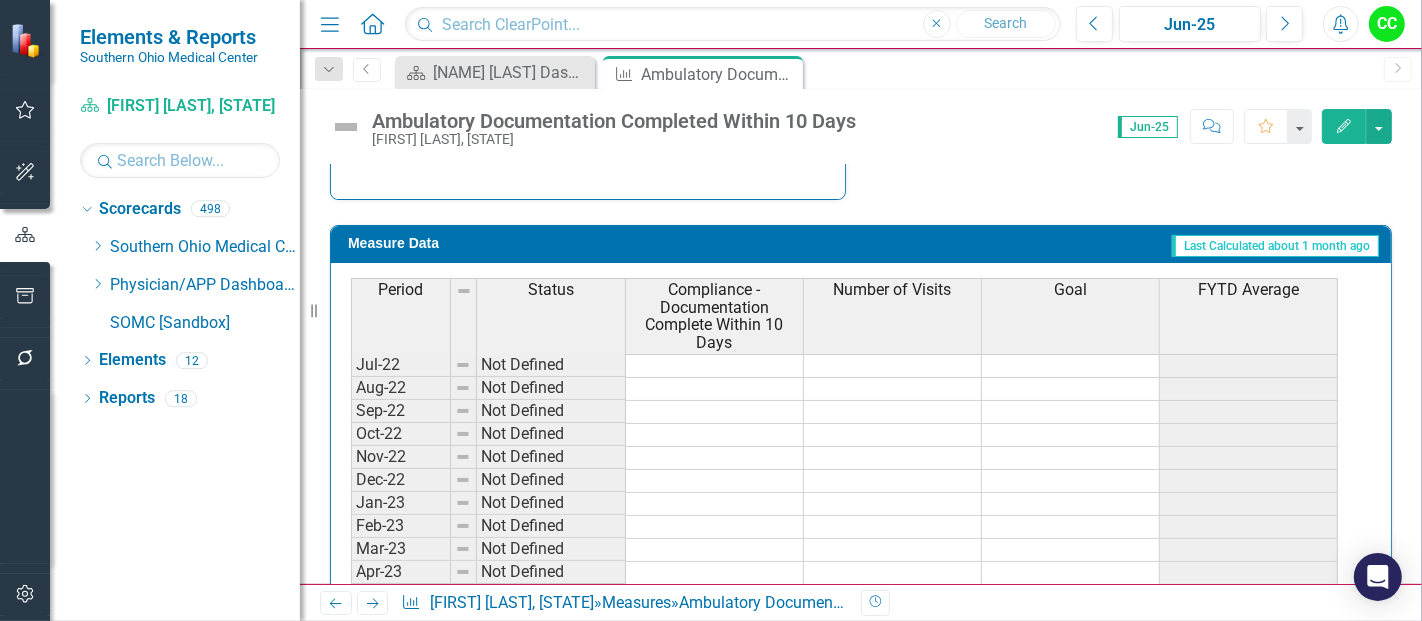 scroll, scrollTop: 917, scrollLeft: 0, axis: vertical 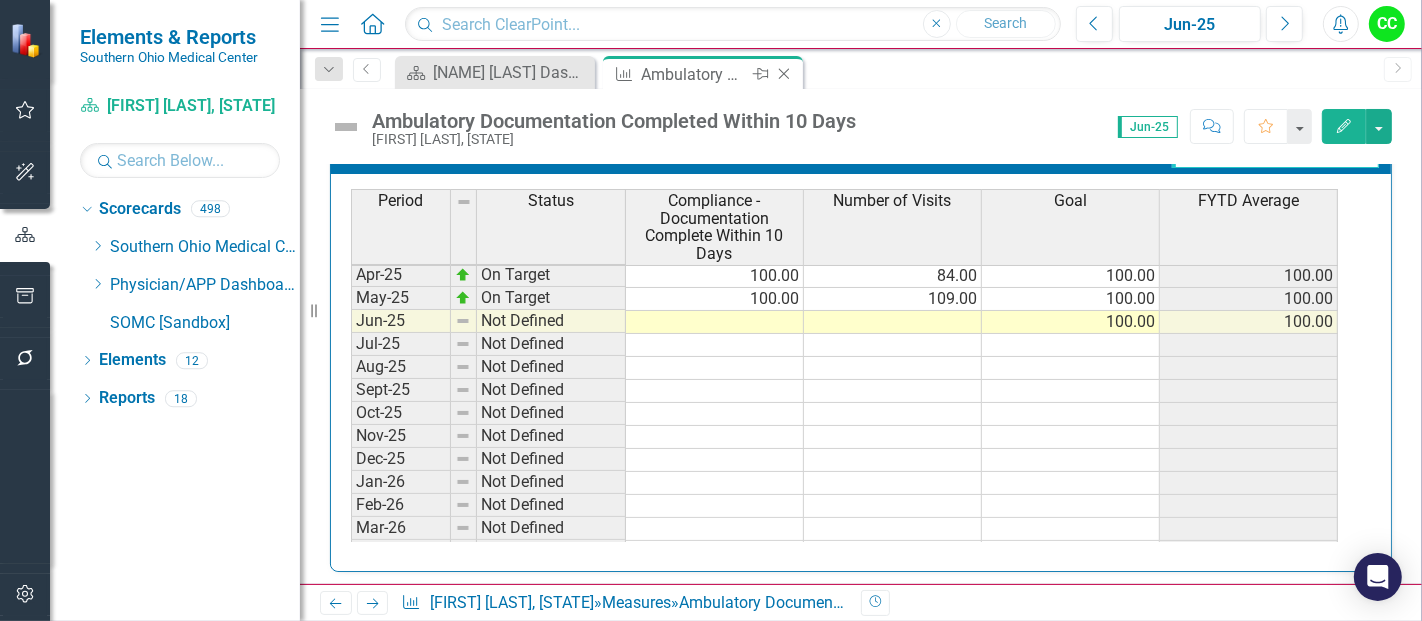 click 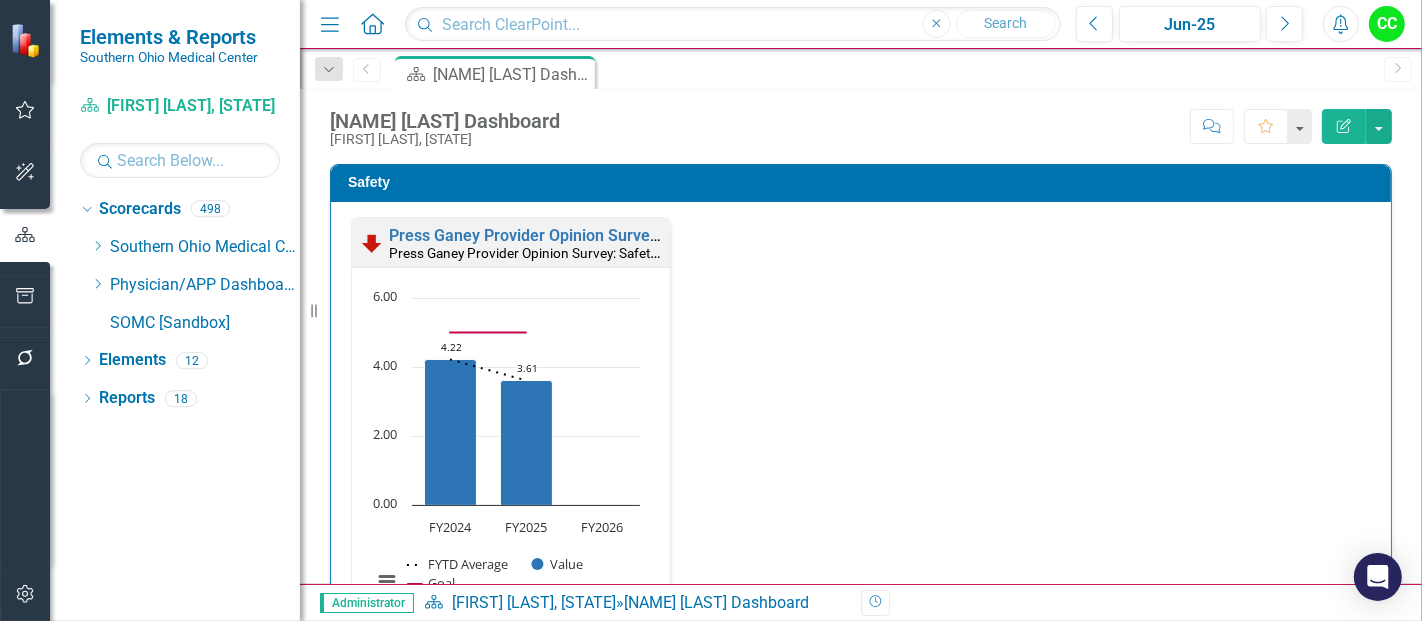 scroll, scrollTop: 1, scrollLeft: 0, axis: vertical 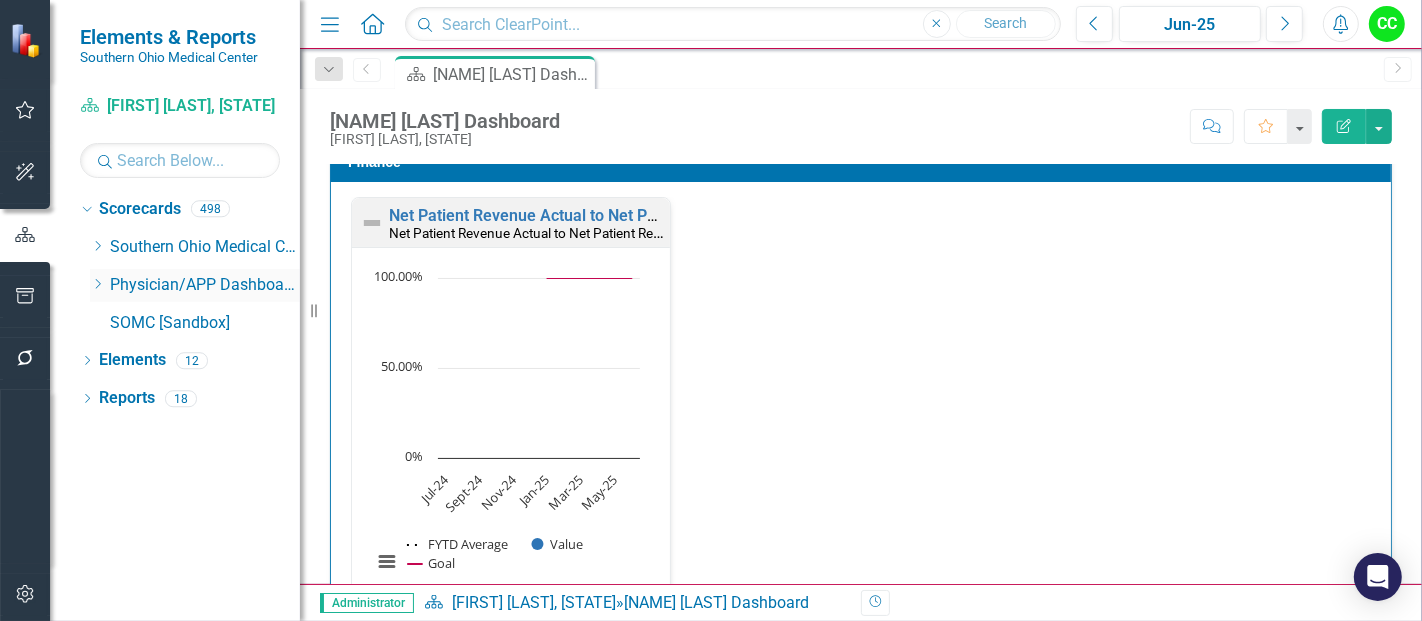 click 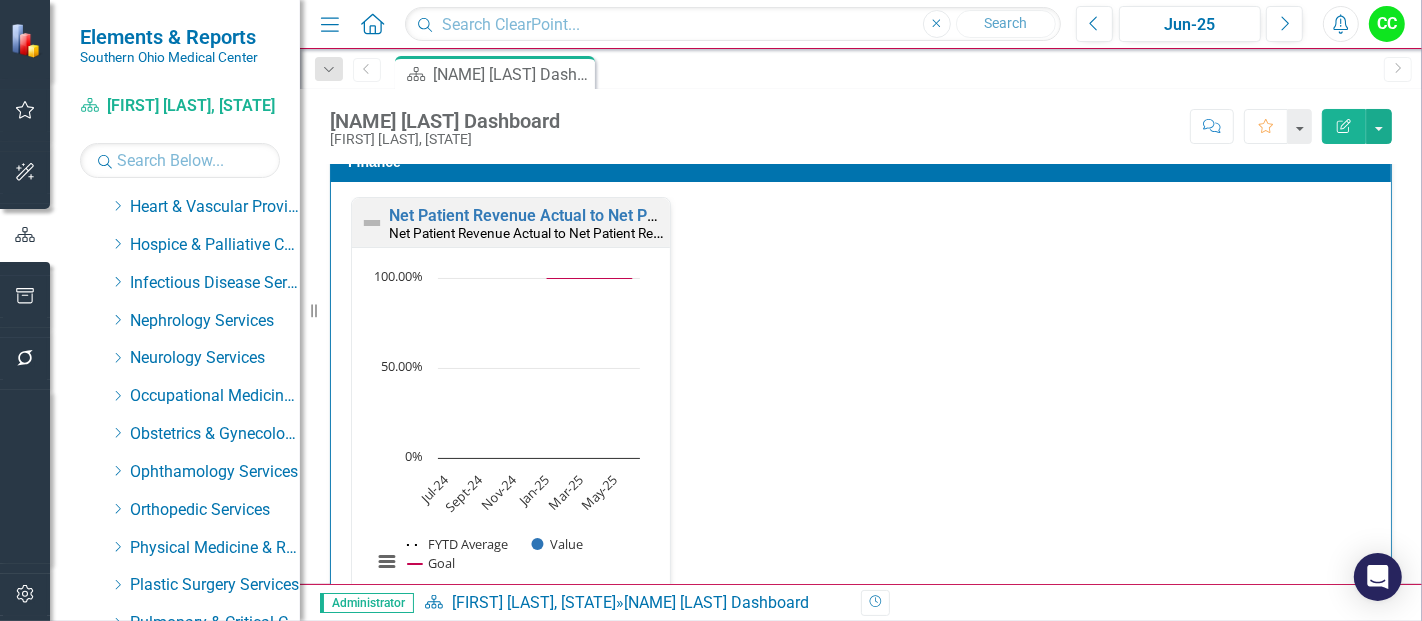 scroll, scrollTop: 495, scrollLeft: 0, axis: vertical 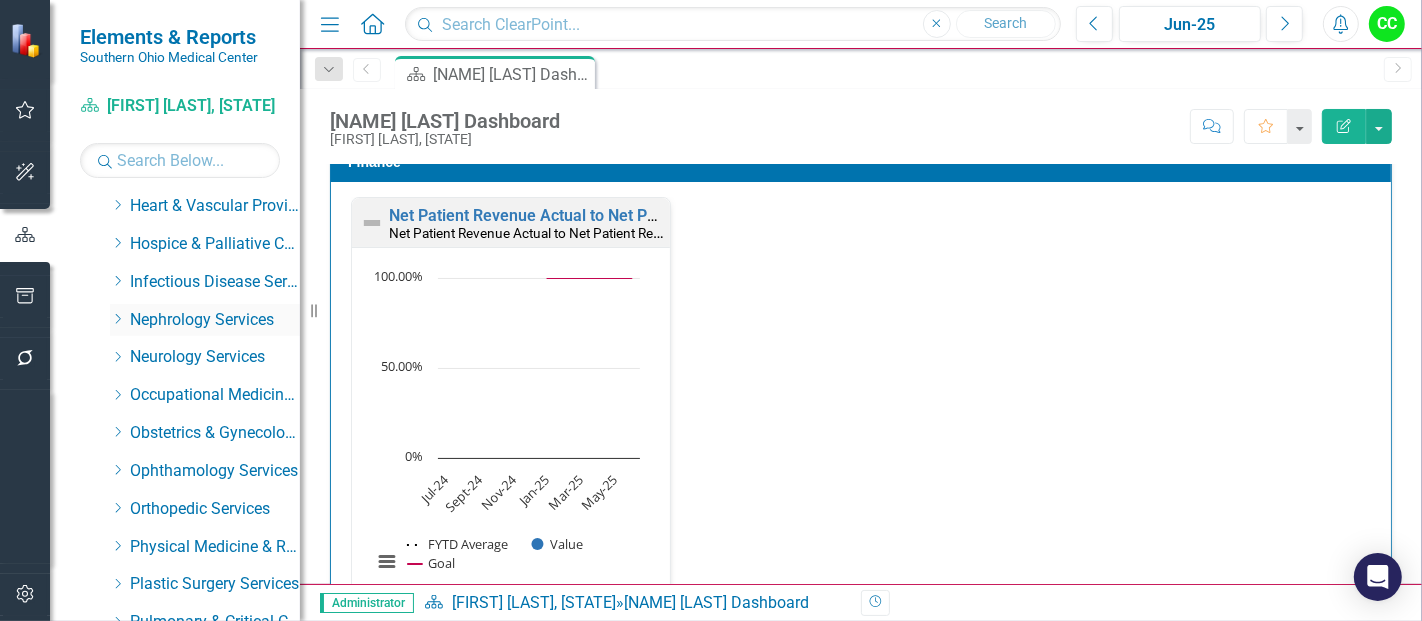 click on "Dropdown" 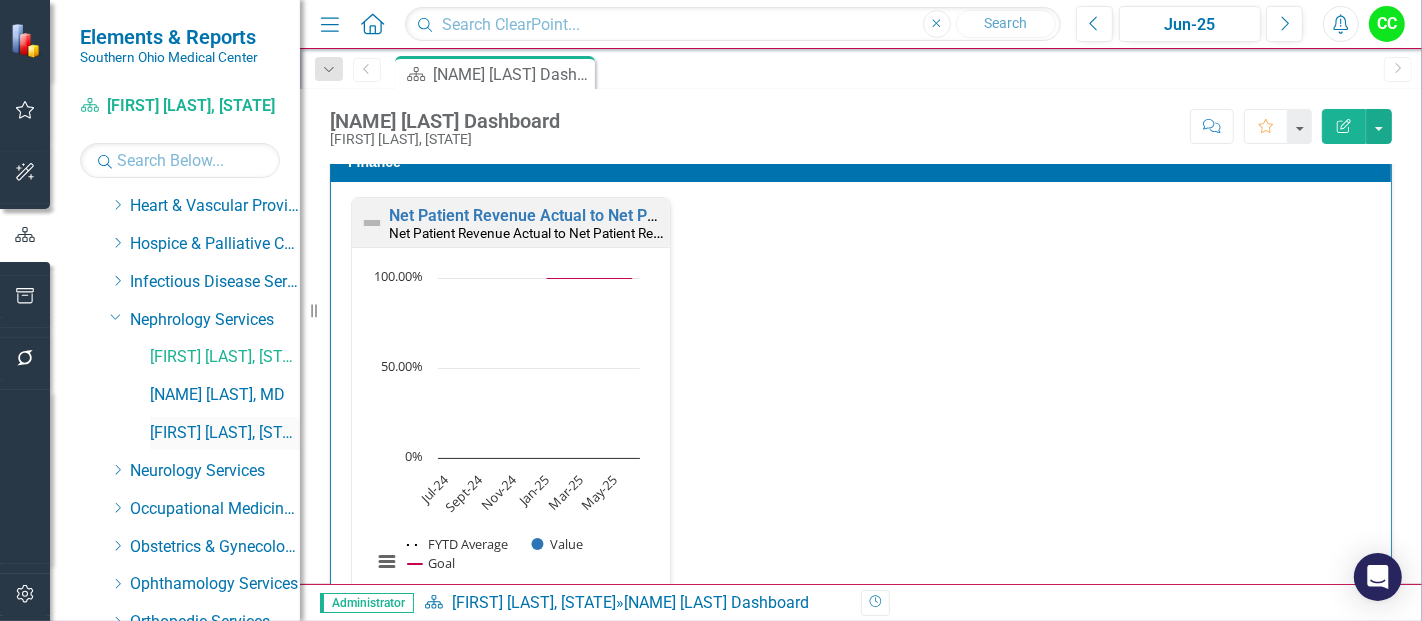 click on "[FIRST] [LAST], [PROFESSION]" at bounding box center [225, 433] 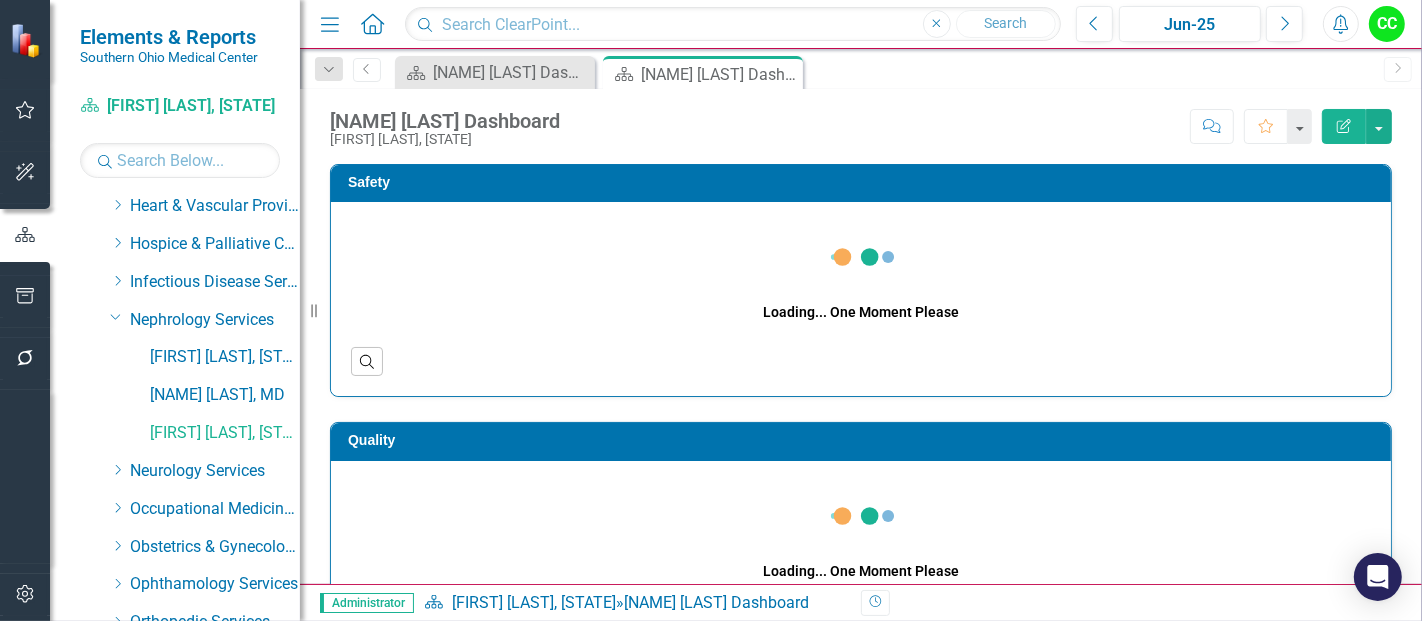 click 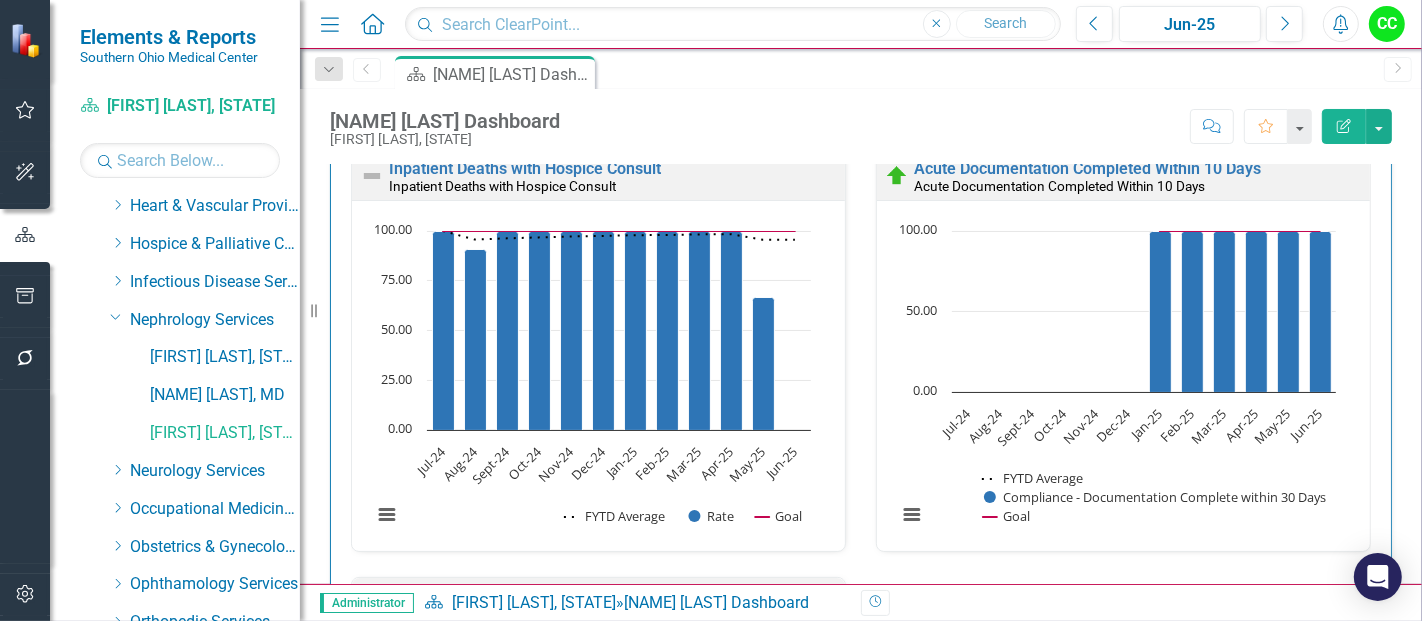 scroll, scrollTop: 597, scrollLeft: 0, axis: vertical 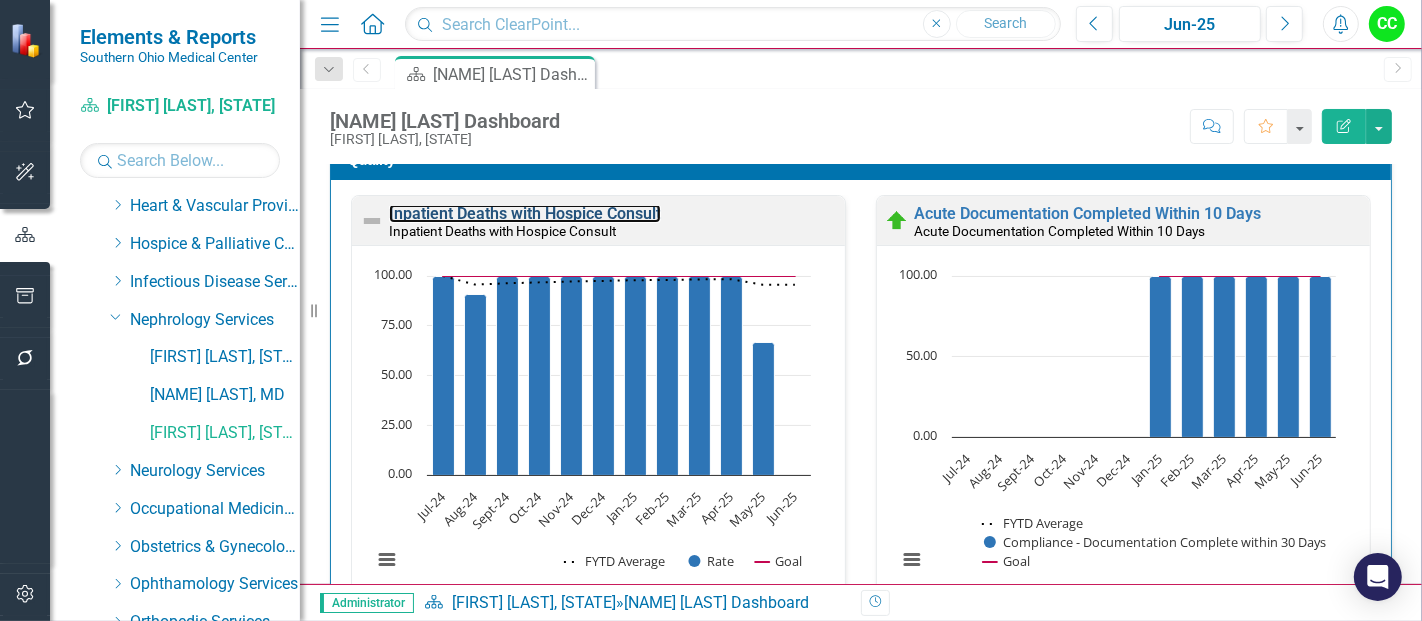 click on "Inpatient Deaths with Hospice Consult" at bounding box center [525, 213] 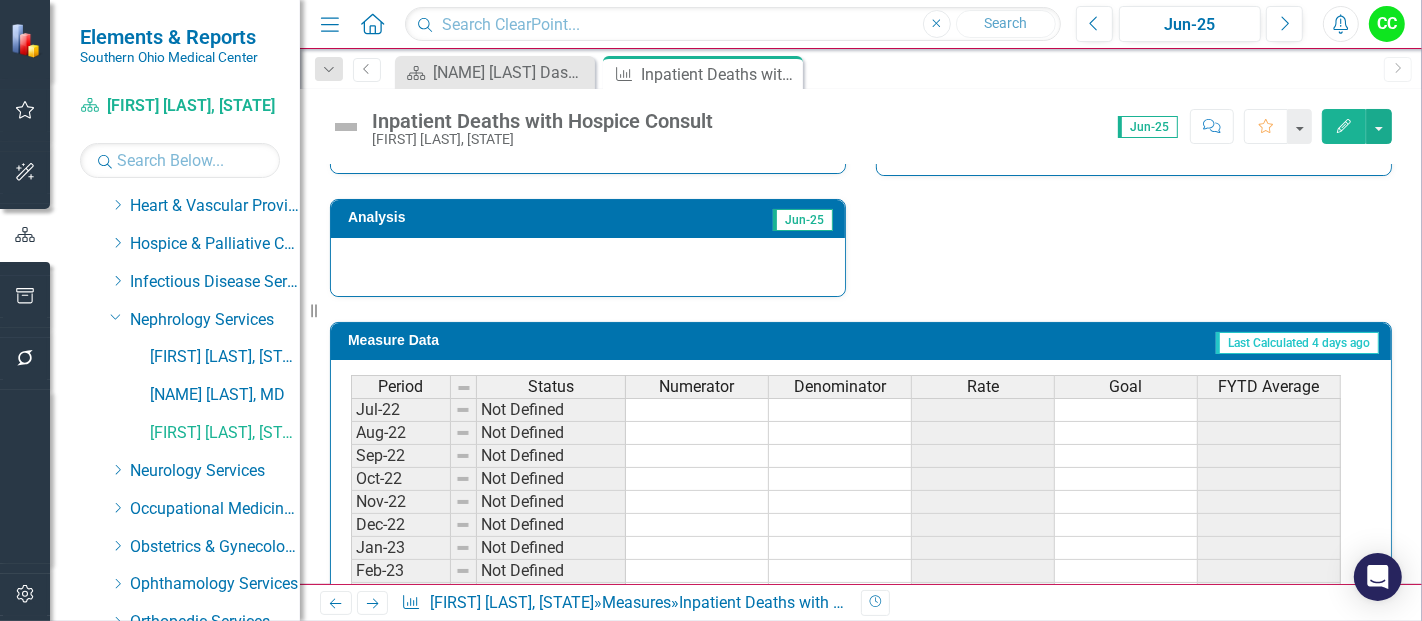 scroll, scrollTop: 866, scrollLeft: 0, axis: vertical 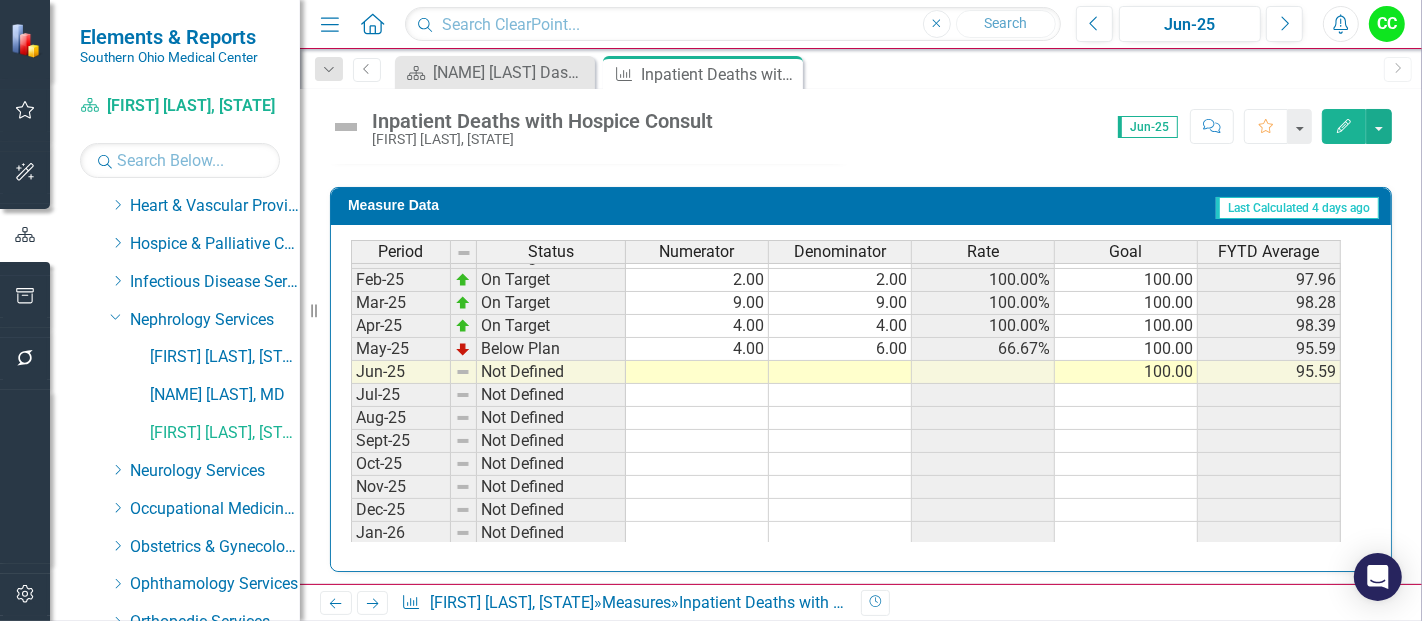click at bounding box center [697, 372] 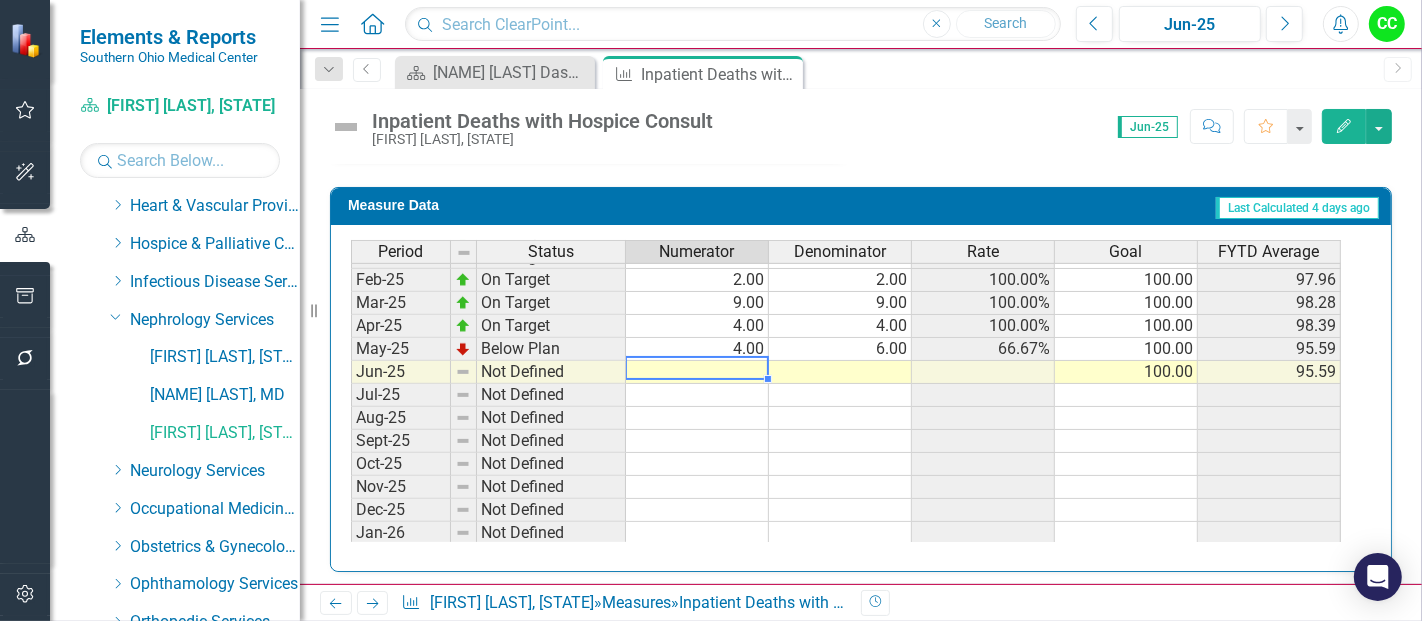 type on "9" 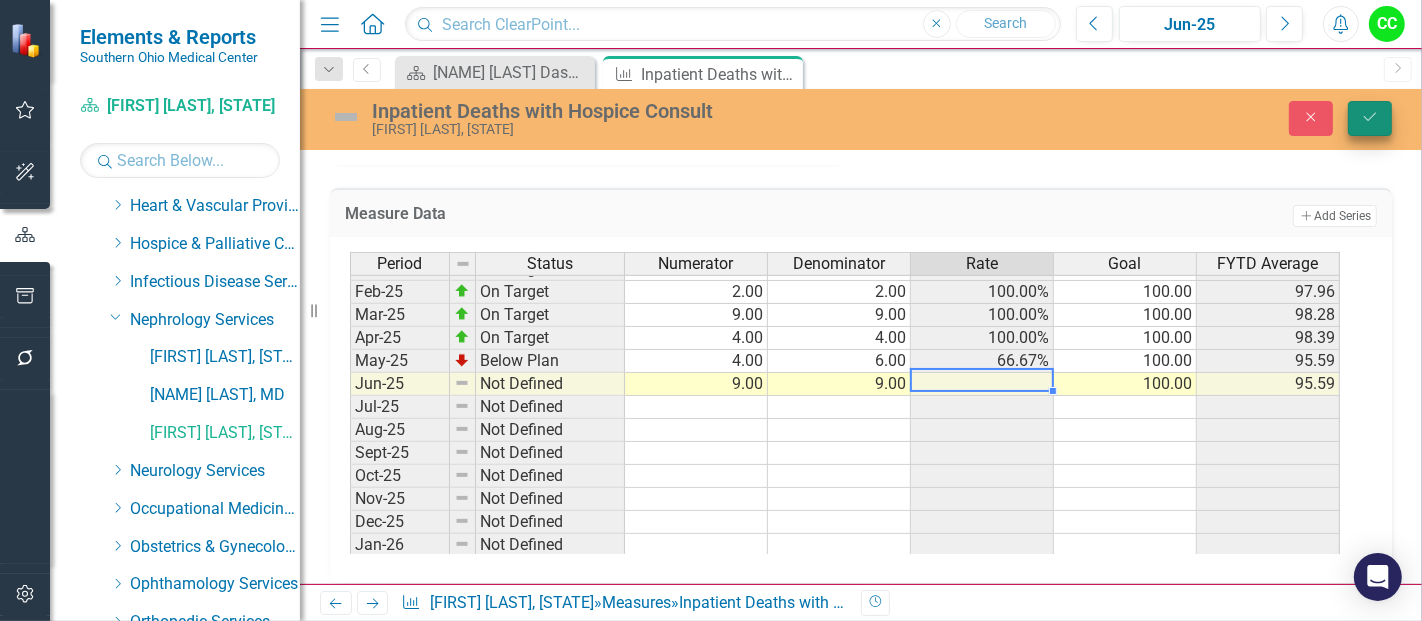 type on "9" 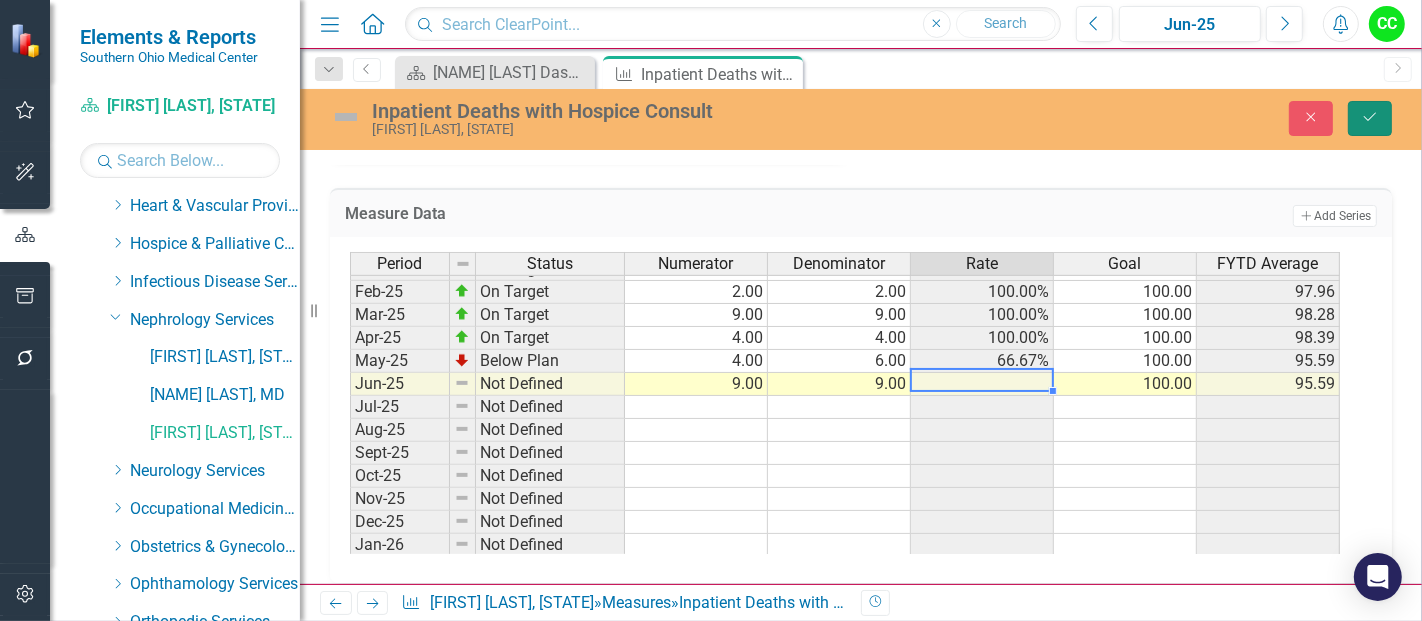 click on "Save" at bounding box center [1370, 118] 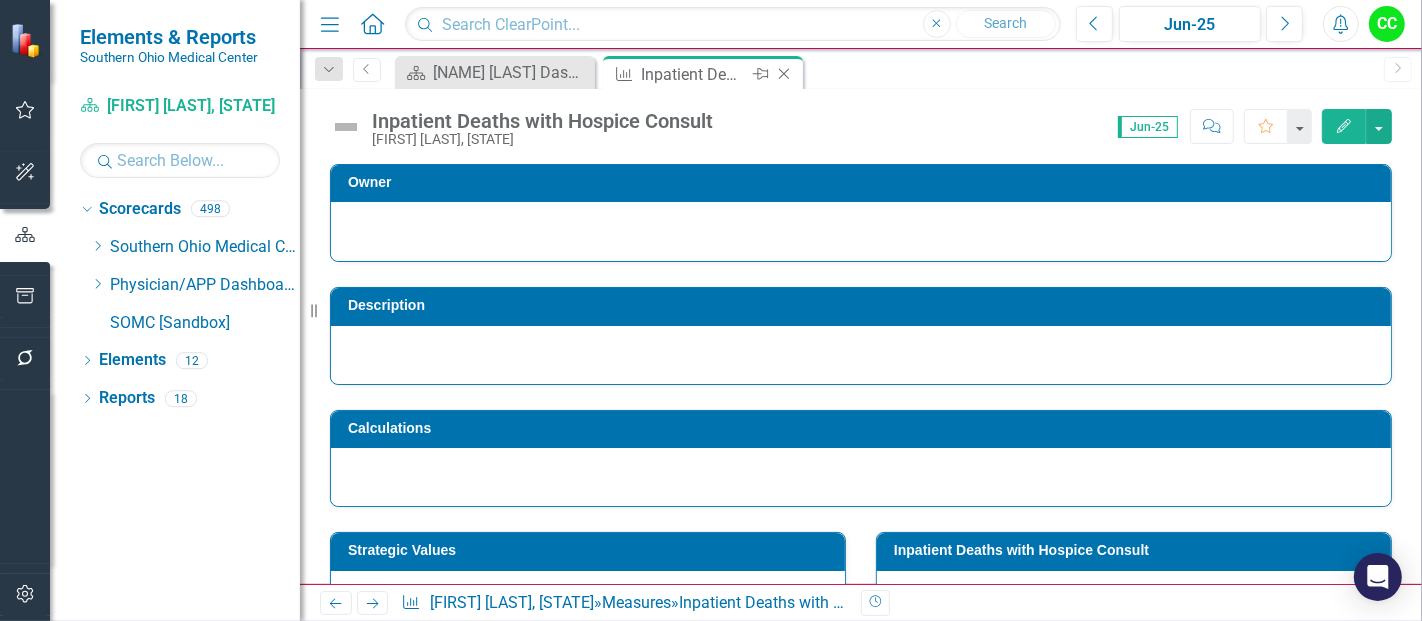 scroll, scrollTop: 0, scrollLeft: 0, axis: both 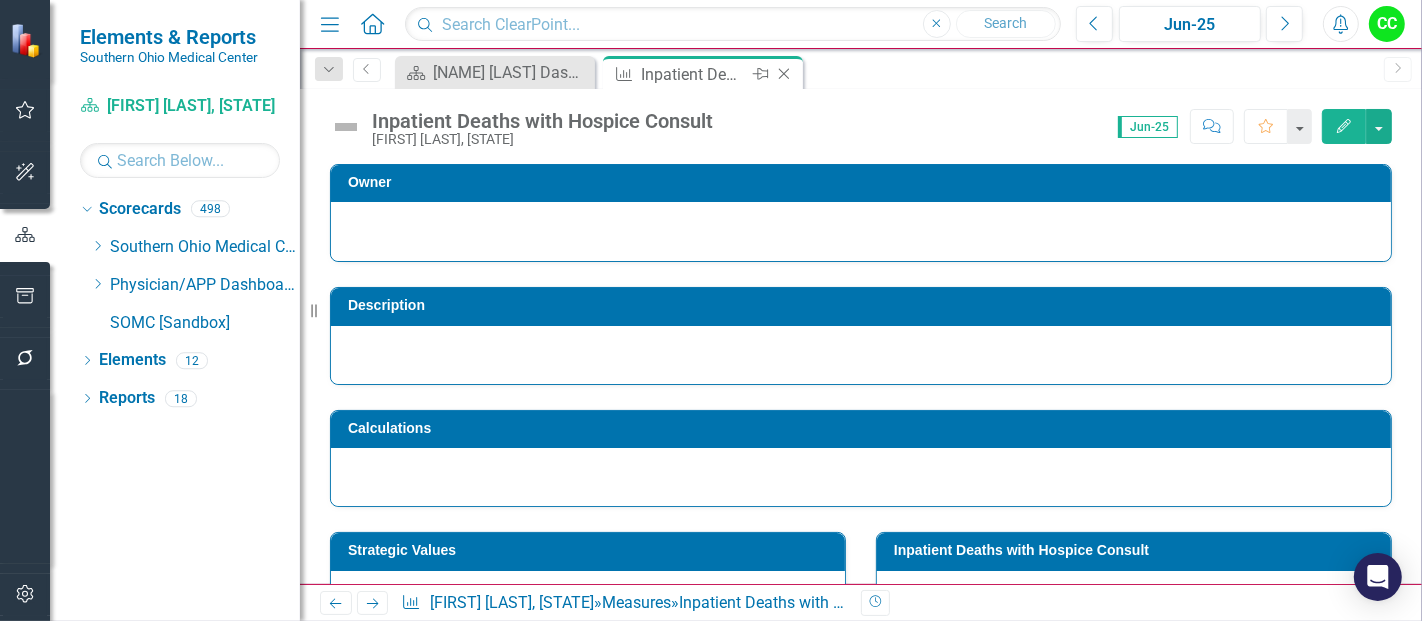 click on "Close" 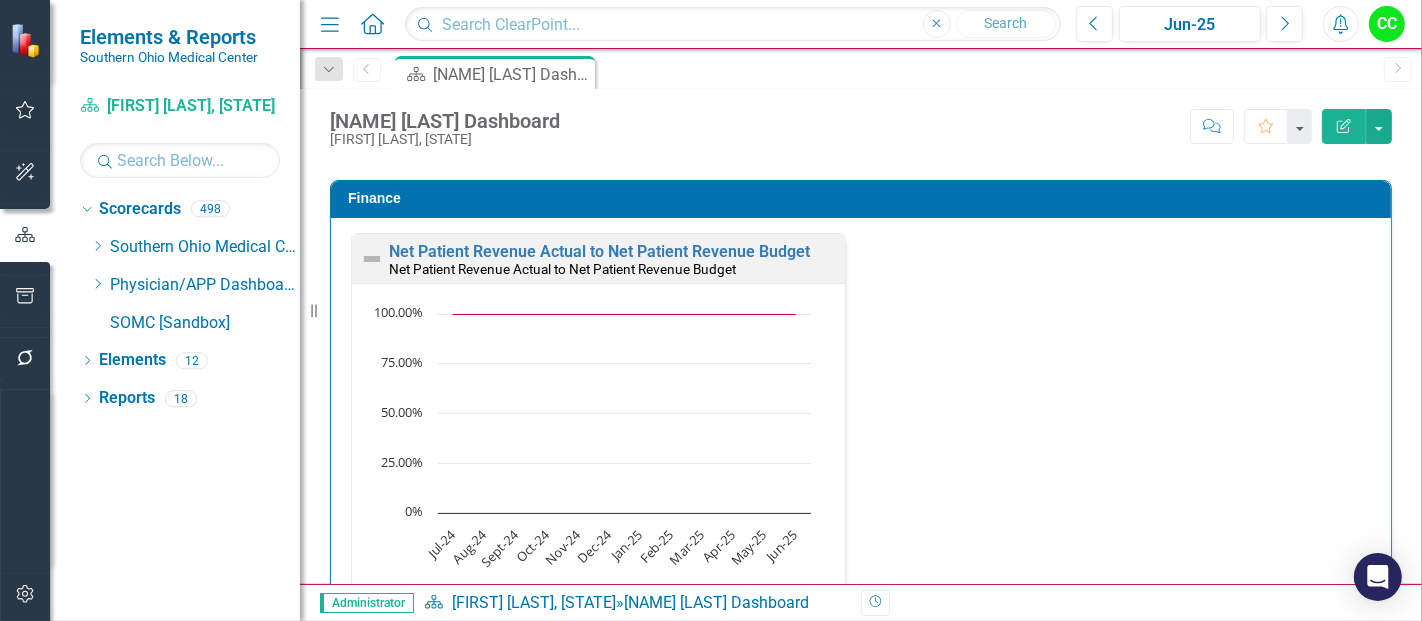 scroll, scrollTop: 3568, scrollLeft: 0, axis: vertical 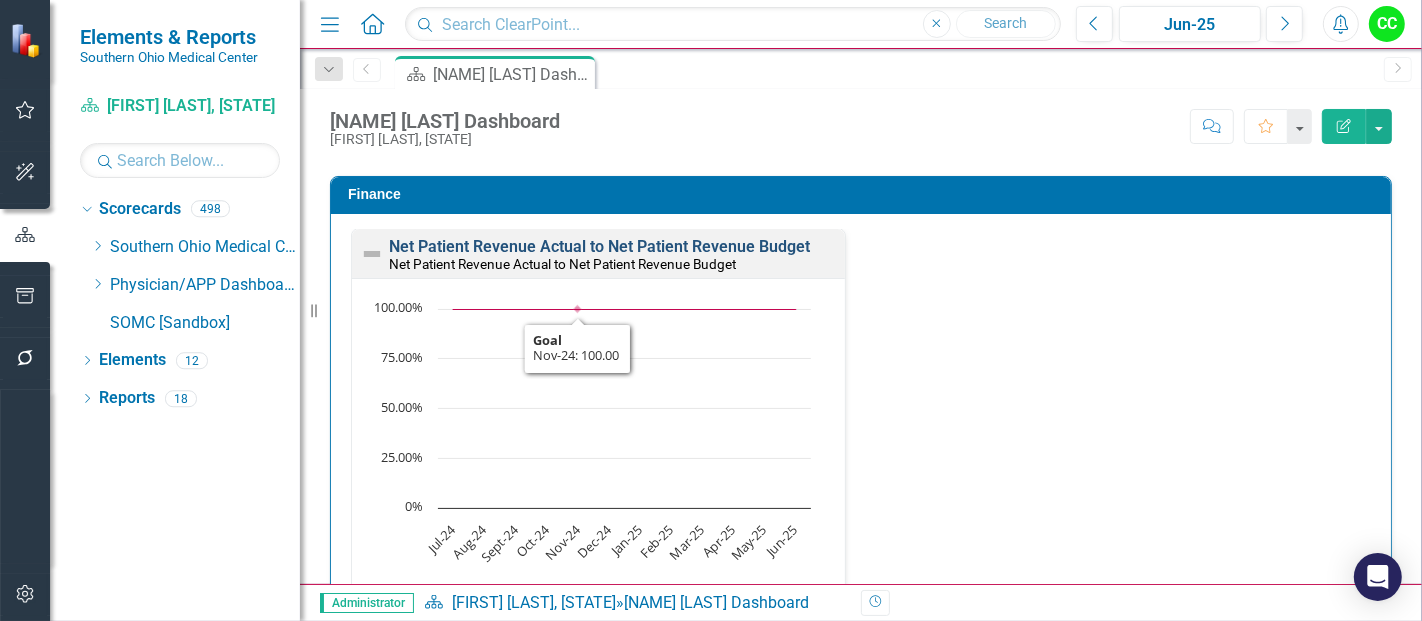 click on "Net Patient Revenue Actual to Net Patient Revenue Budget" at bounding box center [599, 246] 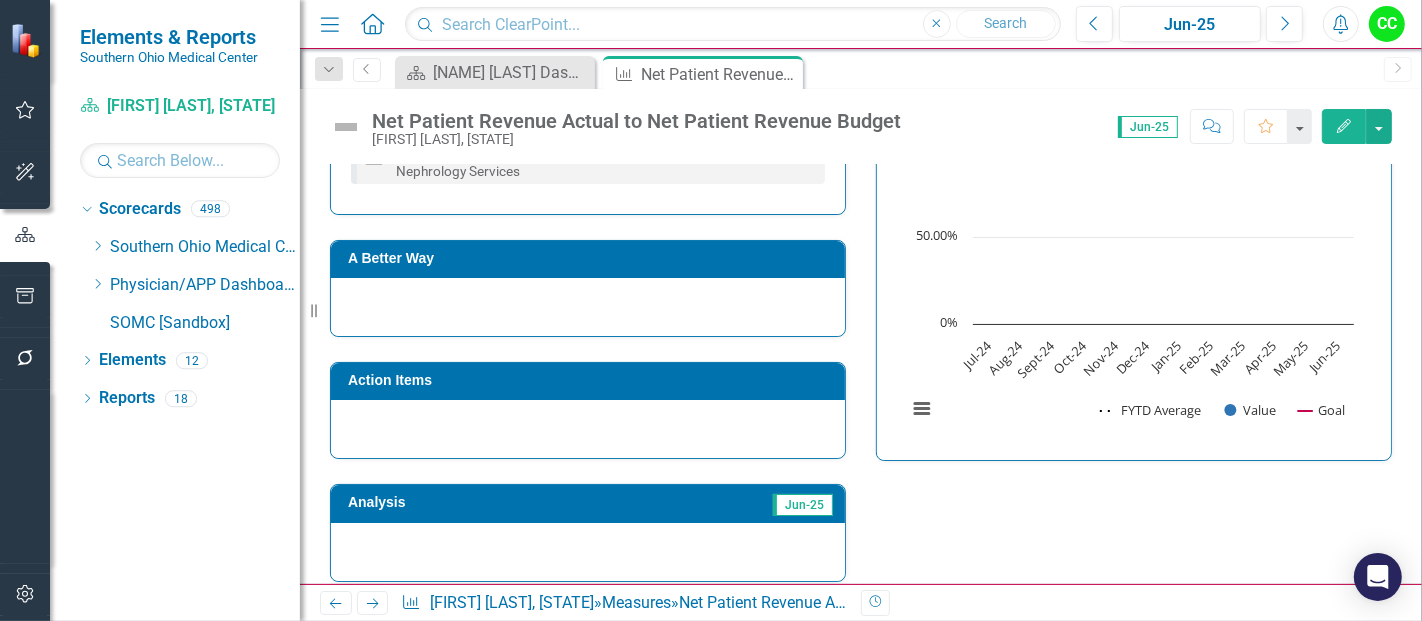 scroll, scrollTop: 765, scrollLeft: 0, axis: vertical 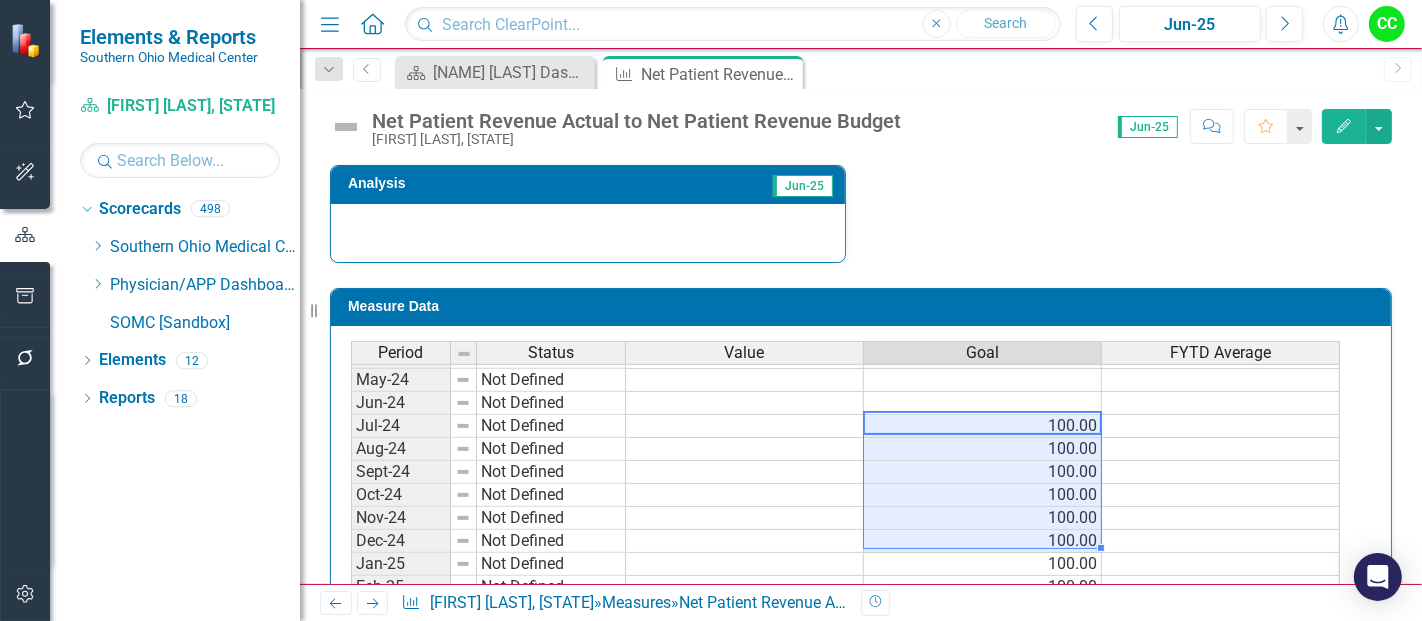 drag, startPoint x: 1071, startPoint y: 413, endPoint x: 1056, endPoint y: 525, distance: 113 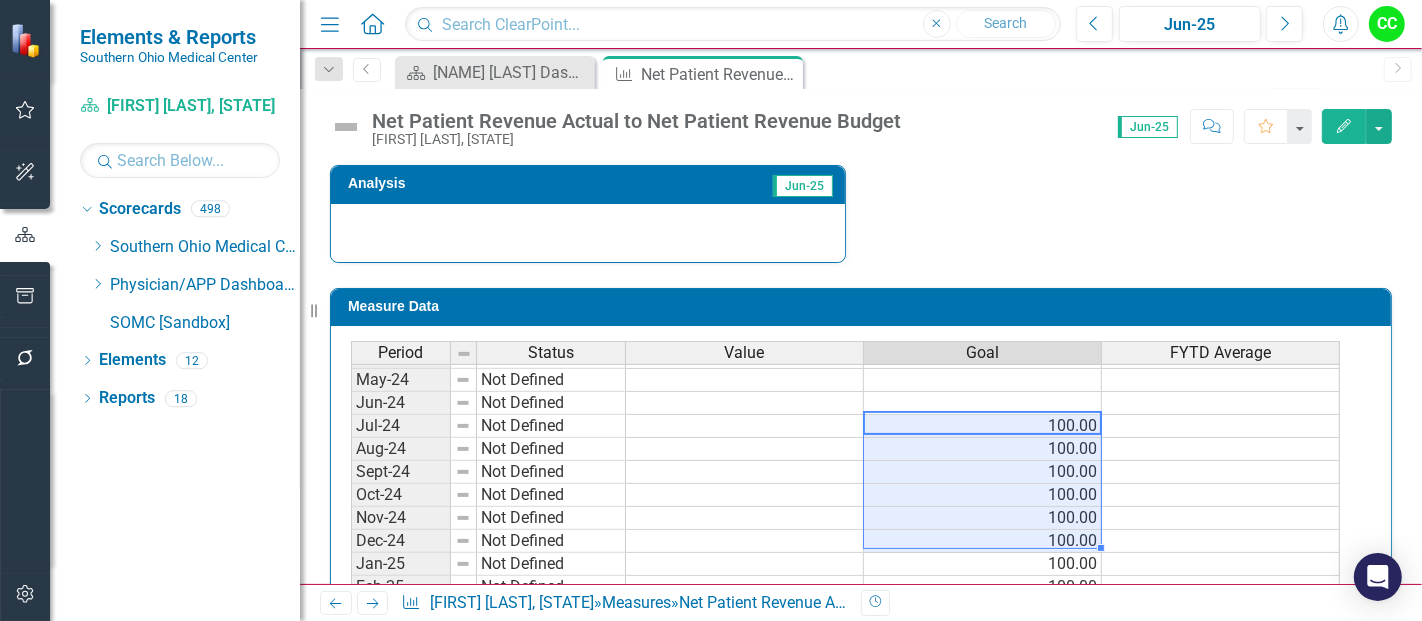 click on "Jul-23 Not Defined Aug-23 Not Defined Sep-23 Not Defined Oct-23 Not Defined Nov-23 Not Defined Dec-23 Not Defined Jan-24 Not Defined Feb-24 Not Defined Mar-24 Not Defined Apr-24 Not Defined May-24 Not Defined Jun-24 Not Defined Jul-24 Not Defined 100.00 Aug-24 Not Defined 100.00 Sept-24 Not Defined 100.00 Oct-24 Not Defined 100.00 Nov-24 Not Defined 100.00 Dec-24 Not Defined 100.00 Jan-25 Not Defined 100.00 Feb-25 Not Defined 100.00 Mar-25 Not Defined 100.00 Apr-25 Not Defined 100.00 May-25 Not Defined 100.00 Jun-25 Not Defined 100.00 Jul-25 Not Defined Aug-25 Not Defined Sept-25 Not Defined Oct-25 Not Defined Nov-25 Not Defined Dec-25 Not Defined Jan-26 Not Defined" at bounding box center [845, 495] 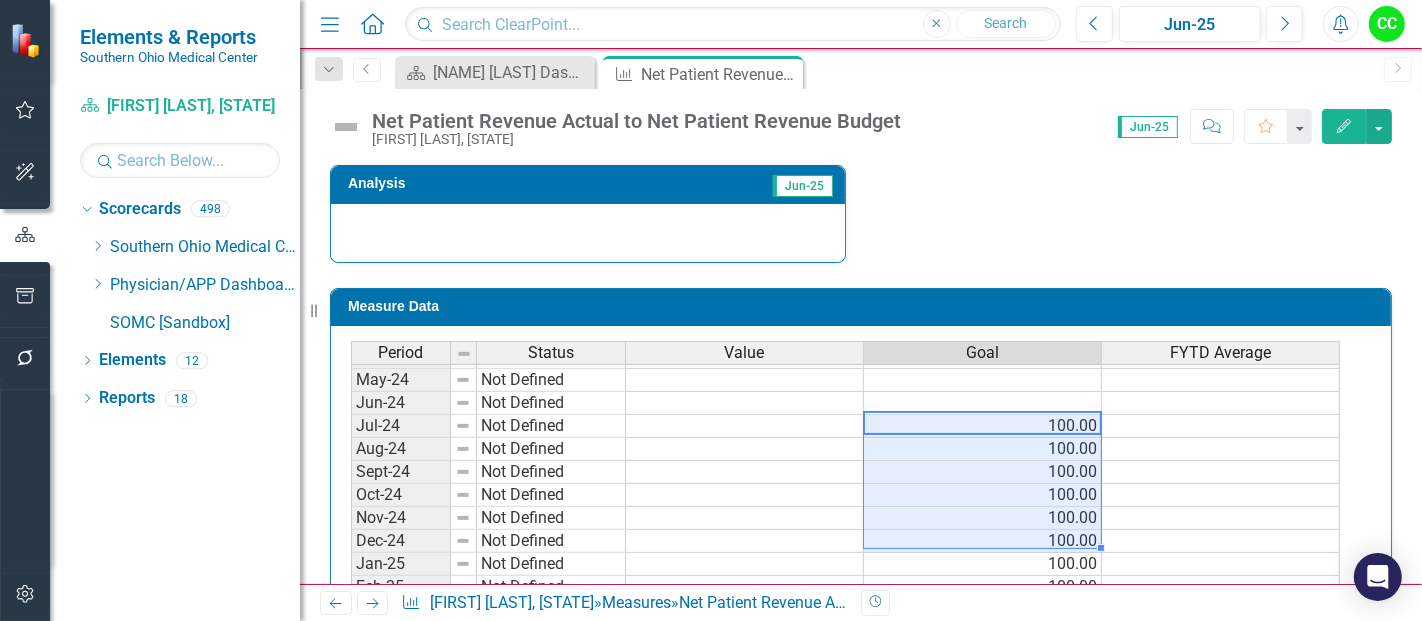 type 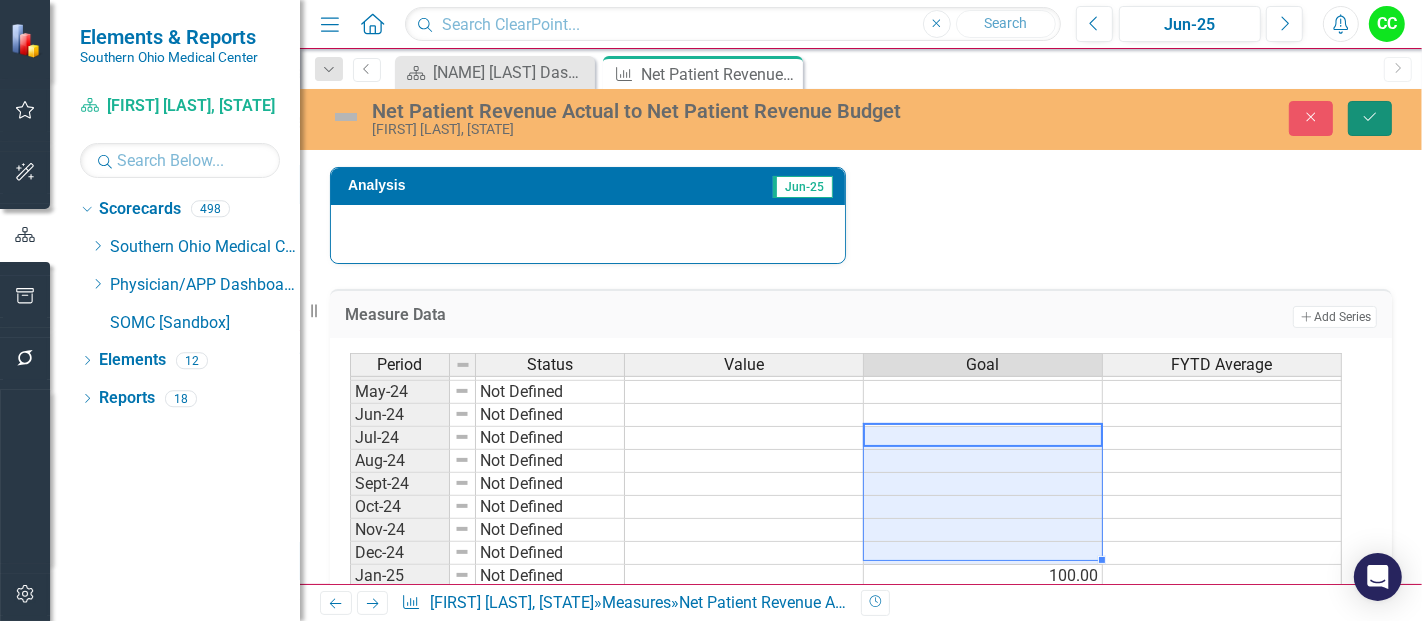 click on "Save" at bounding box center [1370, 118] 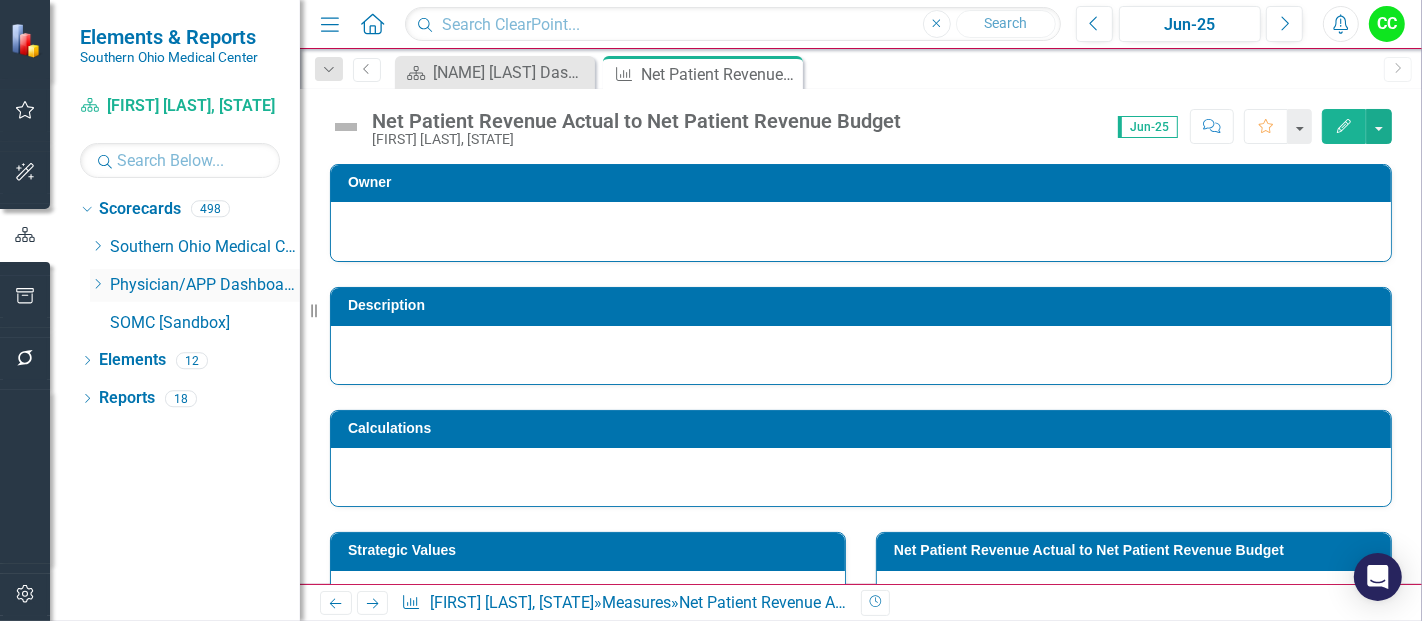 click on "Close" 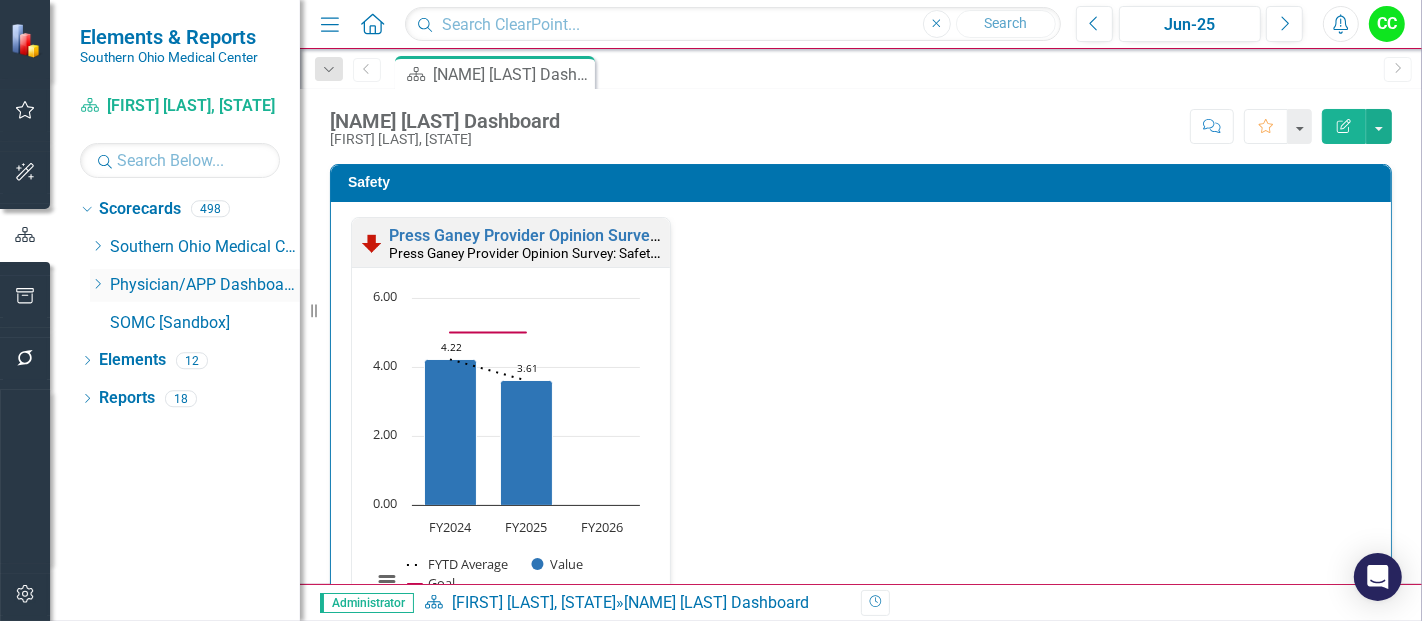 click on "Dropdown" 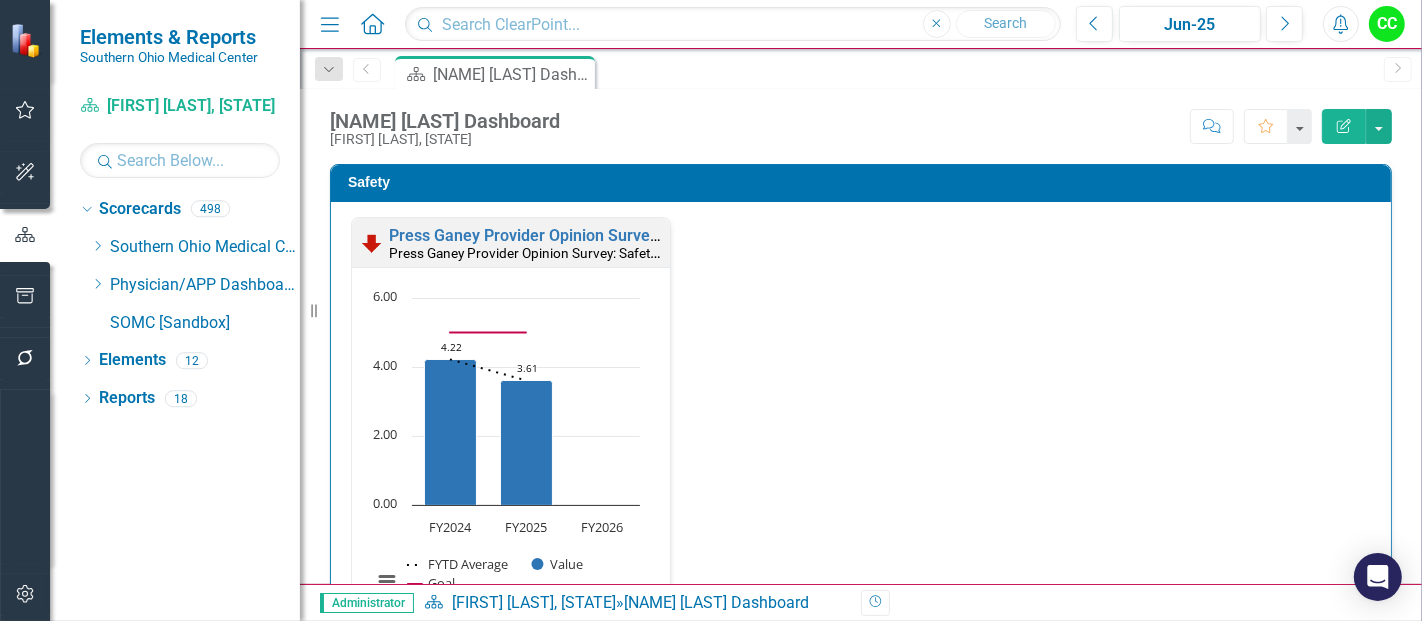 scroll, scrollTop: 0, scrollLeft: 0, axis: both 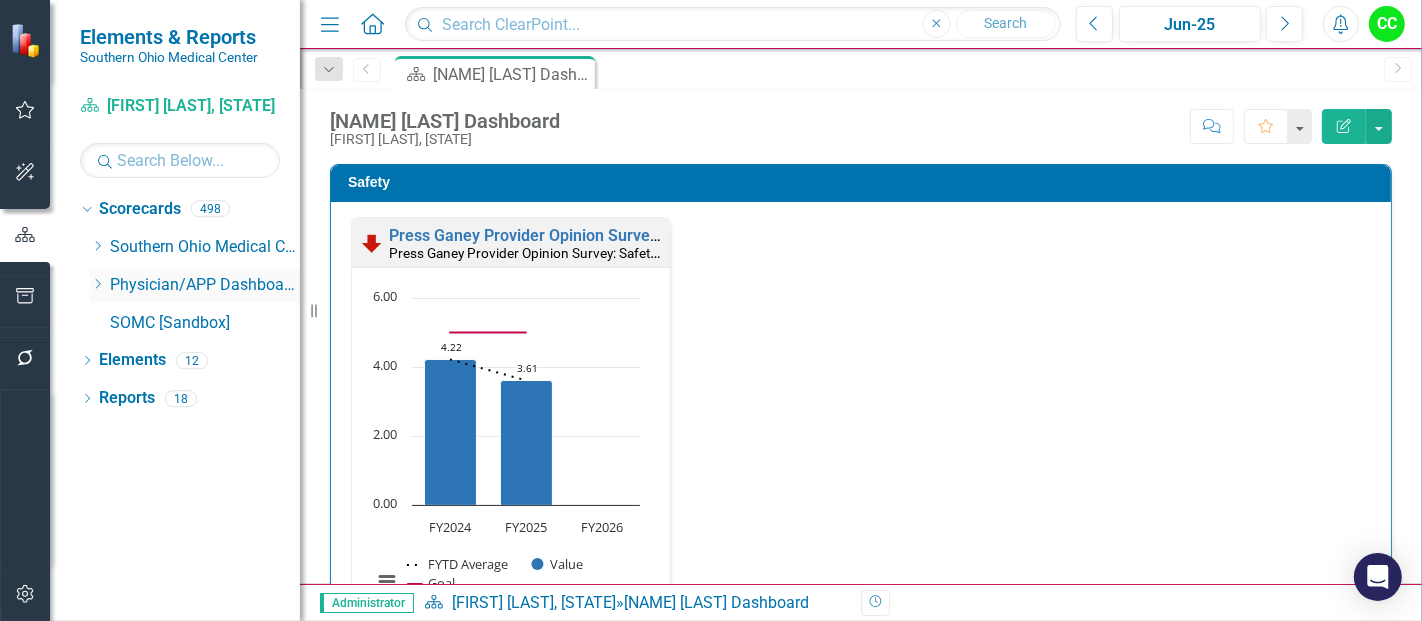 click on "Dropdown" 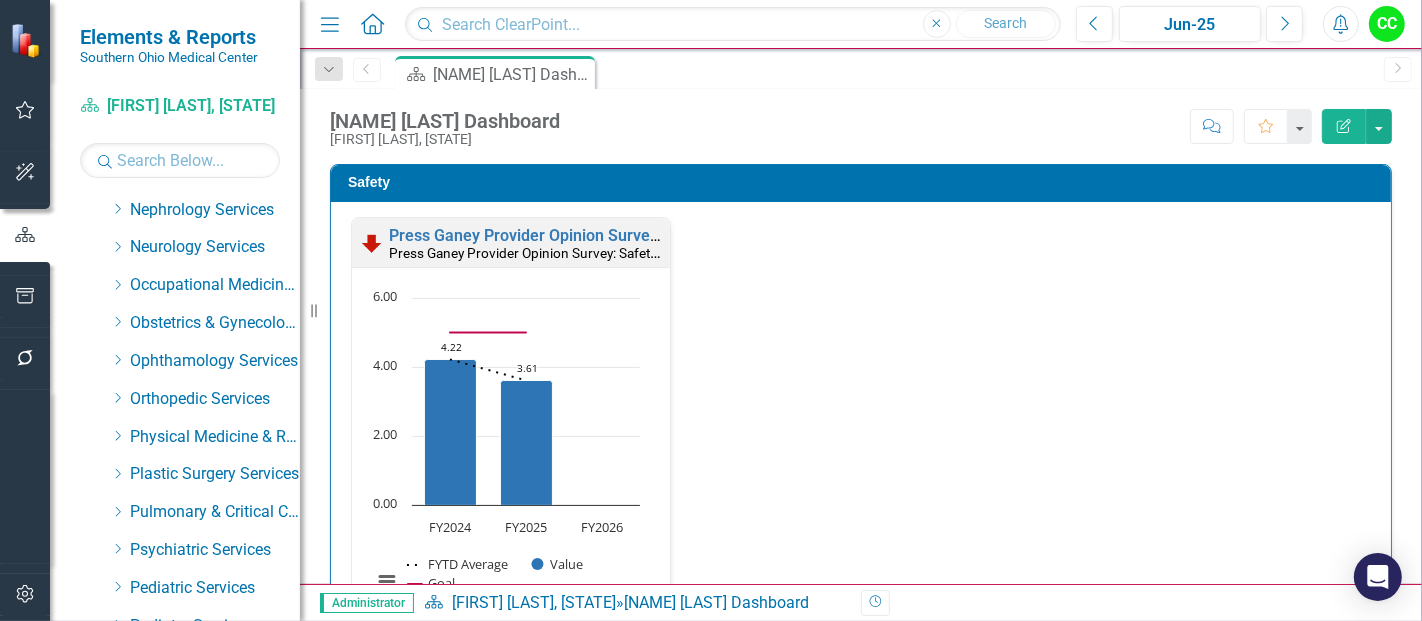 scroll, scrollTop: 606, scrollLeft: 0, axis: vertical 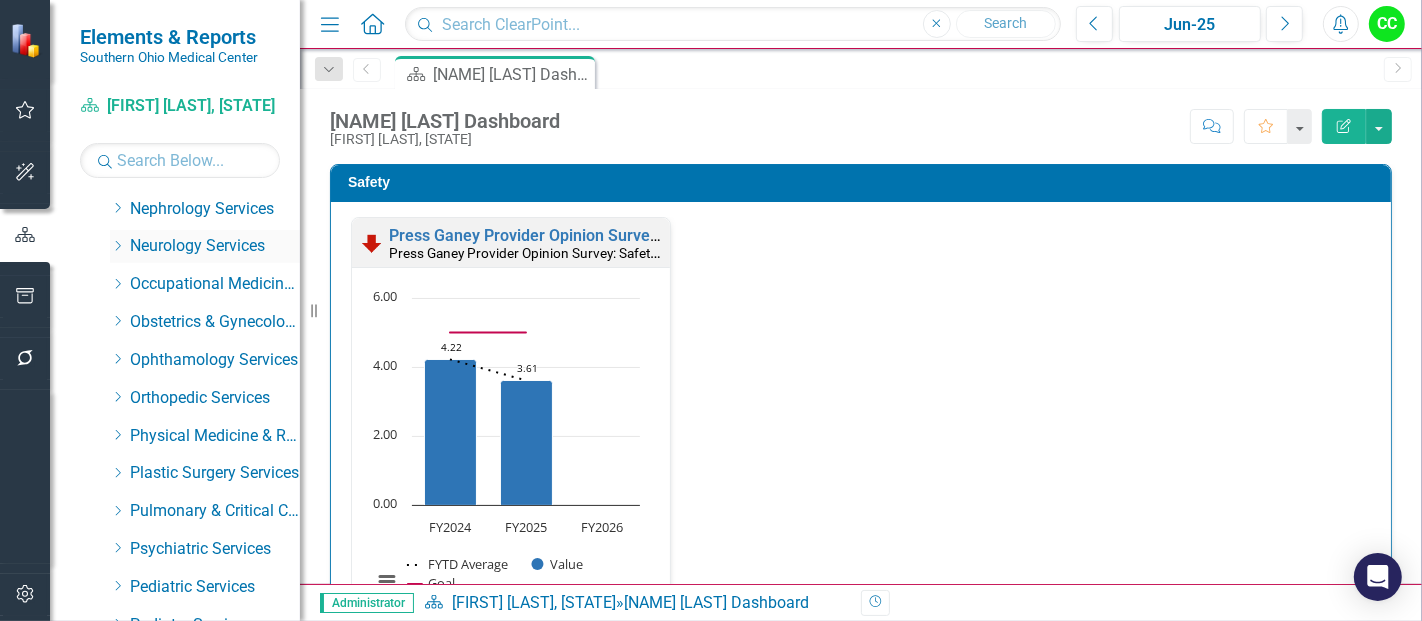 click on "Dropdown Neurology Services" at bounding box center (205, 246) 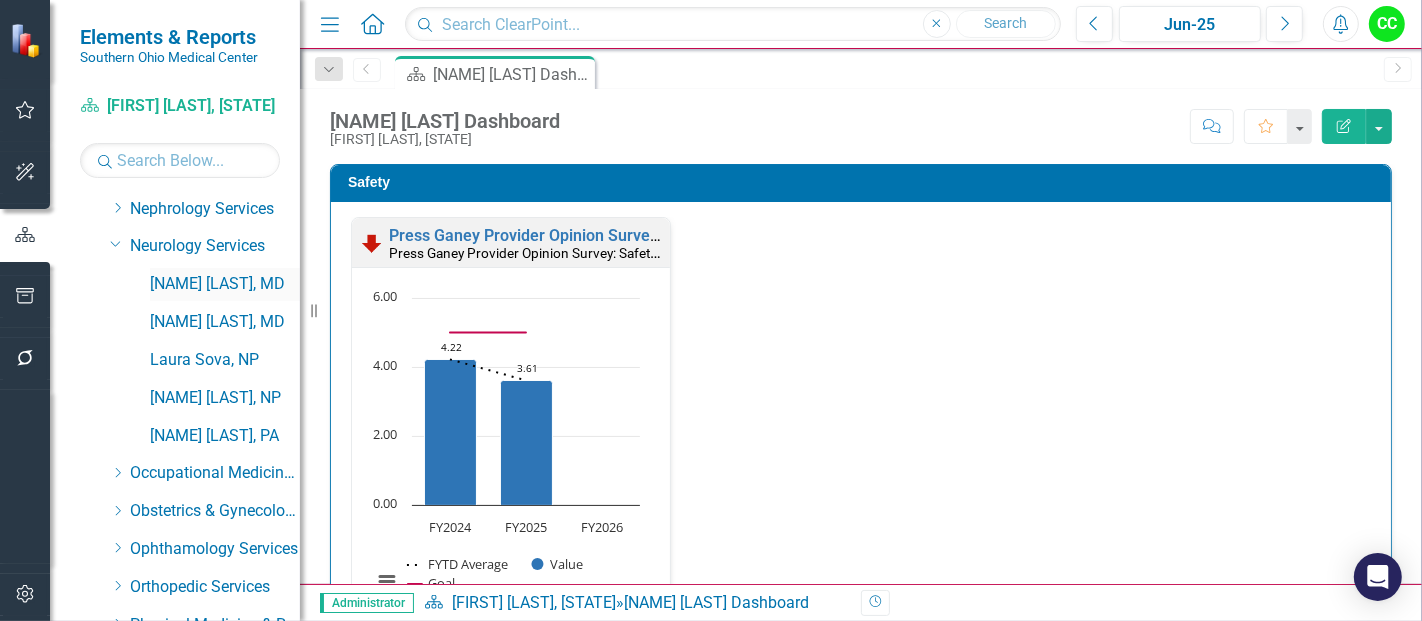 click on "[FIRST] [LAST], [STATE]" at bounding box center (225, 284) 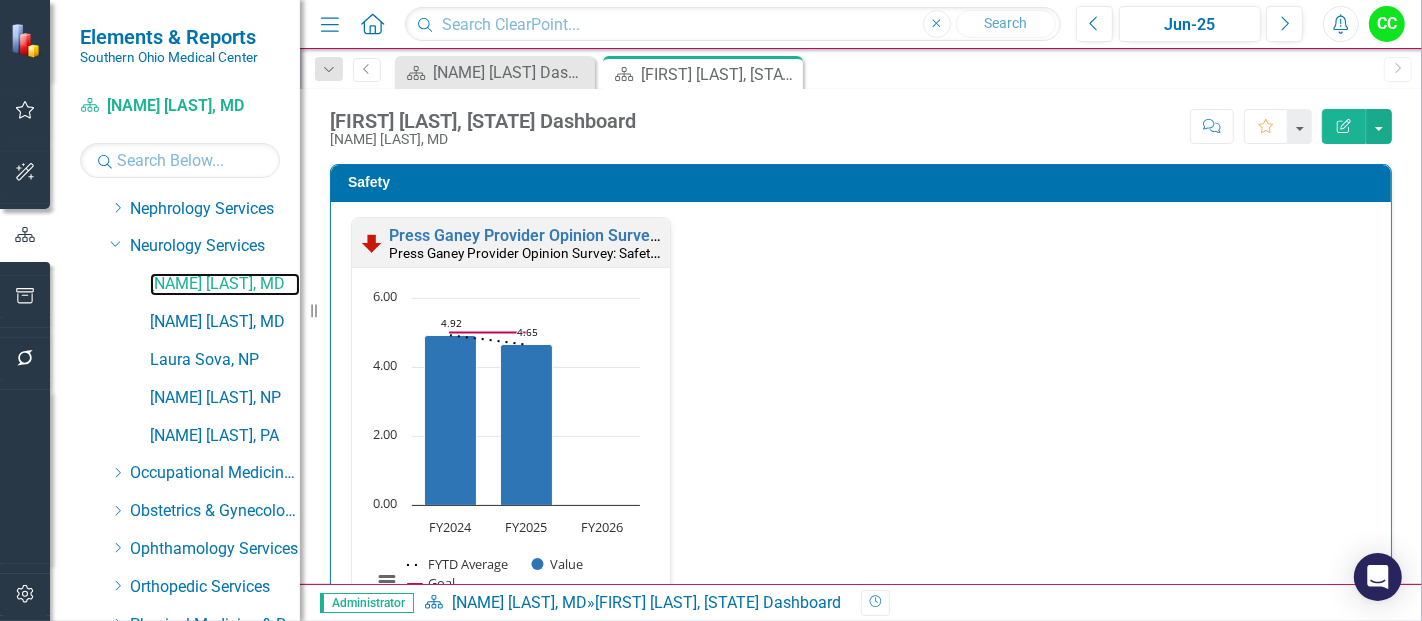 scroll, scrollTop: 497, scrollLeft: 0, axis: vertical 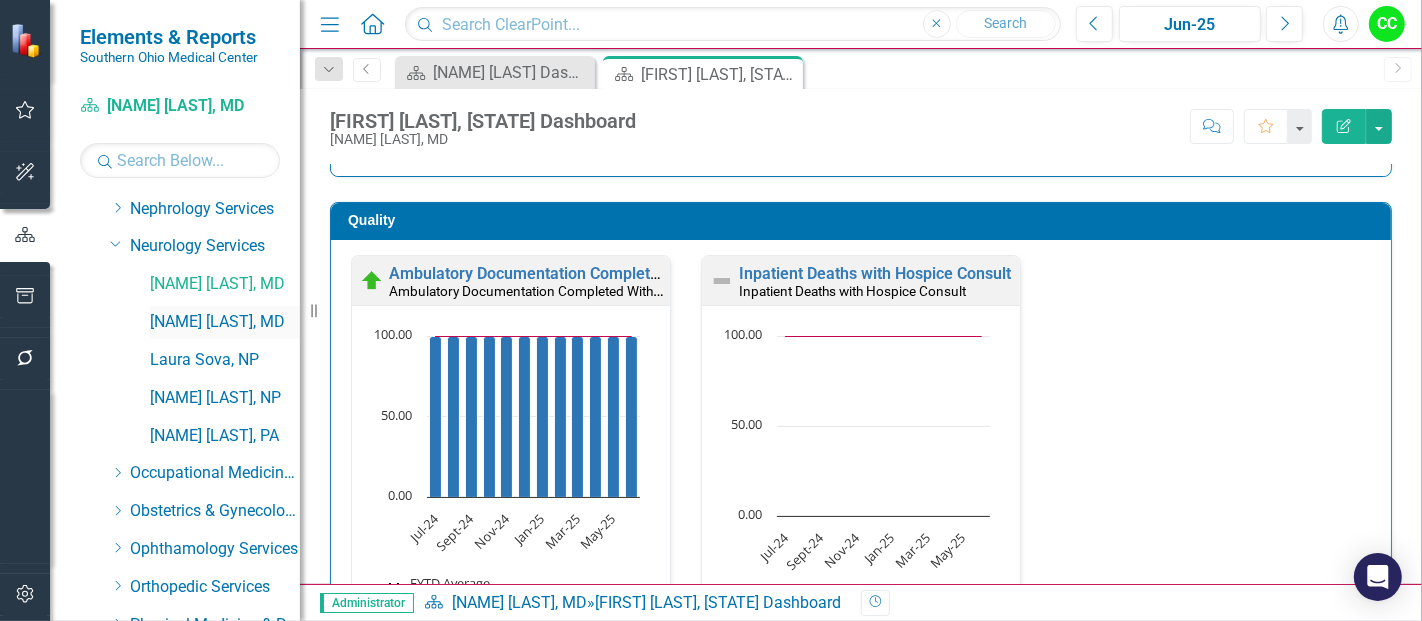 click on "[FIRST] [LAST], [STATE]" at bounding box center (225, 322) 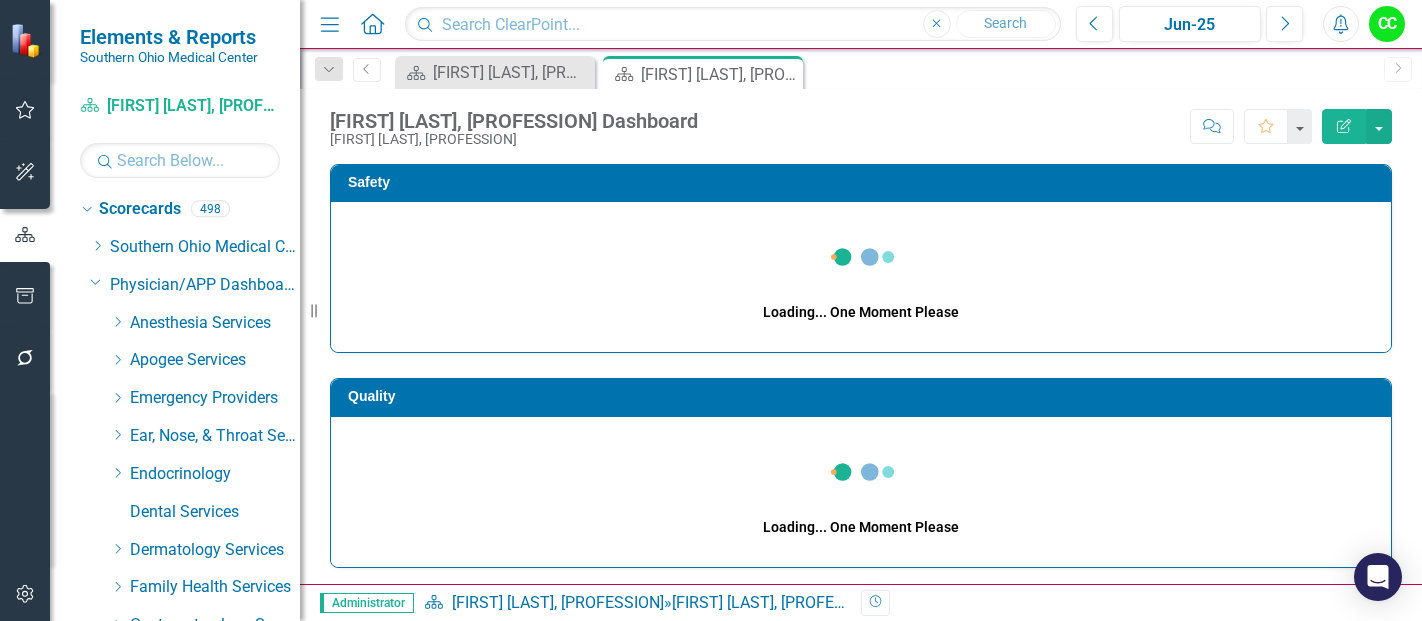 scroll, scrollTop: 0, scrollLeft: 0, axis: both 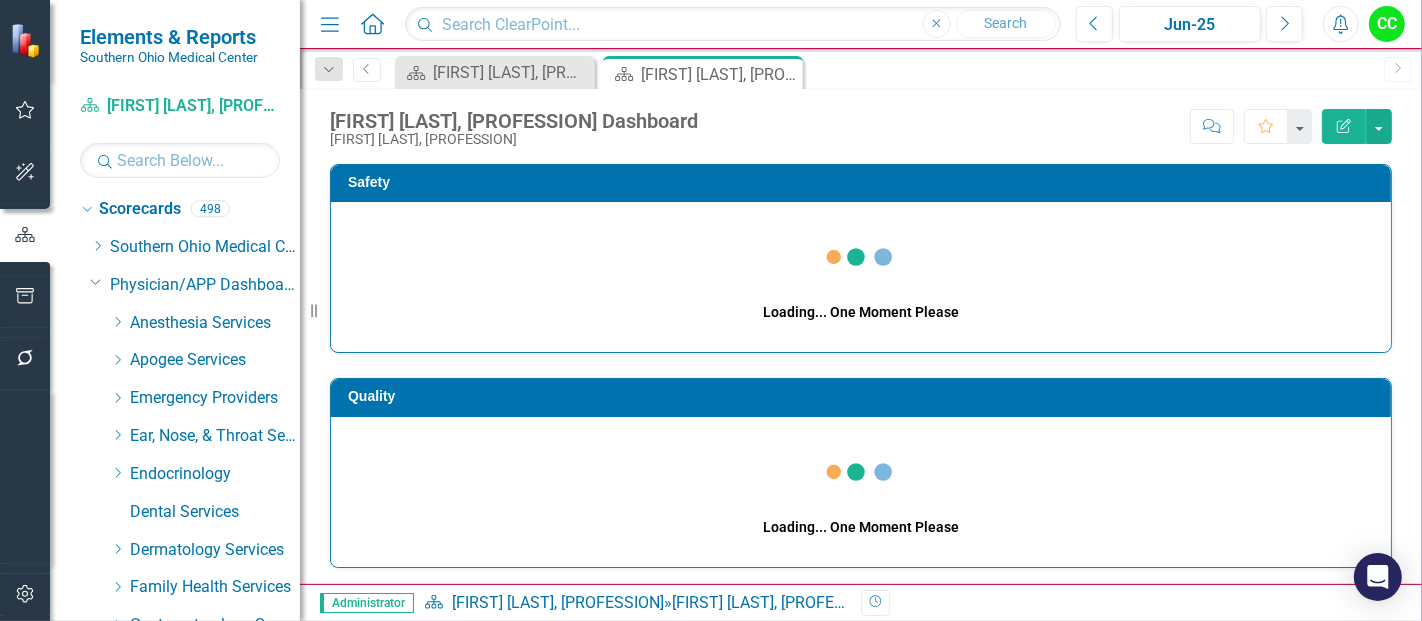 click on "Close" 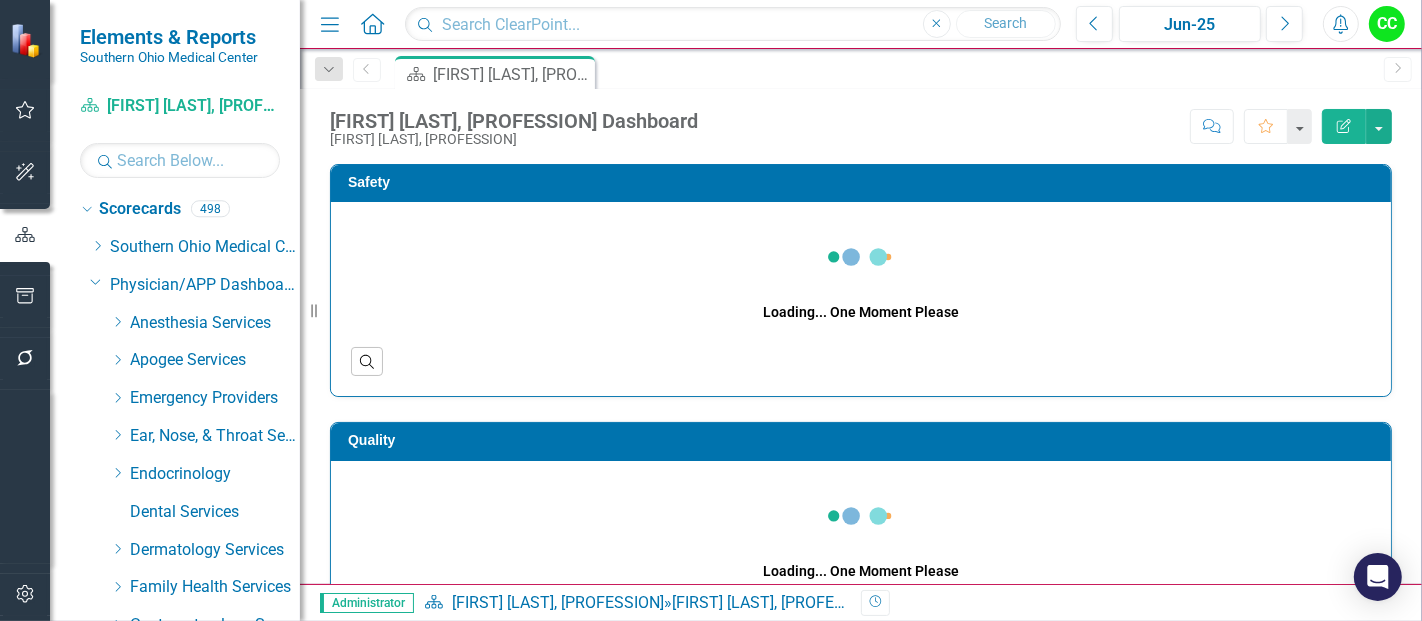 scroll, scrollTop: 606, scrollLeft: 0, axis: vertical 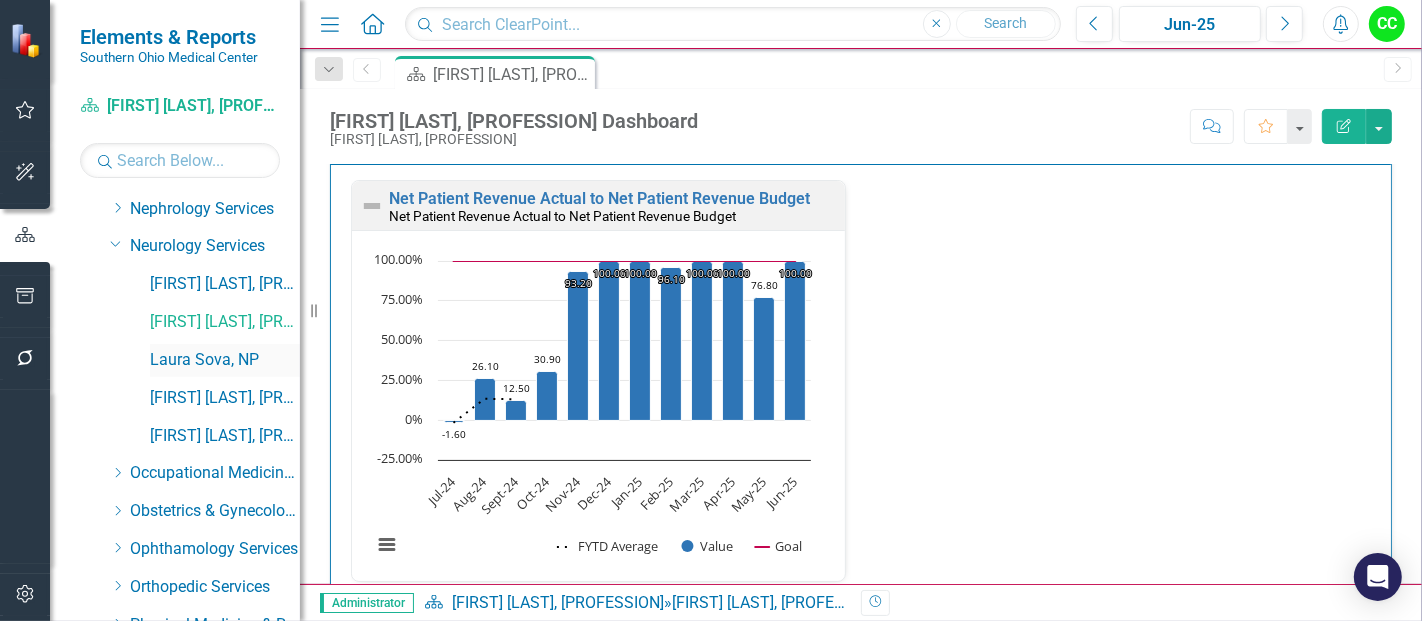 click on "Laura Sova, NP" at bounding box center [225, 360] 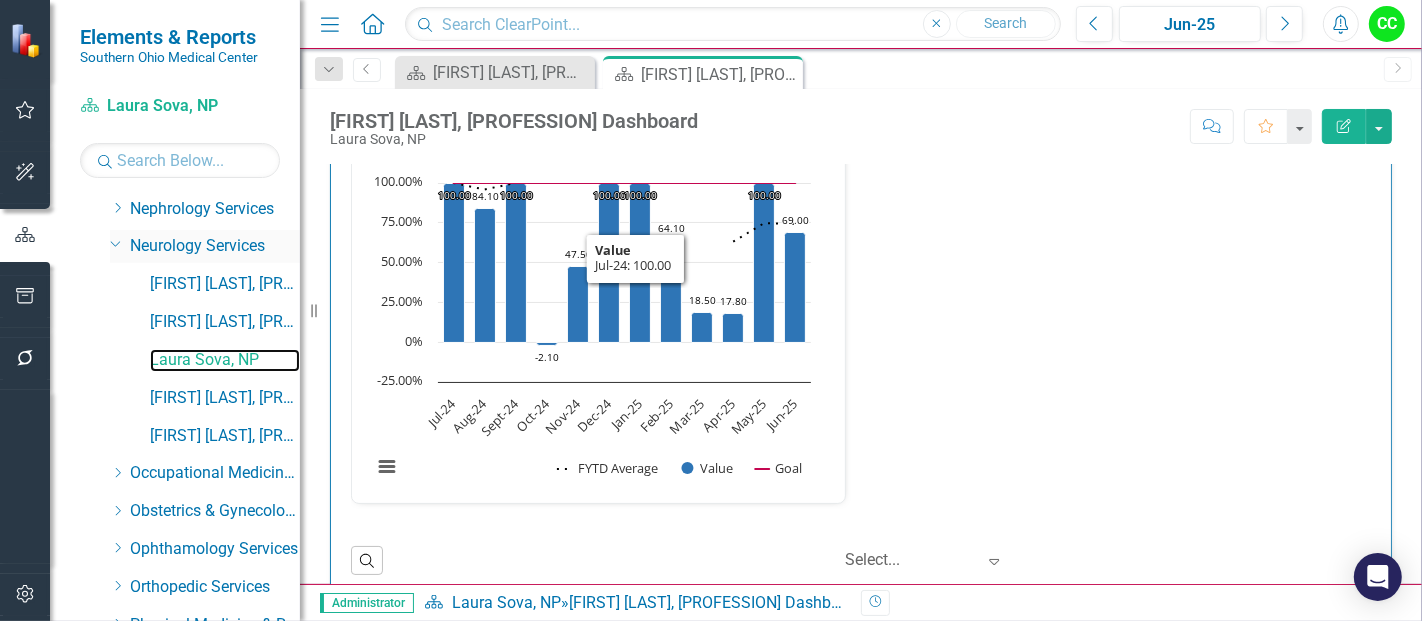 scroll, scrollTop: 2845, scrollLeft: 0, axis: vertical 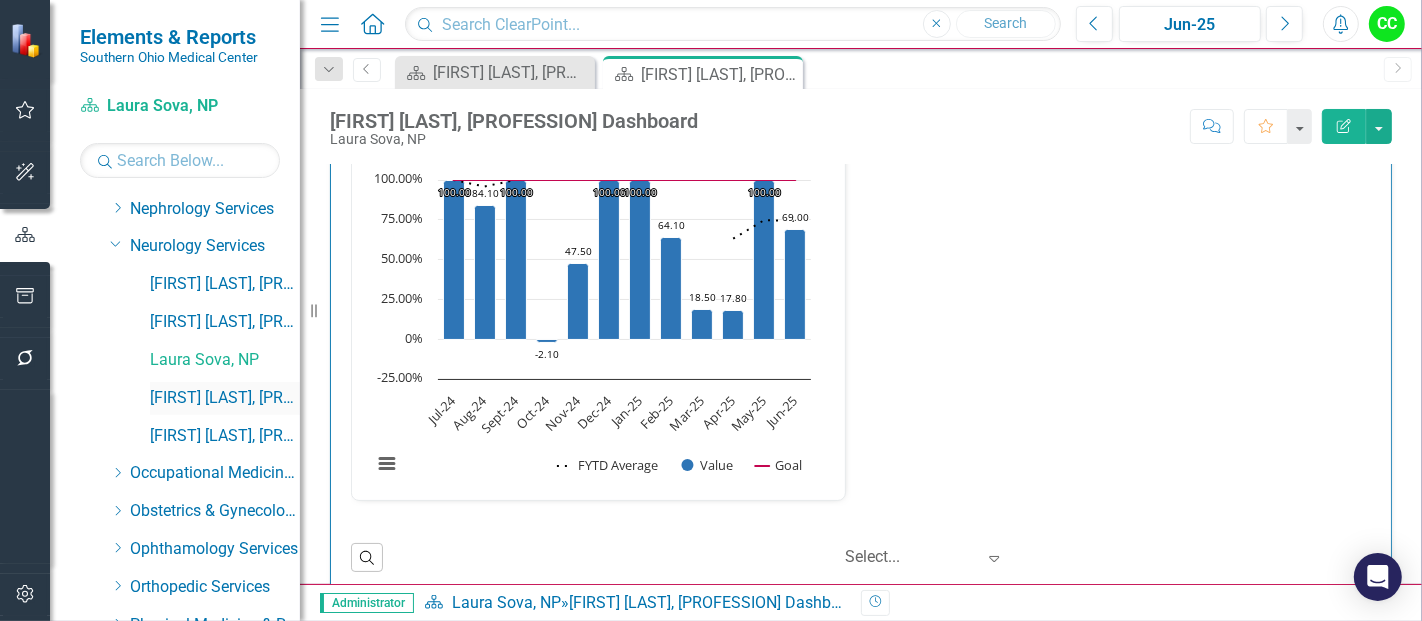 click on "[FIRST] [LAST], [PROFESSION]" at bounding box center (225, 398) 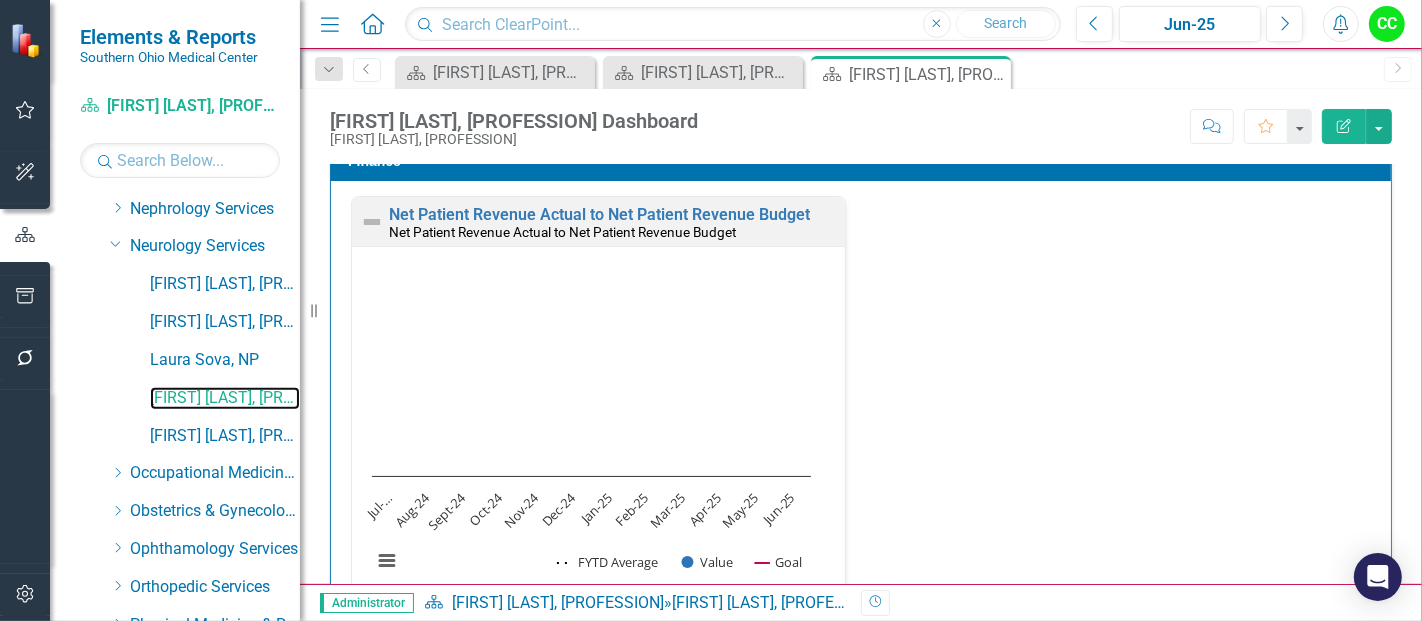 scroll, scrollTop: 2748, scrollLeft: 0, axis: vertical 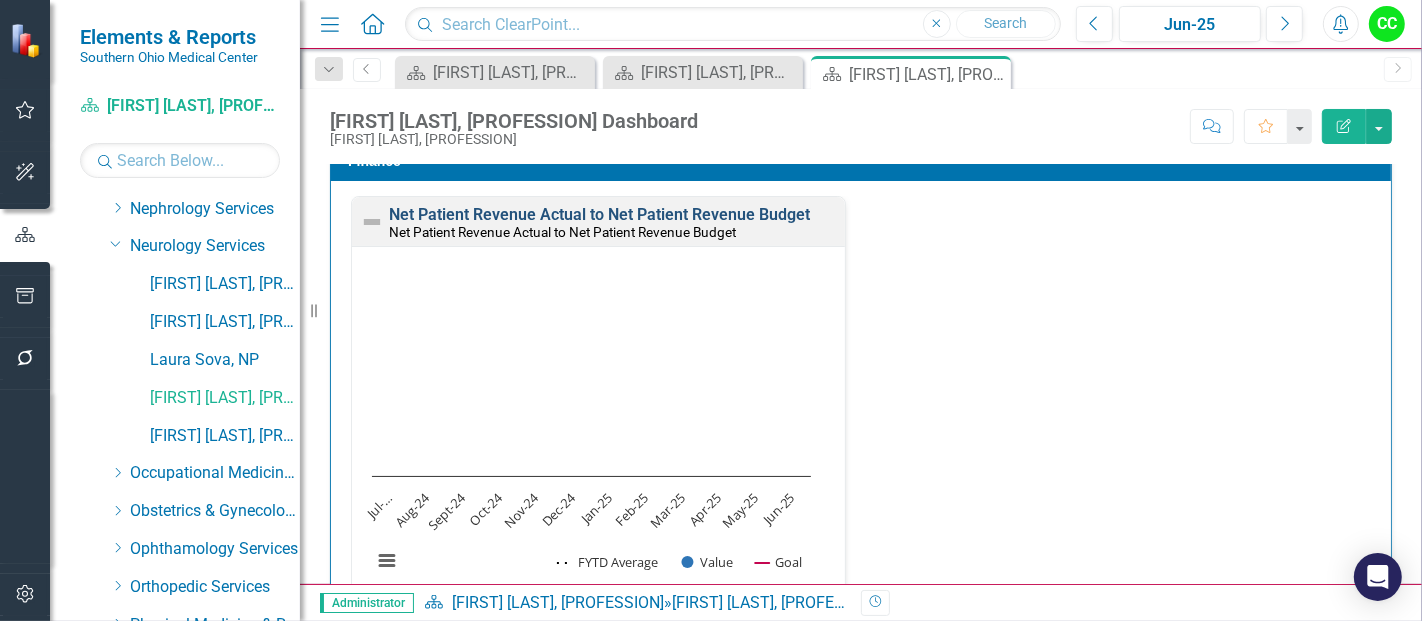 click on "Net Patient Revenue Actual to Net Patient Revenue Budget" at bounding box center (599, 214) 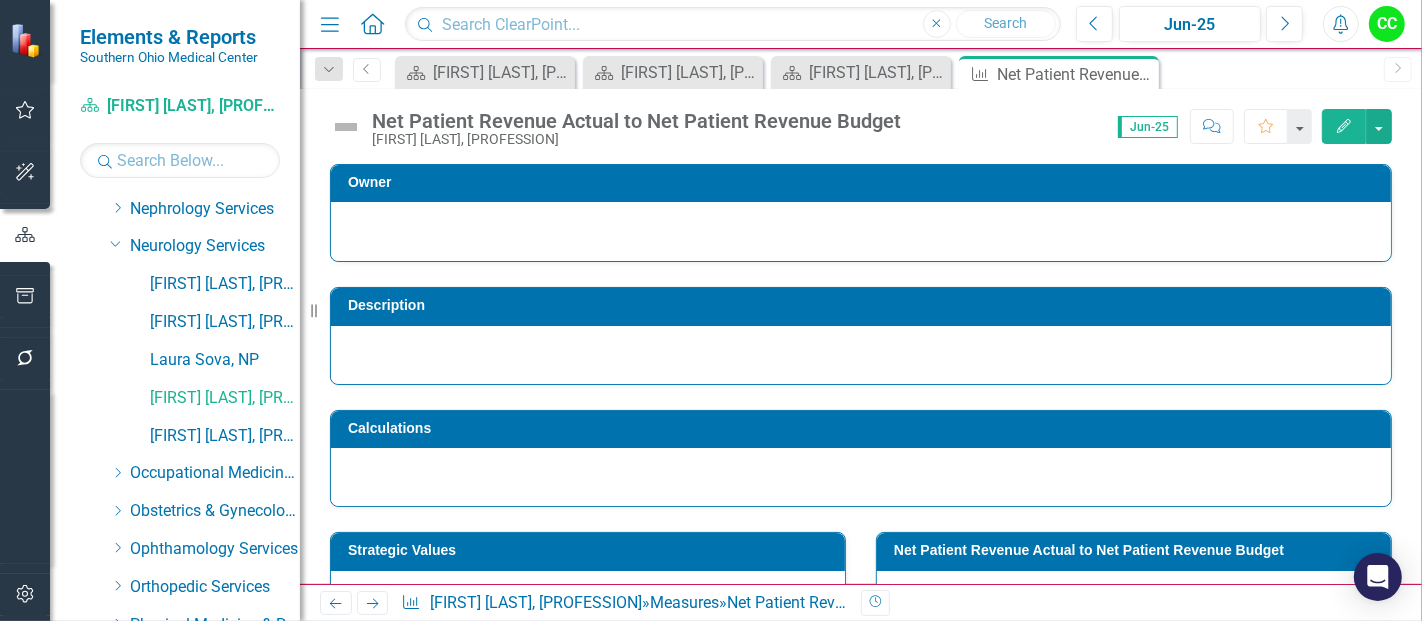 scroll, scrollTop: 765, scrollLeft: 0, axis: vertical 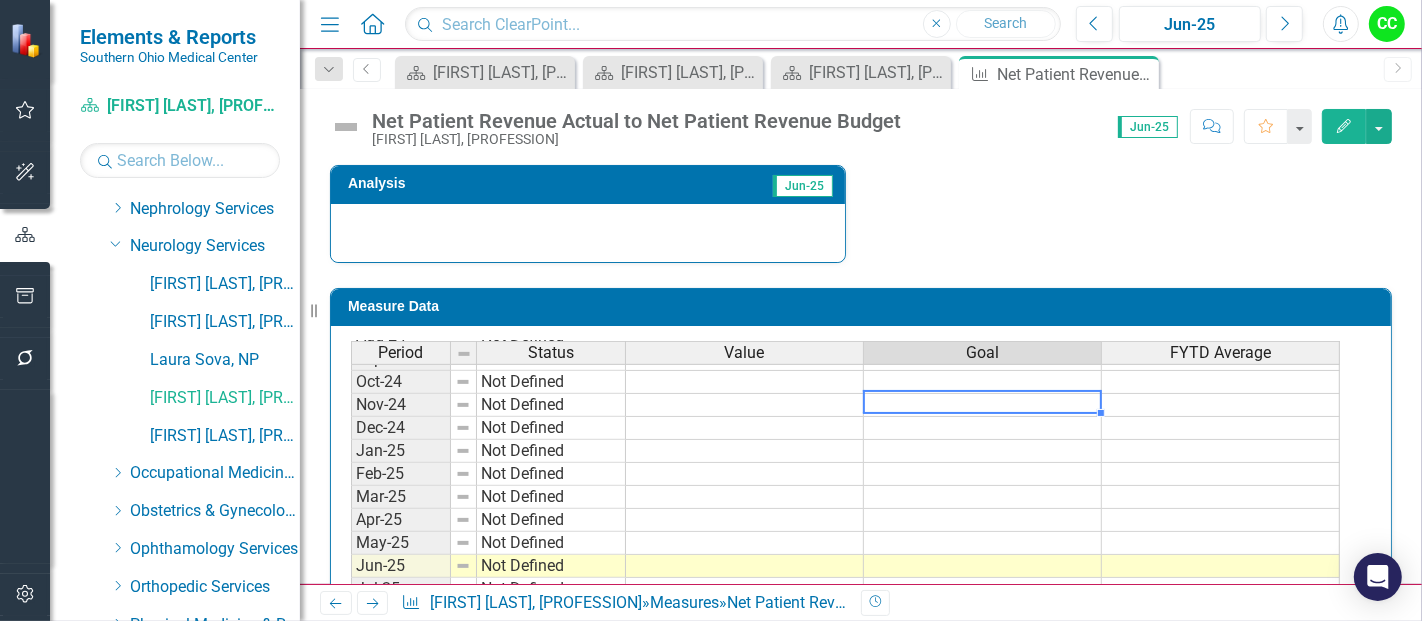 click on "Nov-23 Not Defined Dec-23 Not Defined Jan-24 Not Defined Feb-24 Not Defined Mar-24 Not Defined Apr-24 Not Defined May-24 Not Defined Jun-24 Not Defined Jul-24 Not Defined Aug-24 Not Defined Sept-24 Not Defined Oct-24 Not Defined Nov-24 Not Defined Dec-24 Not Defined Jan-25 Not Defined Feb-25 Not Defined Mar-25 Not Defined Apr-25 Not Defined May-25 Not Defined Jun-25 Not Defined Jul-25 Not Defined Aug-25 Not Defined Sept-25 Not Defined Oct-25 Not Defined Nov-25 Not Defined Dec-25 Not Defined Jan-26 Not Defined Feb-26 Not Defined Mar-26 Not Defined Apr-26 Not Defined May-26 Not Defined Jun-26 Not Defined" at bounding box center (845, 485) 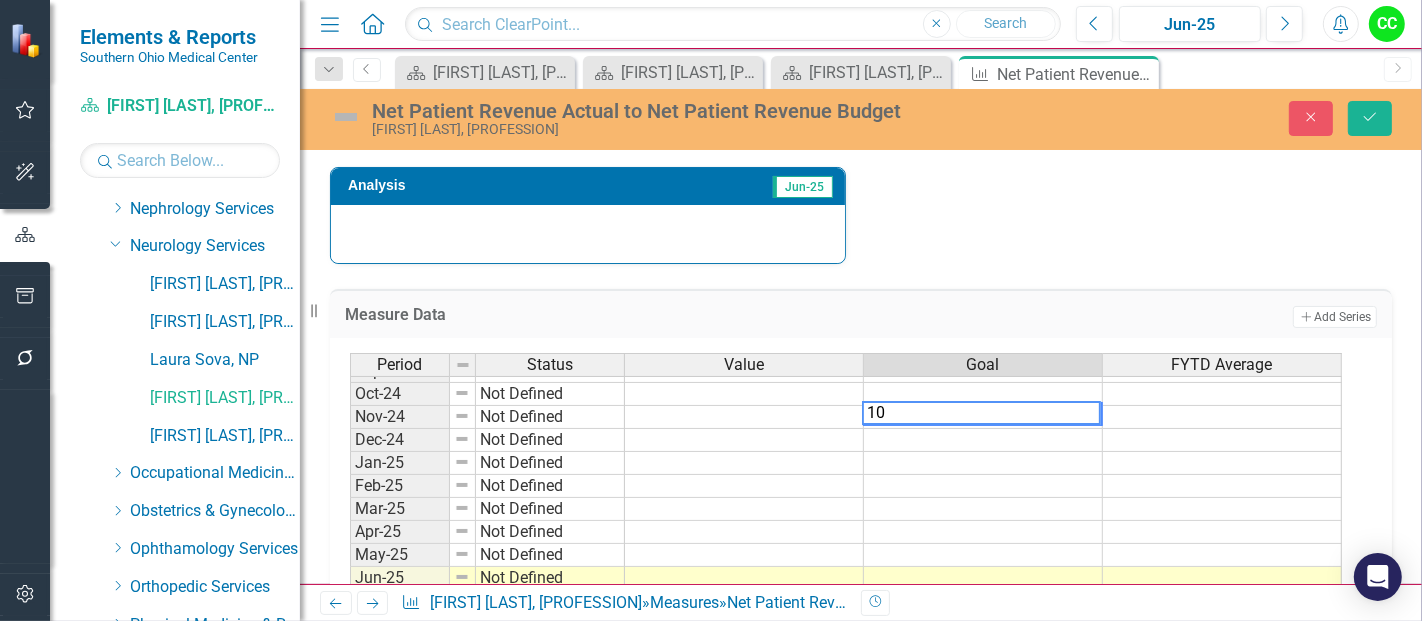 type on "100" 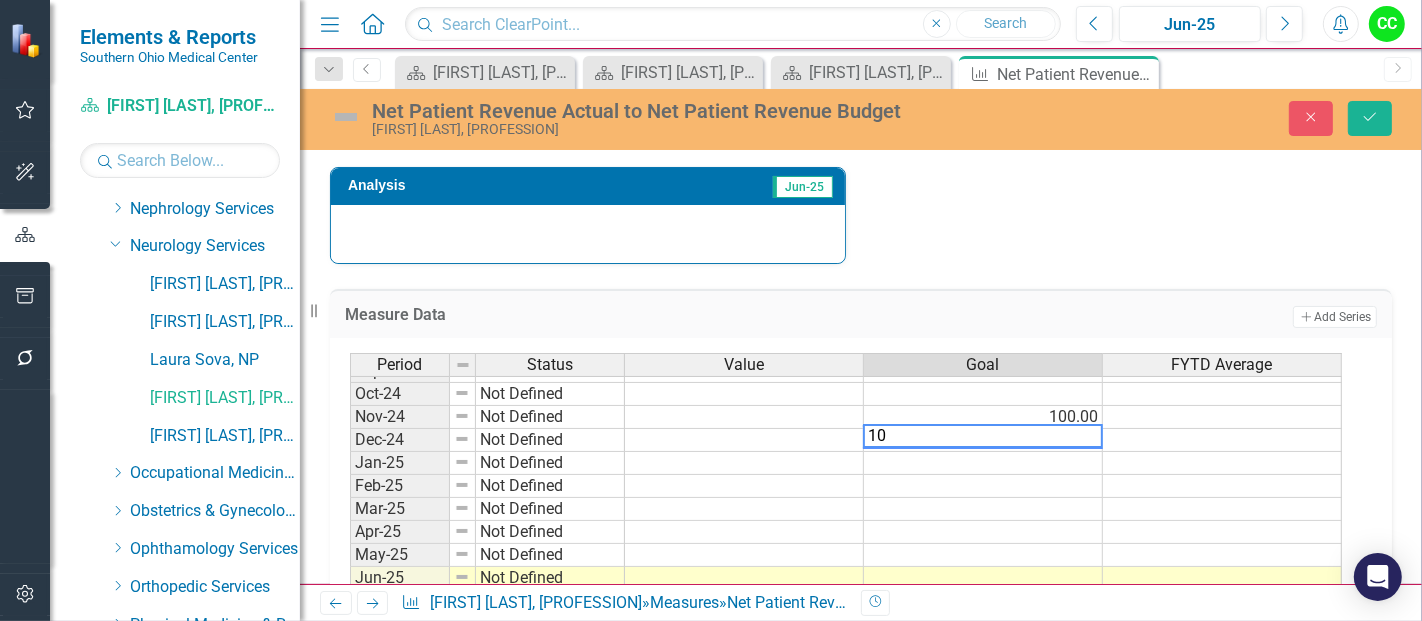 type on "100" 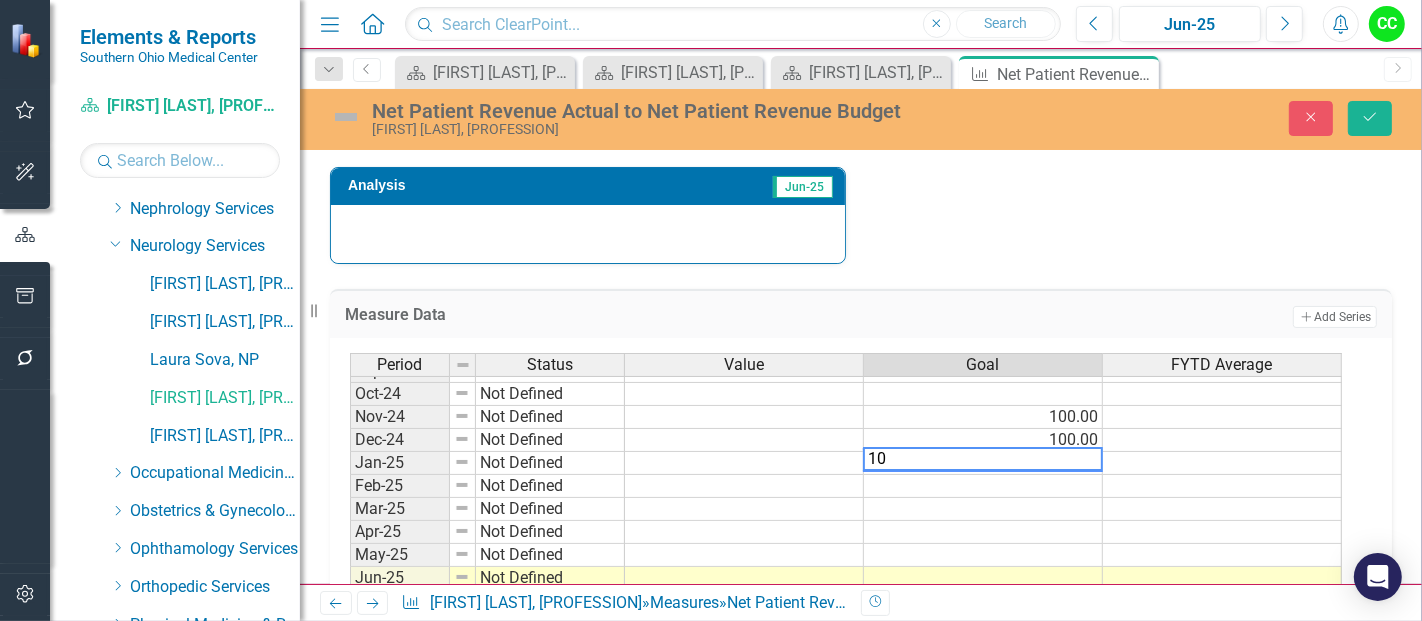 type on "100" 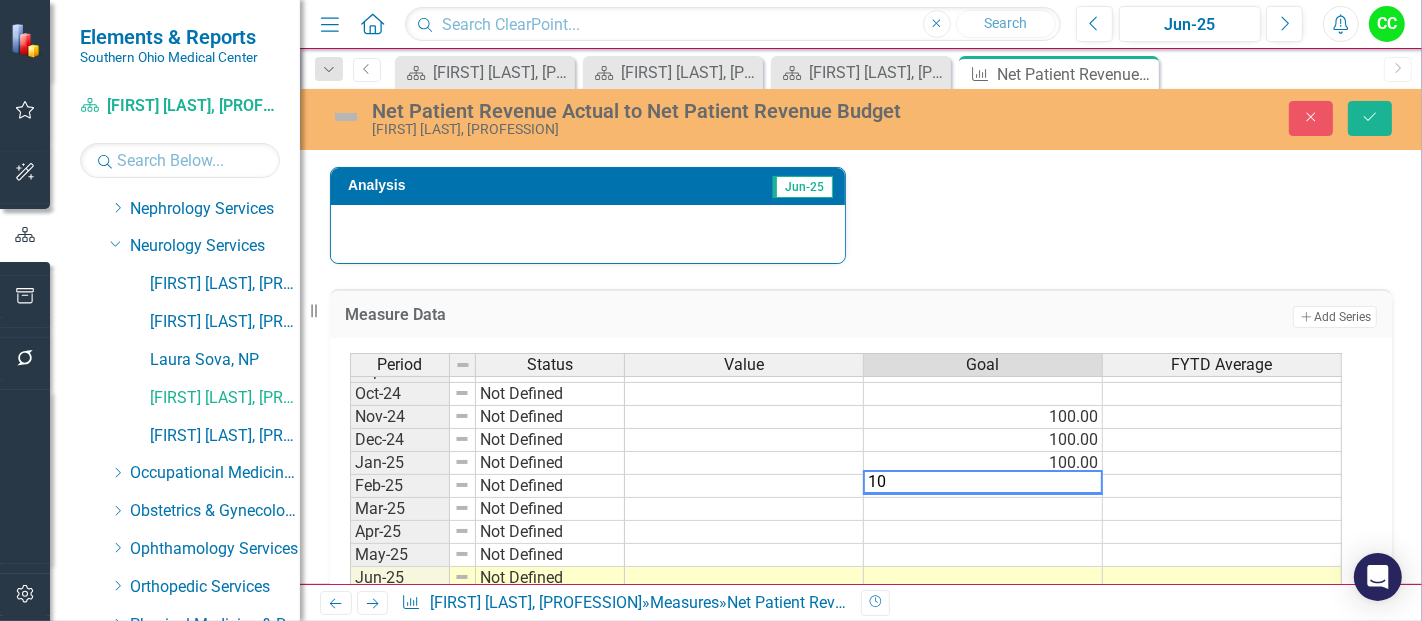 type on "100" 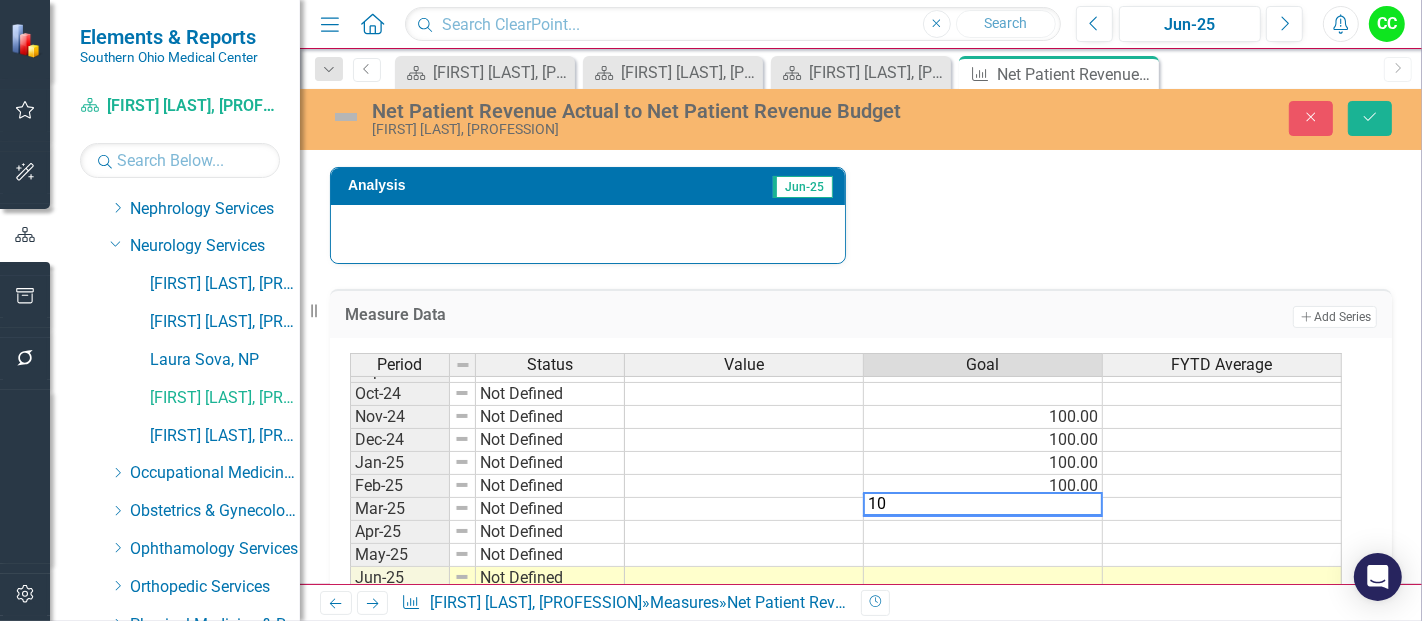 type on "100" 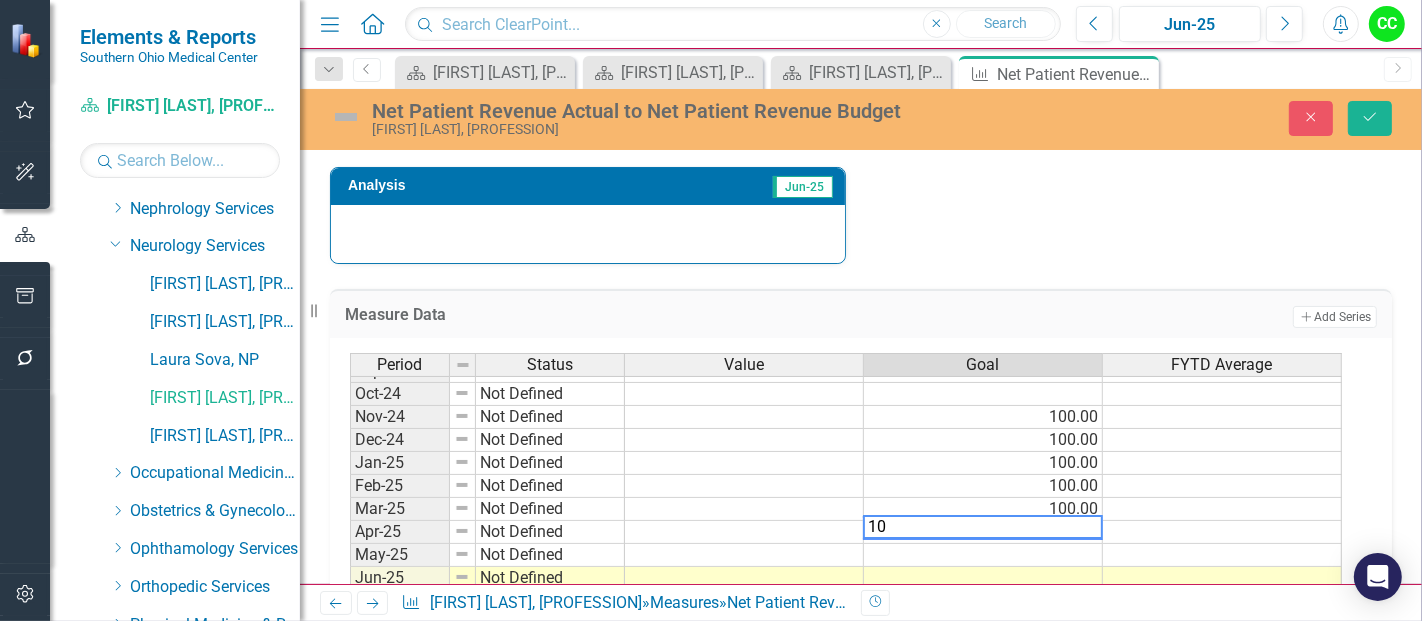 type on "100" 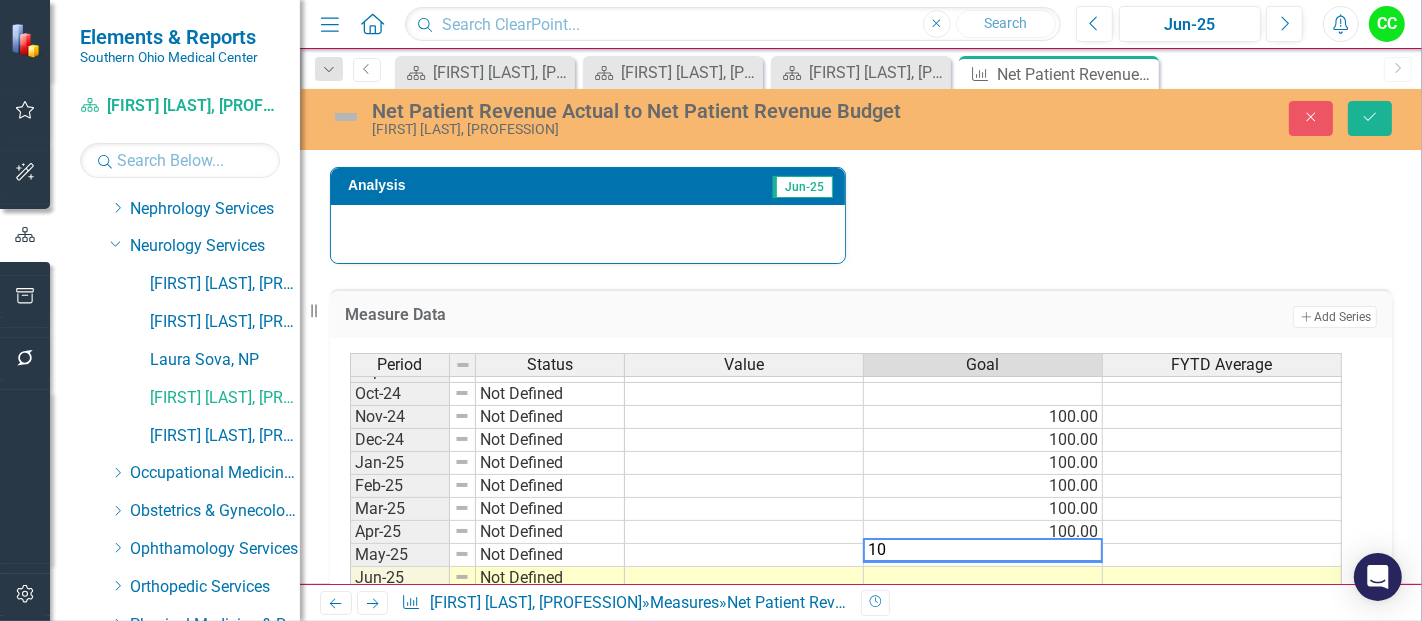 type on "100" 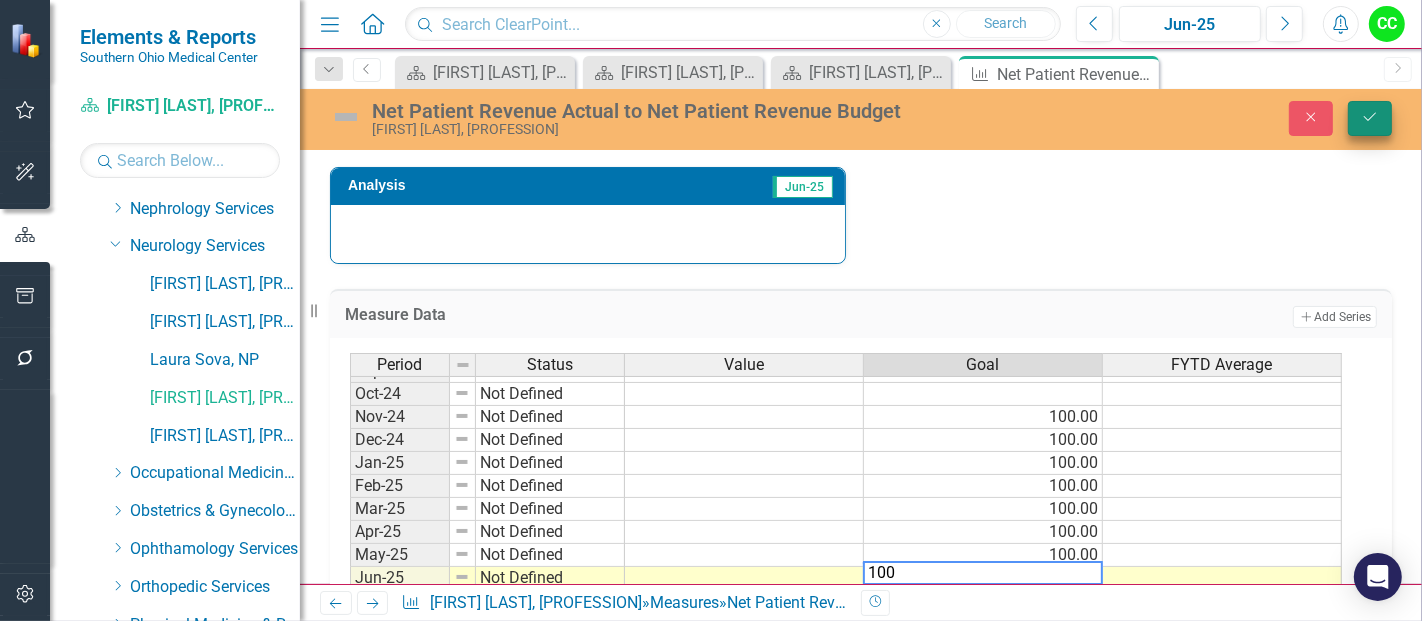 type on "100" 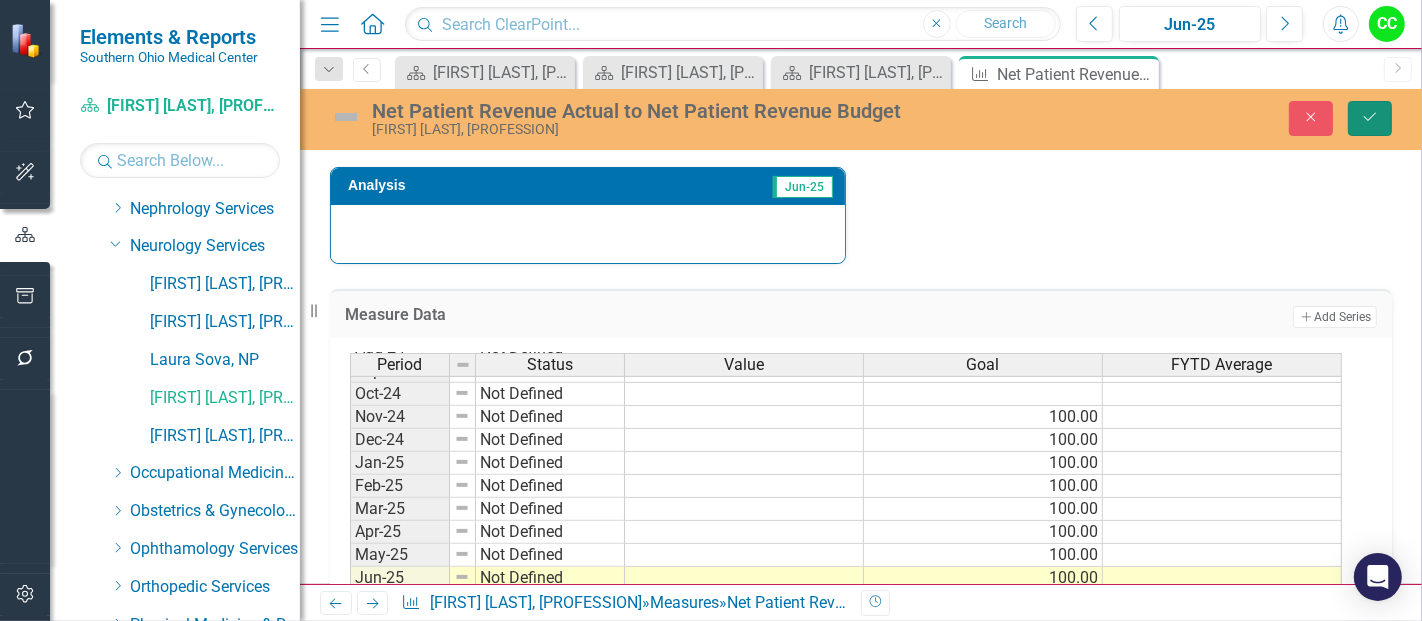 click on "Save" at bounding box center (1370, 118) 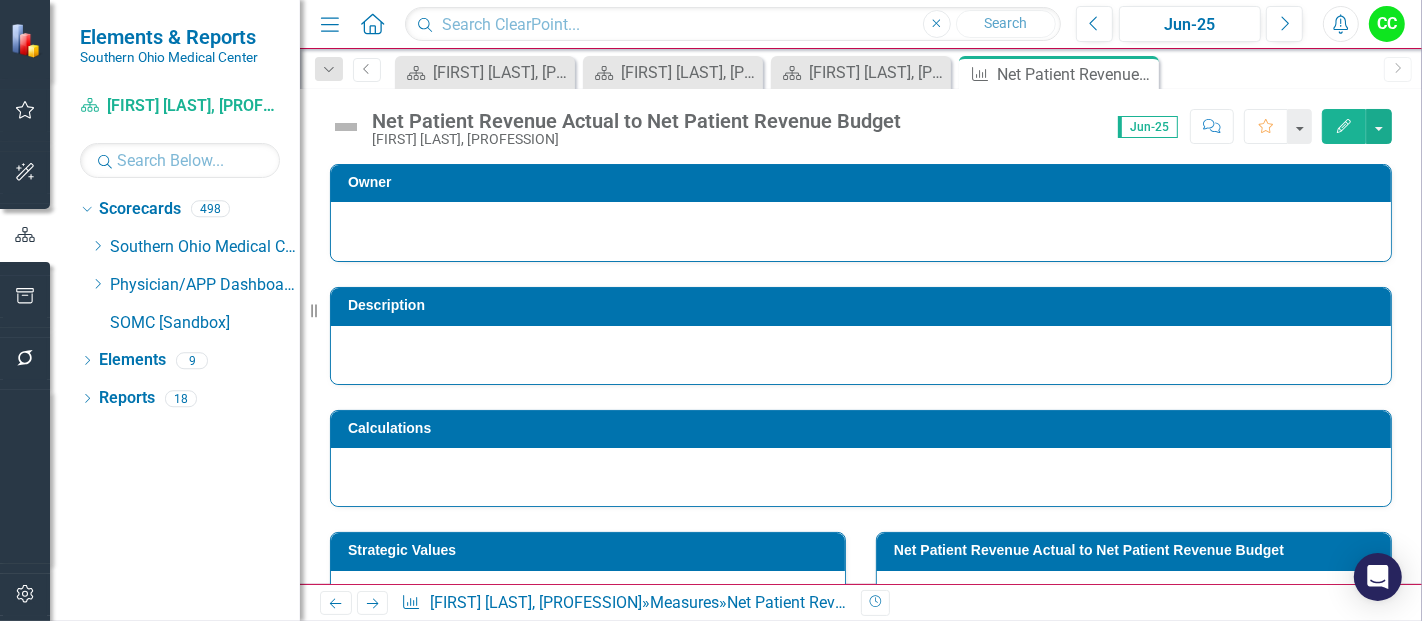 scroll, scrollTop: 0, scrollLeft: 0, axis: both 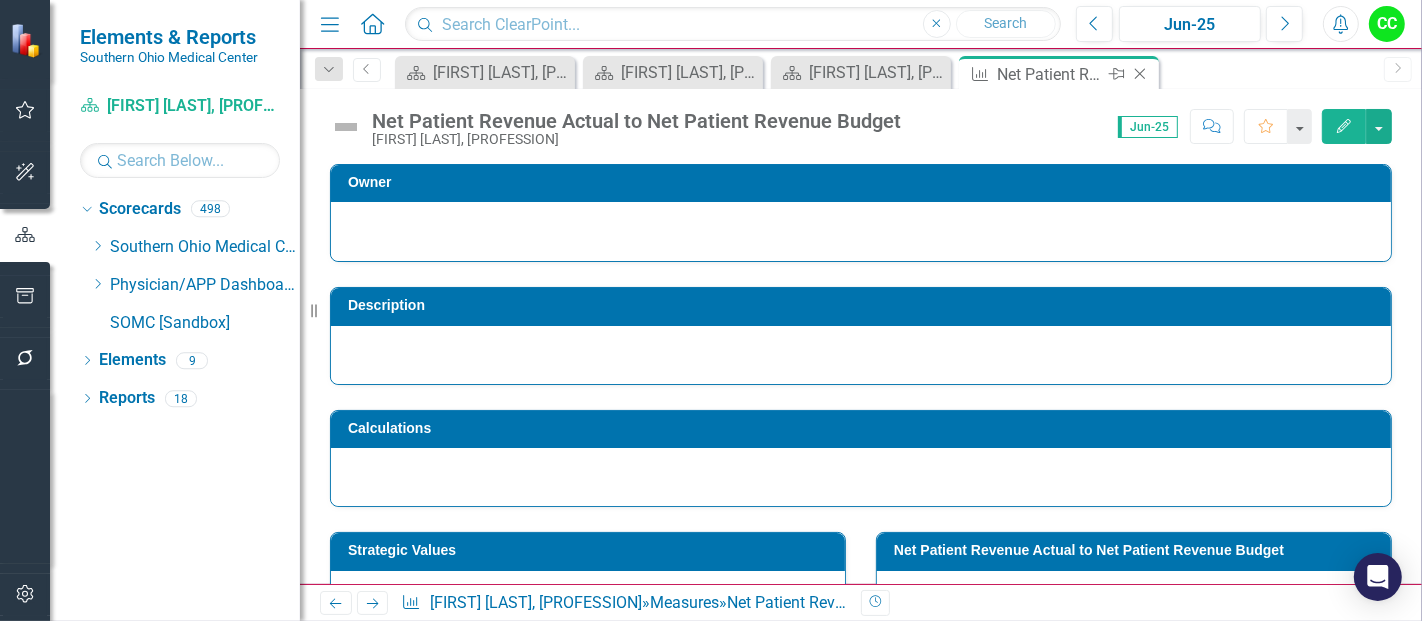 click on "Close" 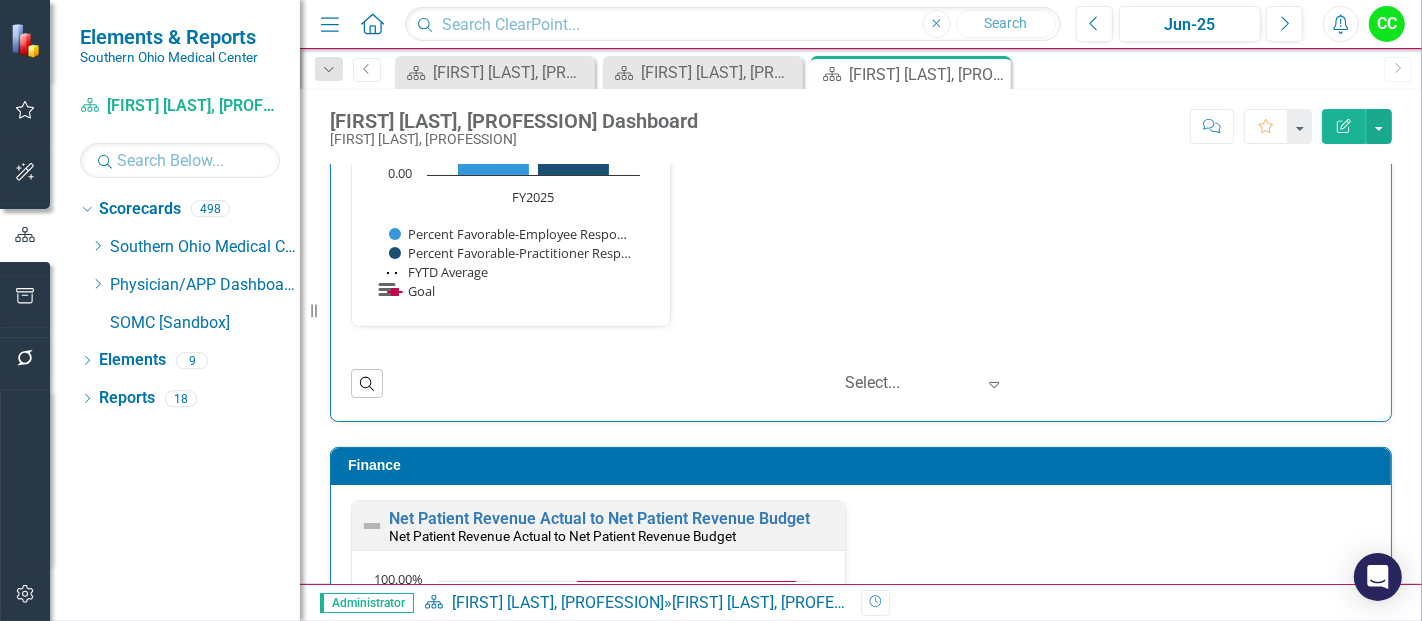 scroll, scrollTop: 2750, scrollLeft: 0, axis: vertical 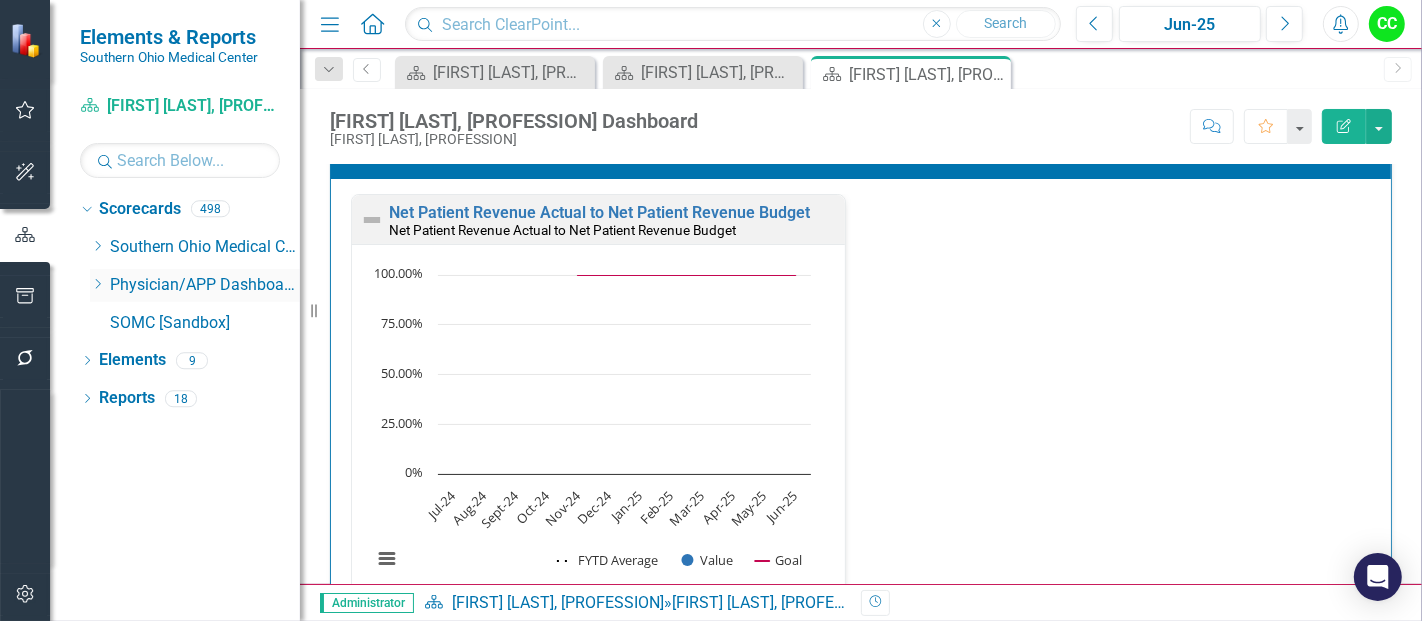 click on "Dropdown" 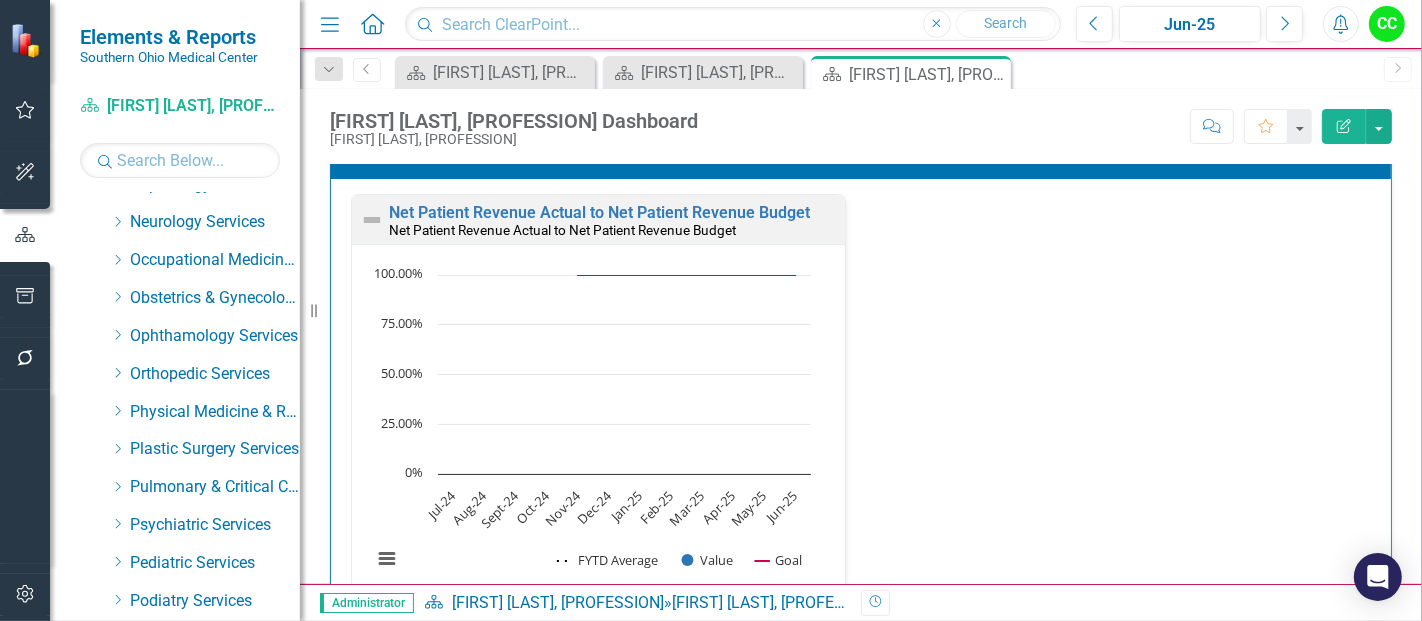 scroll, scrollTop: 631, scrollLeft: 0, axis: vertical 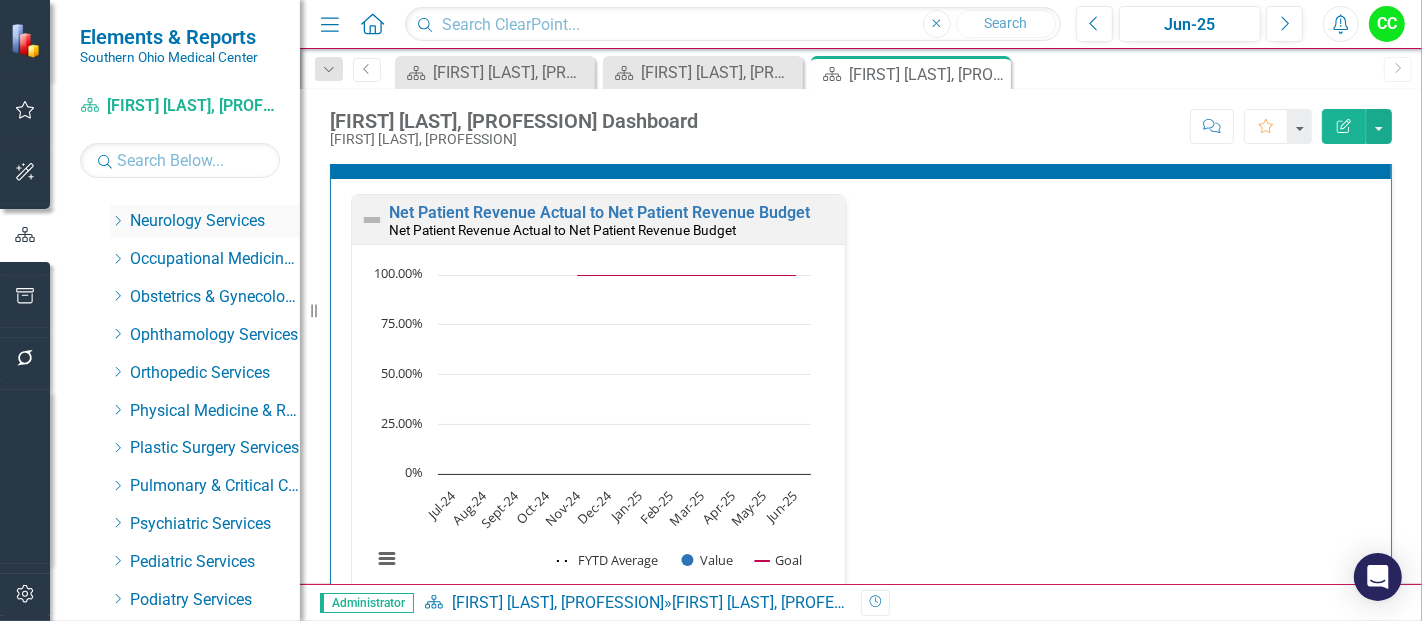 click on "Dropdown" at bounding box center [117, 221] 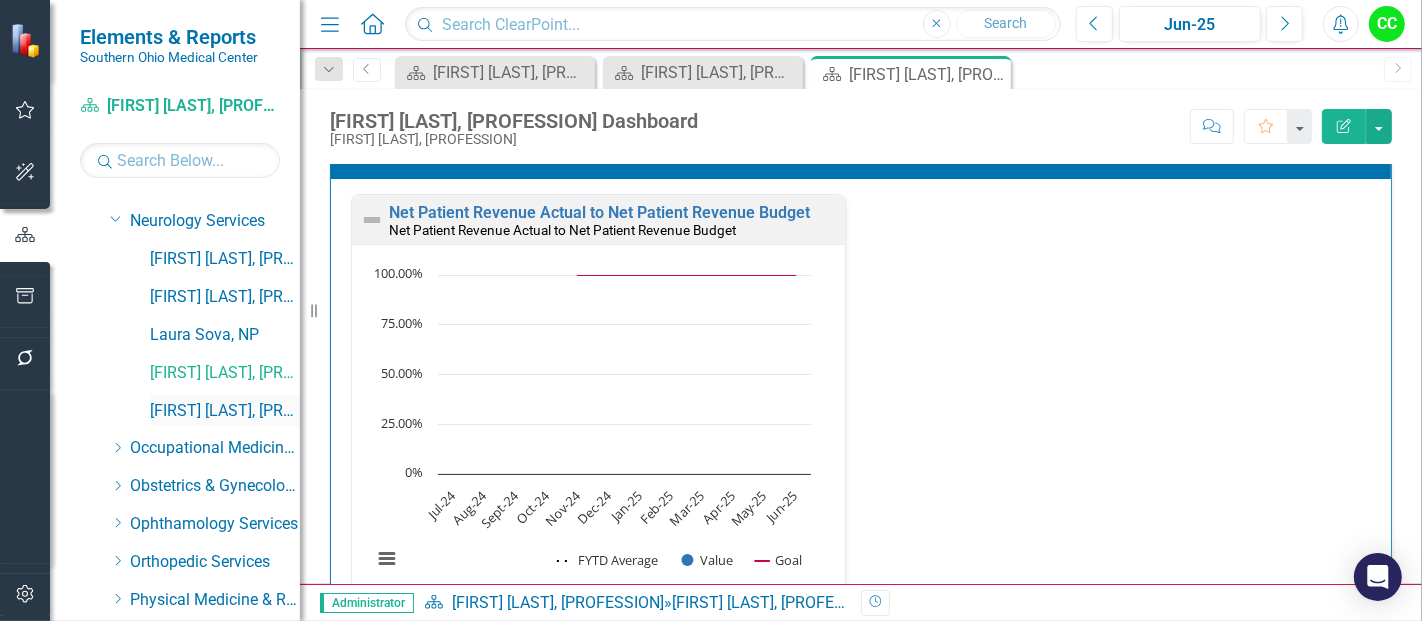 click on "[FIRST] [LAST], PA" at bounding box center [225, 411] 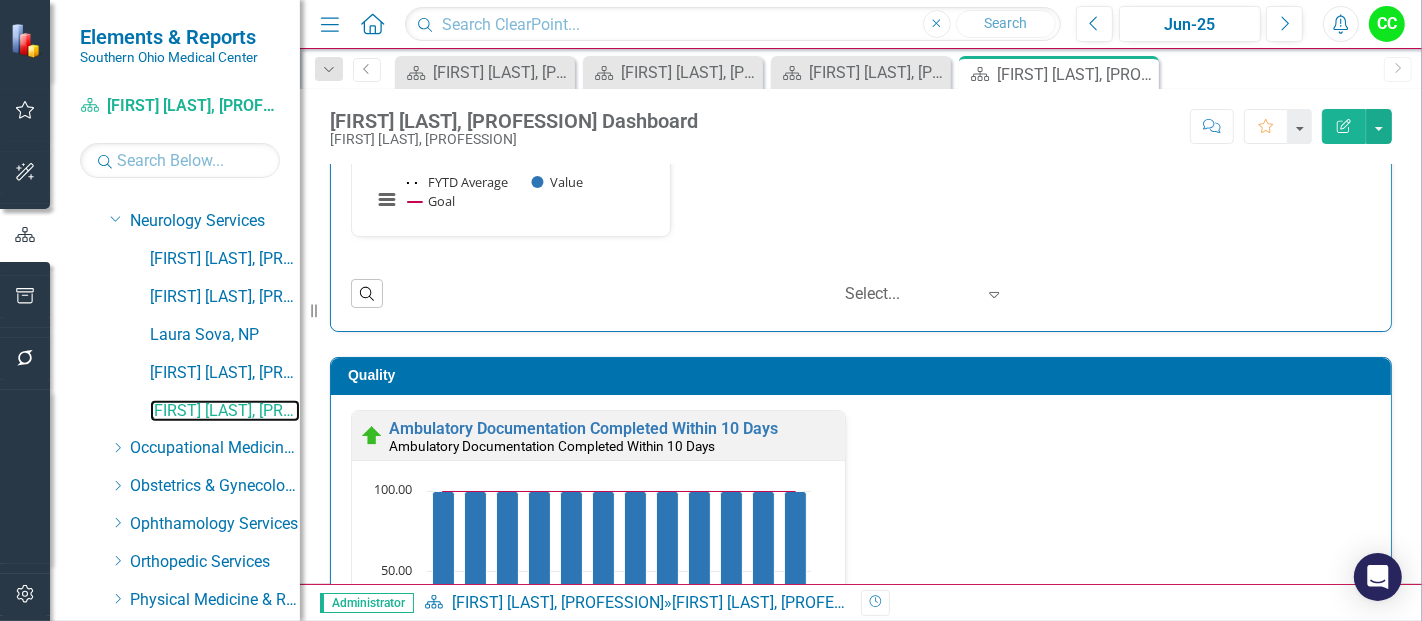 scroll, scrollTop: 440, scrollLeft: 0, axis: vertical 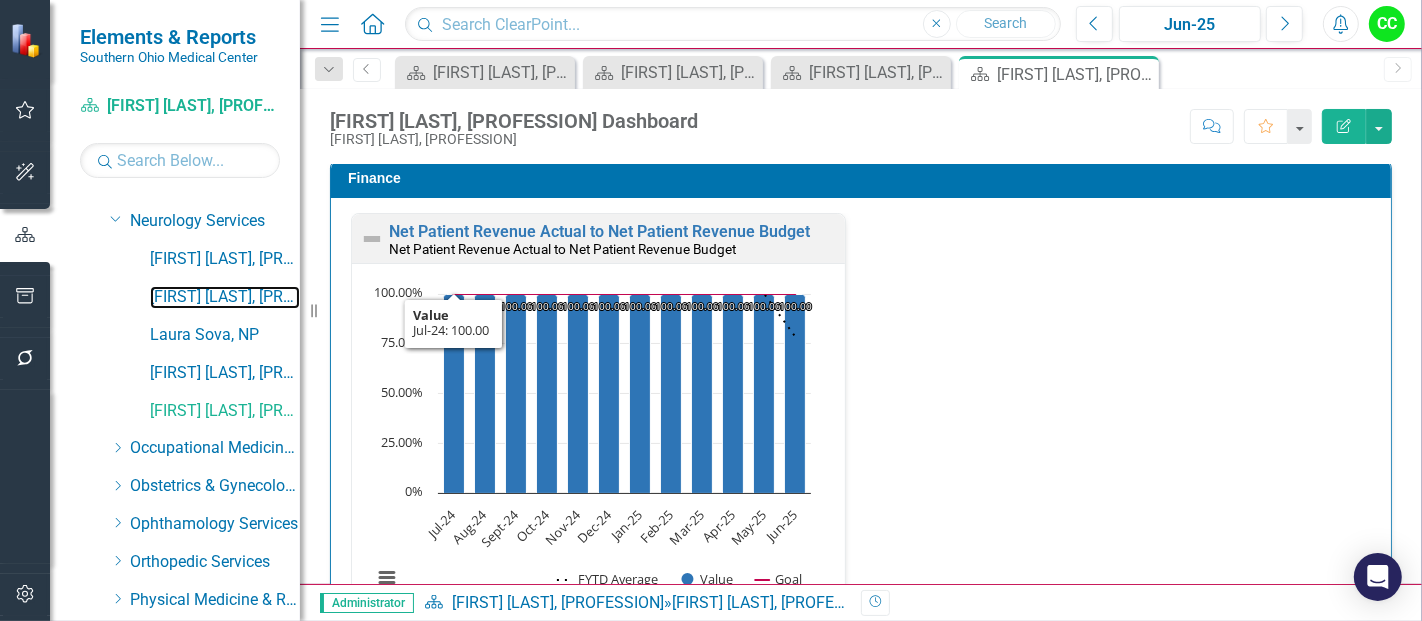 click on "[FIRST] [LAST], [STATE]" at bounding box center [225, 297] 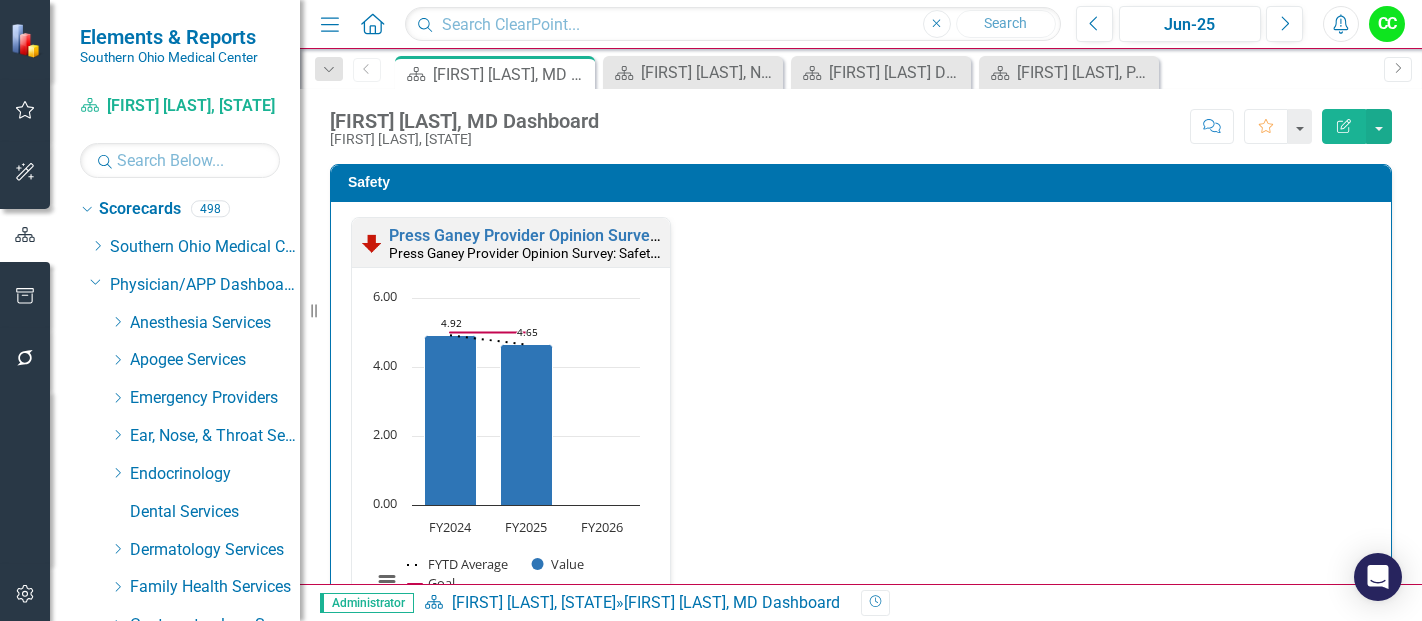 scroll, scrollTop: 0, scrollLeft: 0, axis: both 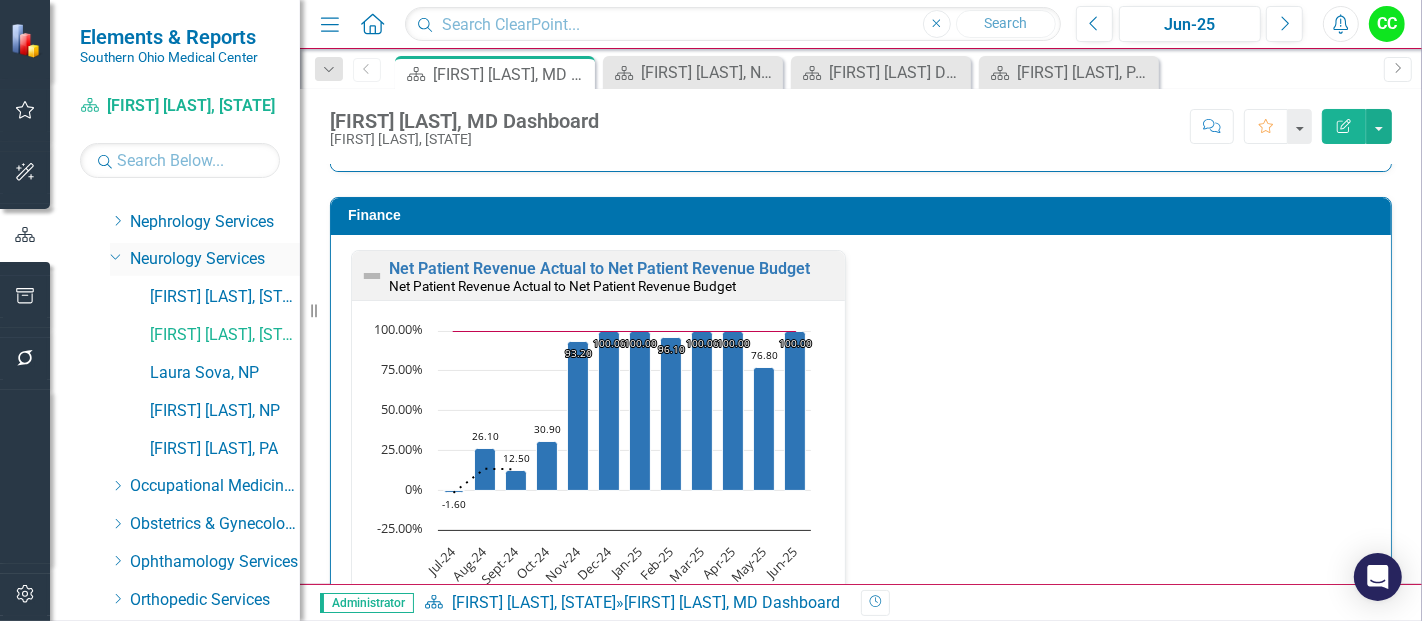 click on "Dropdown" 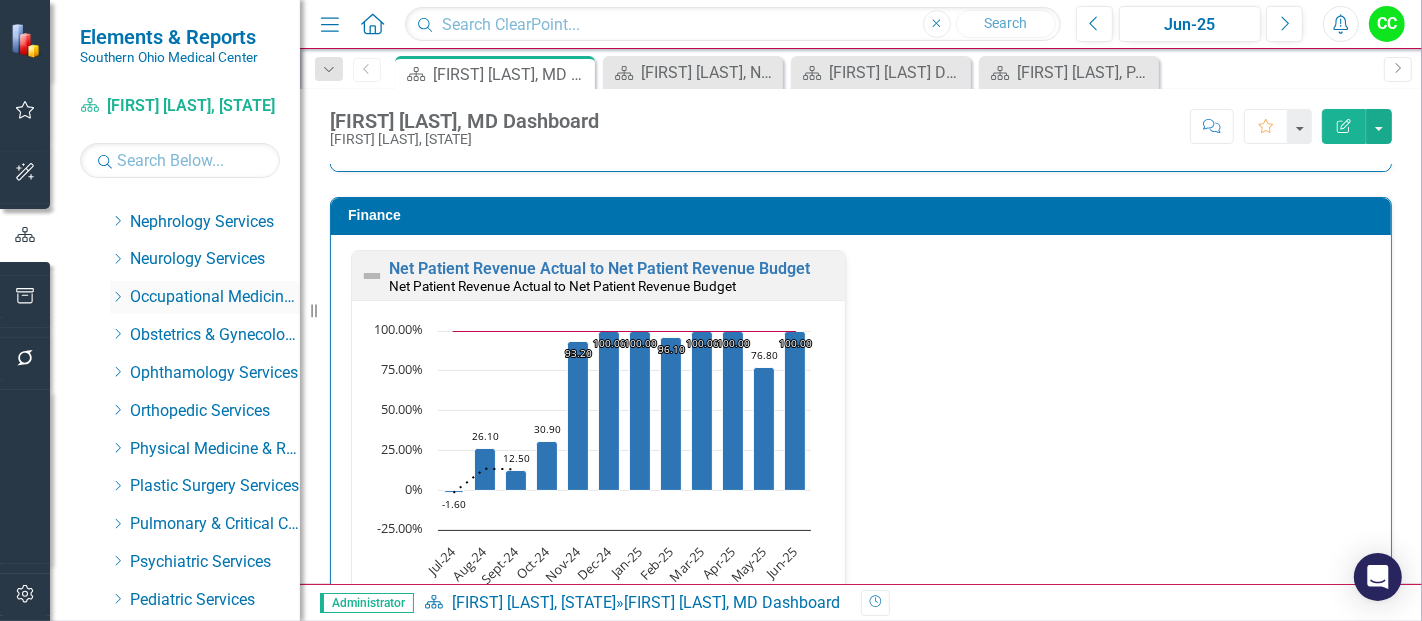 click on "Dropdown" 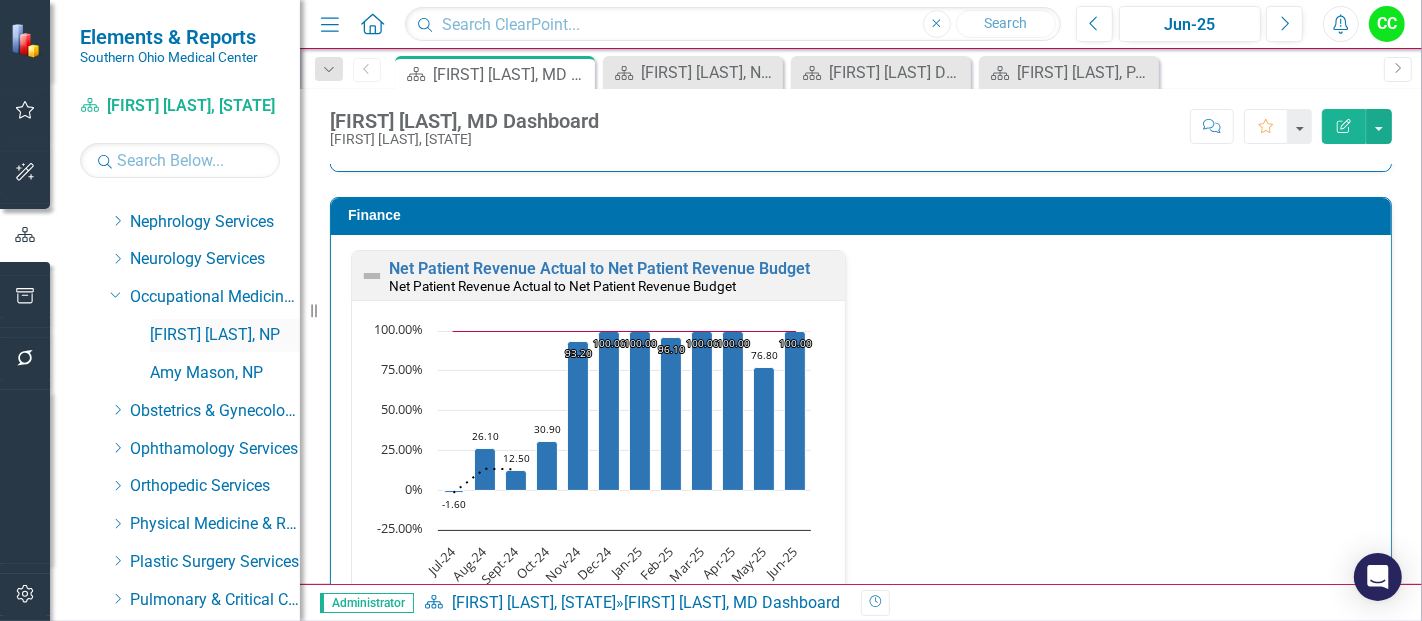 click on "[FIRST] [LAST], NP" at bounding box center (225, 335) 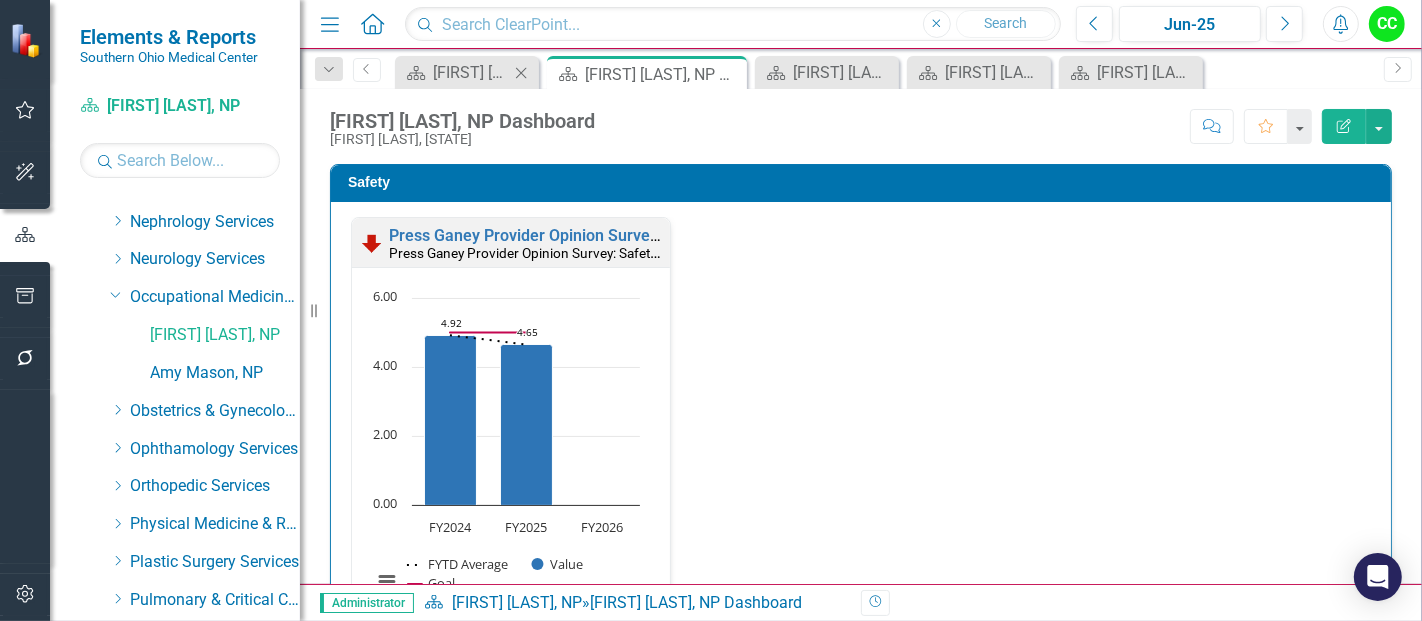 click on "Close" 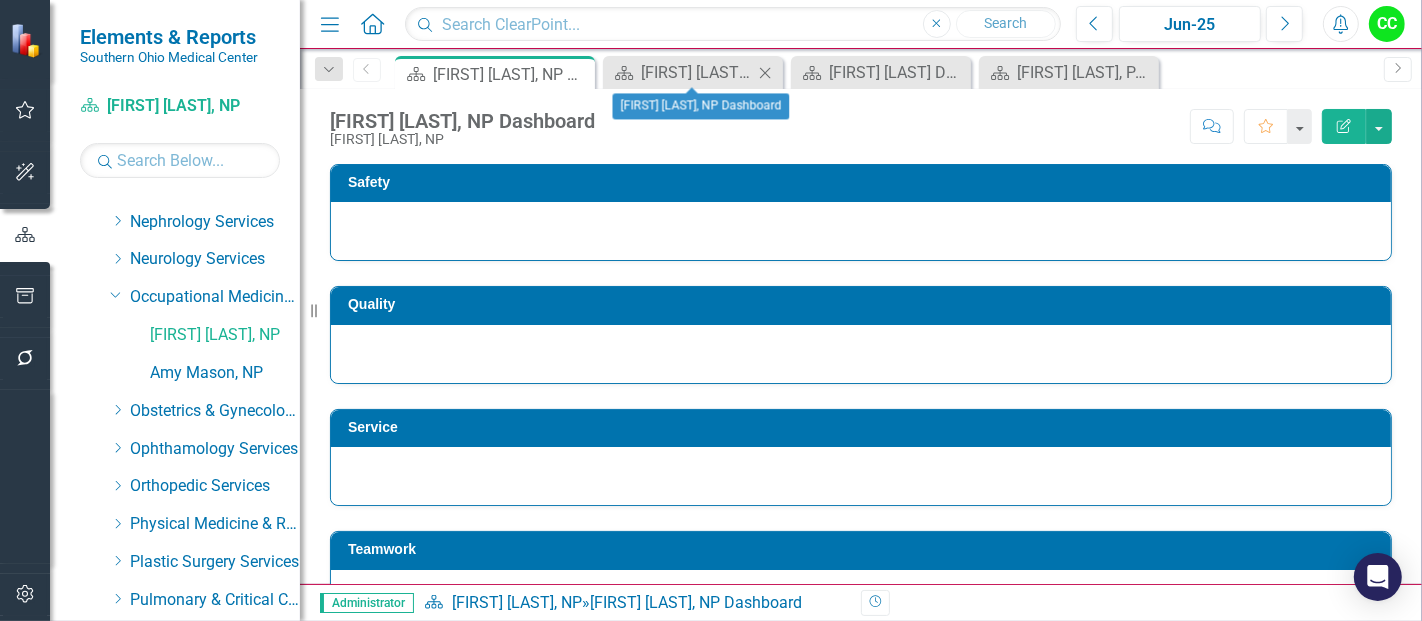click 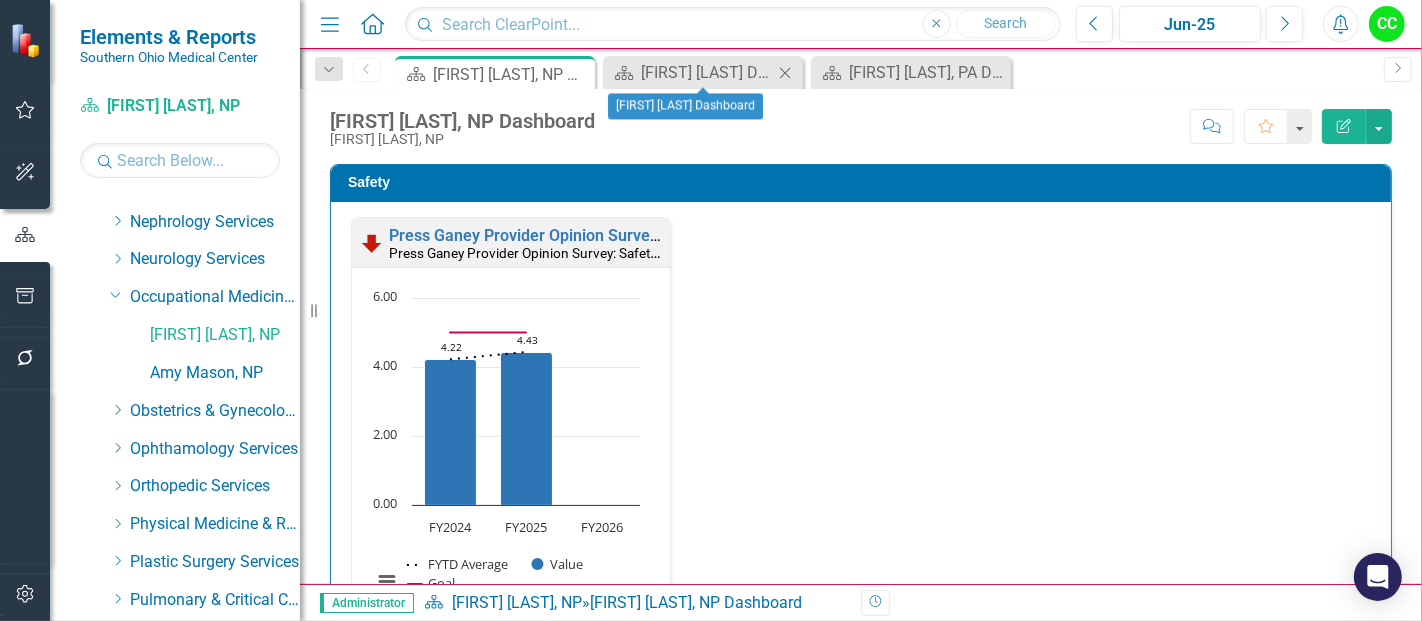 click 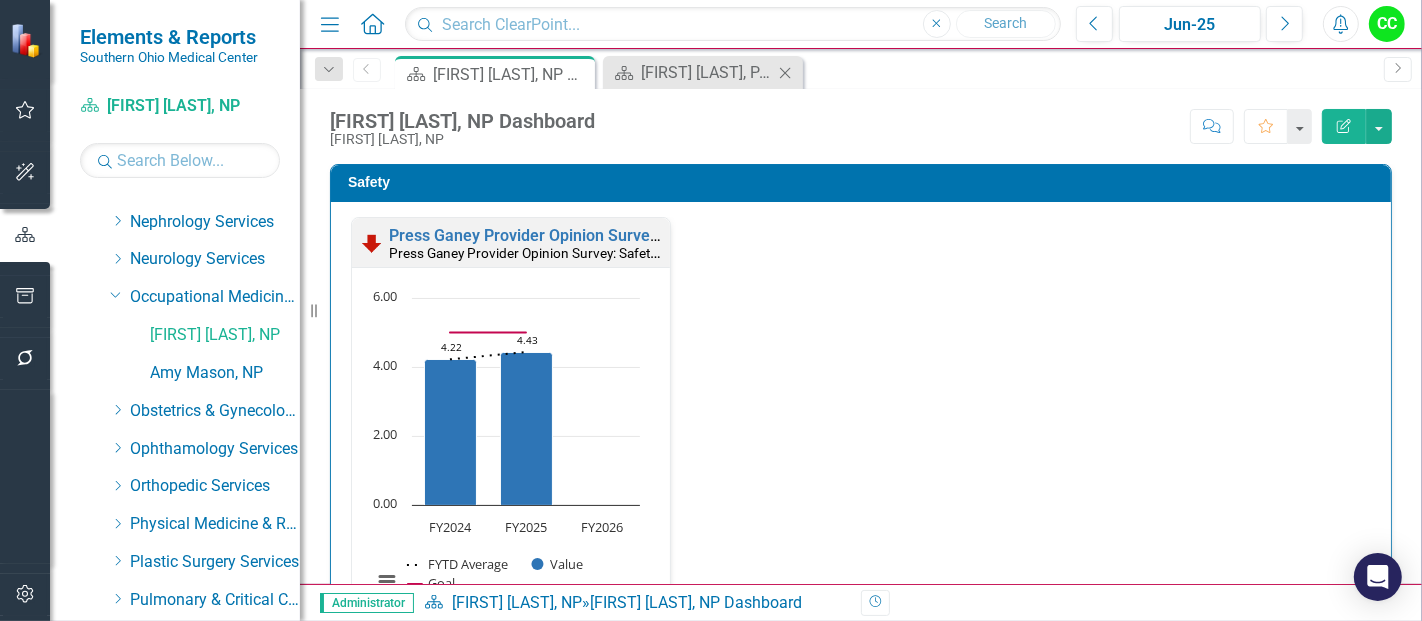 click 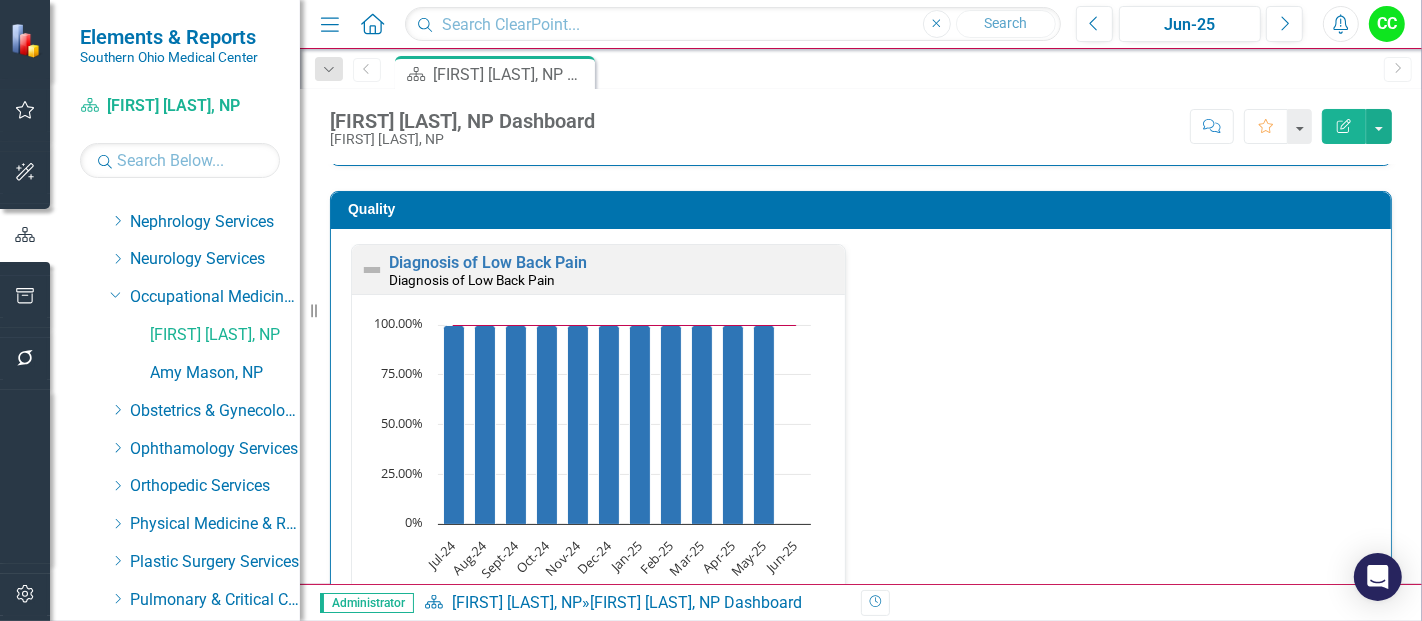 scroll, scrollTop: 531, scrollLeft: 0, axis: vertical 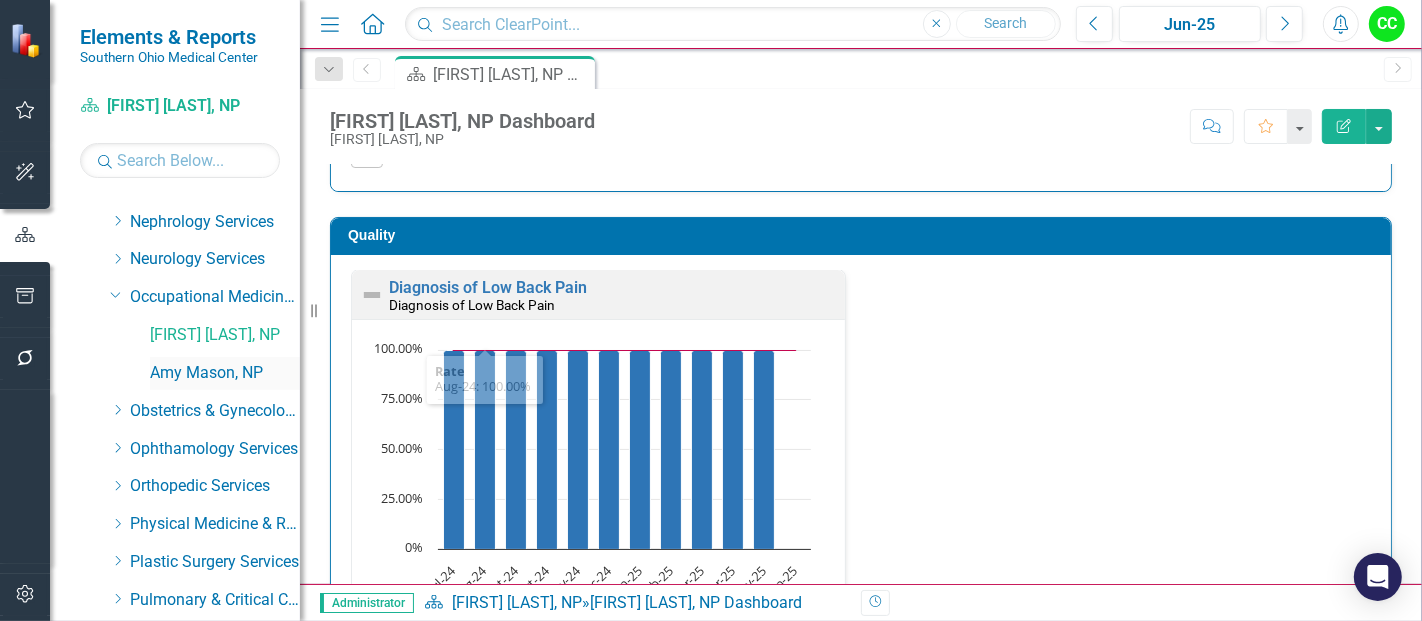 click on "Amy Mason, NP" at bounding box center (225, 373) 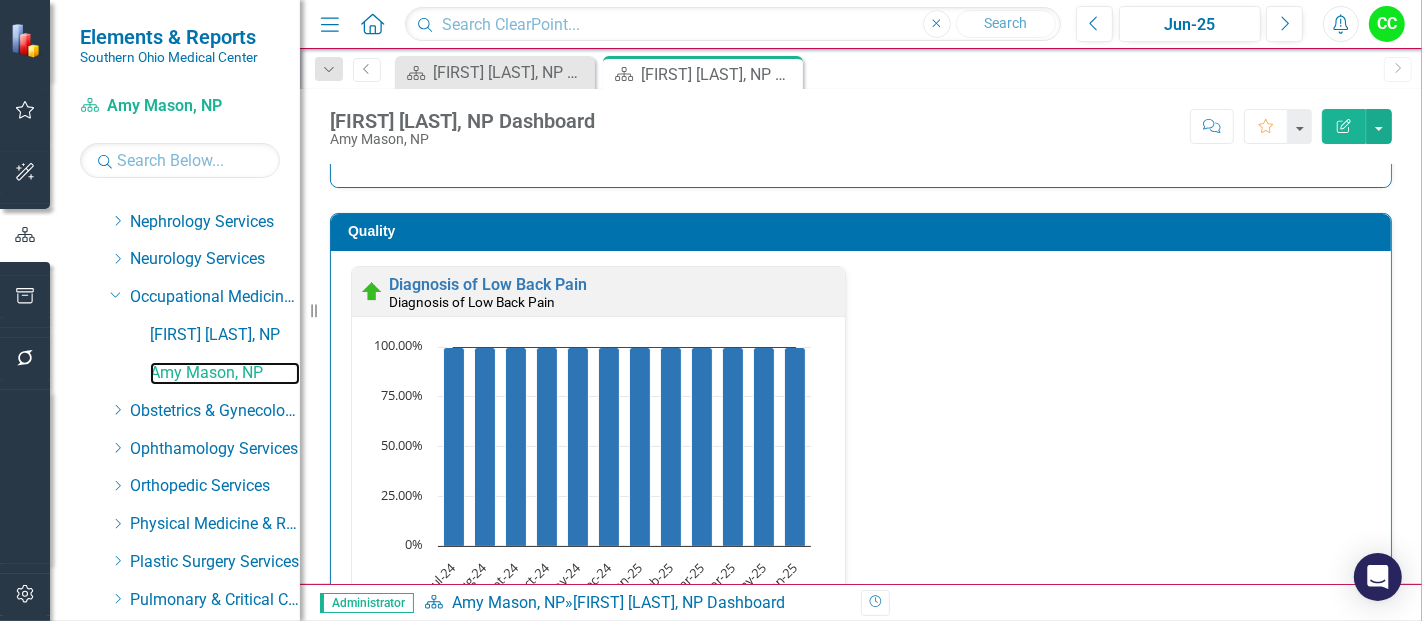 scroll, scrollTop: 559, scrollLeft: 0, axis: vertical 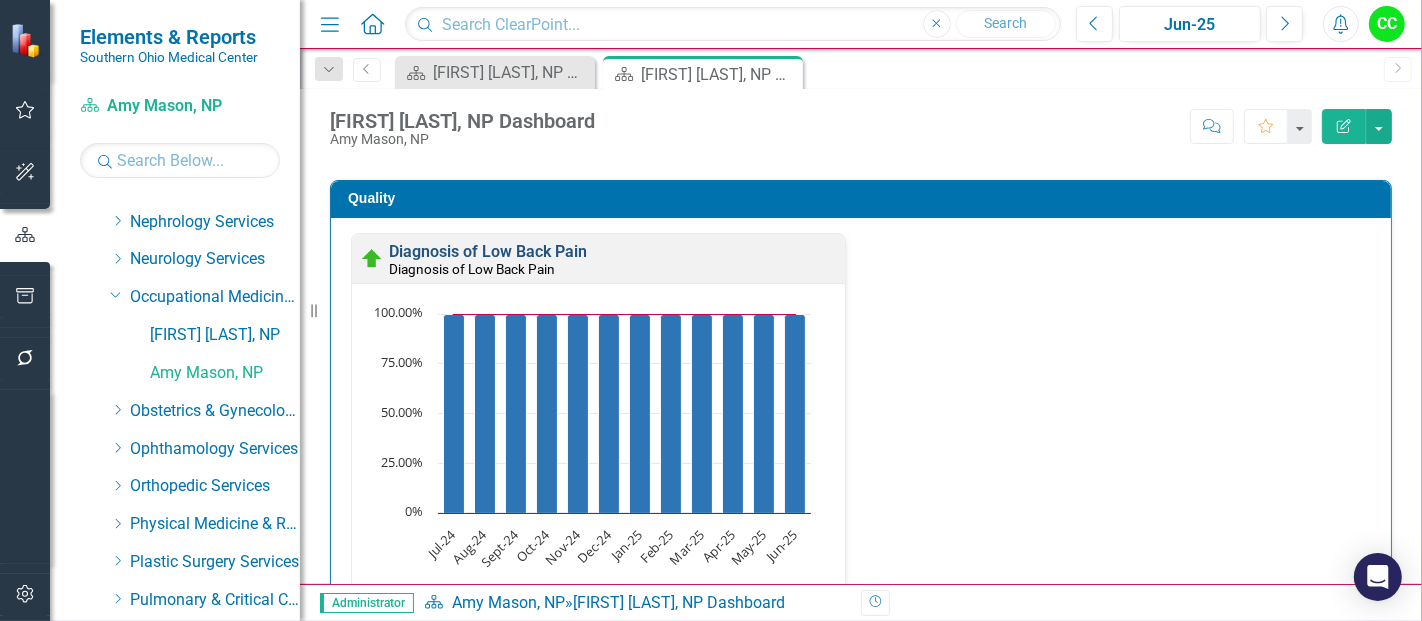 click on "Diagnosis of Low Back Pain" at bounding box center [488, 251] 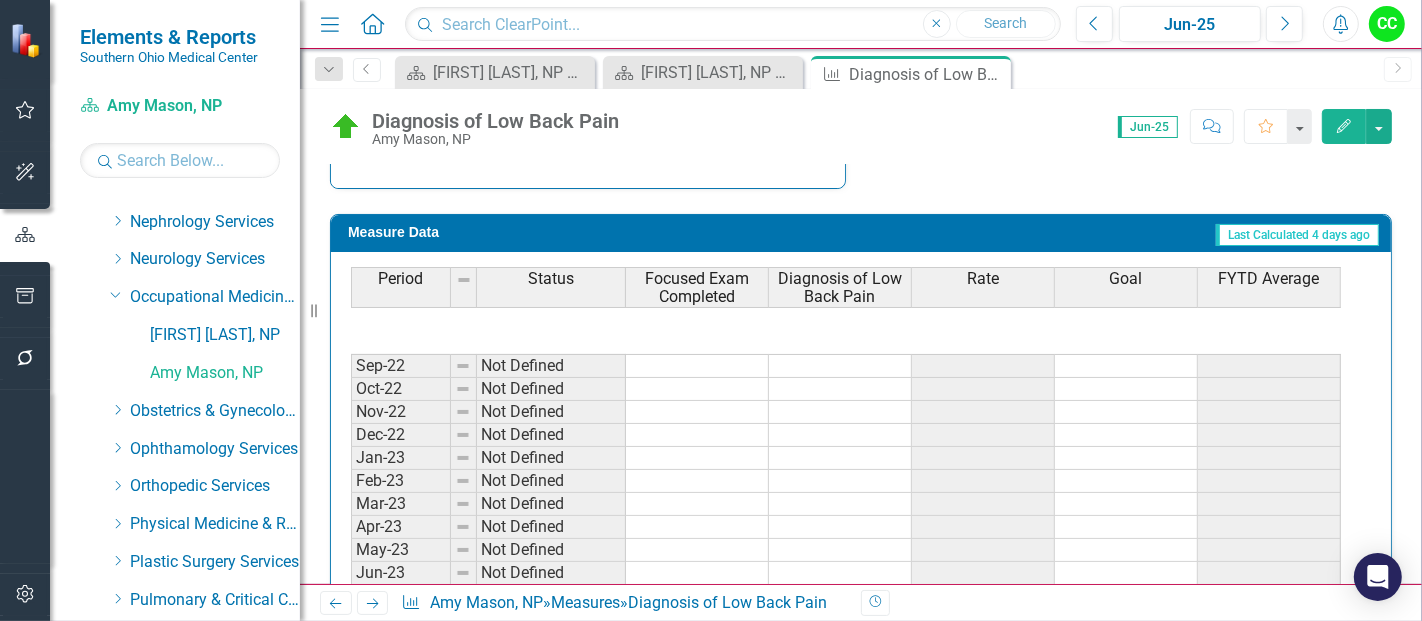 scroll, scrollTop: 840, scrollLeft: 0, axis: vertical 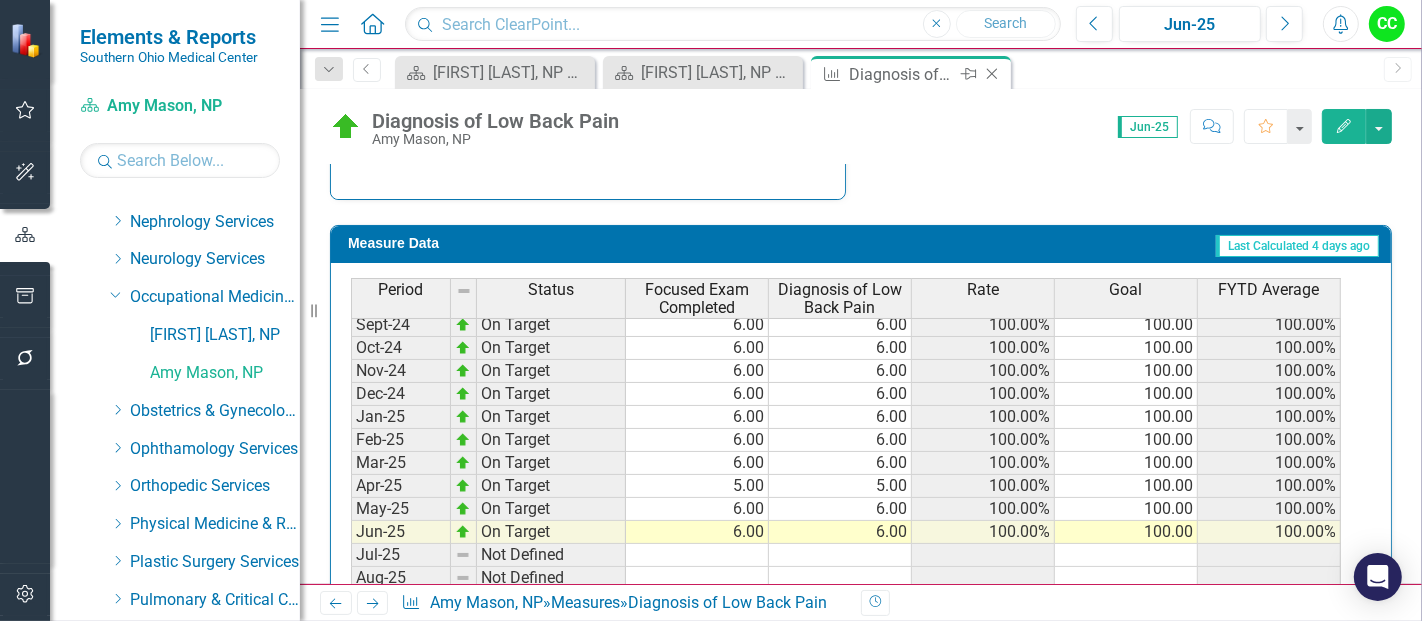 click 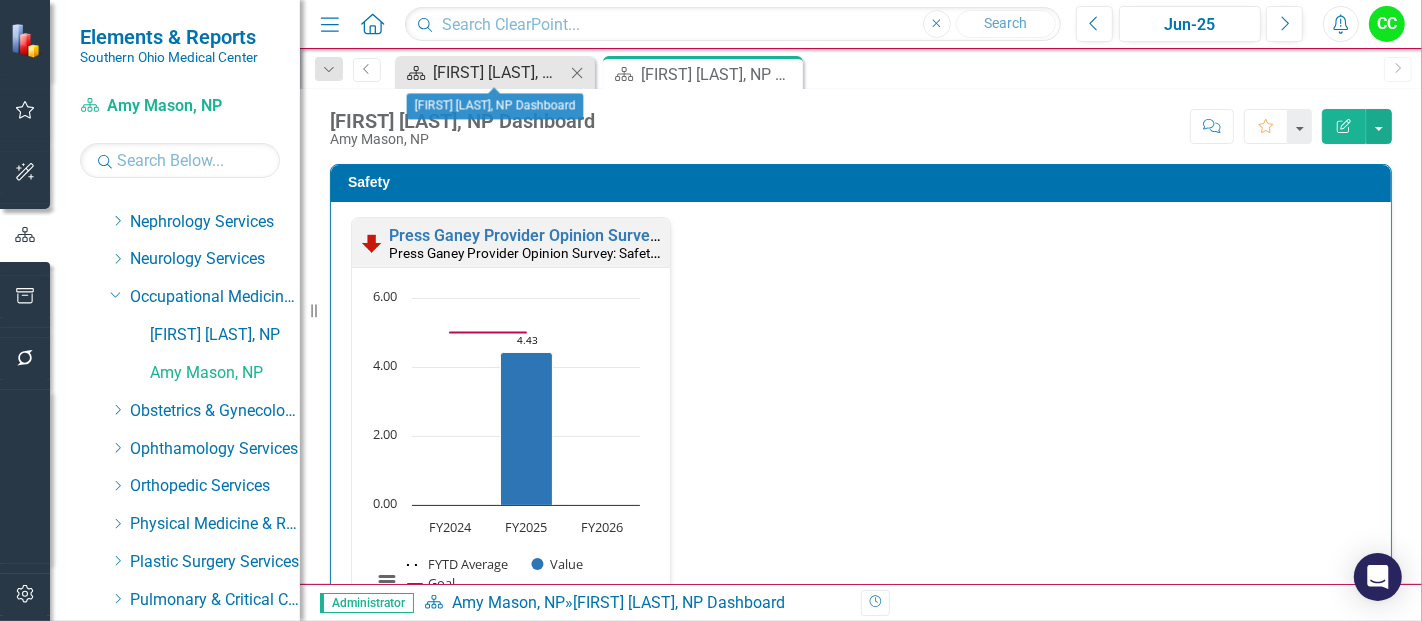 click on "[FIRST] [LAST], NP Dashboard" at bounding box center (499, 72) 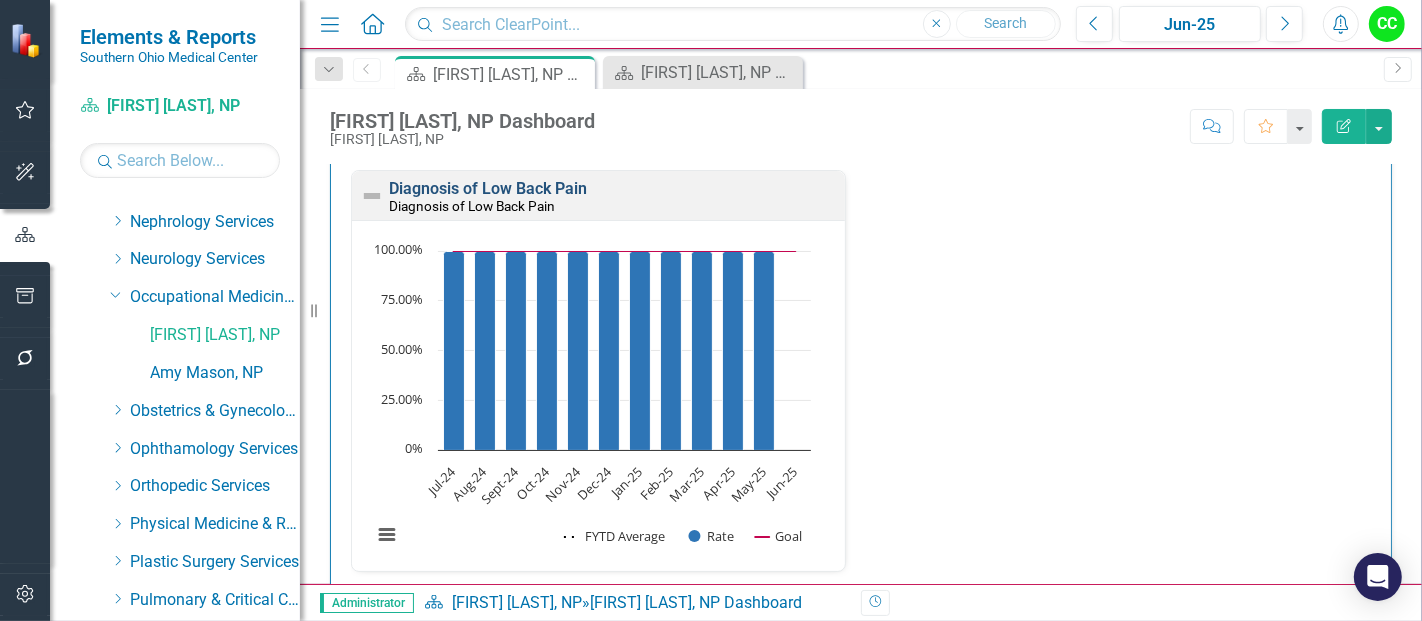 click on "Diagnosis of Low Back Pain" at bounding box center (488, 188) 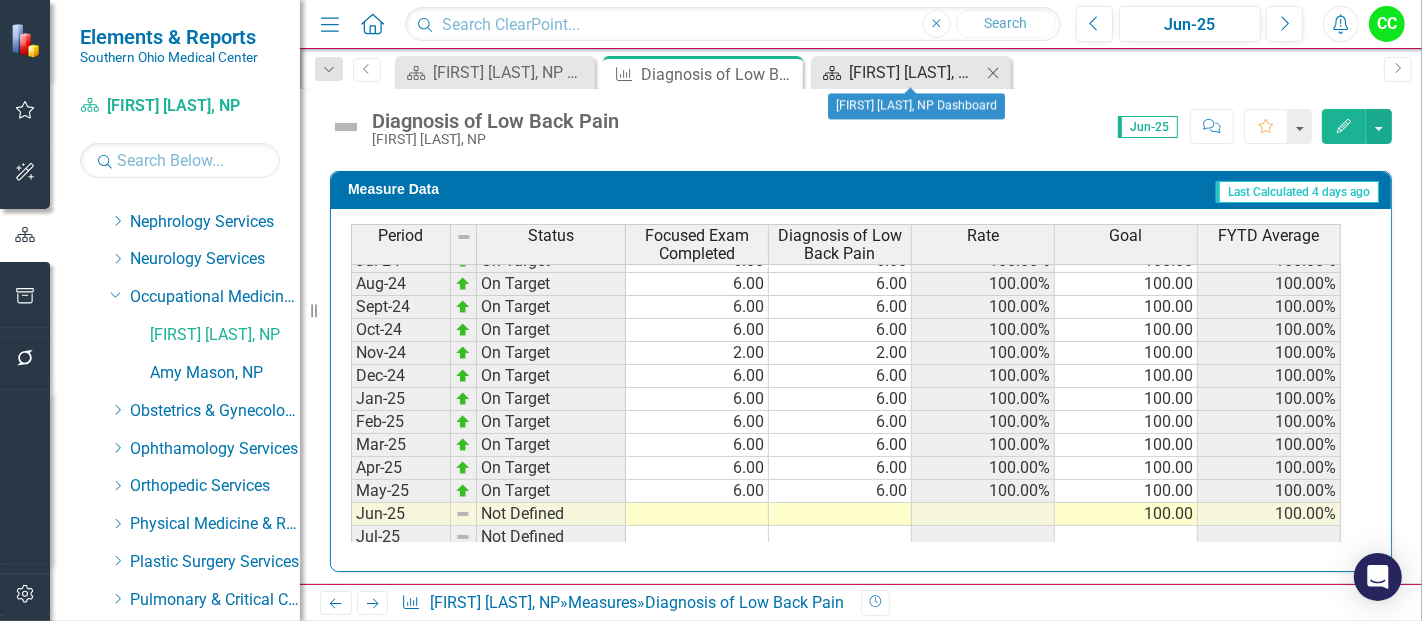 click on "[FIRST] [LAST], NP Dashboard" at bounding box center (915, 72) 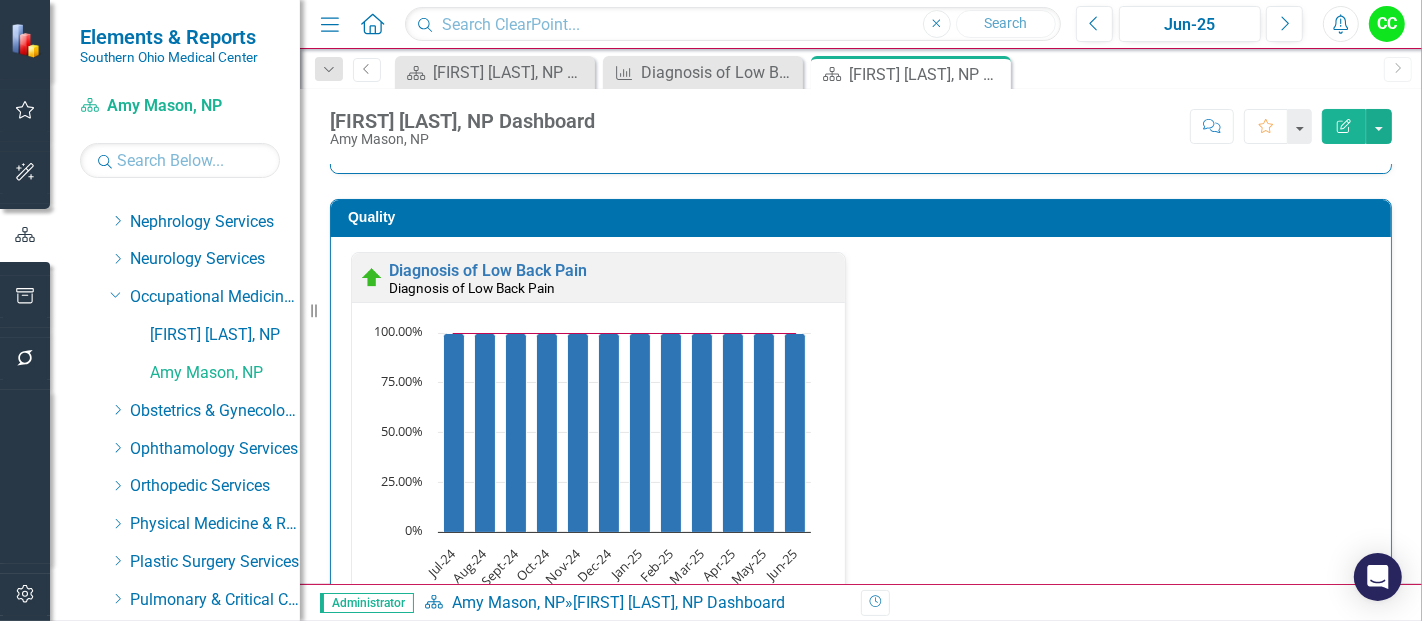 scroll, scrollTop: 571, scrollLeft: 0, axis: vertical 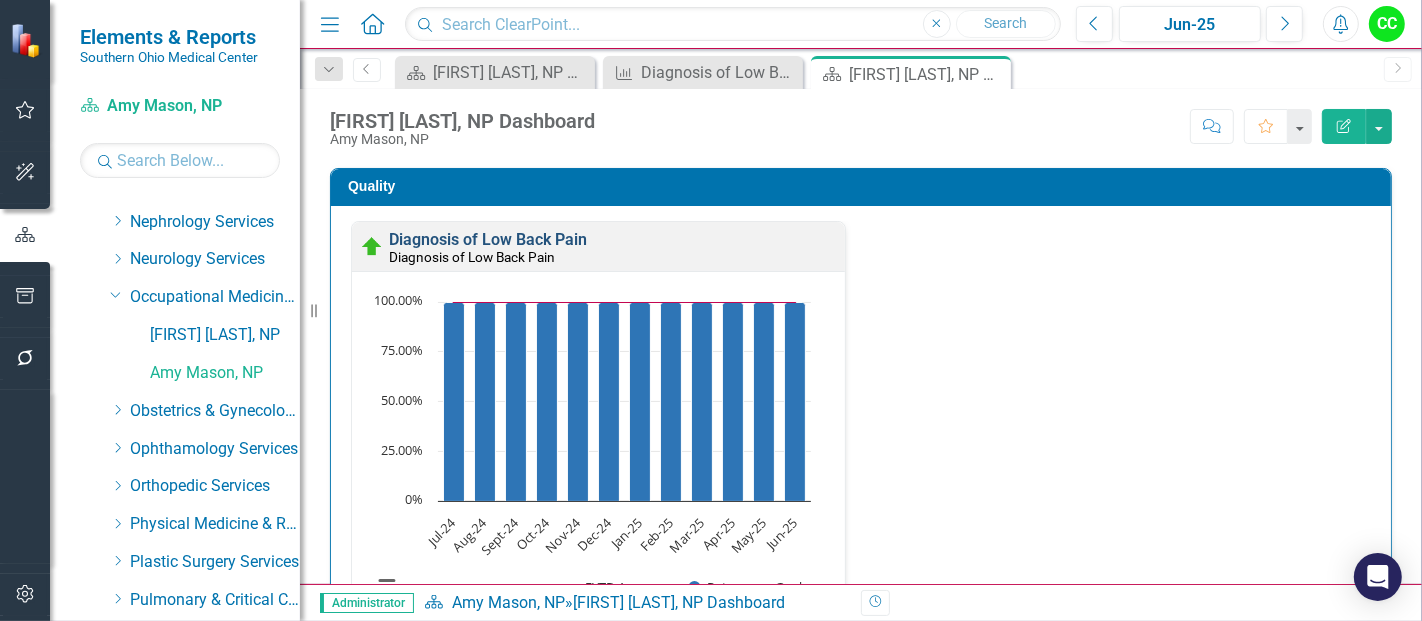 click on "Diagnosis of Low Back Pain" at bounding box center [488, 239] 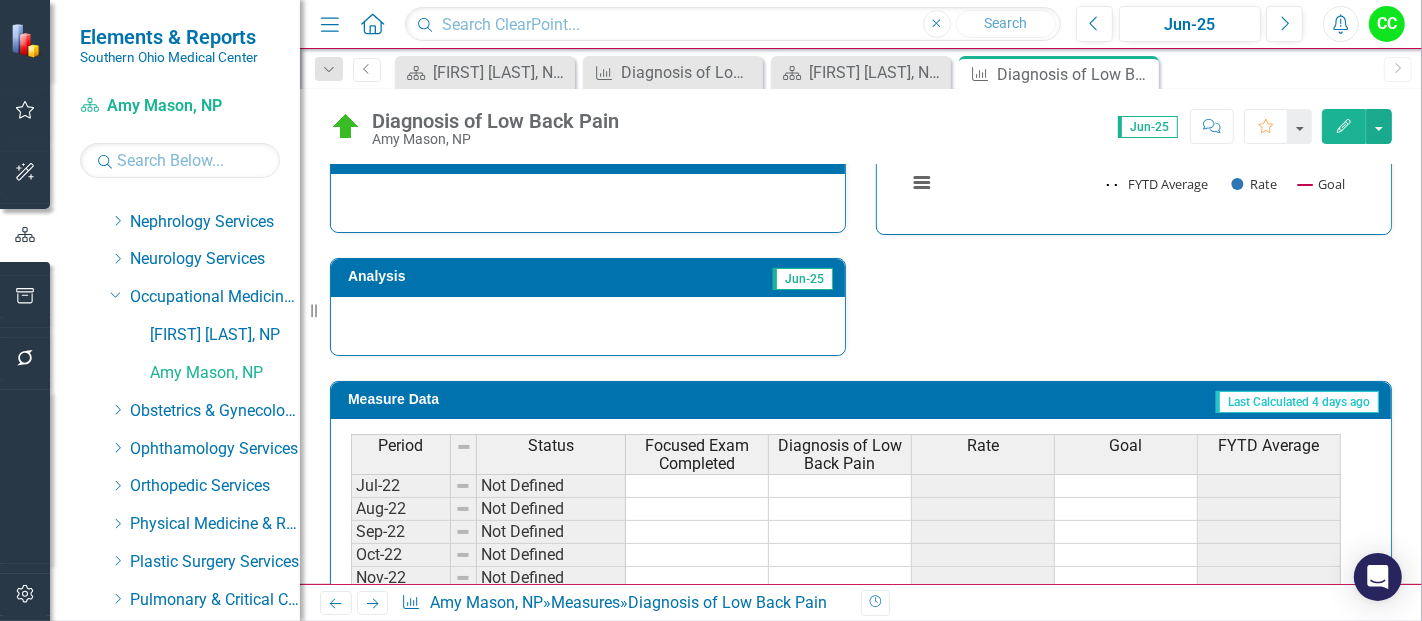 scroll, scrollTop: 882, scrollLeft: 0, axis: vertical 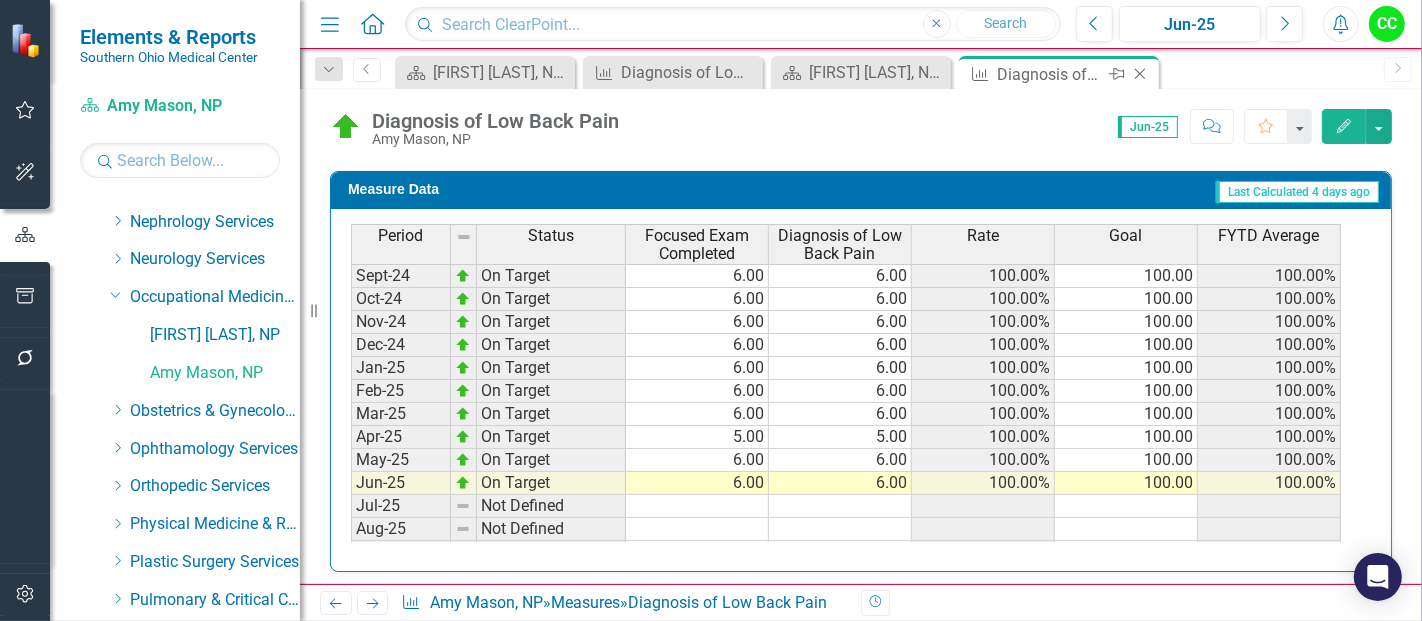 click 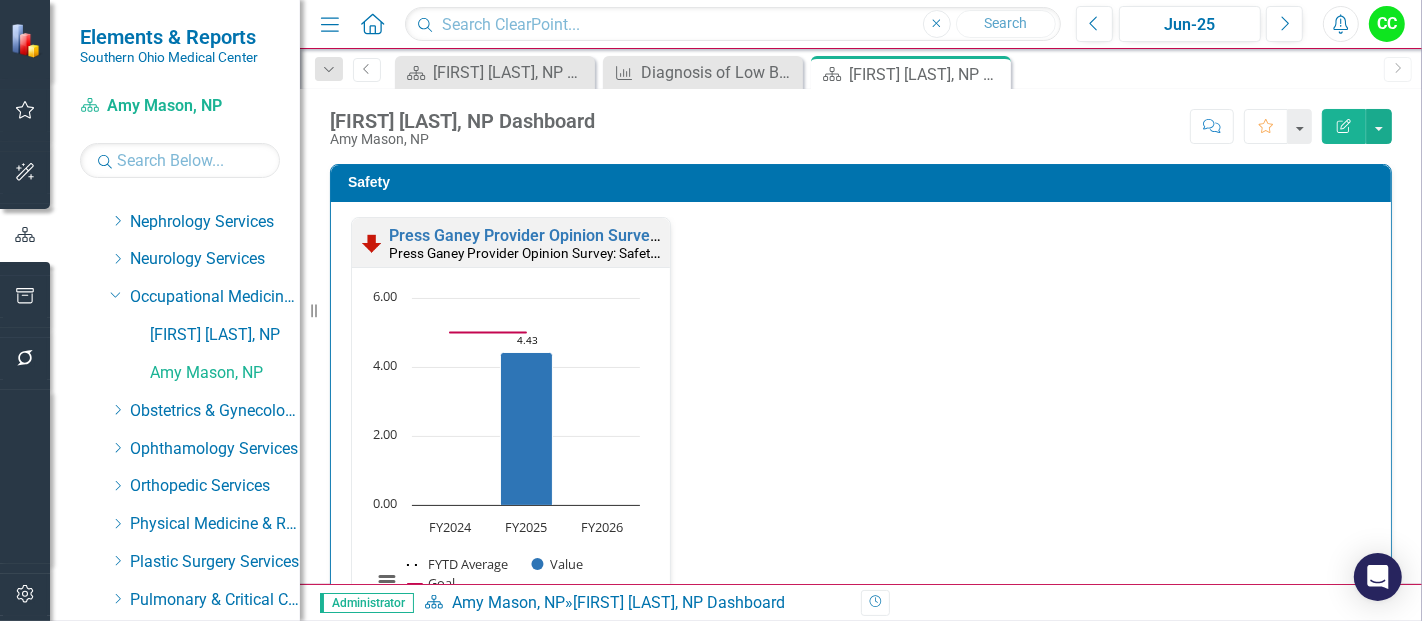 scroll, scrollTop: 1, scrollLeft: 0, axis: vertical 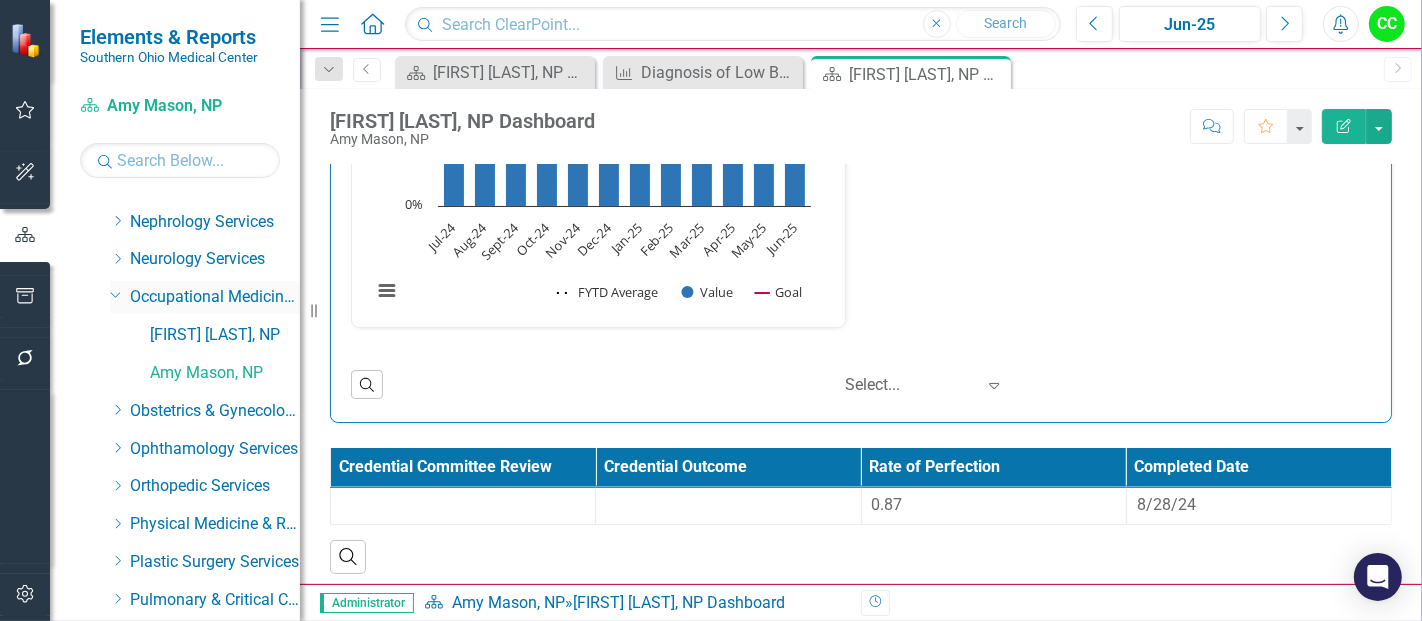 click on "Dropdown" 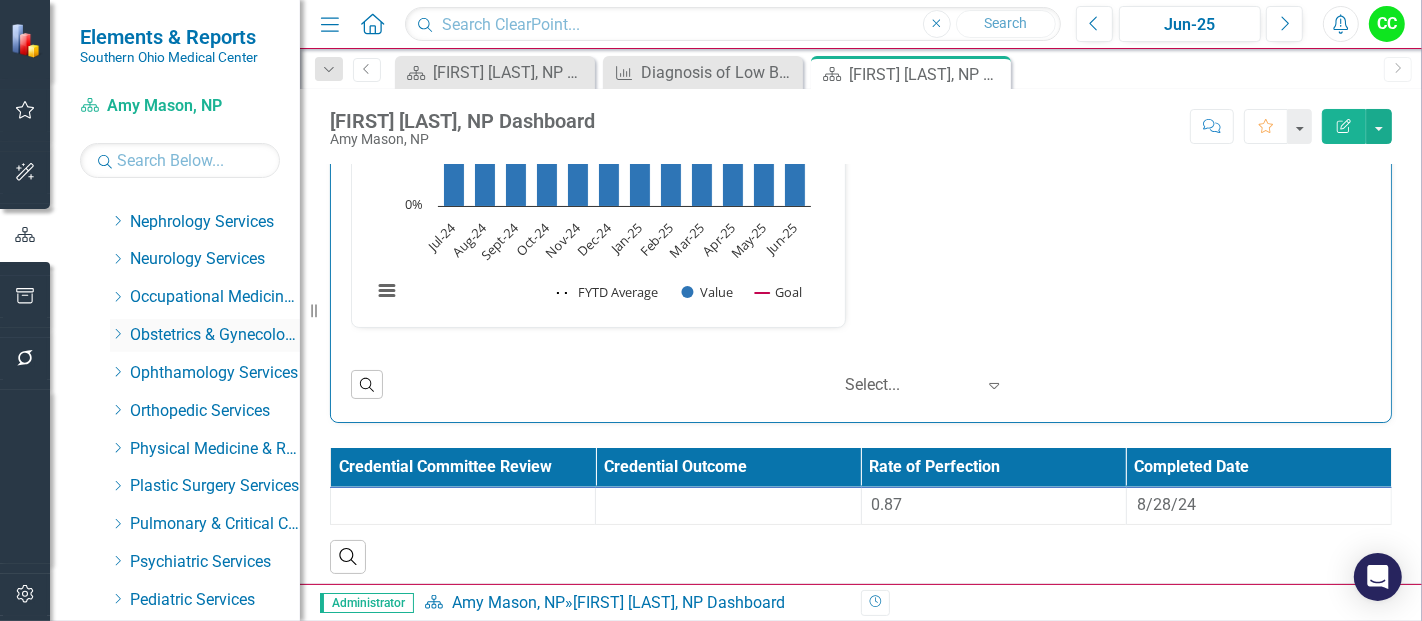 click on "Dropdown" 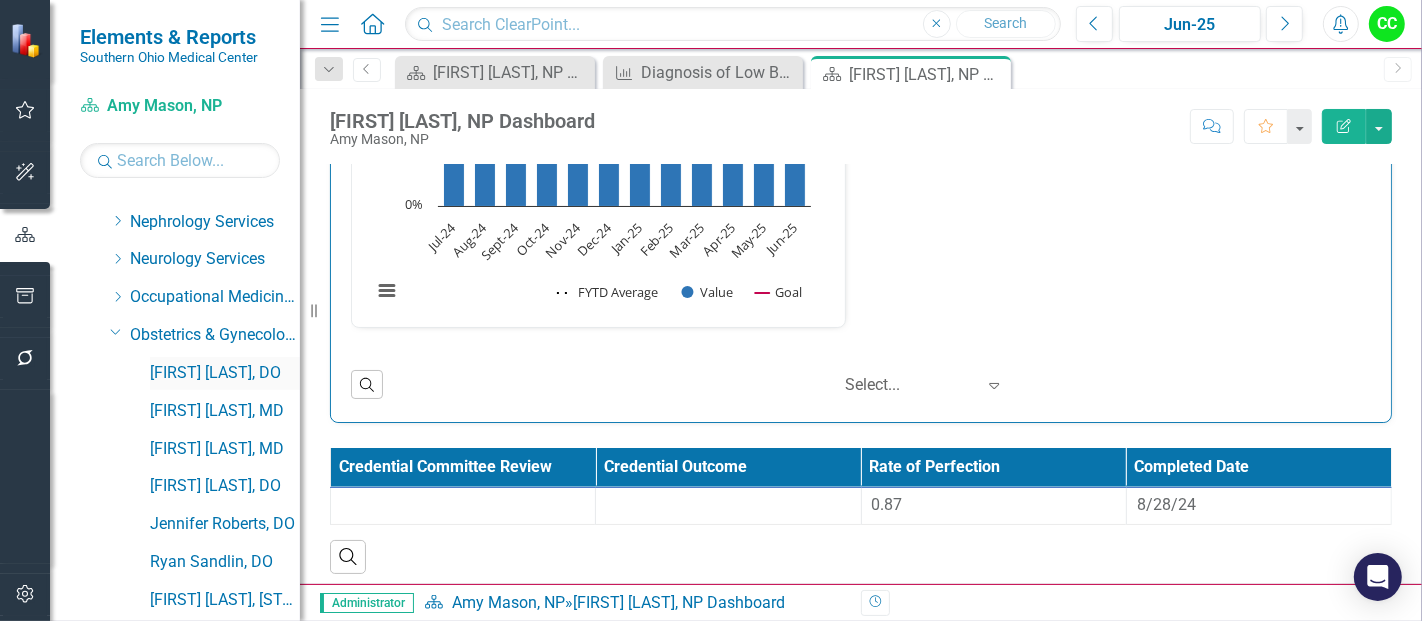 click on "[FIRST] [LAST], DO" at bounding box center [225, 373] 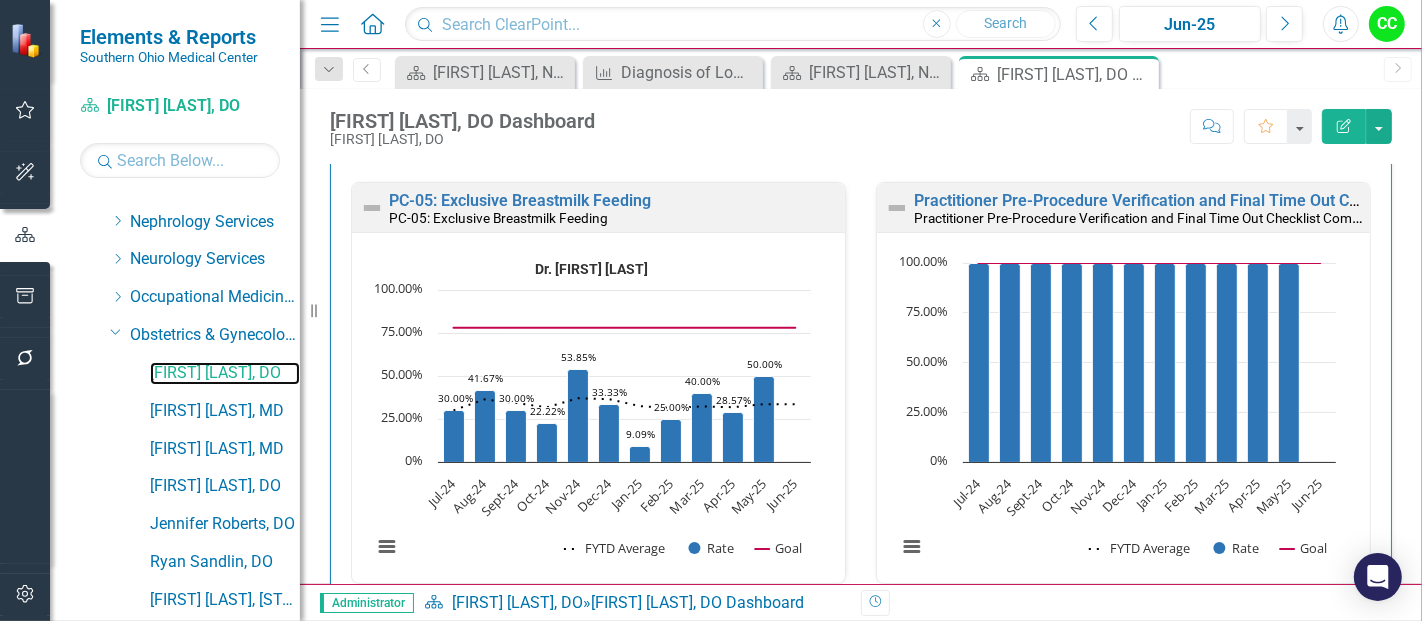 scroll, scrollTop: 1037, scrollLeft: 0, axis: vertical 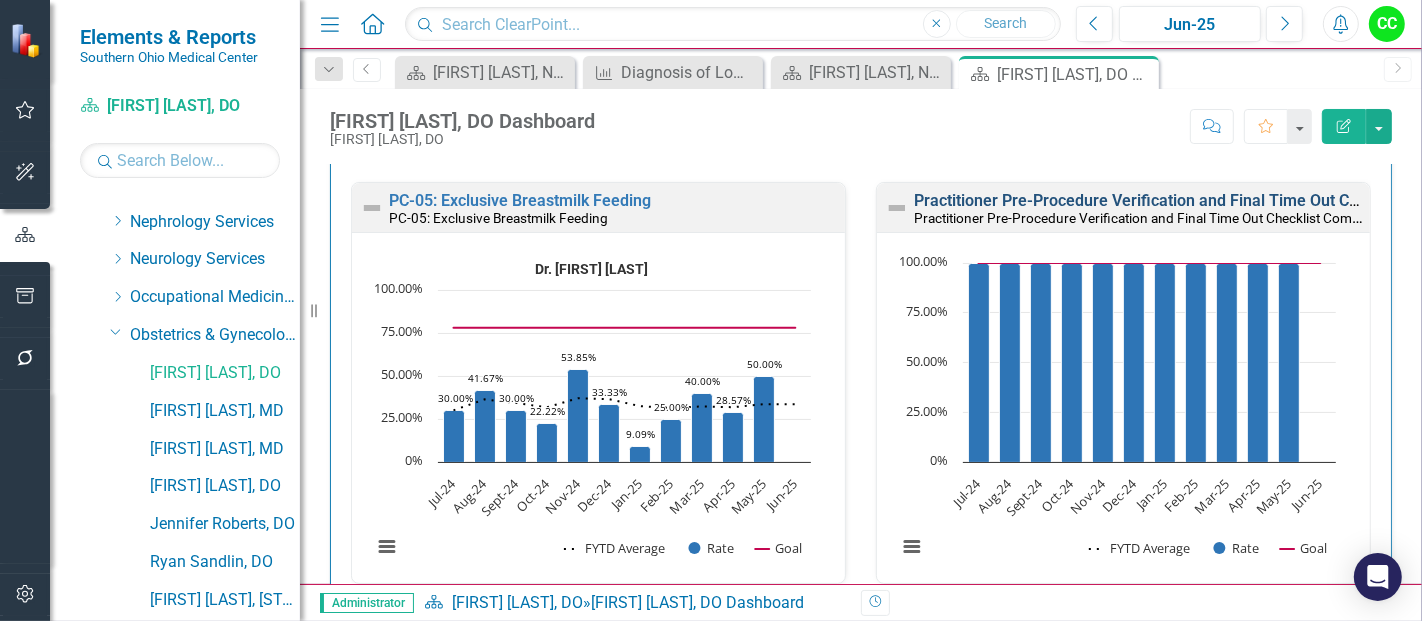 click on "Practitioner Pre-Procedure Verification and Final Time Out Checklist Completed" at bounding box center [1200, 200] 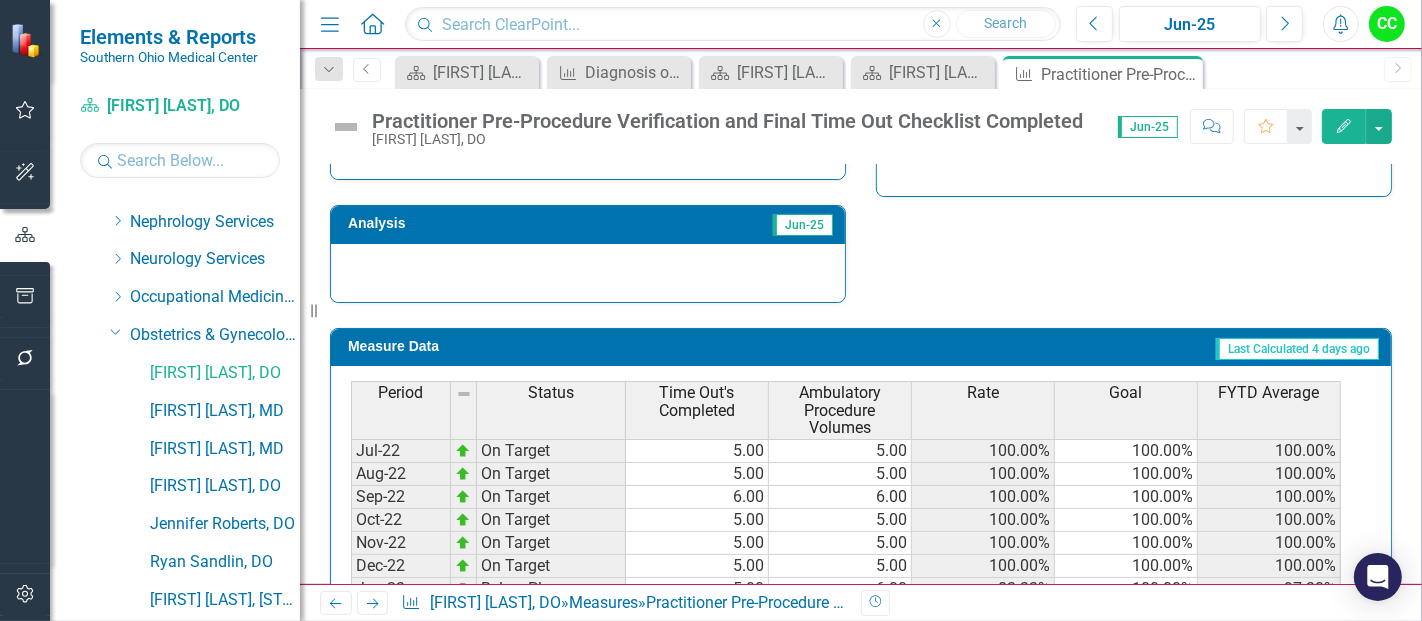 scroll, scrollTop: 1038, scrollLeft: 0, axis: vertical 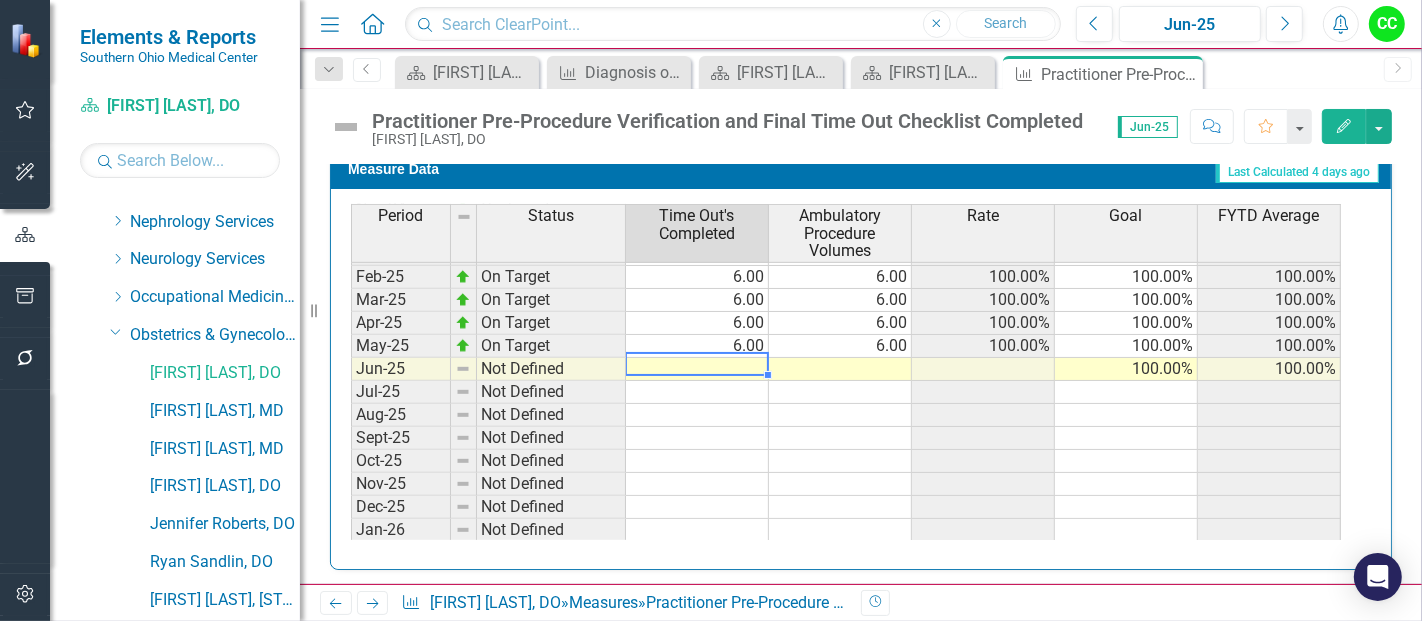 click on "Oct-23 On Target 5.00 5.00 100.00% 100.00% 82.61% Nov-23 On Target 6.00 6.00 100.00% 100.00% 86.21% Dec-23 On Target 6.00 6.00 100.00% 100.00% 88.57% Jan-24 On Target 6.00 6.00 100.00% 100.00% 90.24% Feb-24 On Target 6.00 6.00 100.00% 100.00% 91.49% Mar-24 On Target 6.00 6.00 100.00% 100.00% 92.45% Apr-24 On Target 6.00 6.00 100.00% 100.00% 93.22% May-24 On Target 6.00 6.00 100.00% 100.00% 93.85% Jun-24 On Target 6.00 6.00 100.00% 100.00% 94.37% Jul-24 On Target 6.00 6.00 100.00% 100.00% 100.00% Aug-24 On Target 6.00 6.00 100.00% 100.00% 100.00% Sept-24 On Target 6.00 6.00 100.00% 100.00% 100.00% Oct-24 On Target 6.00 6.00 100.00% 100.00% 100.00% Nov-24 On Target 6.00 6.00 100.00% 100.00% 100.00% Dec-24 On Target 6.00 6.00 100.00% 100.00% 100.00% Jan-25 On Target 6.00 6.00 100.00% 100.00% 100.00% Feb-25 On Target 6.00 6.00 100.00% 100.00% 100.00% Mar-25 On Target 6.00 6.00 100.00% 100.00% 100.00% Apr-25 On Target 6.00 6.00 100.00% 100.00% 100.00% May-25 On Target 6.00 6.00 100.00% 100.00% 100.00% Jun-25" at bounding box center (846, 277) 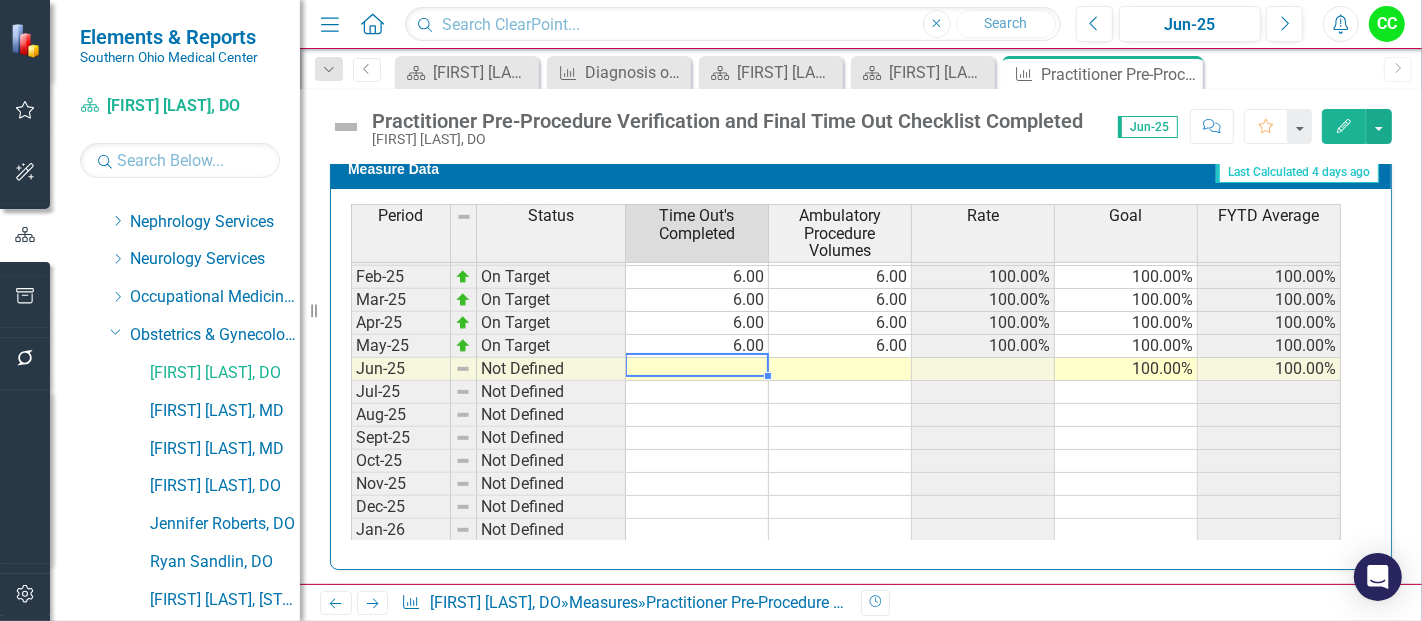 type on "4" 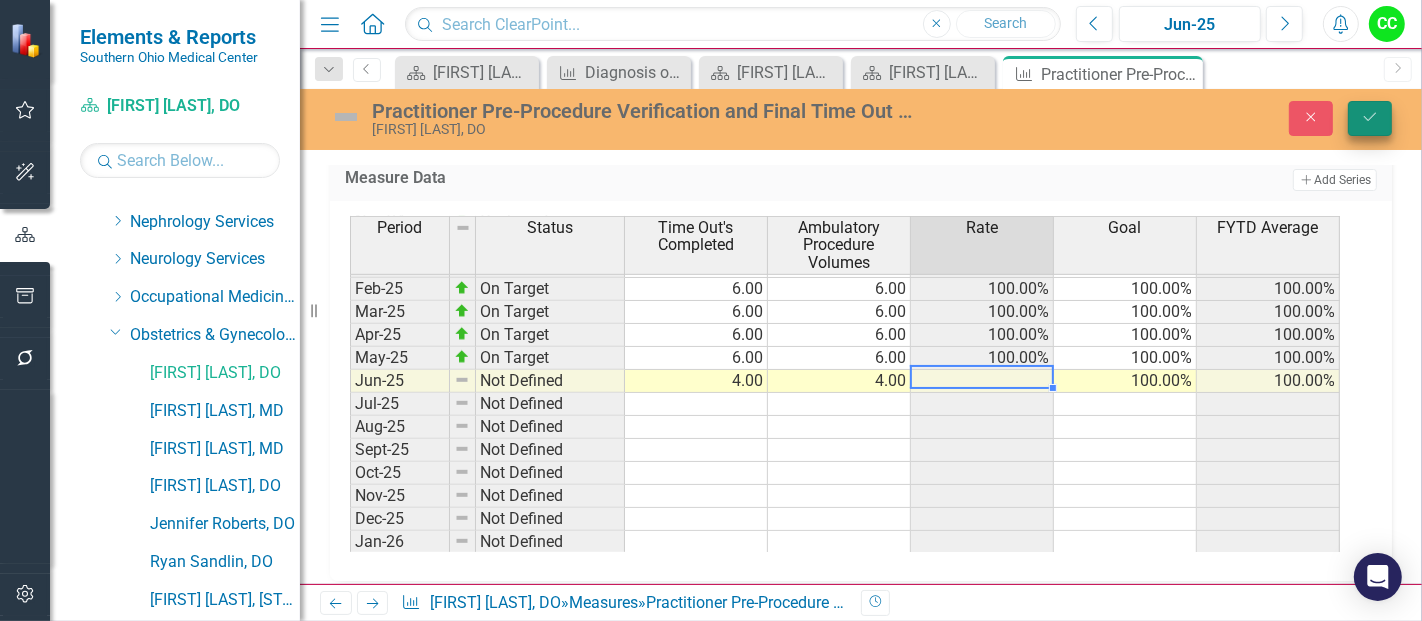 type on "4" 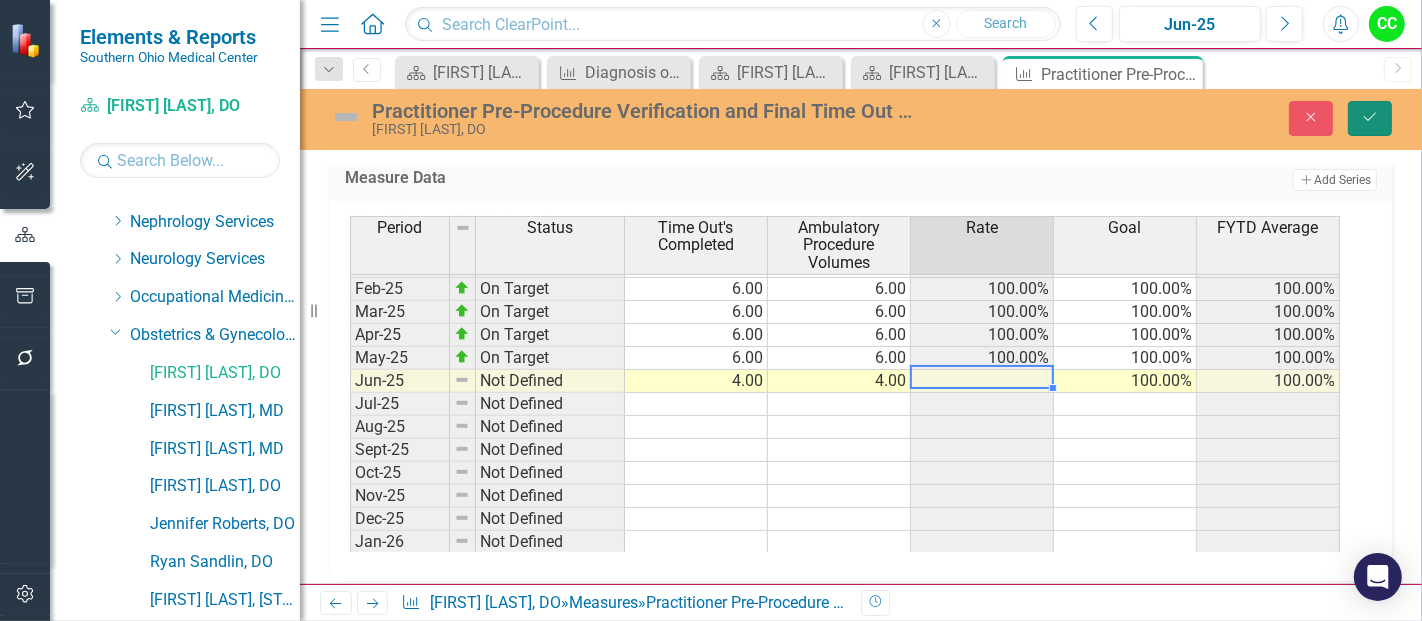 click on "Save" 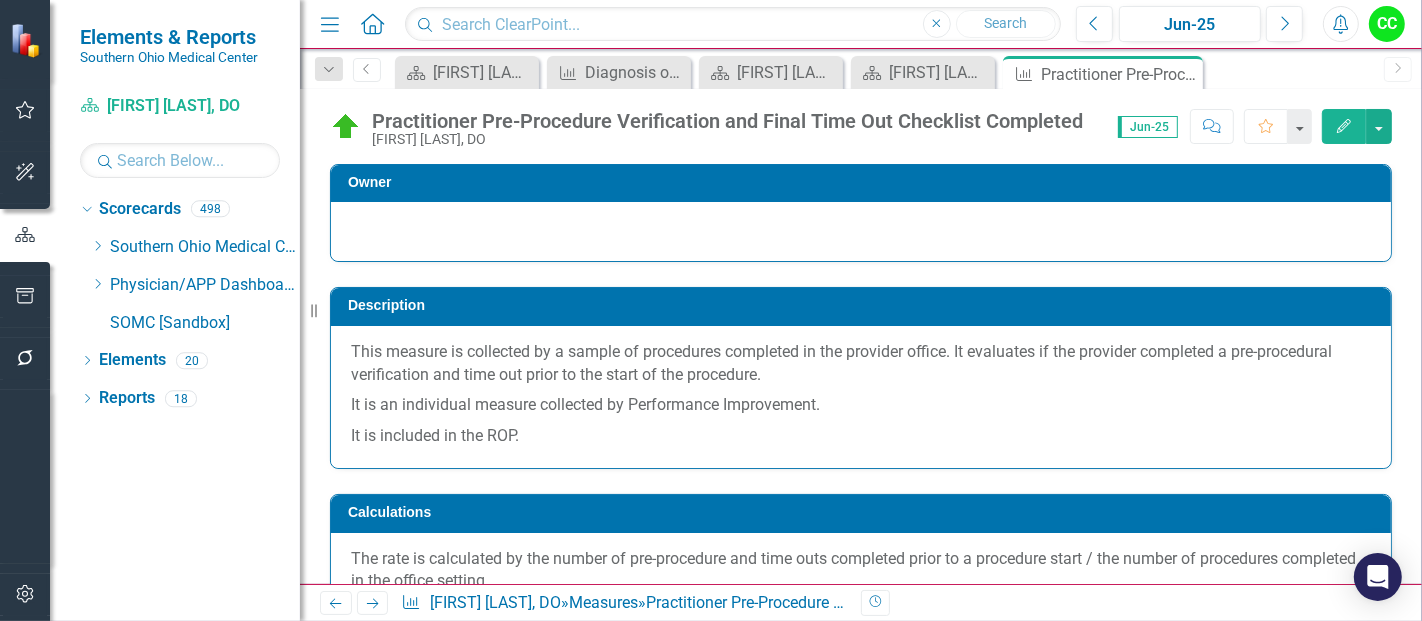 scroll, scrollTop: 0, scrollLeft: 0, axis: both 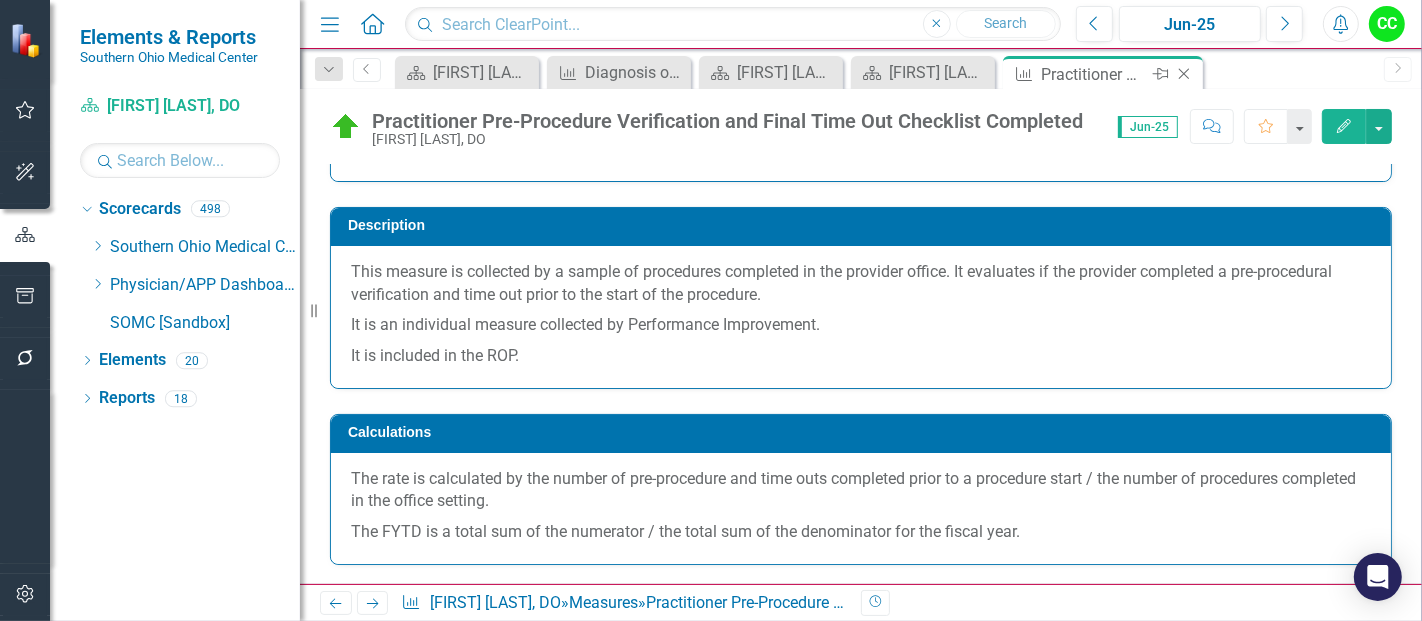 click on "Close" 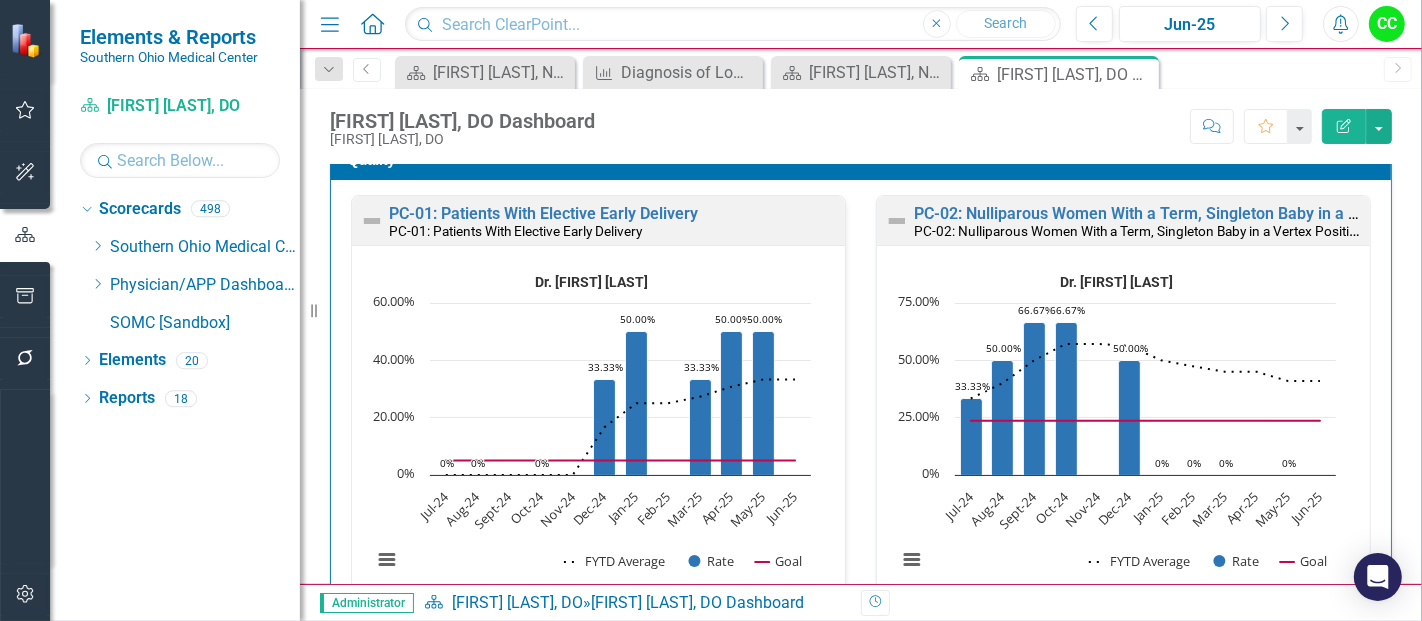 scroll, scrollTop: 599, scrollLeft: 0, axis: vertical 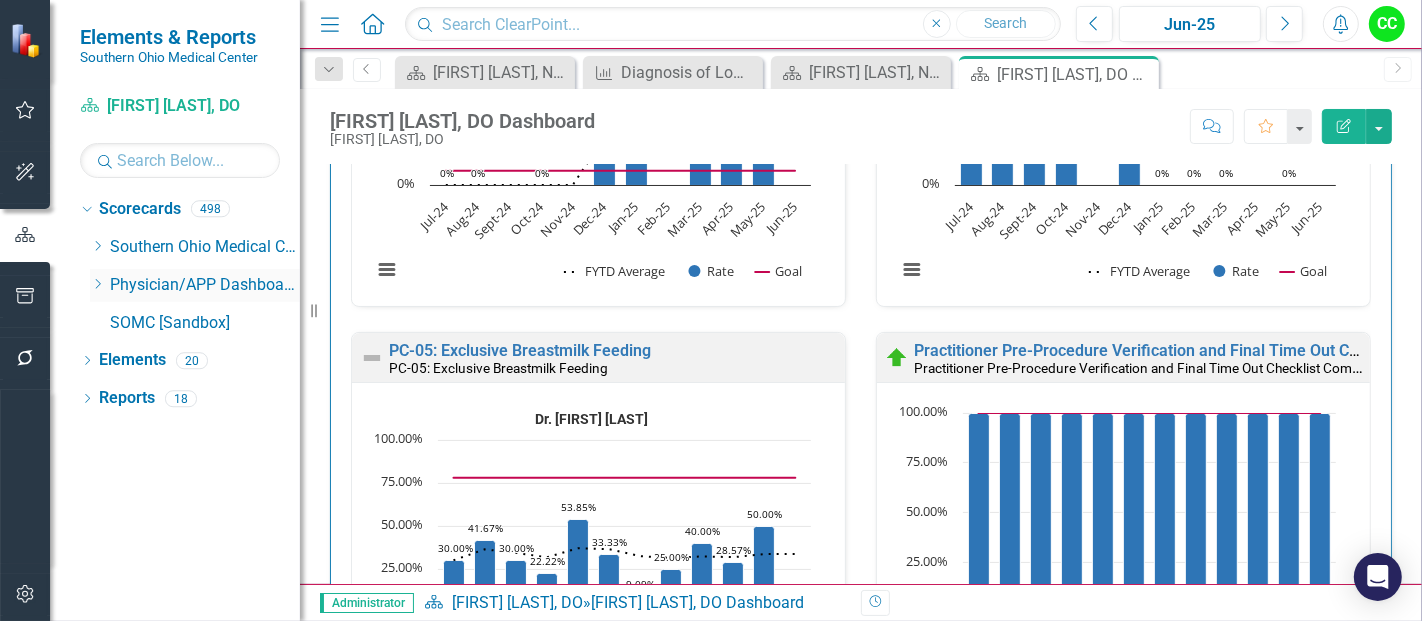 click on "Dropdown" 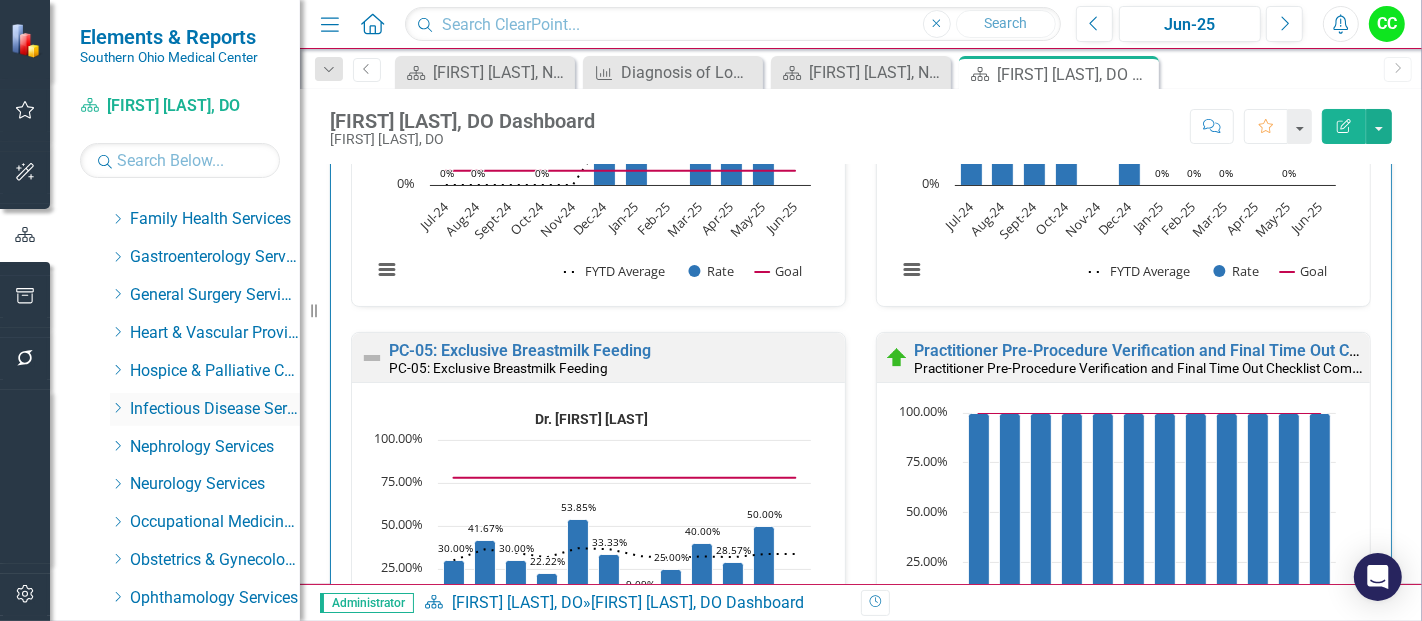scroll, scrollTop: 428, scrollLeft: 0, axis: vertical 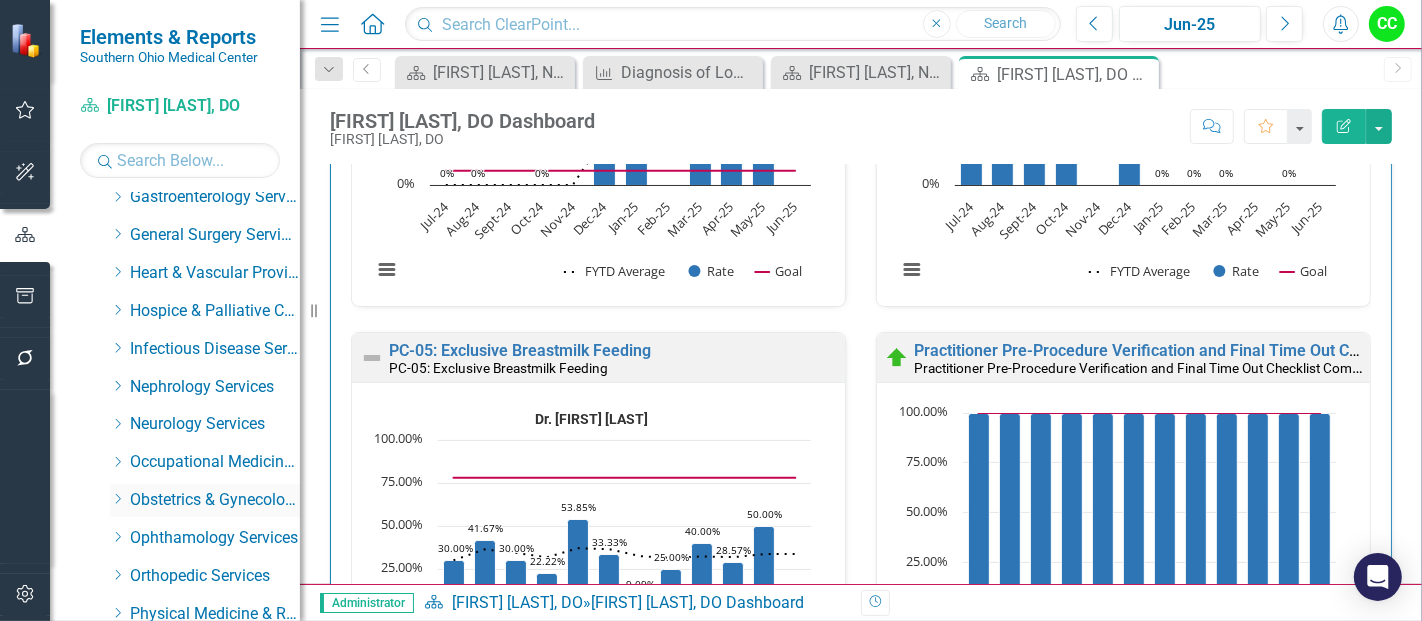 click on "Dropdown" 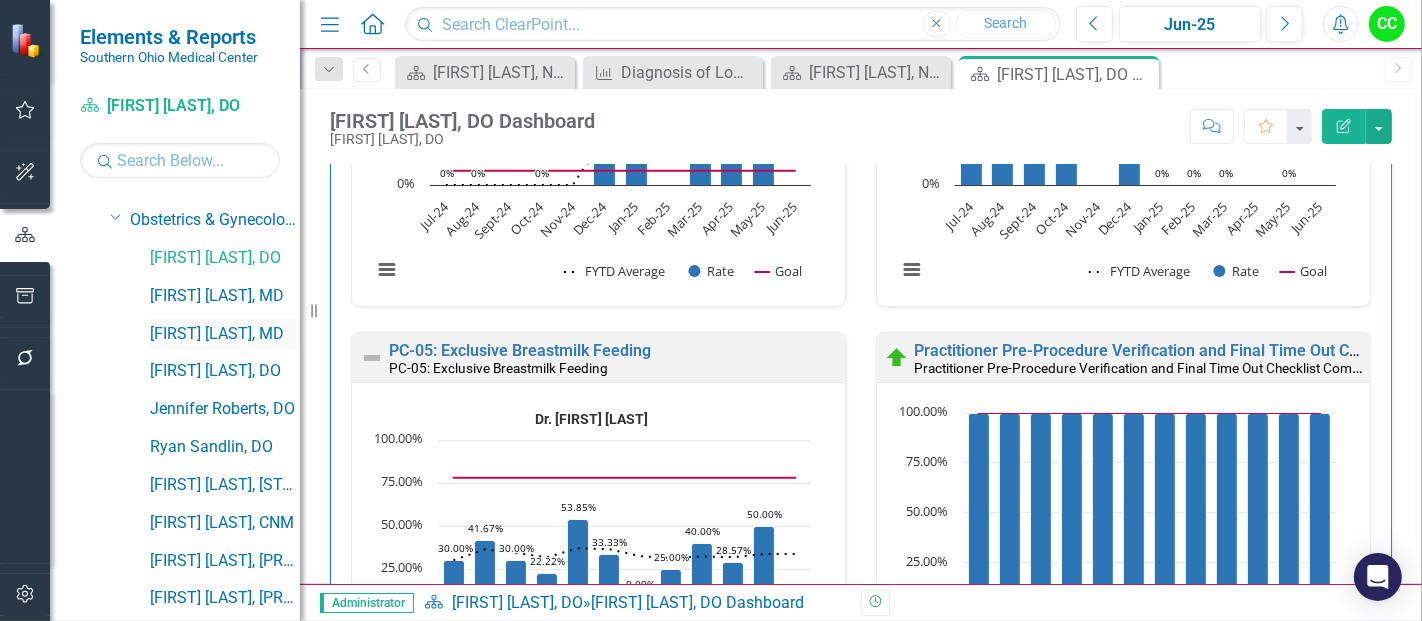 scroll, scrollTop: 734, scrollLeft: 0, axis: vertical 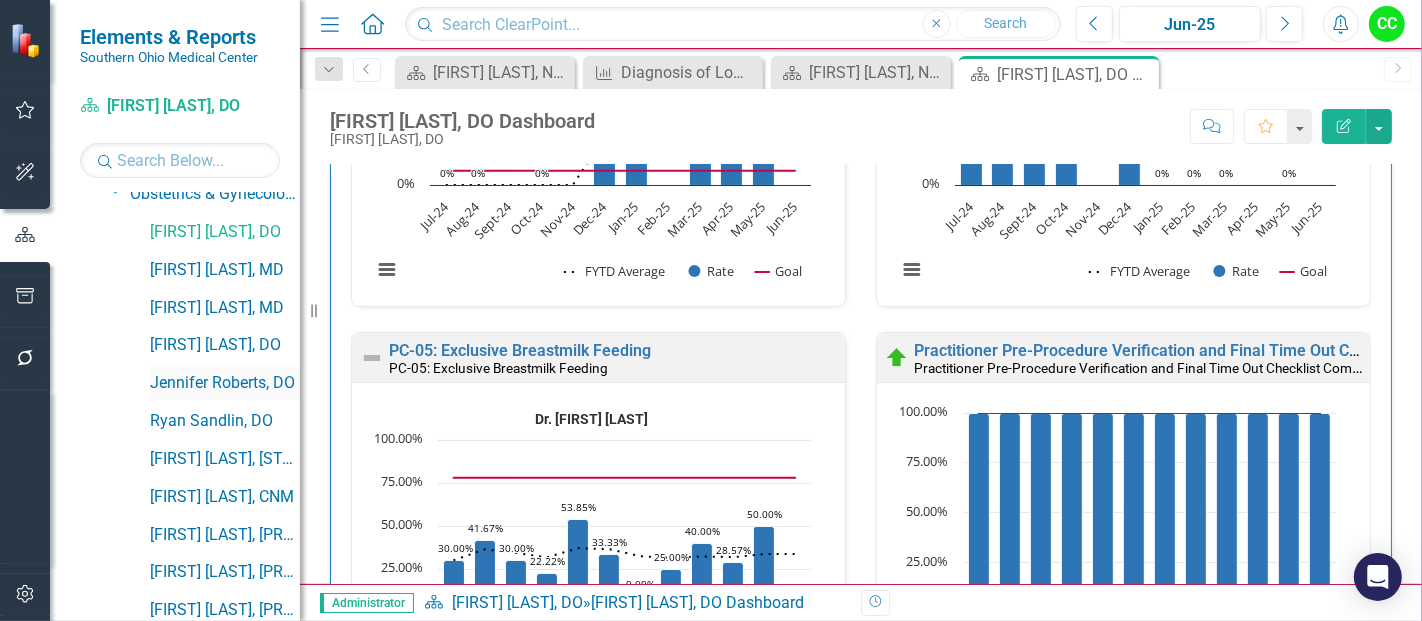 click on "Jennifer Roberts, DO" at bounding box center (225, 383) 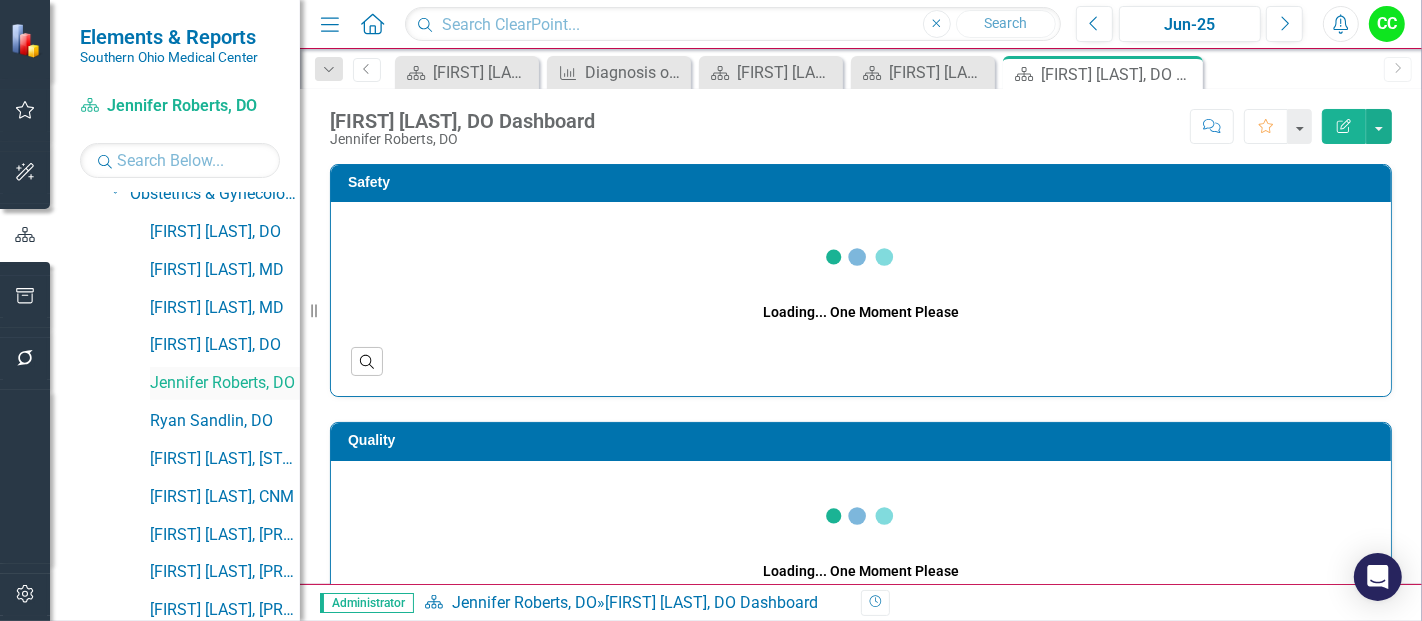 click on "Jennifer Roberts, DO" at bounding box center [225, 383] 